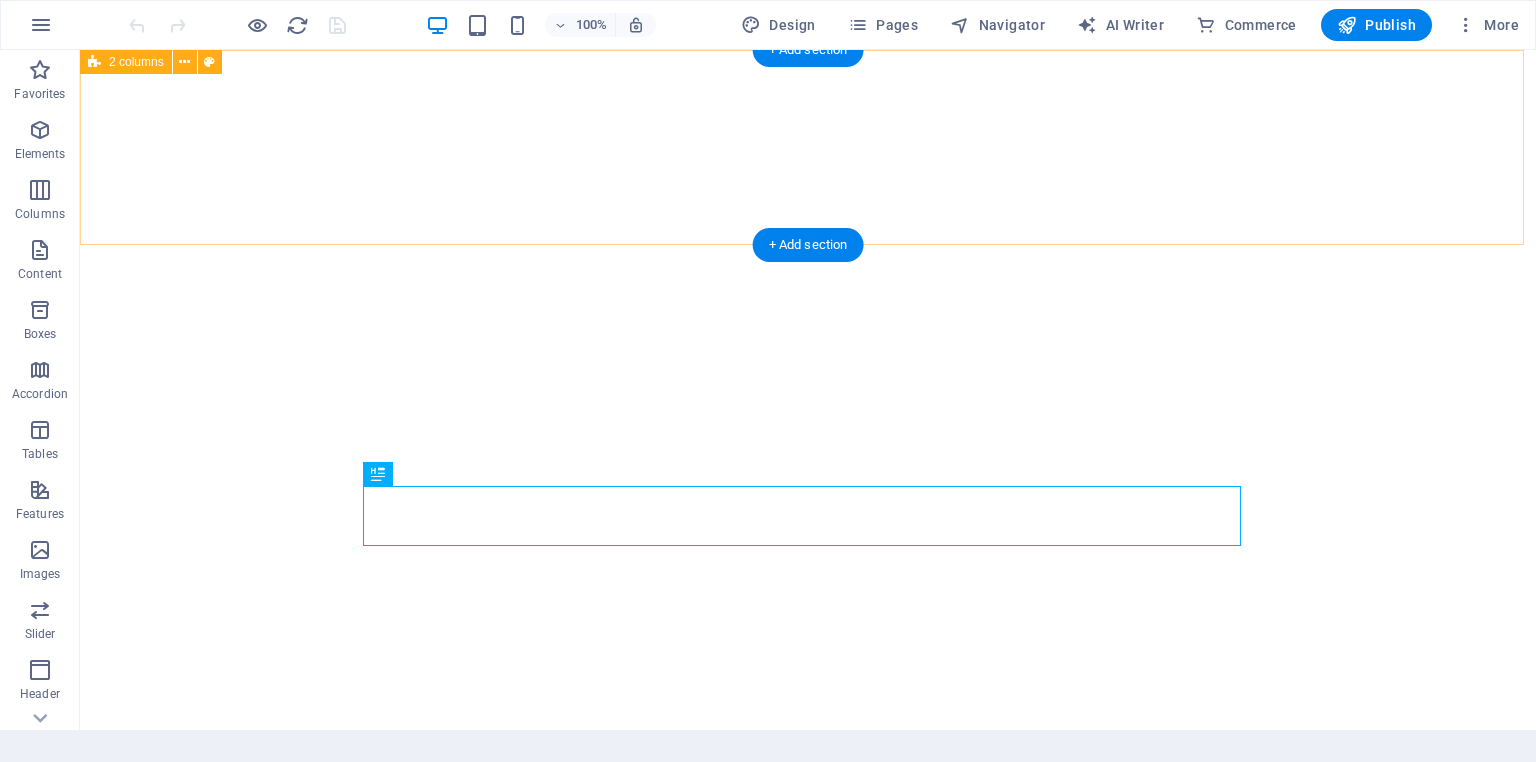 scroll, scrollTop: 0, scrollLeft: 0, axis: both 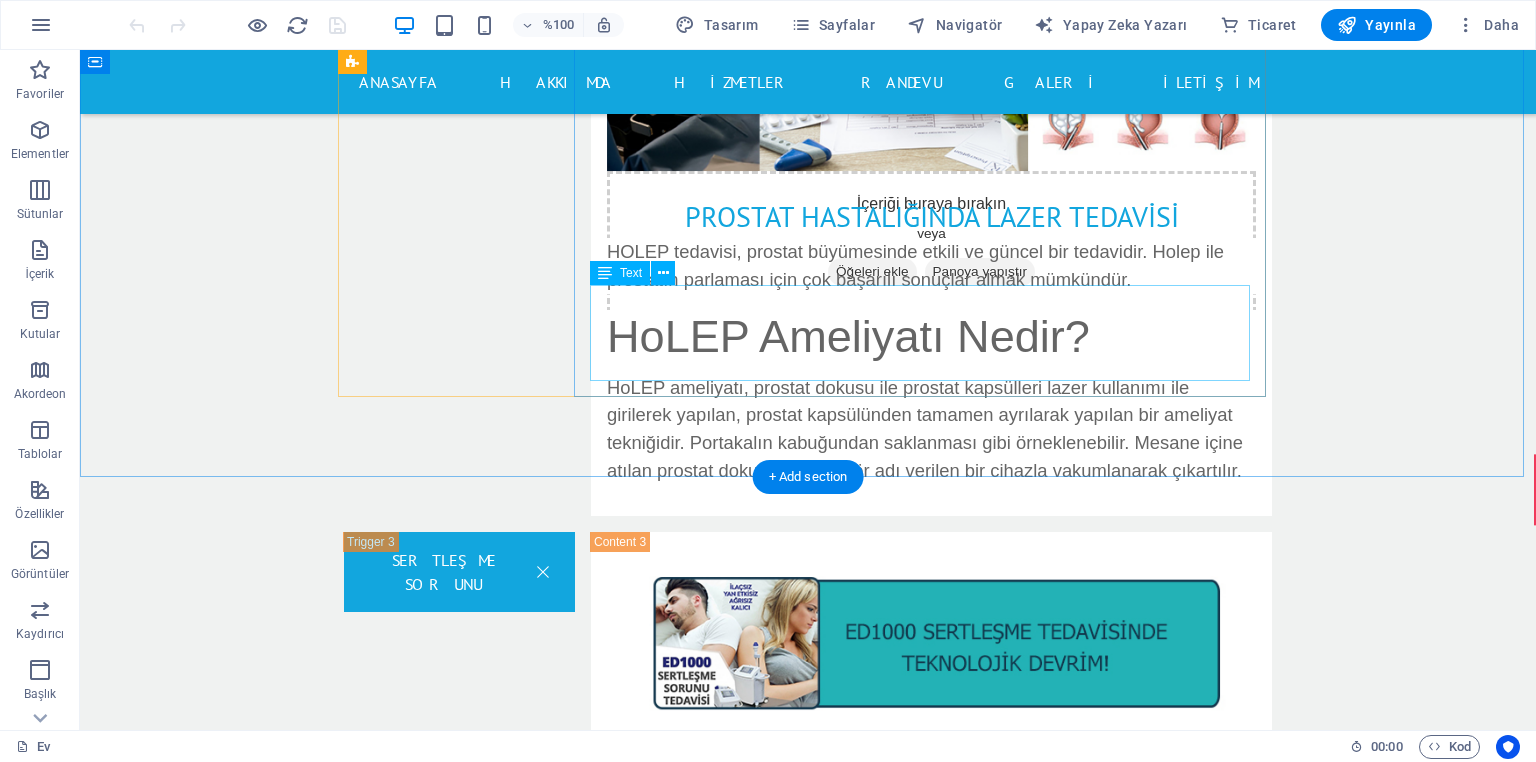 click on "Böbrek taşı, Türkiye'de, özellikle Güney ve Güneydoğu bölgelerinde sık görülen ağrılı ve acil başvuruya sıklıkla sebep olan bir hastalık. Ağrının nedeni ivedilikle tedavi edilmelidir. Böbrek taşı ameliyatı için sahte mekanizmalar mevcuttur:" at bounding box center (931, 7697) 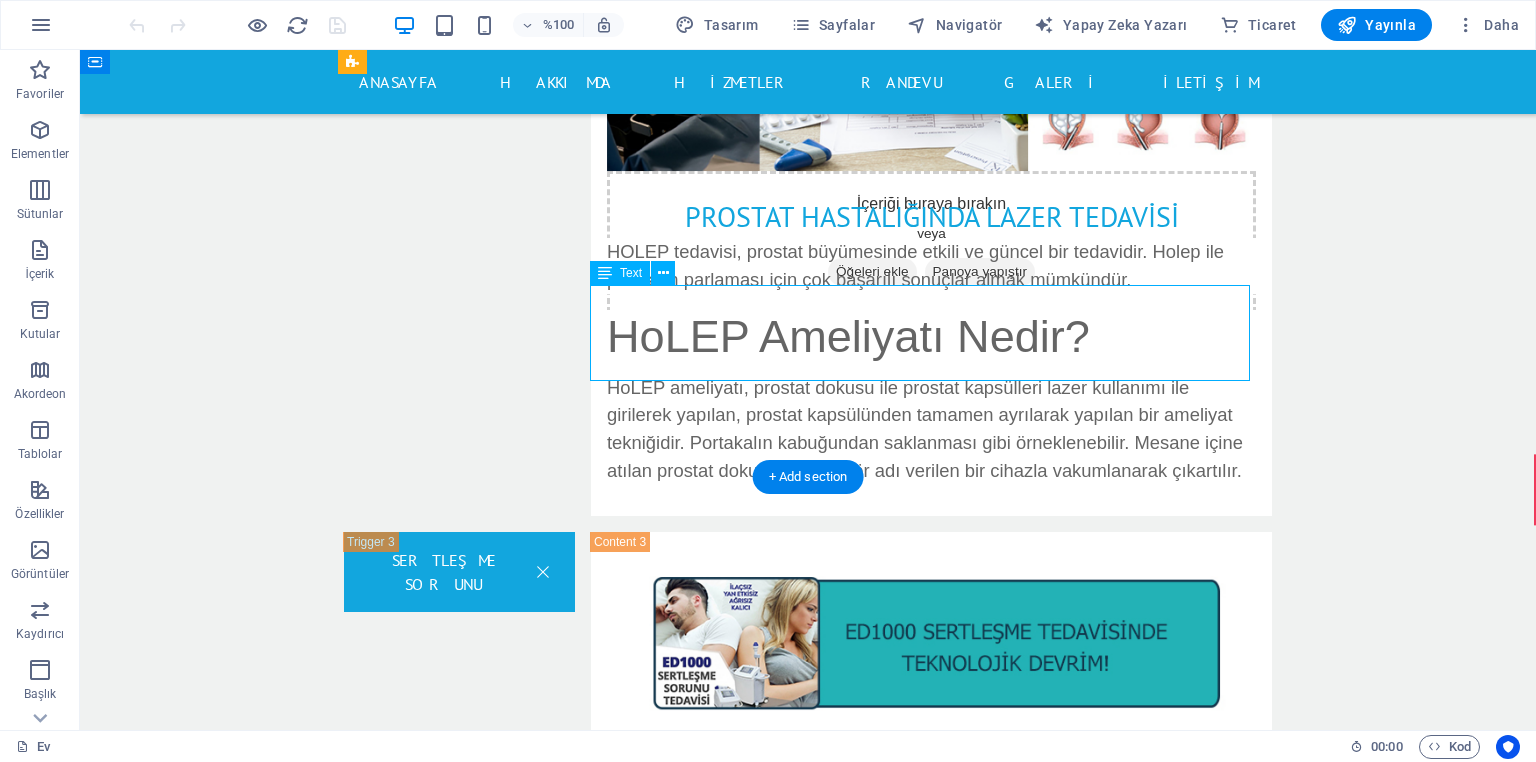 click on "Böbrek taşı, Türkiye'de, özellikle Güney ve Güneydoğu bölgelerinde sık görülen ağrılı ve acil başvuruya sıklıkla sebep olan bir hastalık. Ağrının nedeni ivedilikle tedavi edilmelidir. Böbrek taşı ameliyatı için sahte mekanizmalar mevcuttur:" at bounding box center [931, 7697] 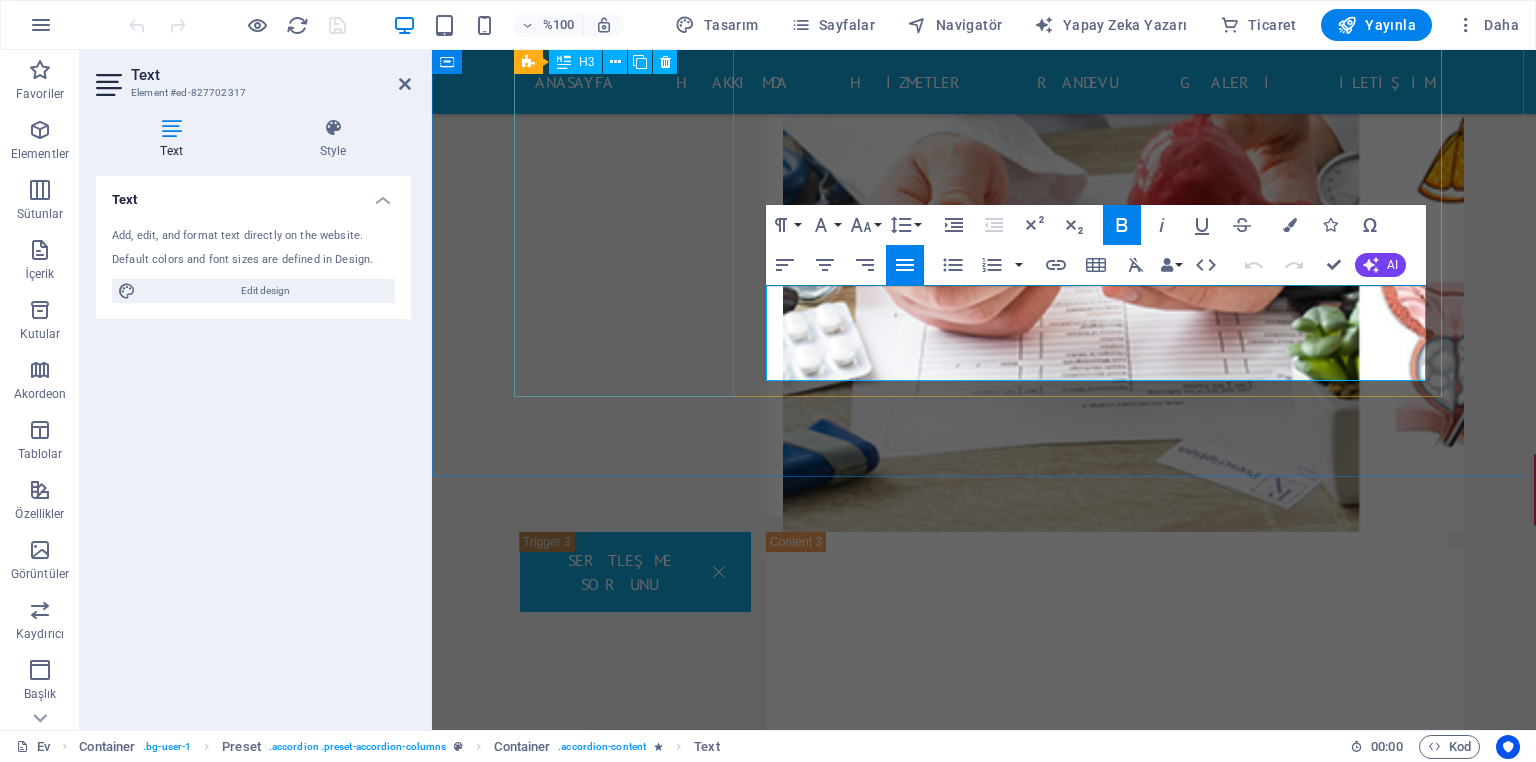 drag, startPoint x: 1144, startPoint y: 366, endPoint x: 728, endPoint y: 291, distance: 422.70676 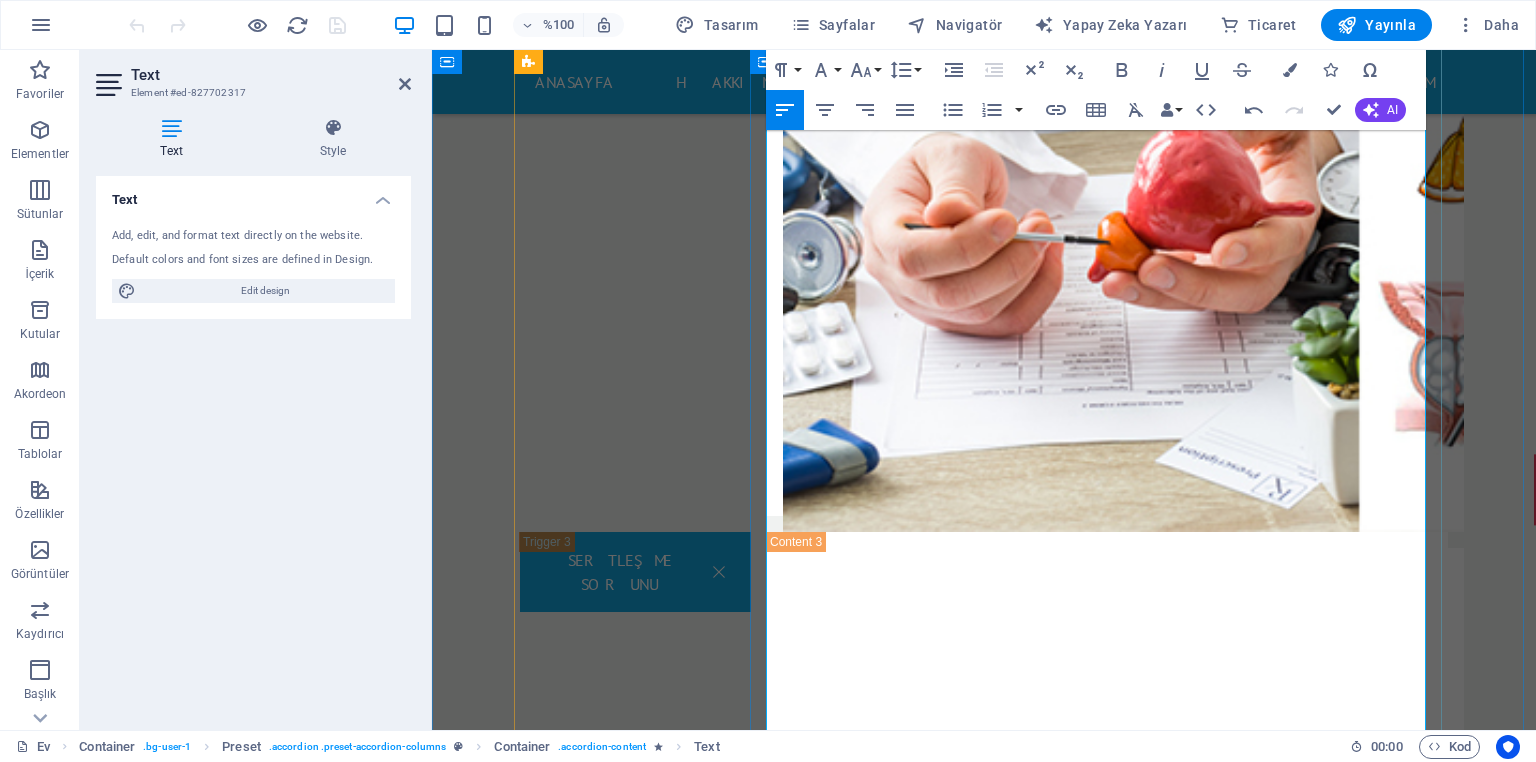 scroll, scrollTop: 11036, scrollLeft: 0, axis: vertical 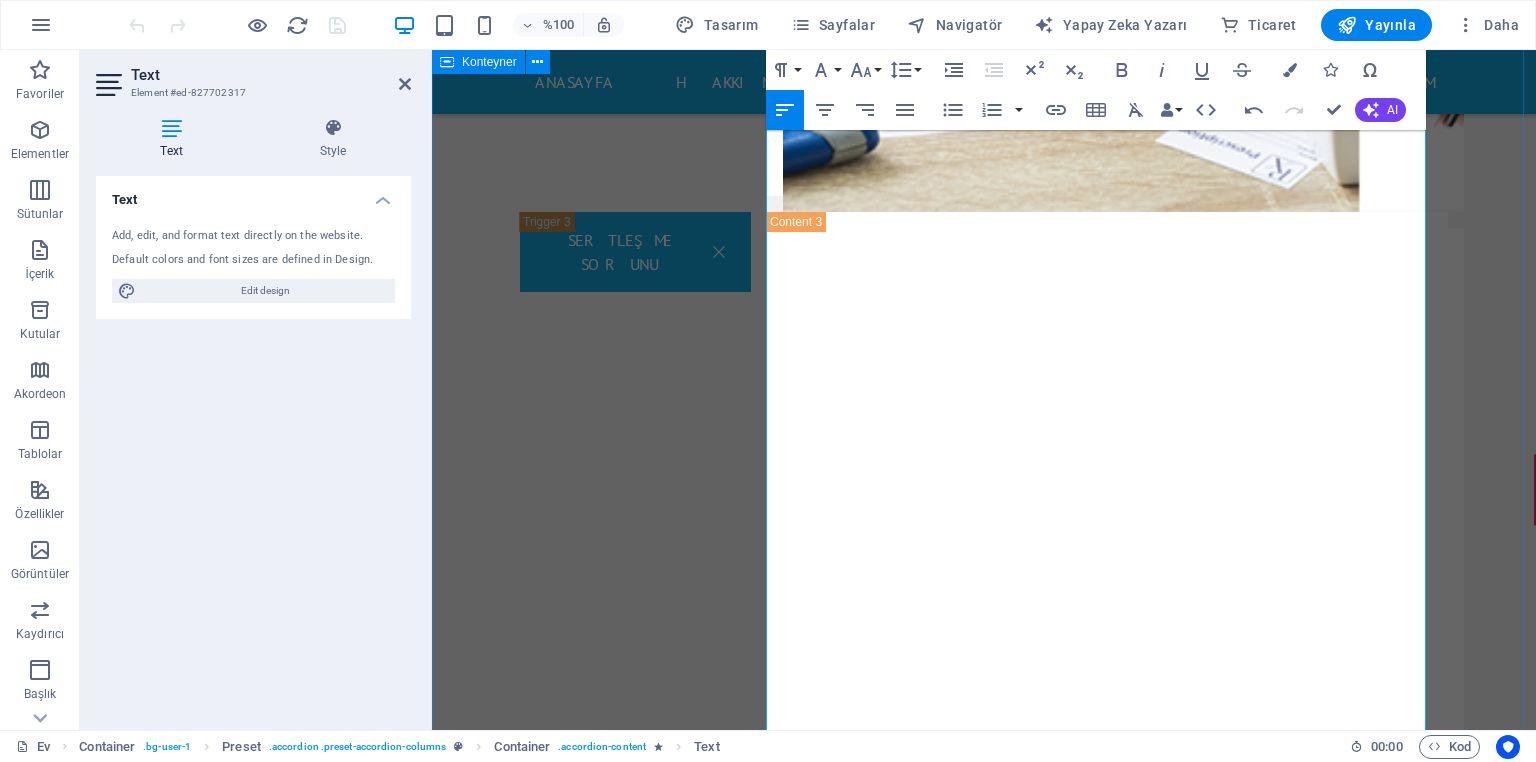 click on "HİZMETLERİMİZ İçeriği buraya bırakın veya  Öğeleri ekle  Panoya yapıştır Üroloji'de nelere bakıyoruz? Penise Prp Tedavisi Radikal Orşiektomi Radikal Prostatektomi Radikal Sistektomi Böbrek Ultrasonu Robot Destekli Cerrahi Robot Destekli Laparoskopik harcamalar Robot Destekli Ürolojik programlar Robotik Cerrahi Sertleşme Sorunu Tedavisi Sertleşme Sorununda PRP Tedavisi Sistektomi Radikal Nefrektomi Piyeloplasti Prostatektomi Penise Şok Dalga Tedavisi (EDSWT) Perkütan Böbrek Cerrahisi Perkütan Iğne Aspirasyonu Perkütan Nefrostomi Plazma Kinetik Plazma Kinetik Prostat Cerrahisi Prostat Biyopsisi Prostat Kanserinde Açık Ameliyat Prostat Kanserinde Görüntüleme Prostat Kanserinde Laparoskopik (Kapalı) Ameliyatı Prostat Spesifik Antijen (Psa) Testi Sistoskopi Sistoskopi Ve Üreteroskopi Üreteroskopik Taş Cerrahisi Üretra Ameliyatı Üretroplasti Üriner Diversiyon Cerrahisi Ürografi Üroonkoloji Ürostomi Kabın Kaçırma Ameliyatı İdrar Kaçırma Tedavisi Yol Darlıkları ," at bounding box center (984, 3275) 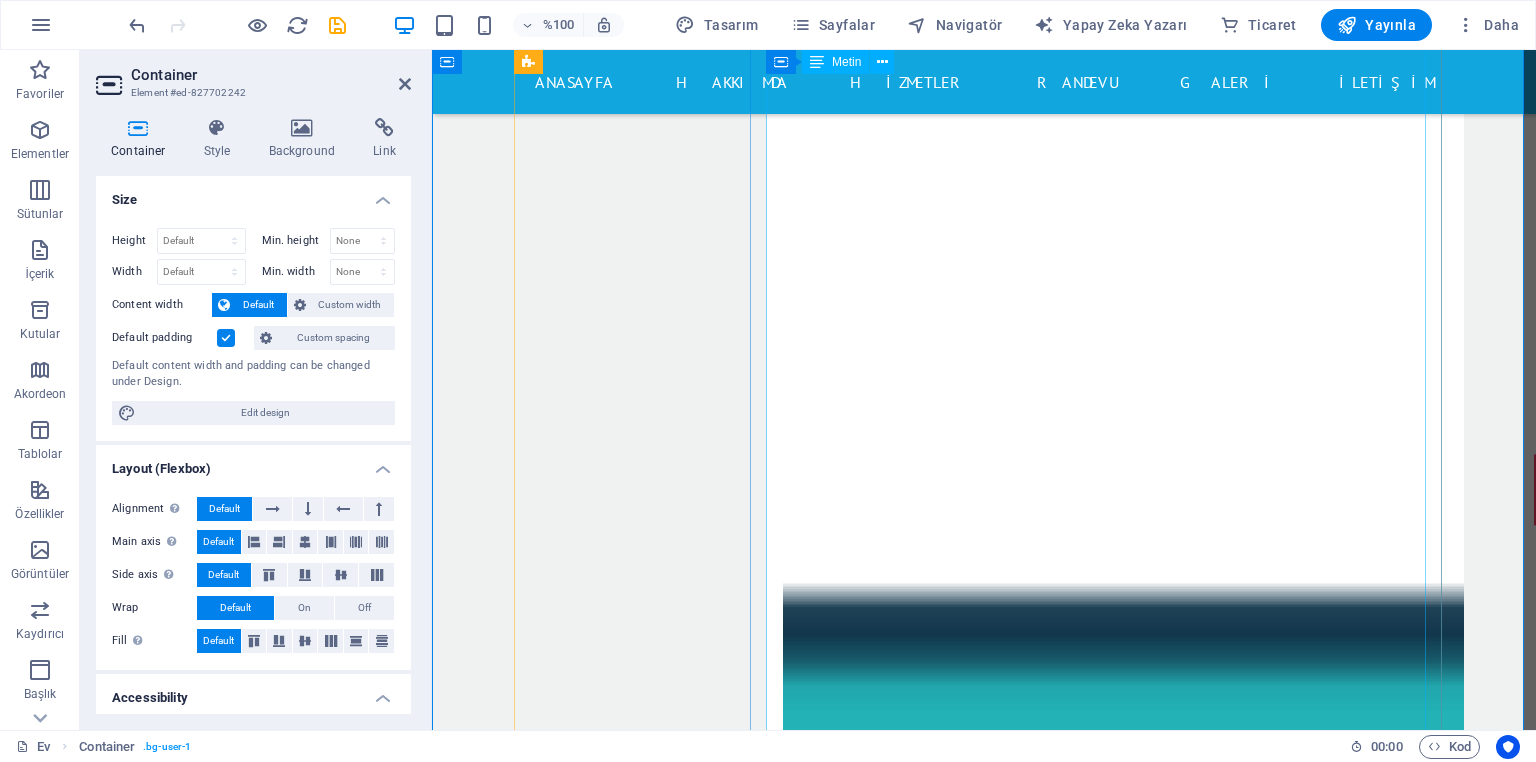 scroll, scrollTop: 12236, scrollLeft: 0, axis: vertical 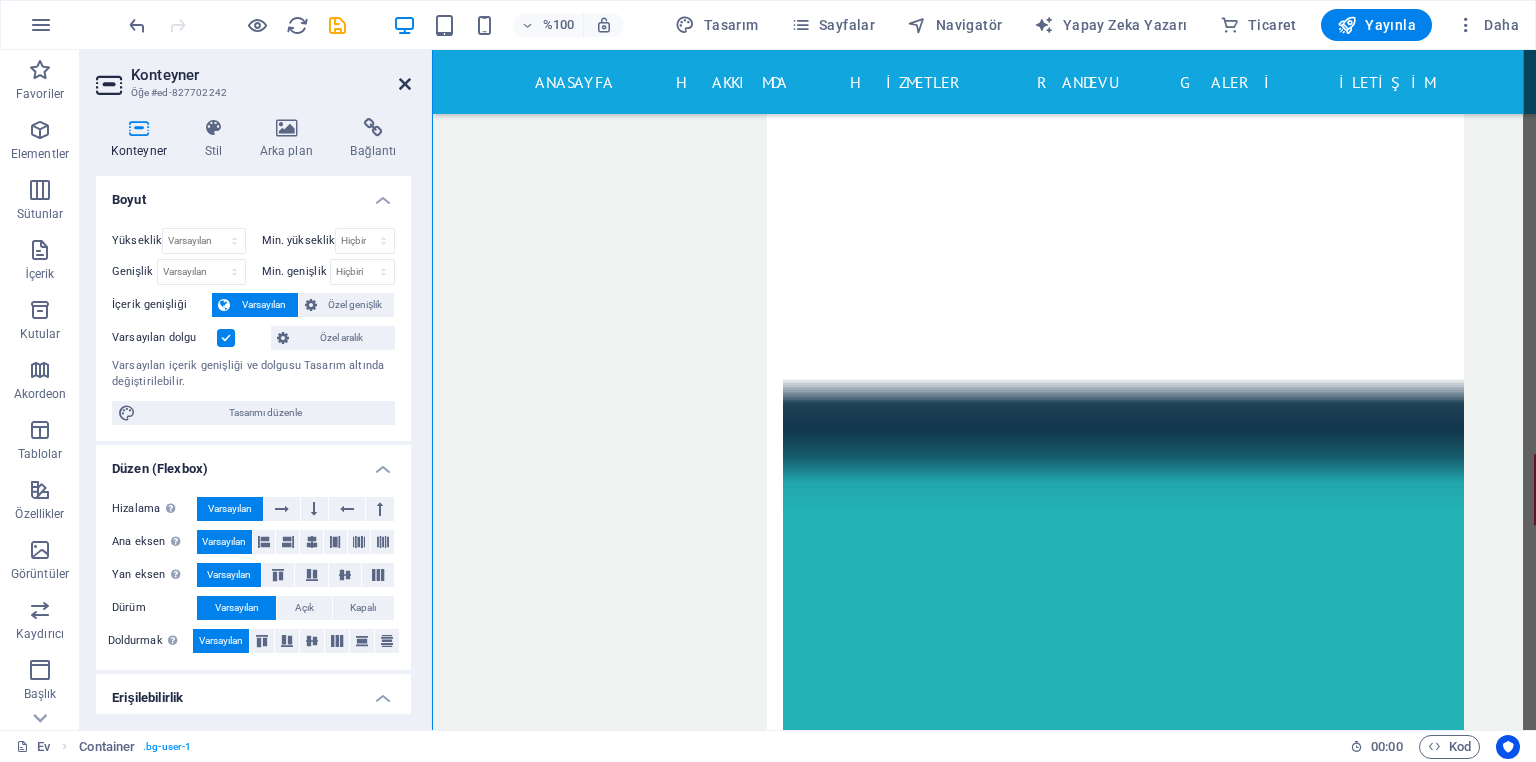 click at bounding box center (405, 84) 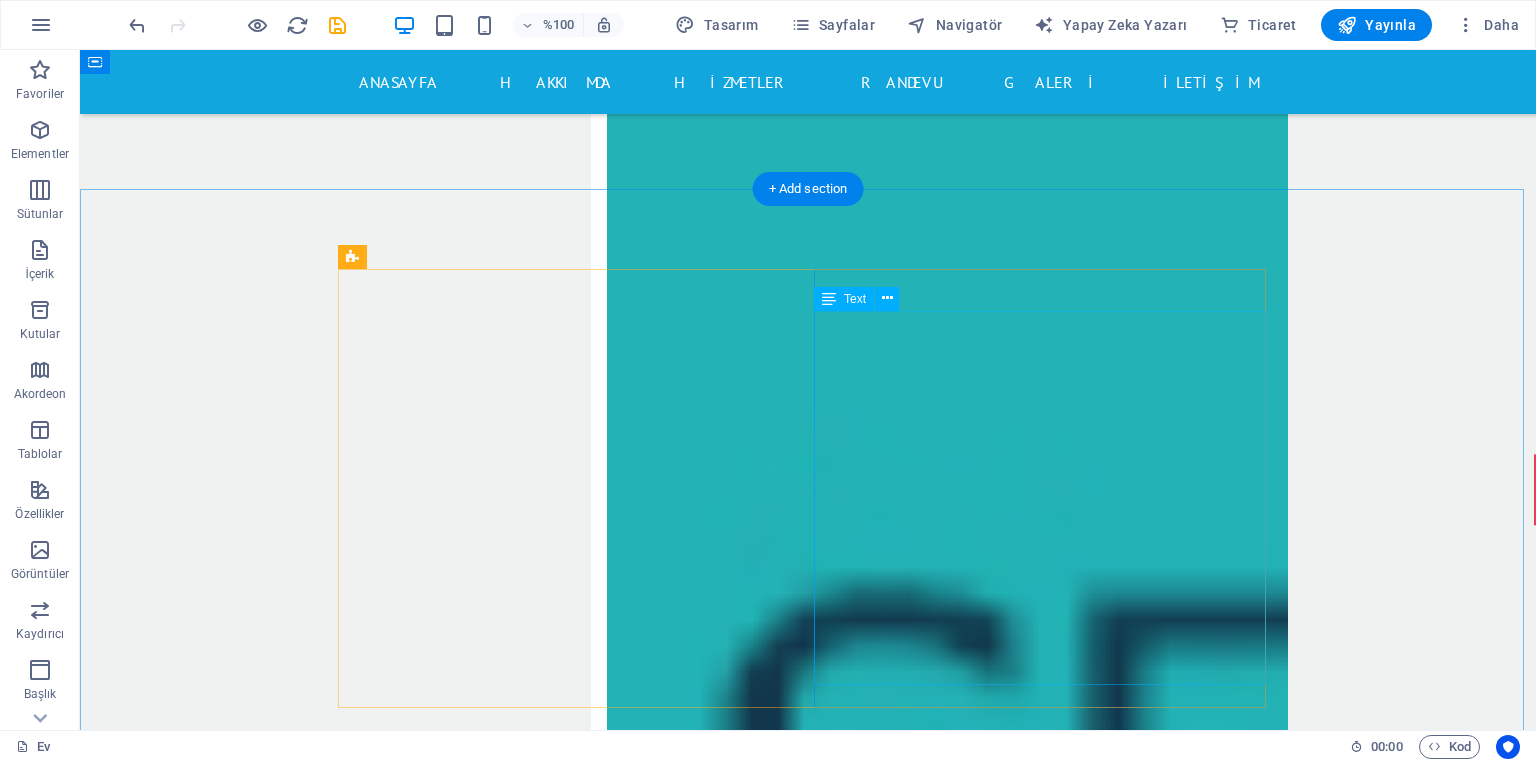 scroll, scrollTop: 13200, scrollLeft: 0, axis: vertical 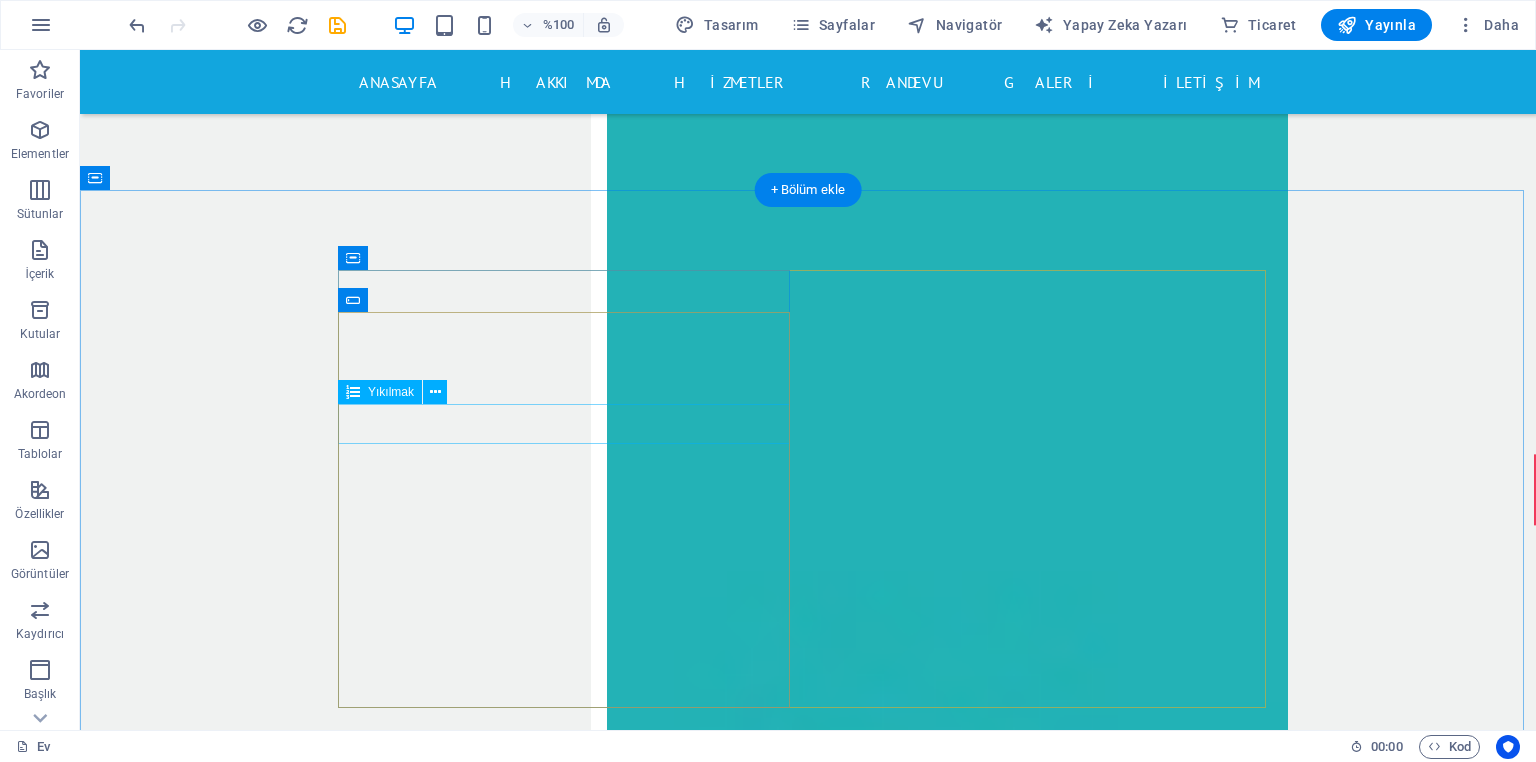 click on "Bölüm Seç sağlık hizmeti acil durum diş cerrahisi anne ve doğum kardiyoloji sağlık sigortası" 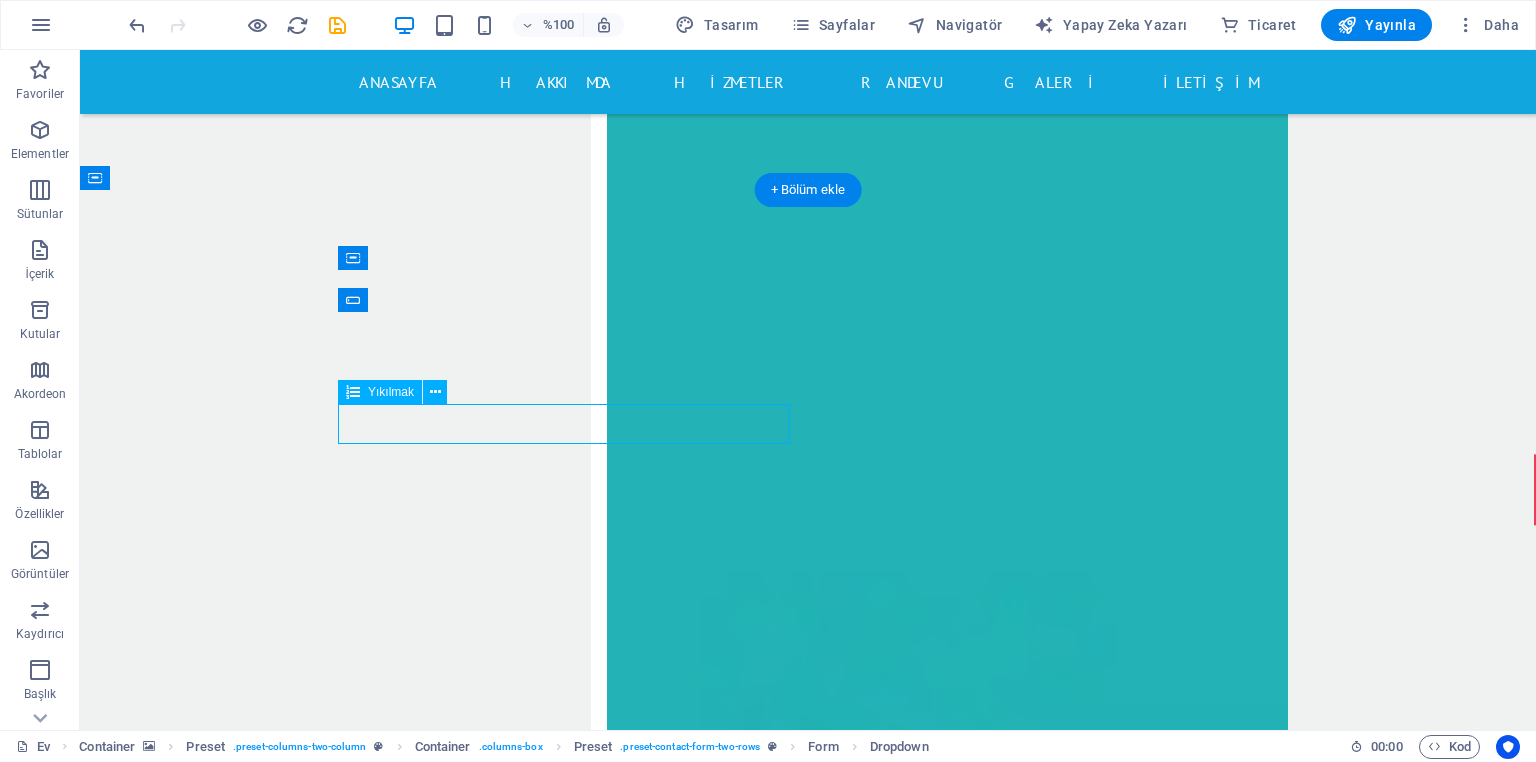 click on "Bölüm Seç sağlık hizmeti acil durum diş cerrahisi anne ve doğum kardiyoloji sağlık sigortası" 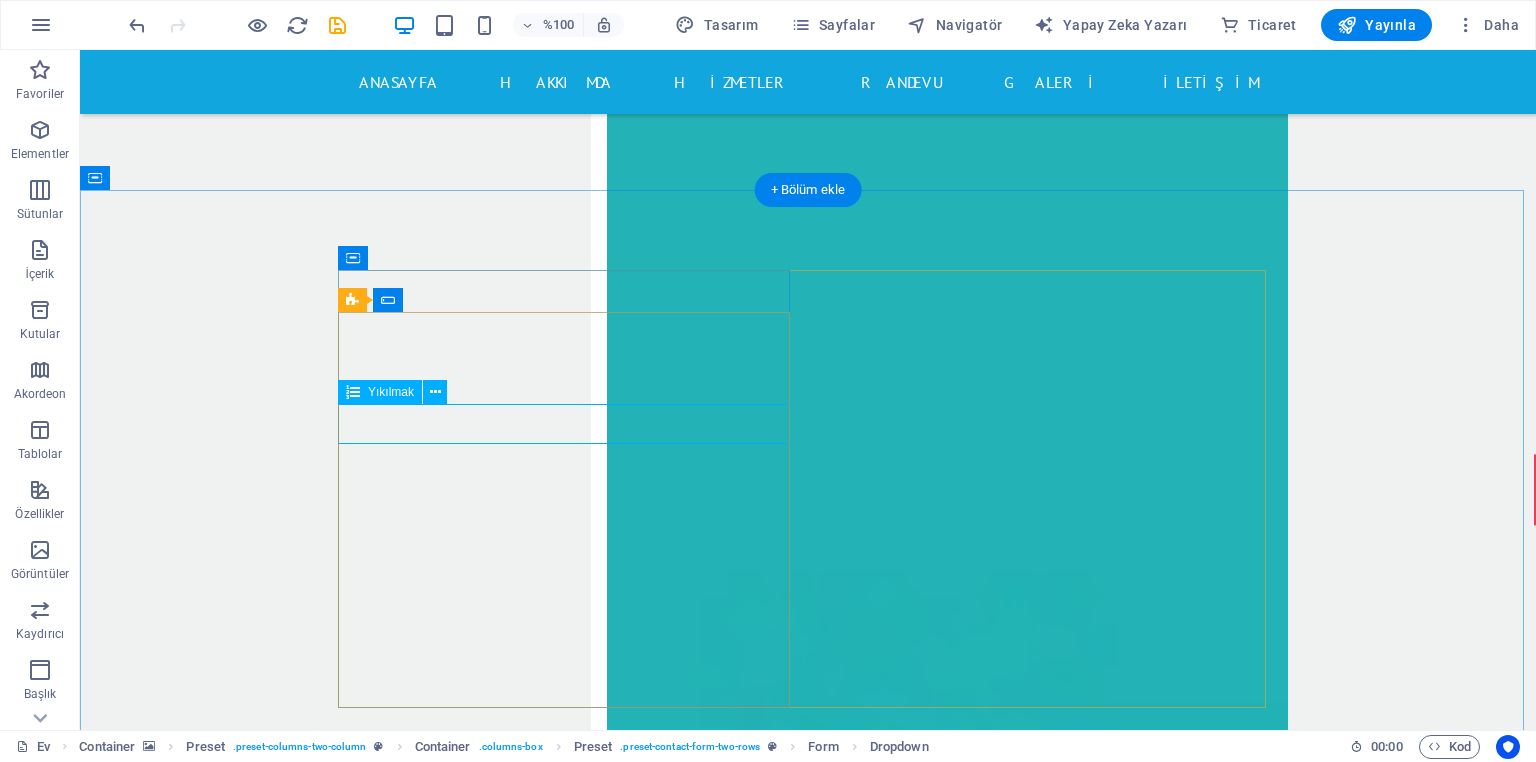 click on "Bölüm Seç sağlık hizmeti acil durum diş cerrahisi anne ve doğum kardiyoloji sağlık sigortası" 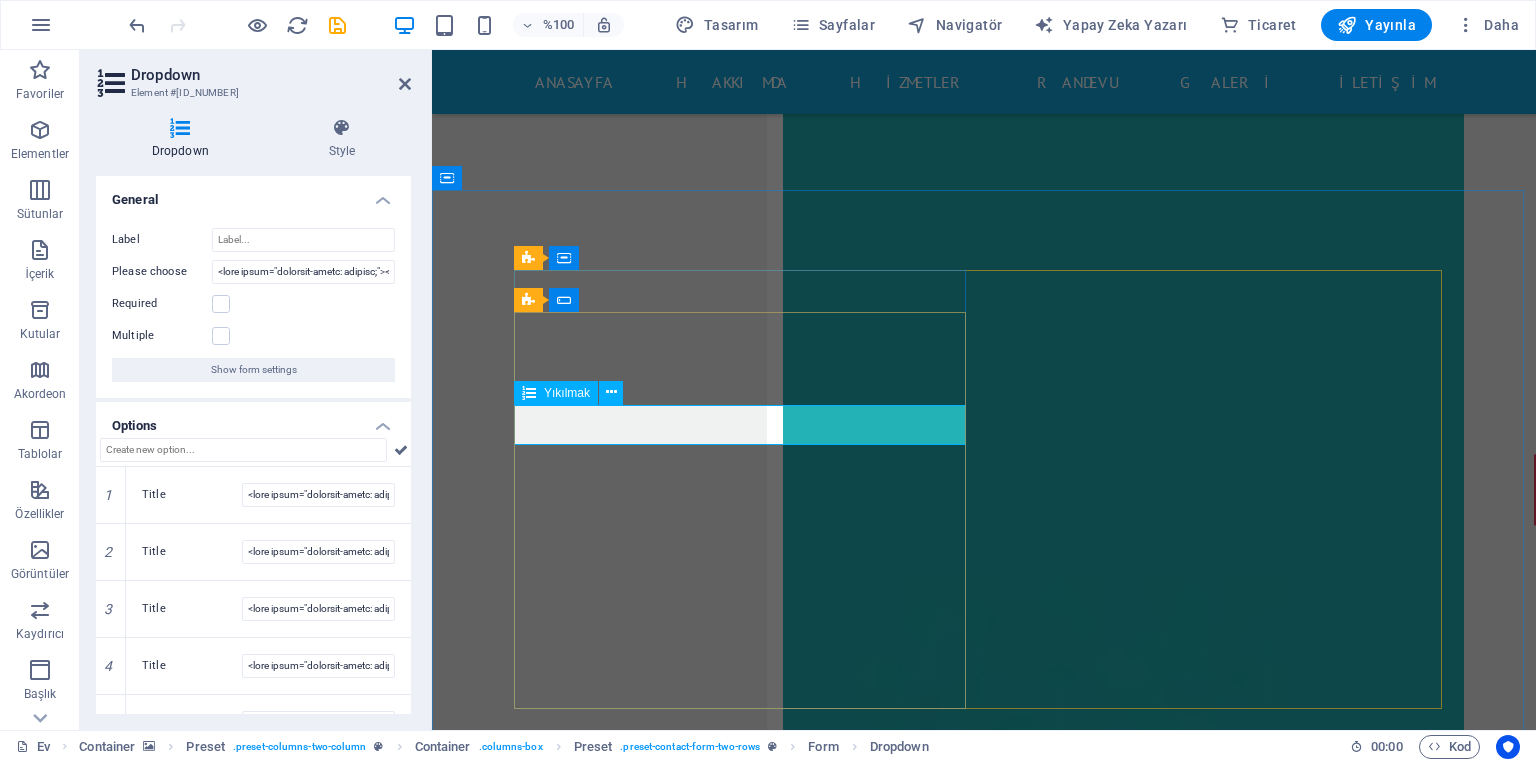 click on "Bölüm Seç sağlık hizmeti acil durum diş cerrahisi anne ve doğum kardiyoloji sağlık sigortası" 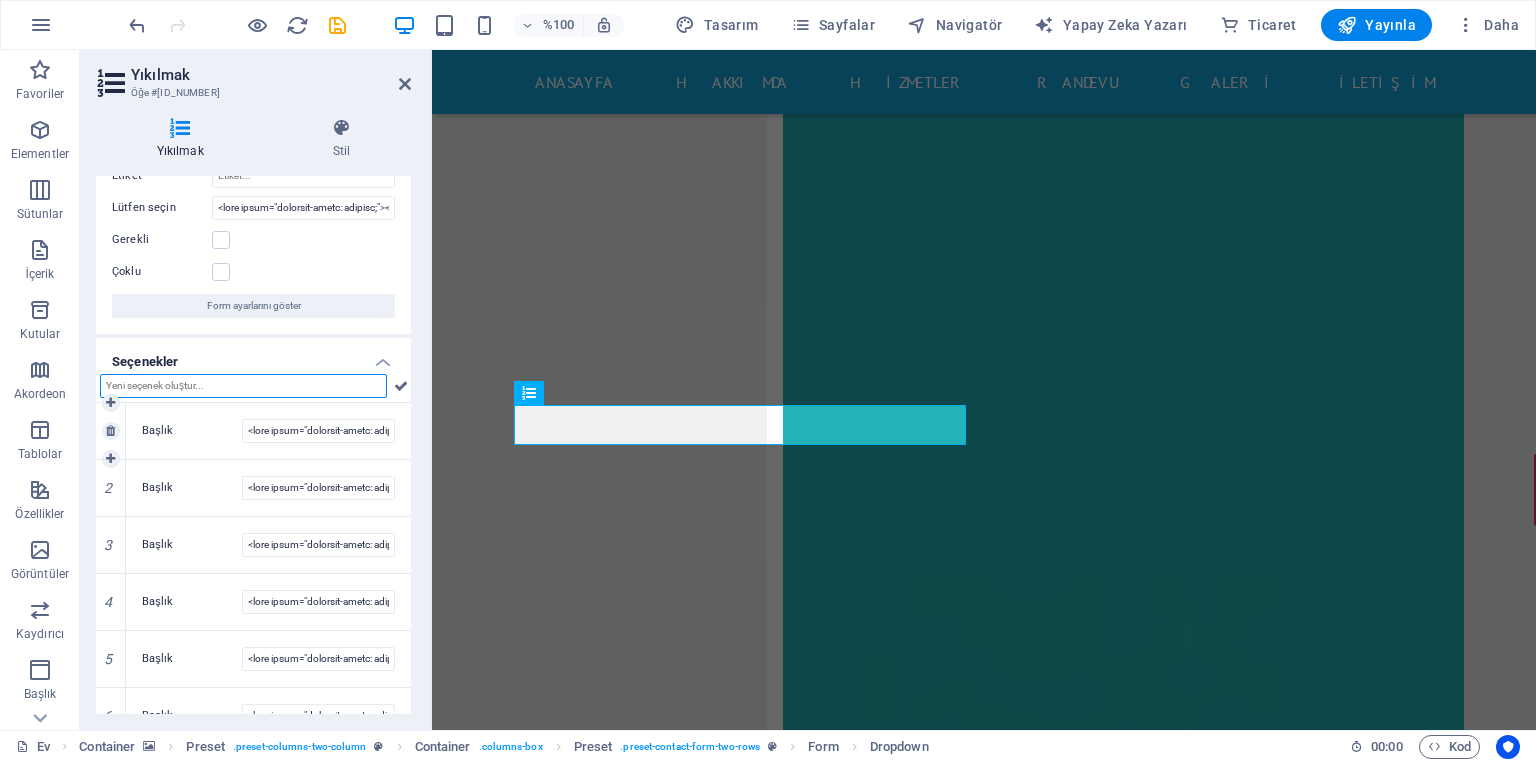 scroll, scrollTop: 92, scrollLeft: 0, axis: vertical 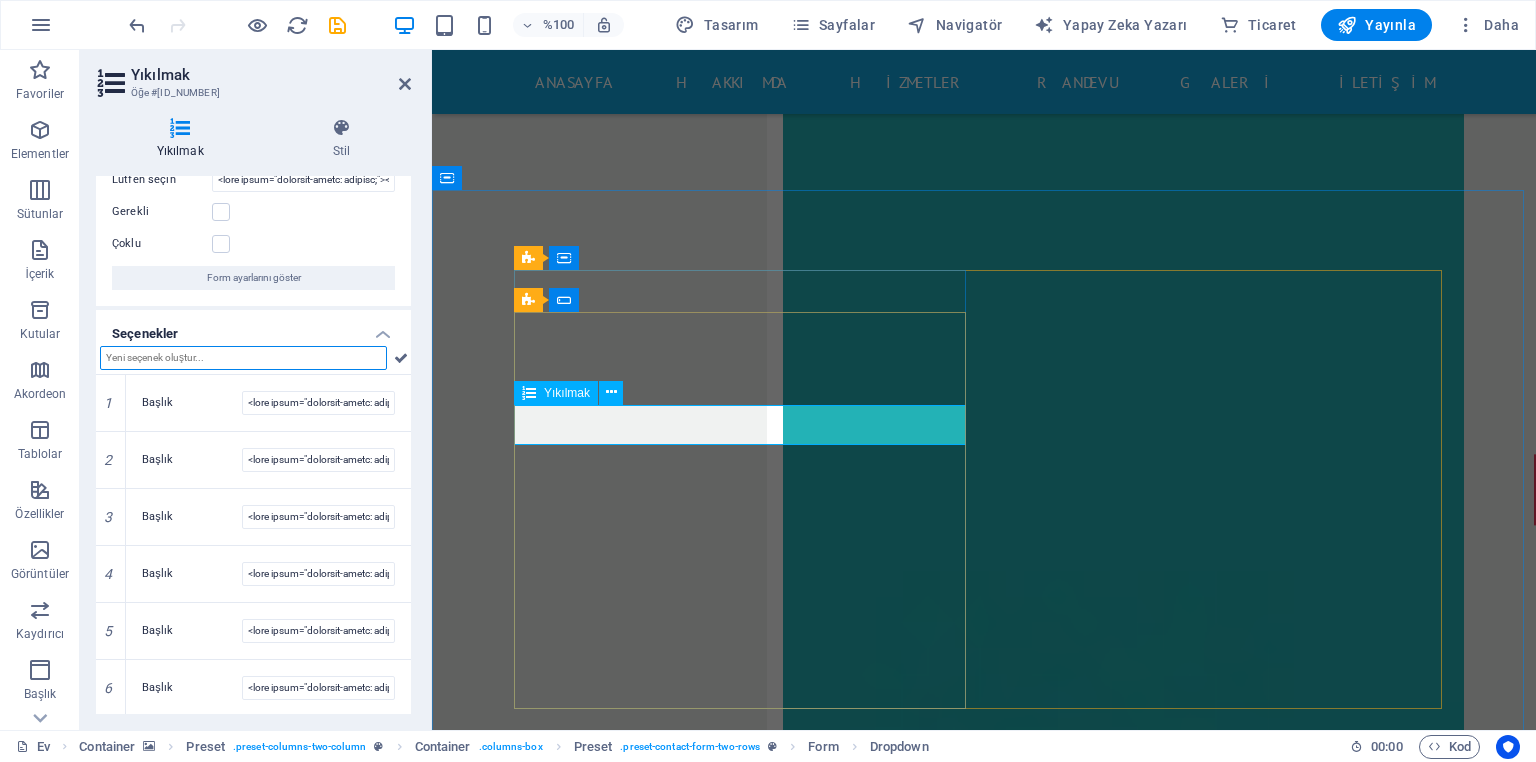 click on "Bölüm Seç sağlık hizmeti acil durum diş cerrahisi anne ve doğum kardiyoloji sağlık sigortası" 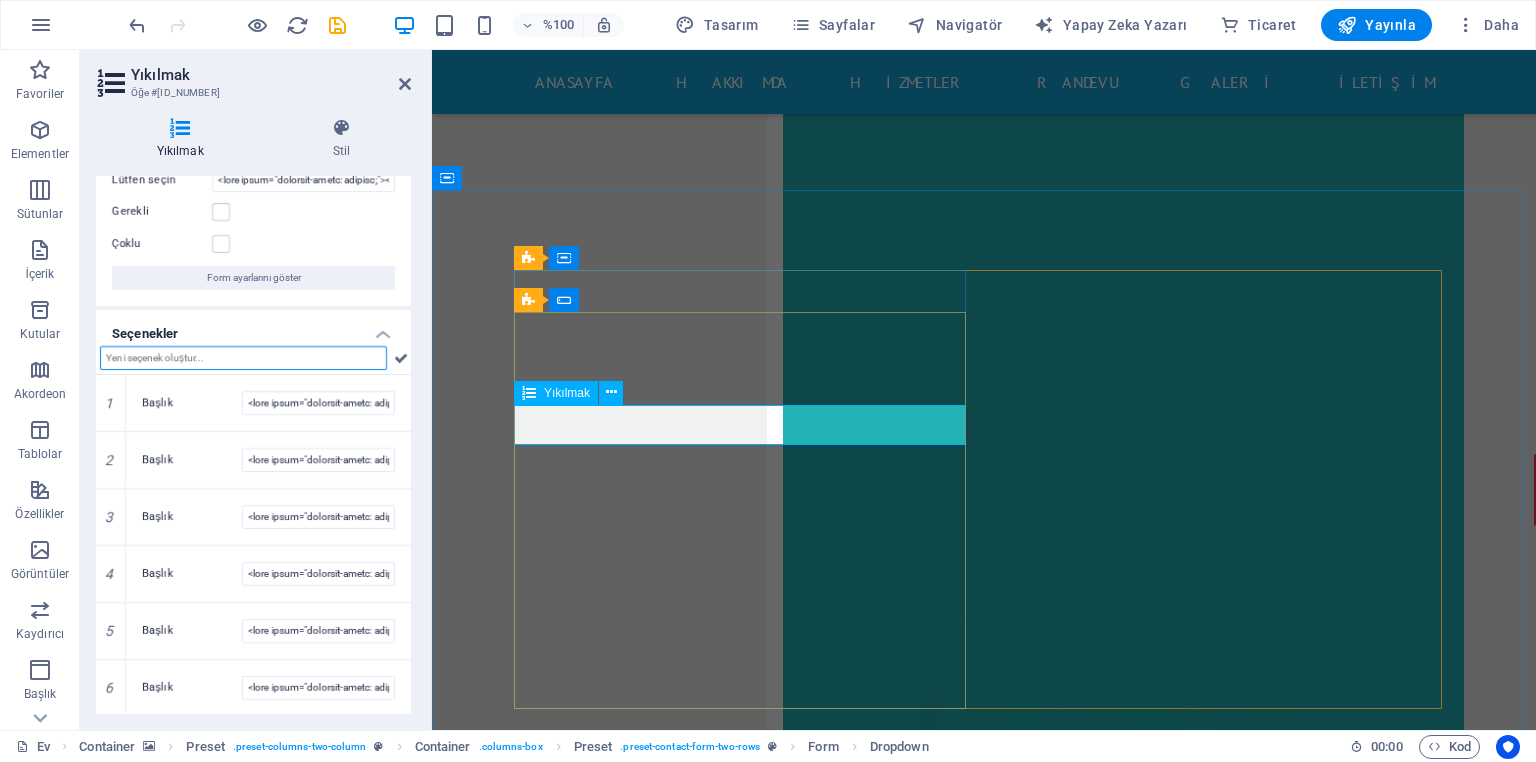 click on "Bölüm Seç sağlık hizmeti acil durum diş cerrahisi anne ve doğum kardiyoloji sağlık sigortası" 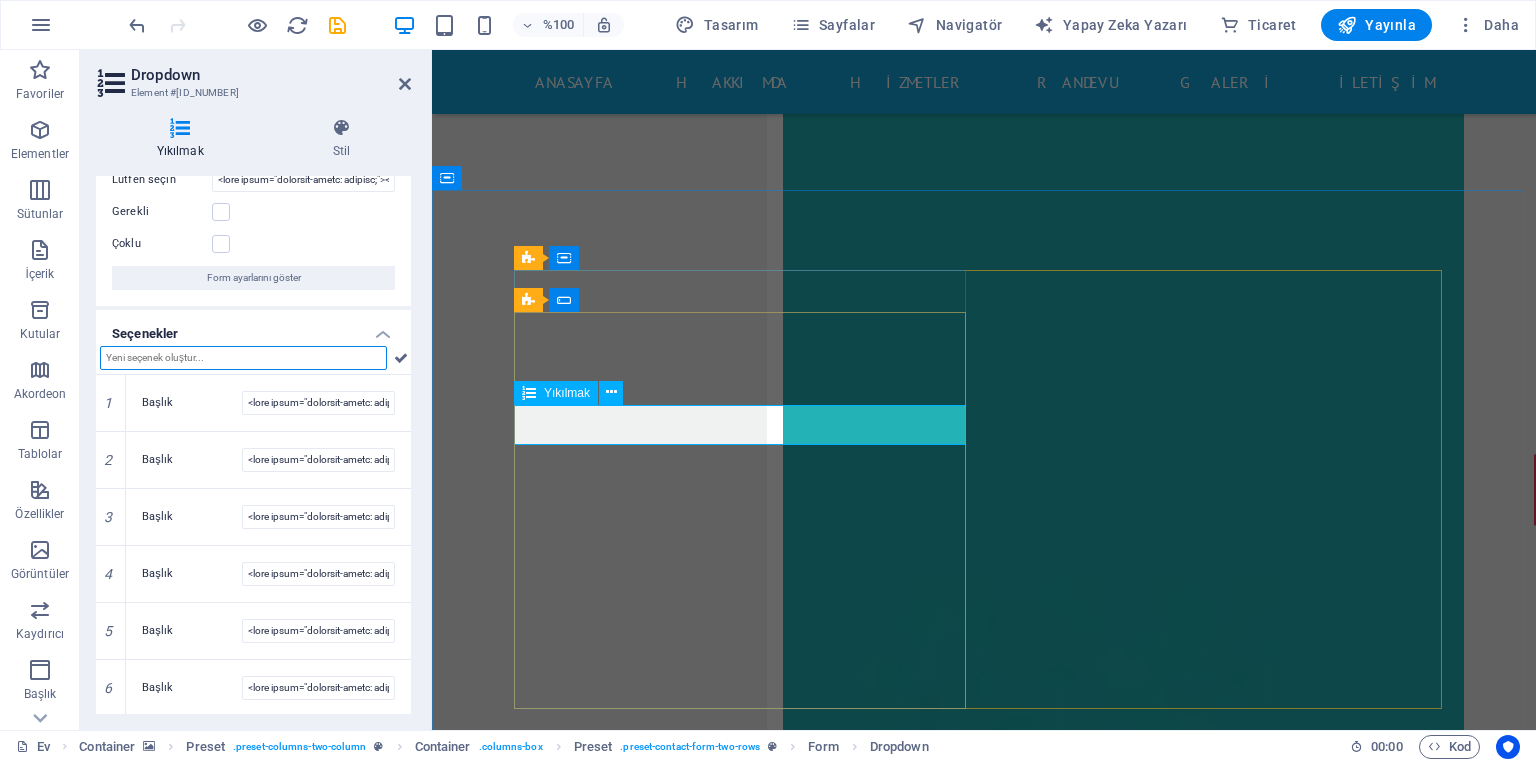 click on "Bölüm Seç sağlık hizmeti acil durum diş cerrahisi anne ve doğum kardiyoloji sağlık sigortası" 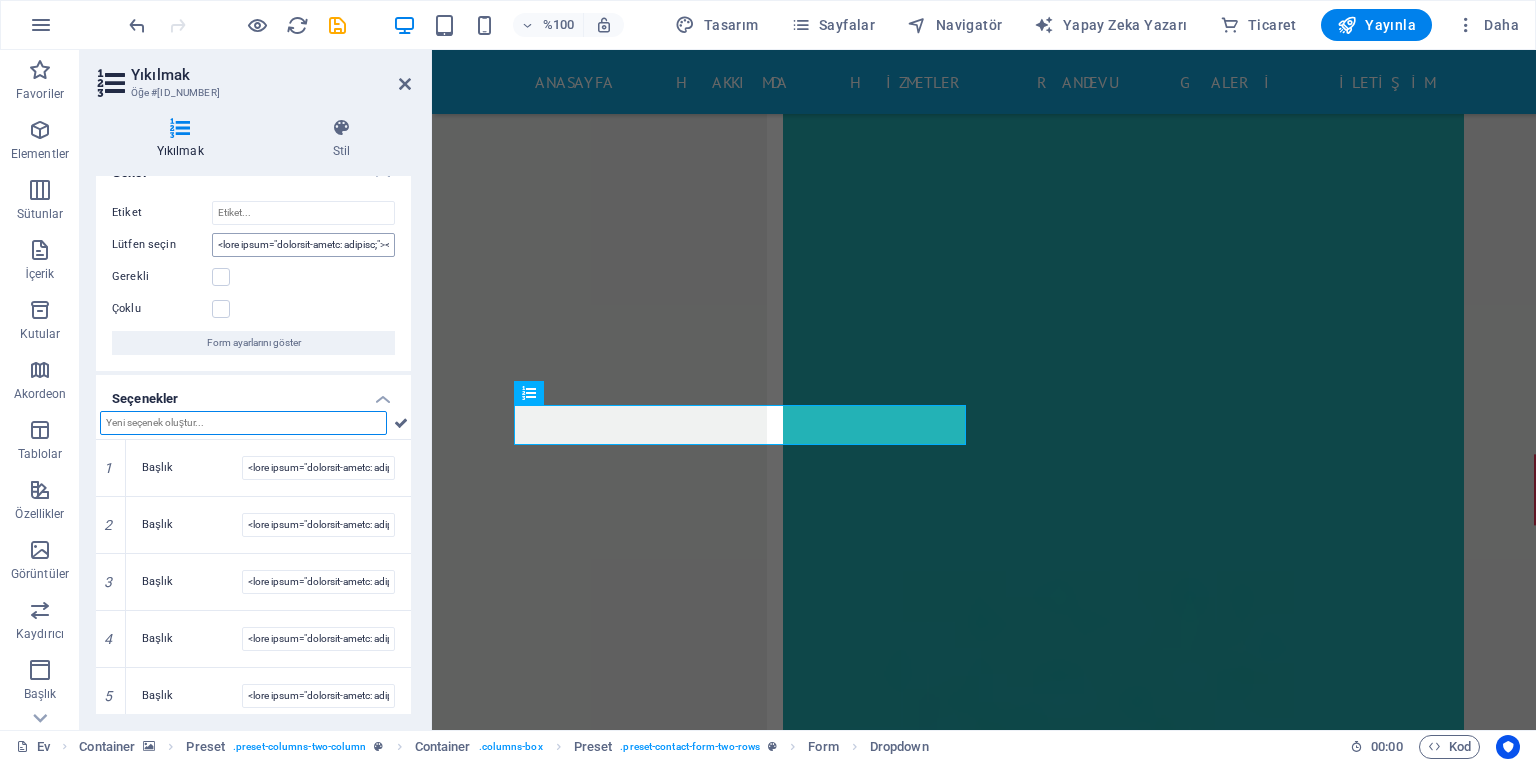 scroll, scrollTop: 0, scrollLeft: 0, axis: both 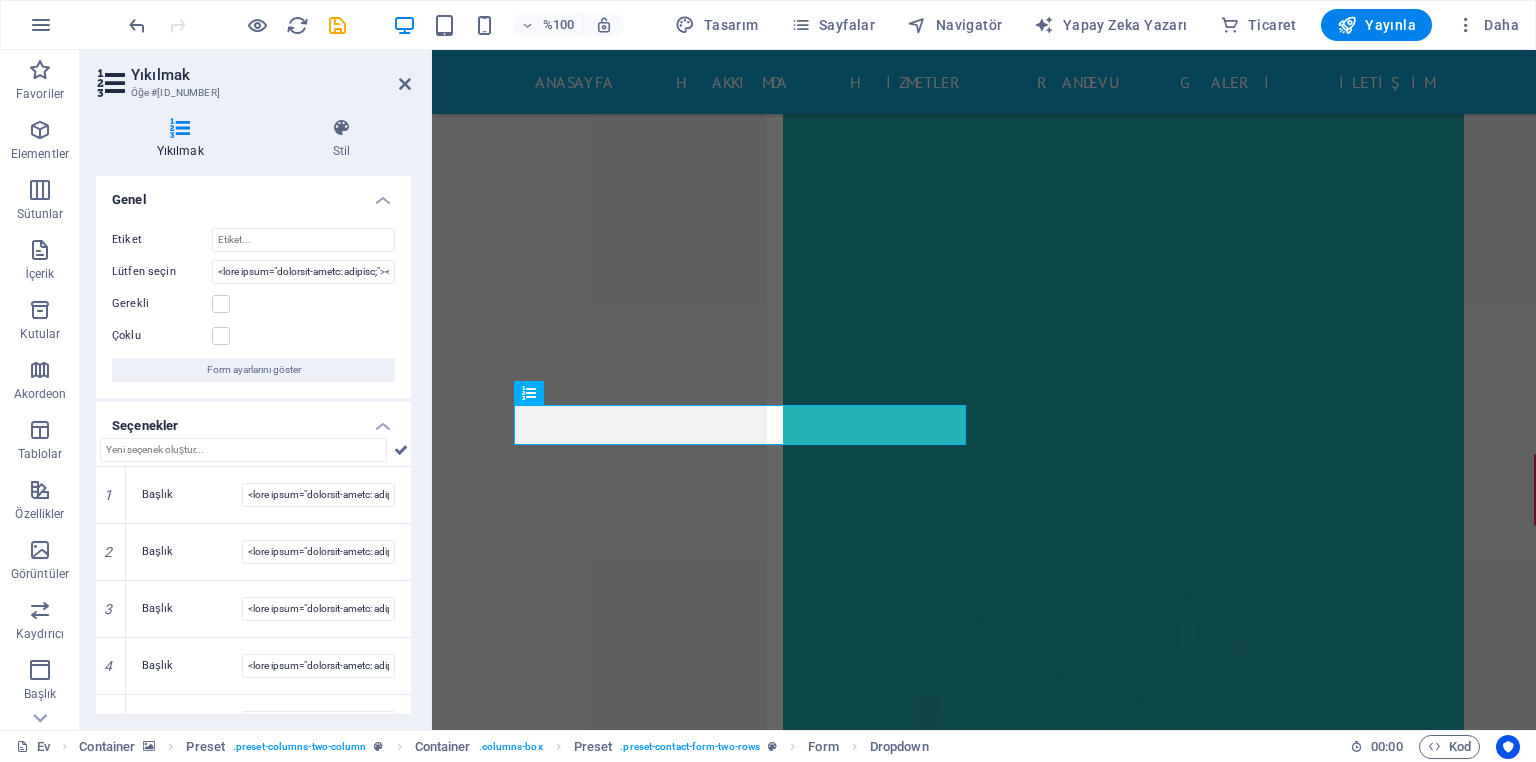 click on "Genel" at bounding box center (253, 194) 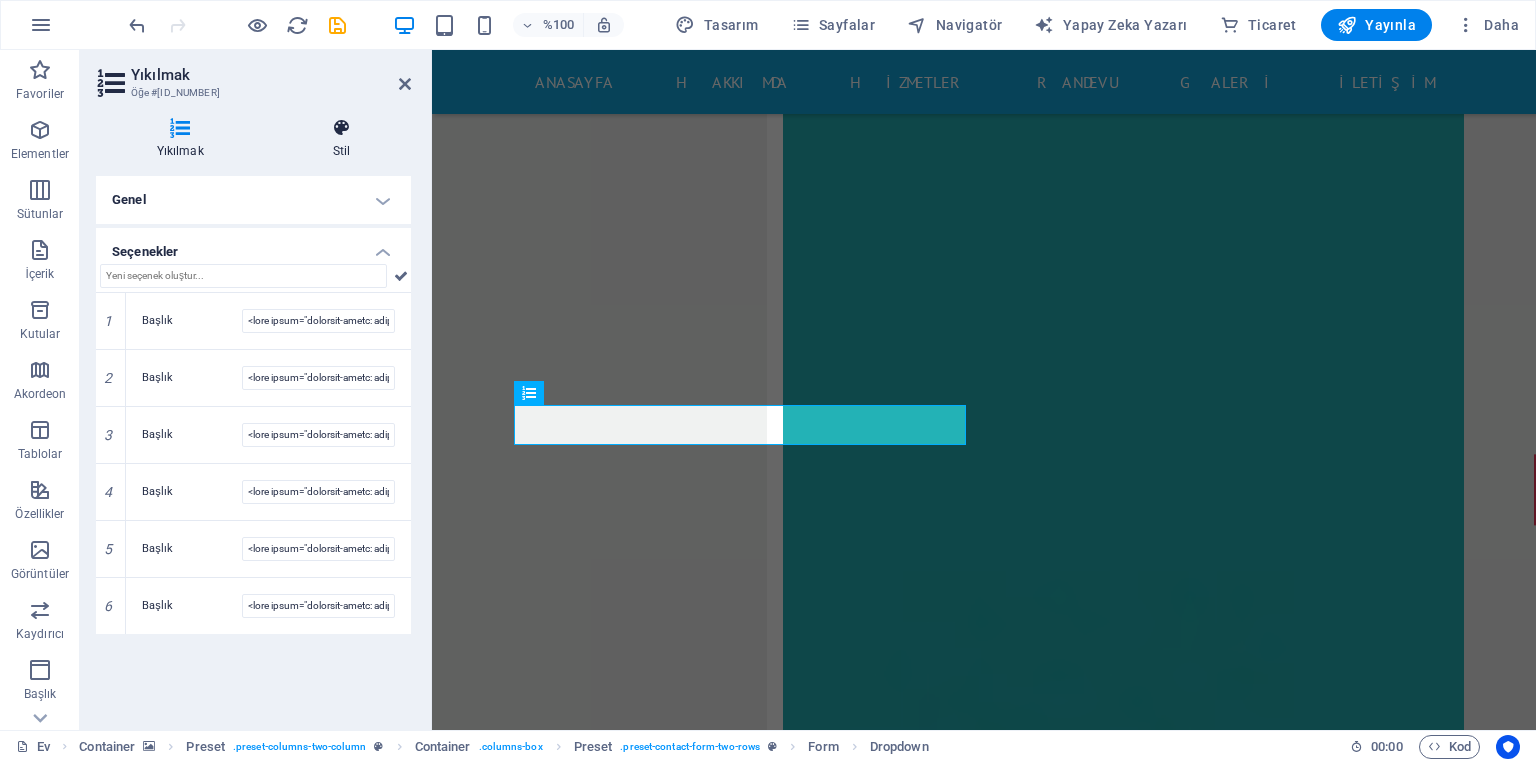 click at bounding box center [341, 128] 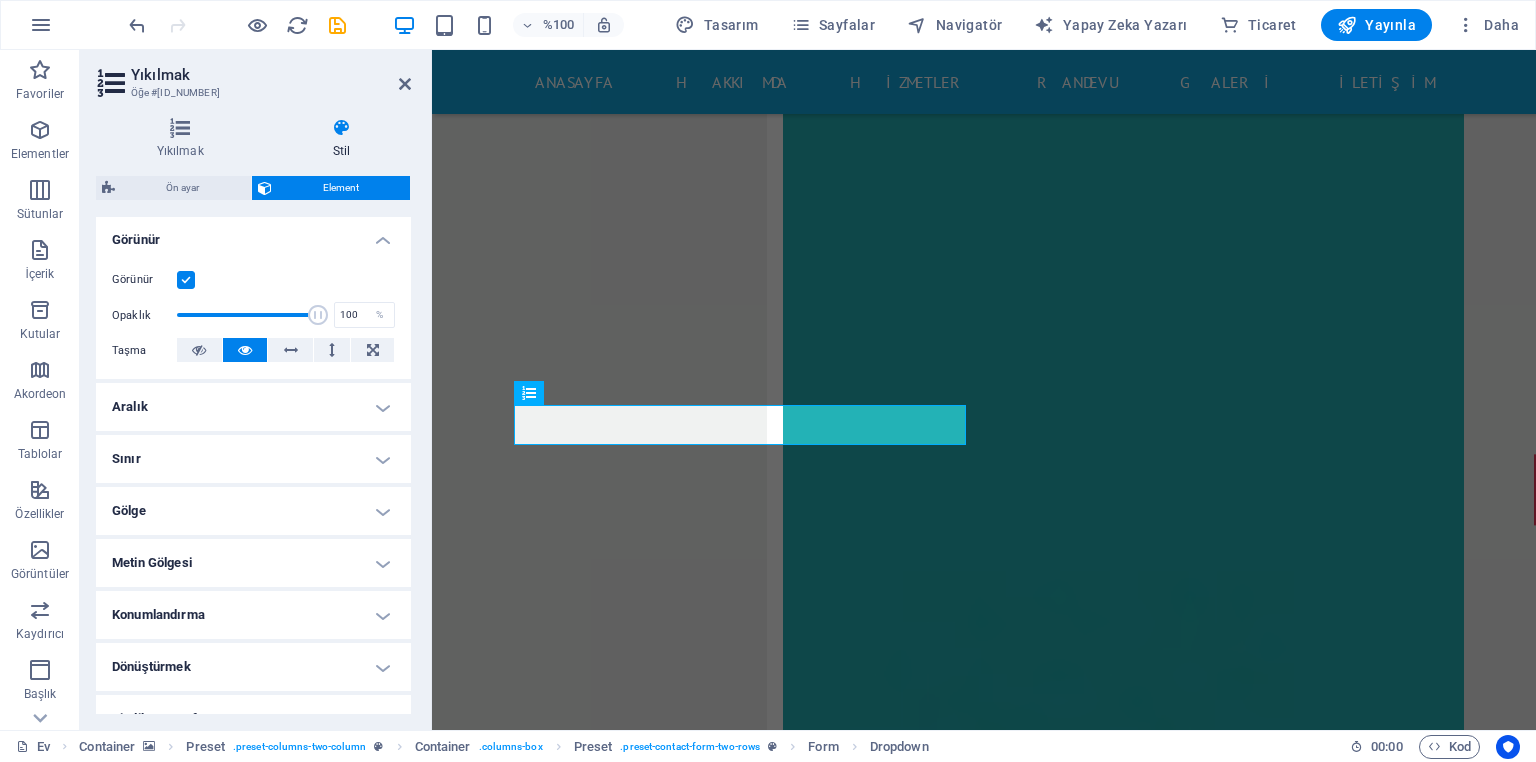 scroll, scrollTop: 0, scrollLeft: 0, axis: both 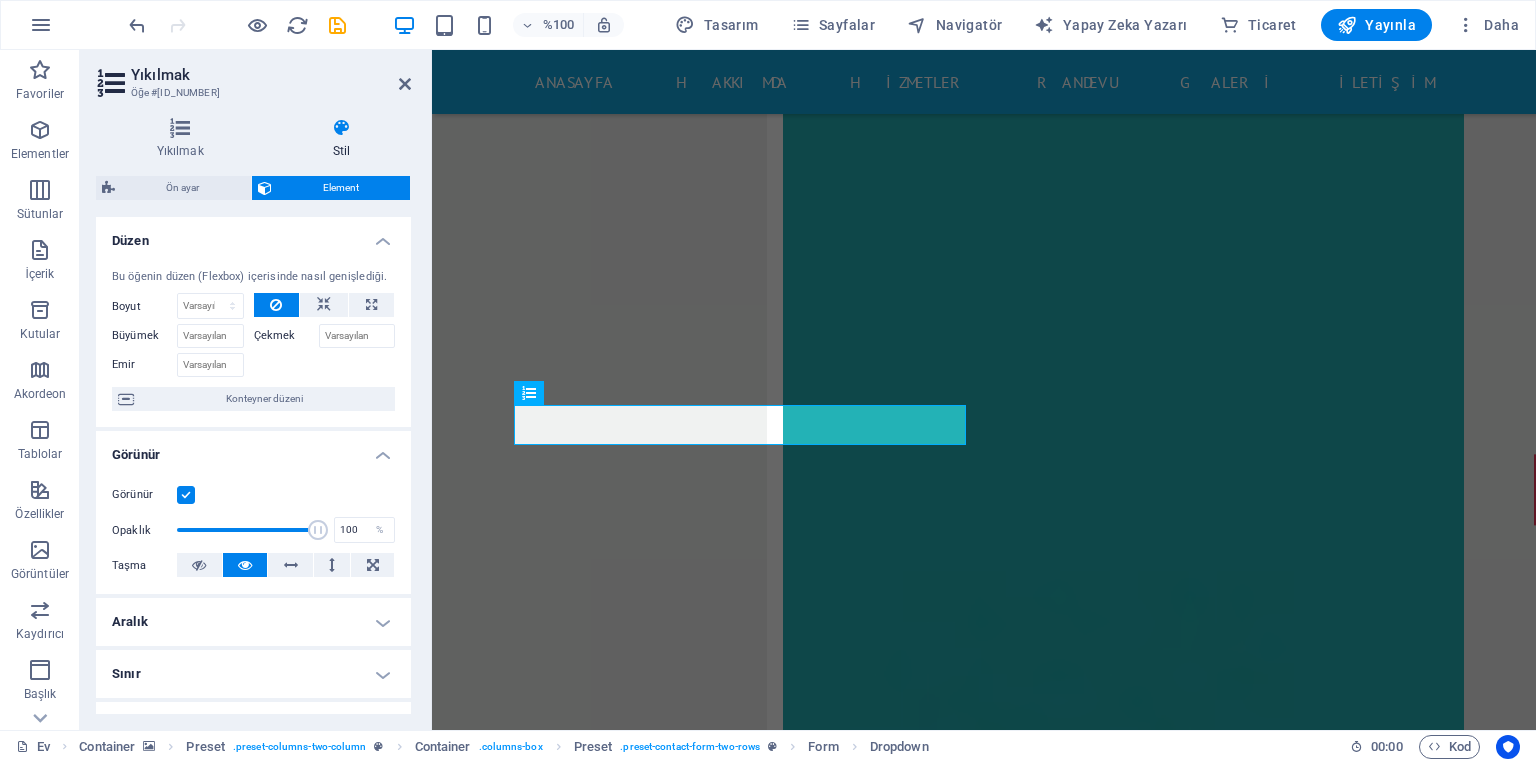 click on "Düzen" at bounding box center (253, 235) 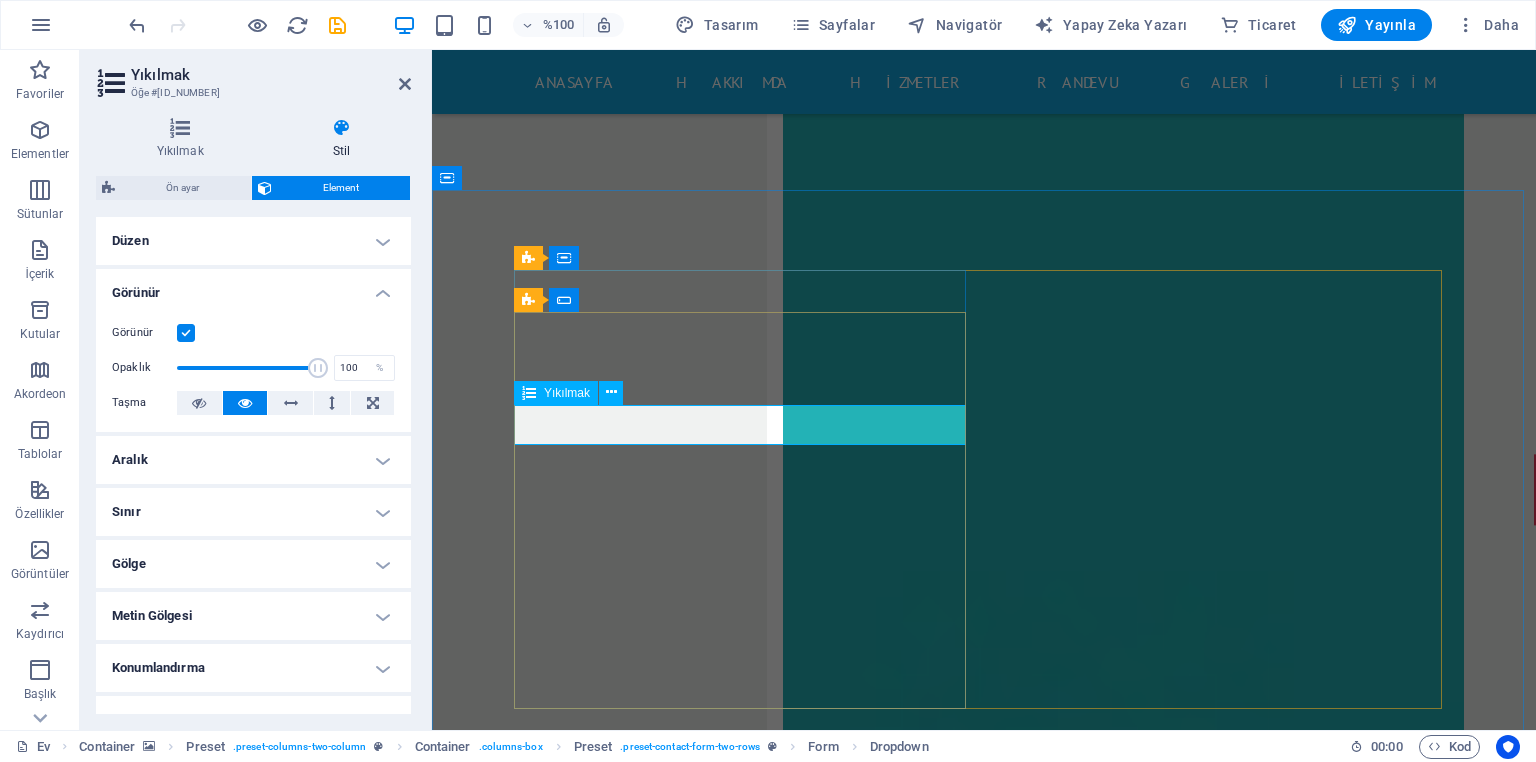 click on "Bölüm Seç sağlık hizmeti acil durum diş cerrahisi anne ve doğum kardiyoloji sağlık sigortası" 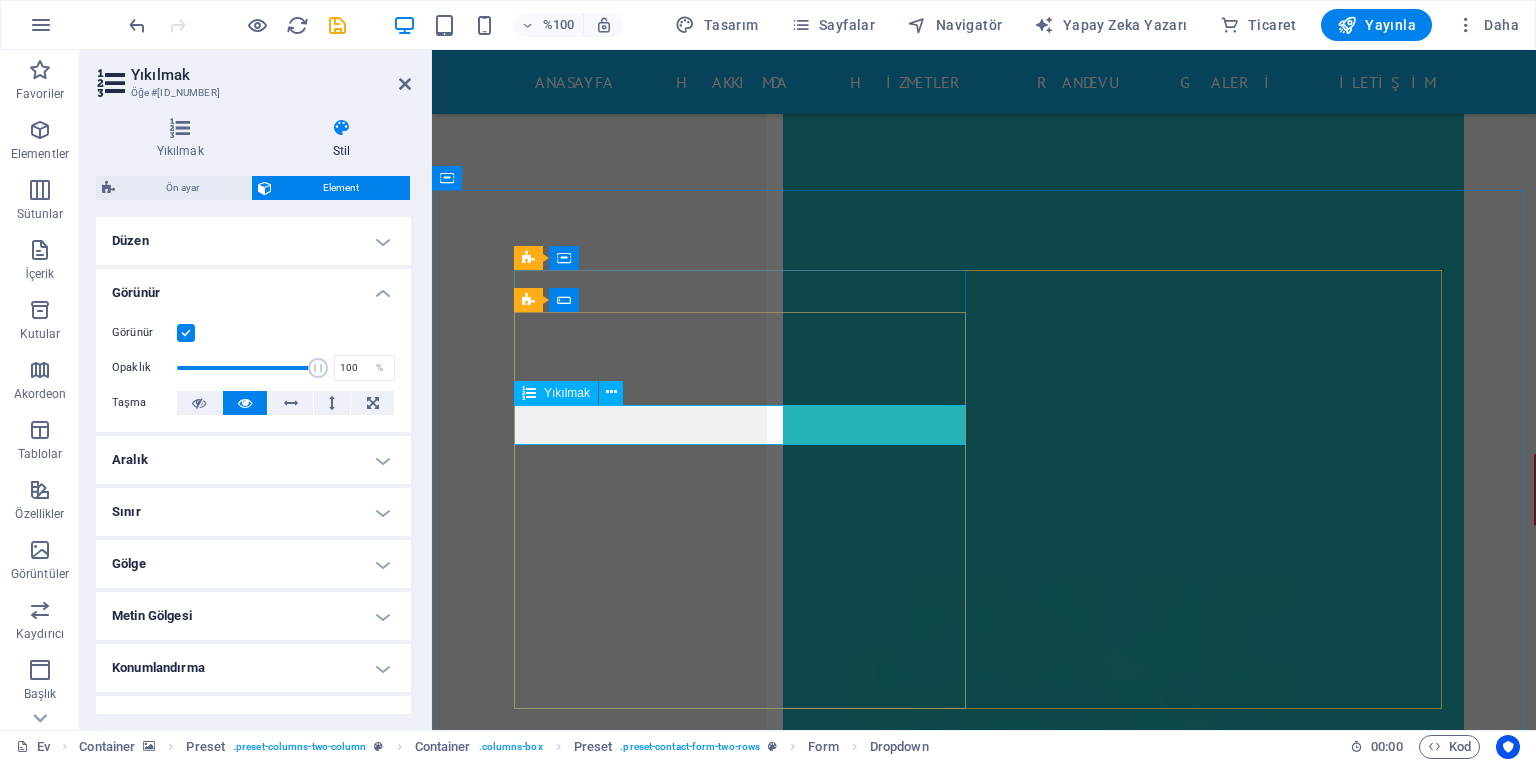 click on "Bölüm Seç sağlık hizmeti acil durum diş cerrahisi anne ve doğum kardiyoloji sağlık sigortası" 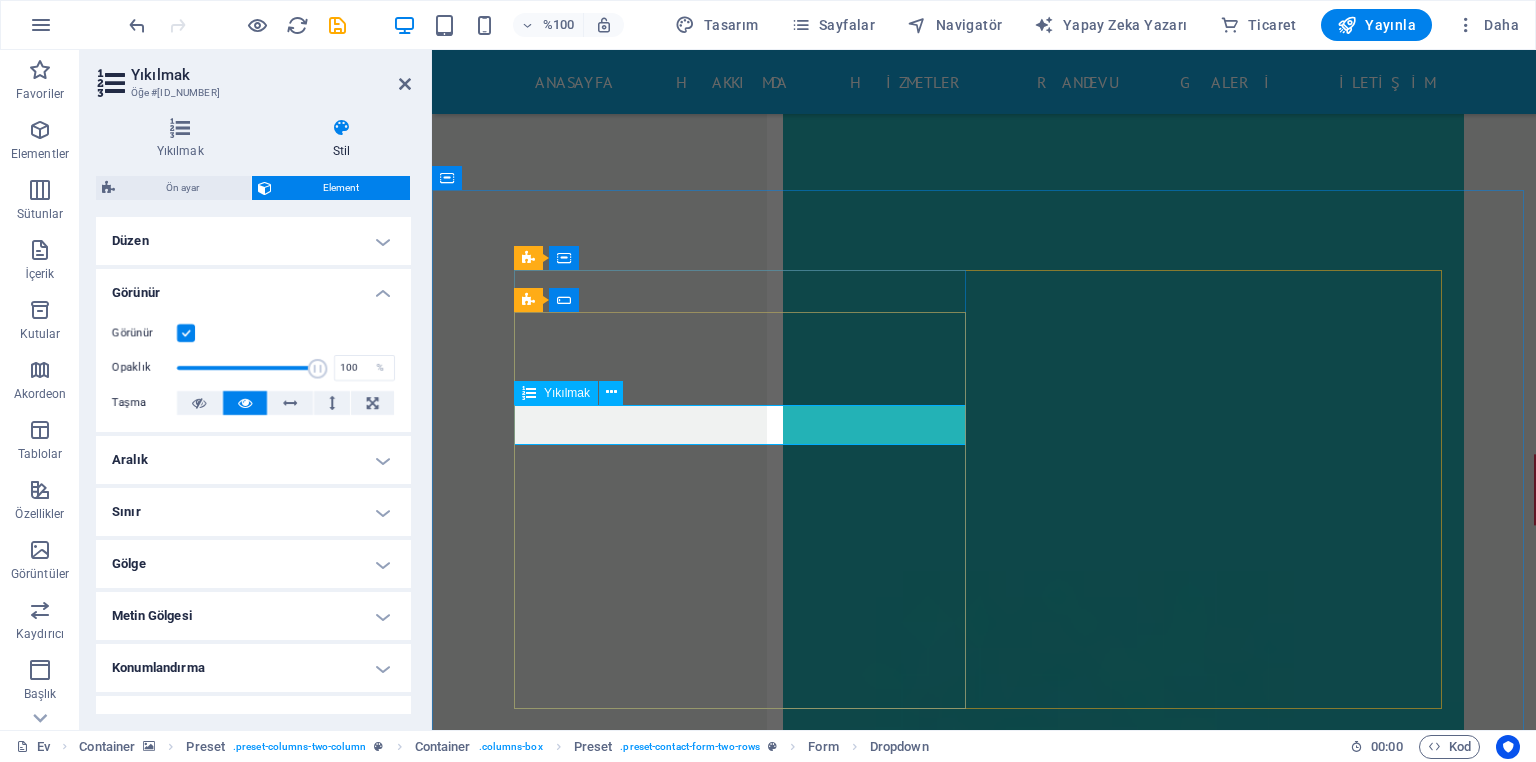 click on "Bölüm Seç sağlık hizmeti acil durum diş cerrahisi anne ve doğum kardiyoloji sağlık sigortası" 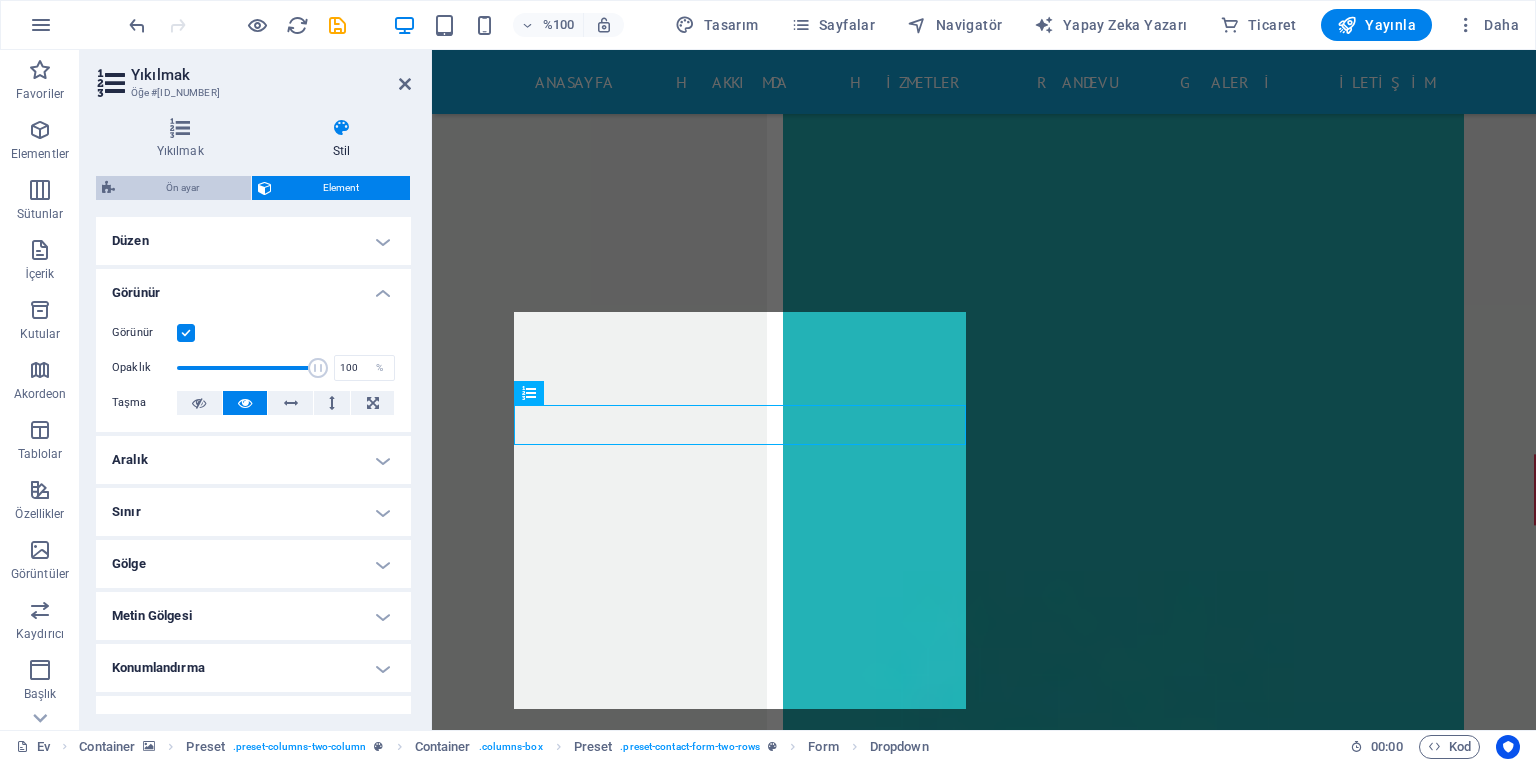 click on "Ön ayar" at bounding box center (182, 187) 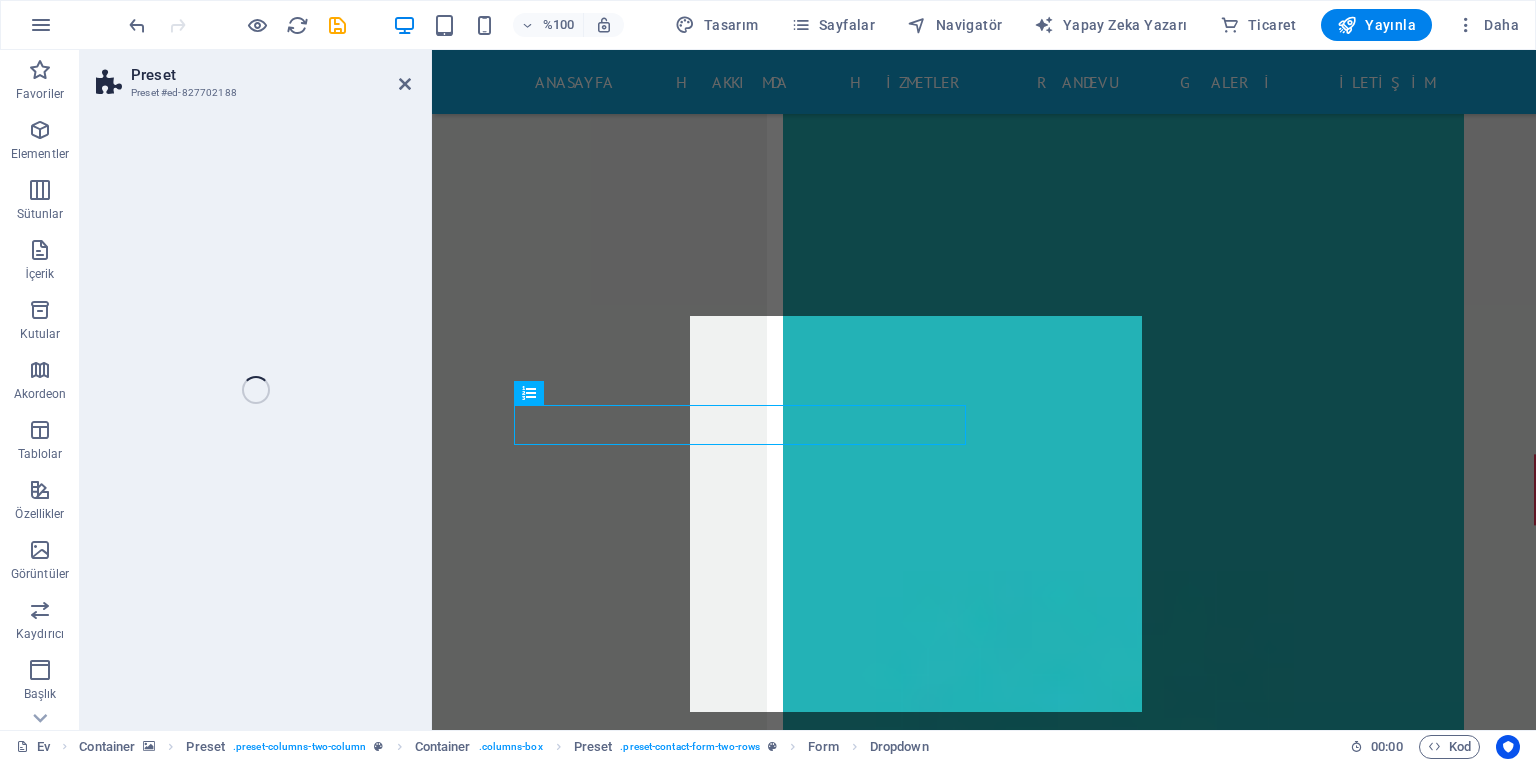 select on "px" 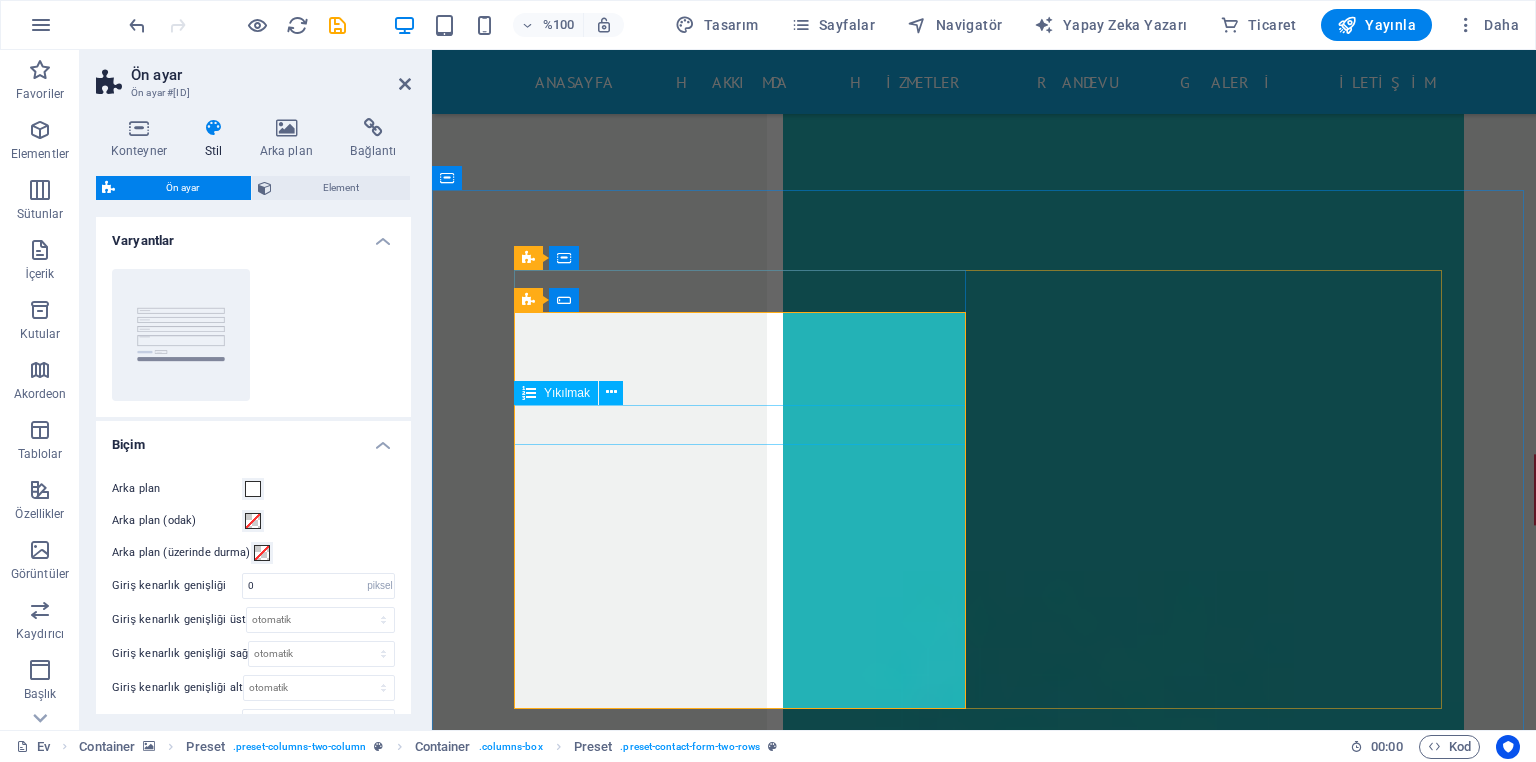 click on "Bölüm Seç sağlık hizmeti acil durum diş cerrahisi anne ve doğum kardiyoloji sağlık sigortası" 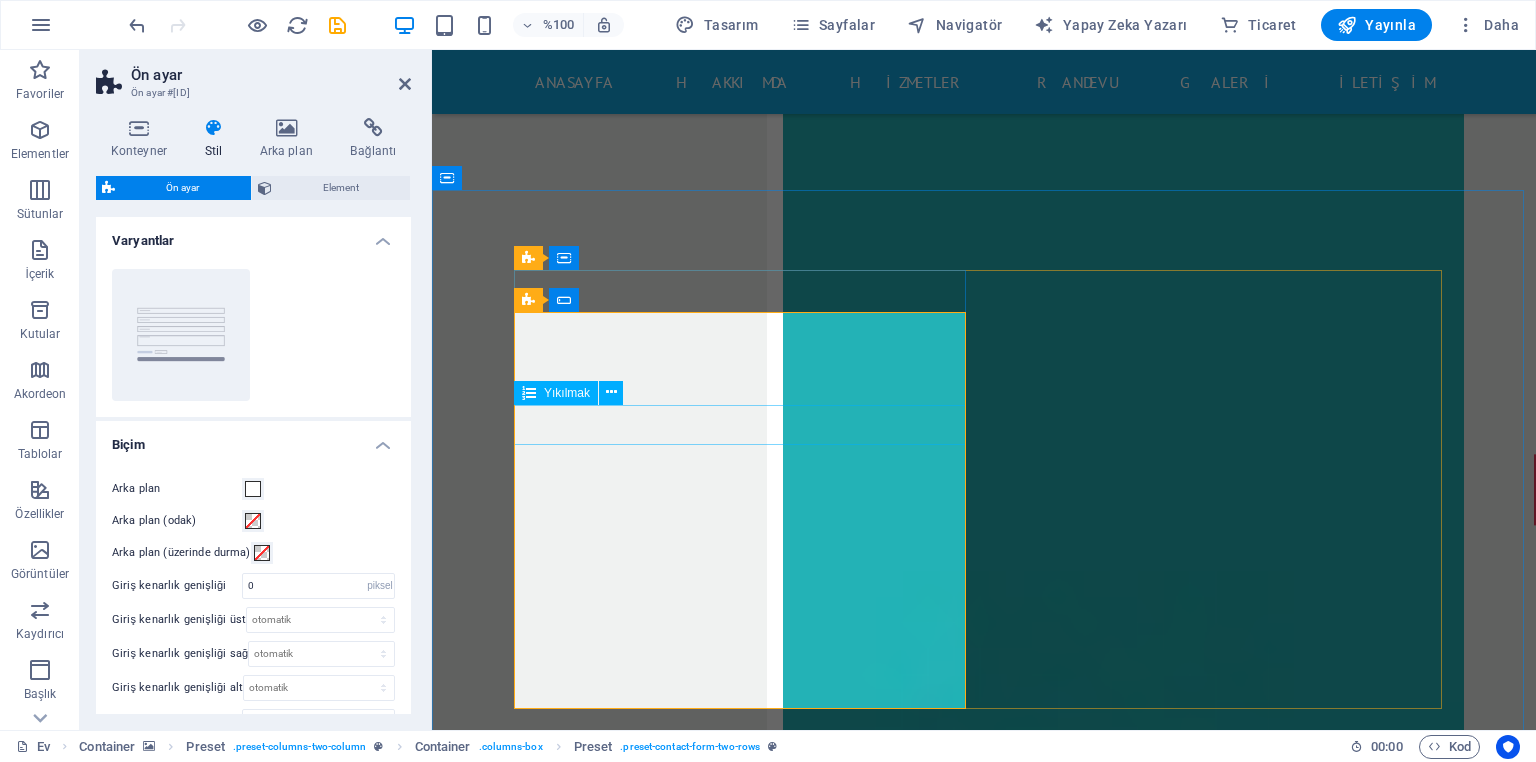 click on "Bölüm Seç sağlık hizmeti acil durum diş cerrahisi anne ve doğum kardiyoloji sağlık sigortası" 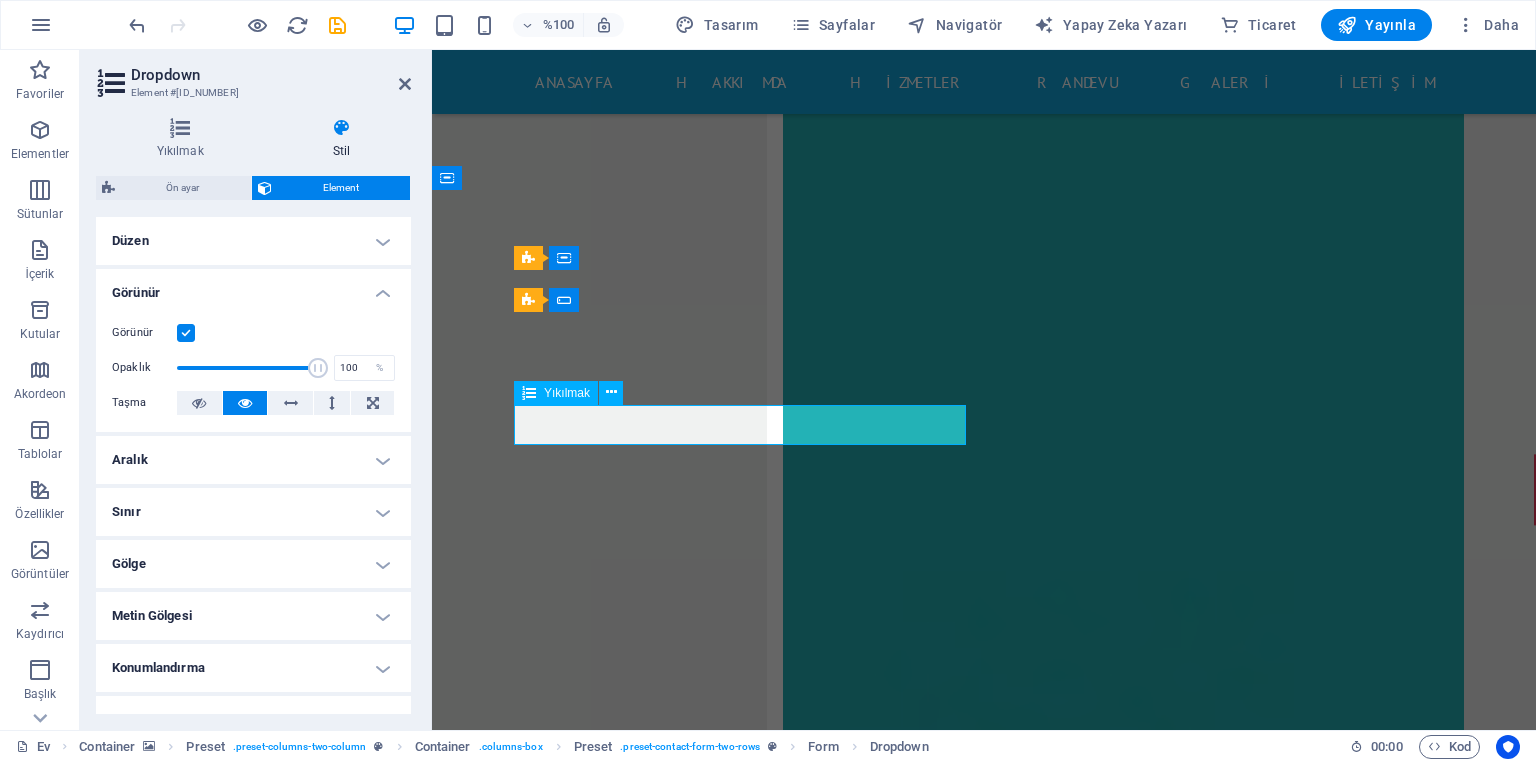 click on "Bölüm Seç sağlık hizmeti acil durum diş cerrahisi anne ve doğum kardiyoloji sağlık sigortası" 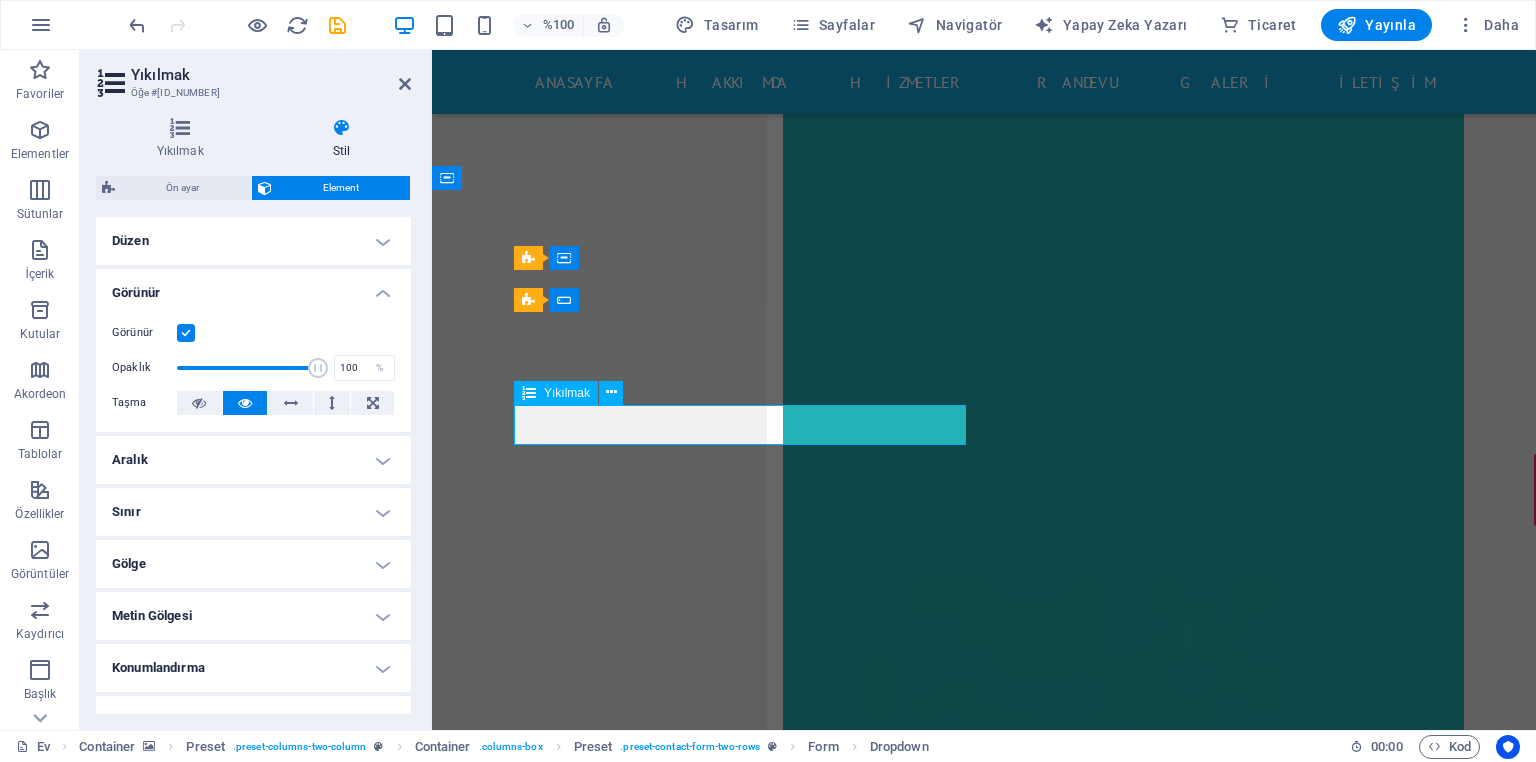 click on "Bölüm Seç sağlık hizmeti acil durum diş cerrahisi anne ve doğum kardiyoloji sağlık sigortası" 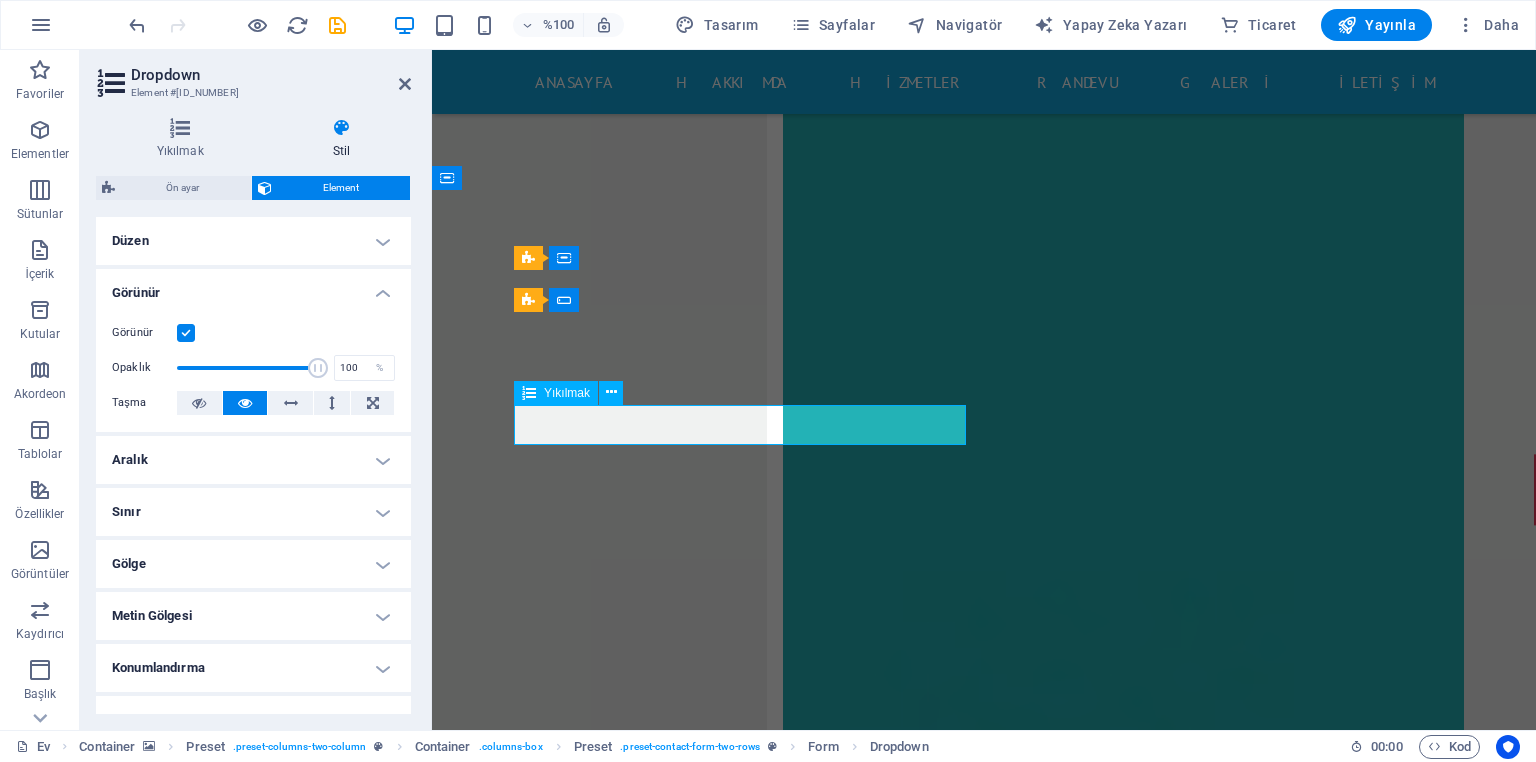 click on "Bölüm Seç sağlık hizmeti acil durum diş cerrahisi anne ve doğum kardiyoloji sağlık sigortası" 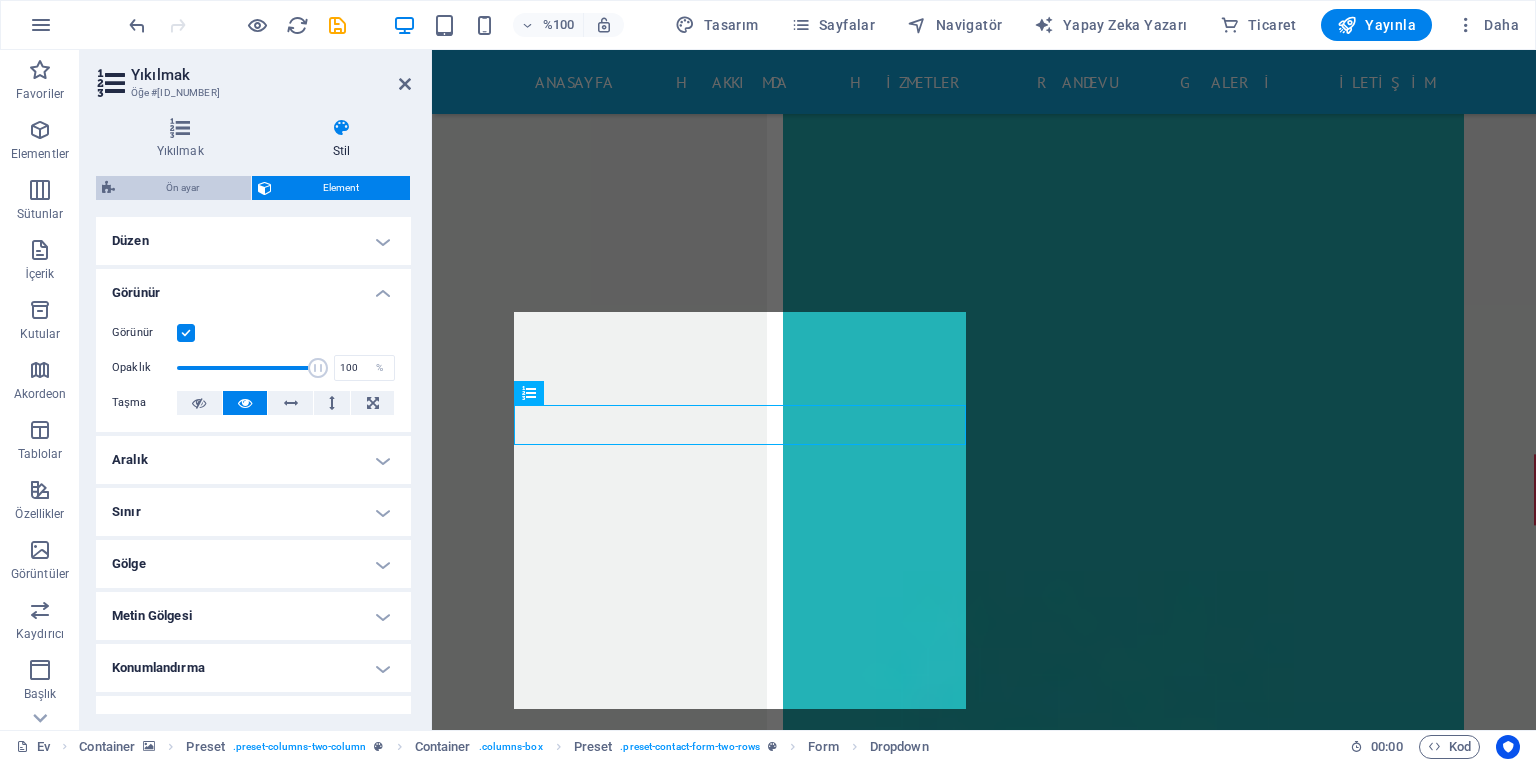 click on "Ön ayar" at bounding box center (183, 188) 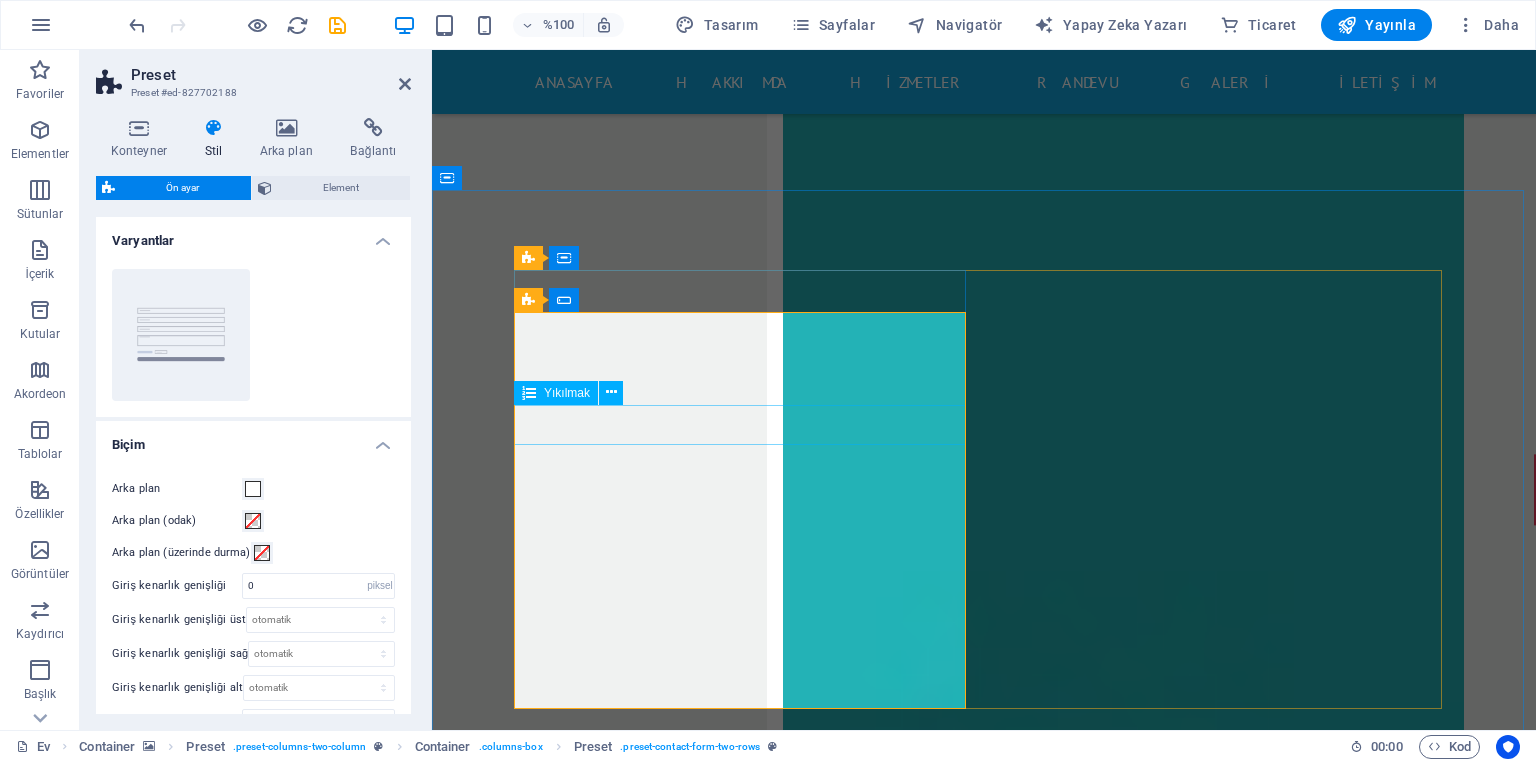 click on "Bölüm Seç sağlık hizmeti acil durum diş cerrahisi anne ve doğum kardiyoloji sağlık sigortası" 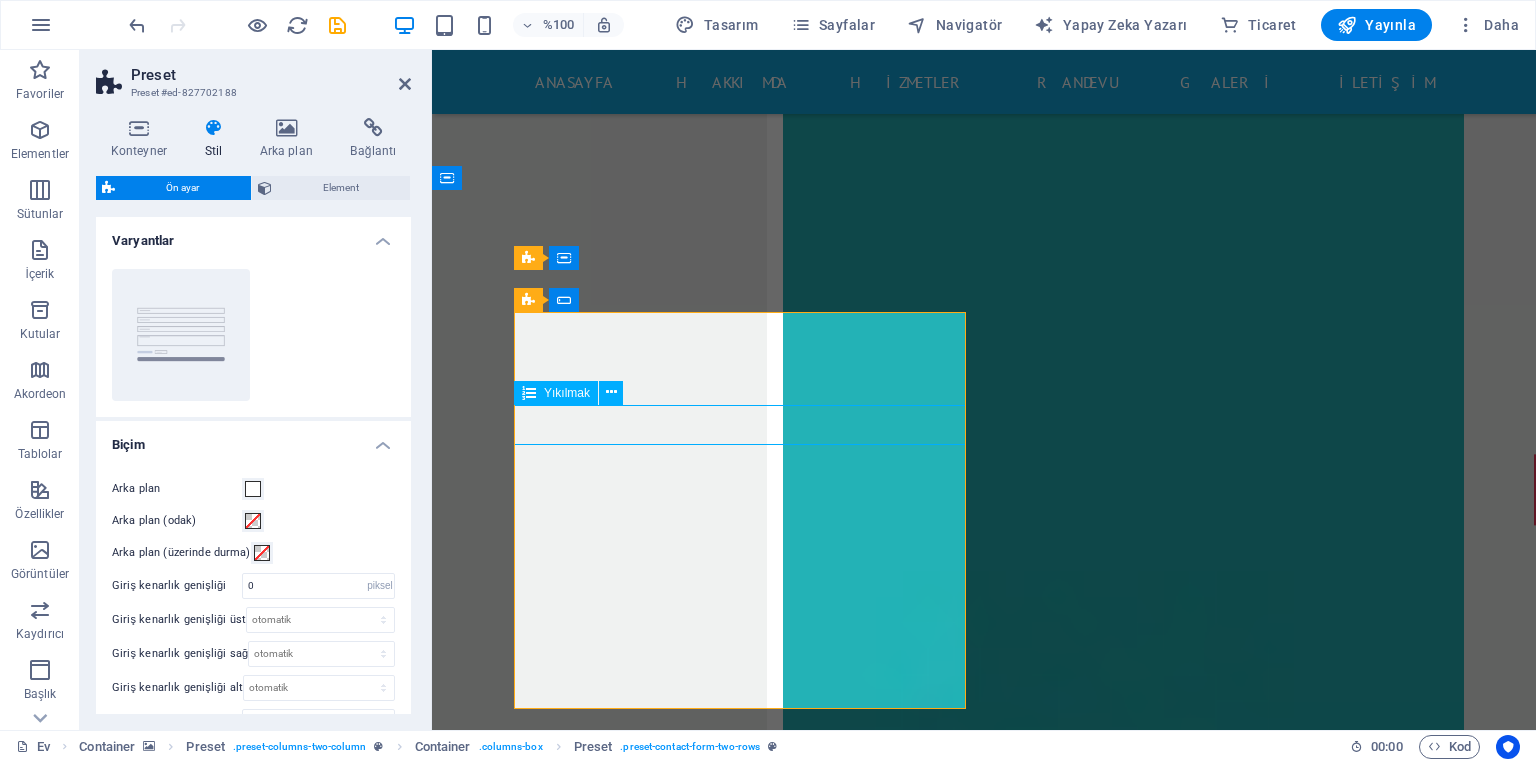 click on "Bölüm Seç sağlık hizmeti acil durum diş cerrahisi anne ve doğum kardiyoloji sağlık sigortası" 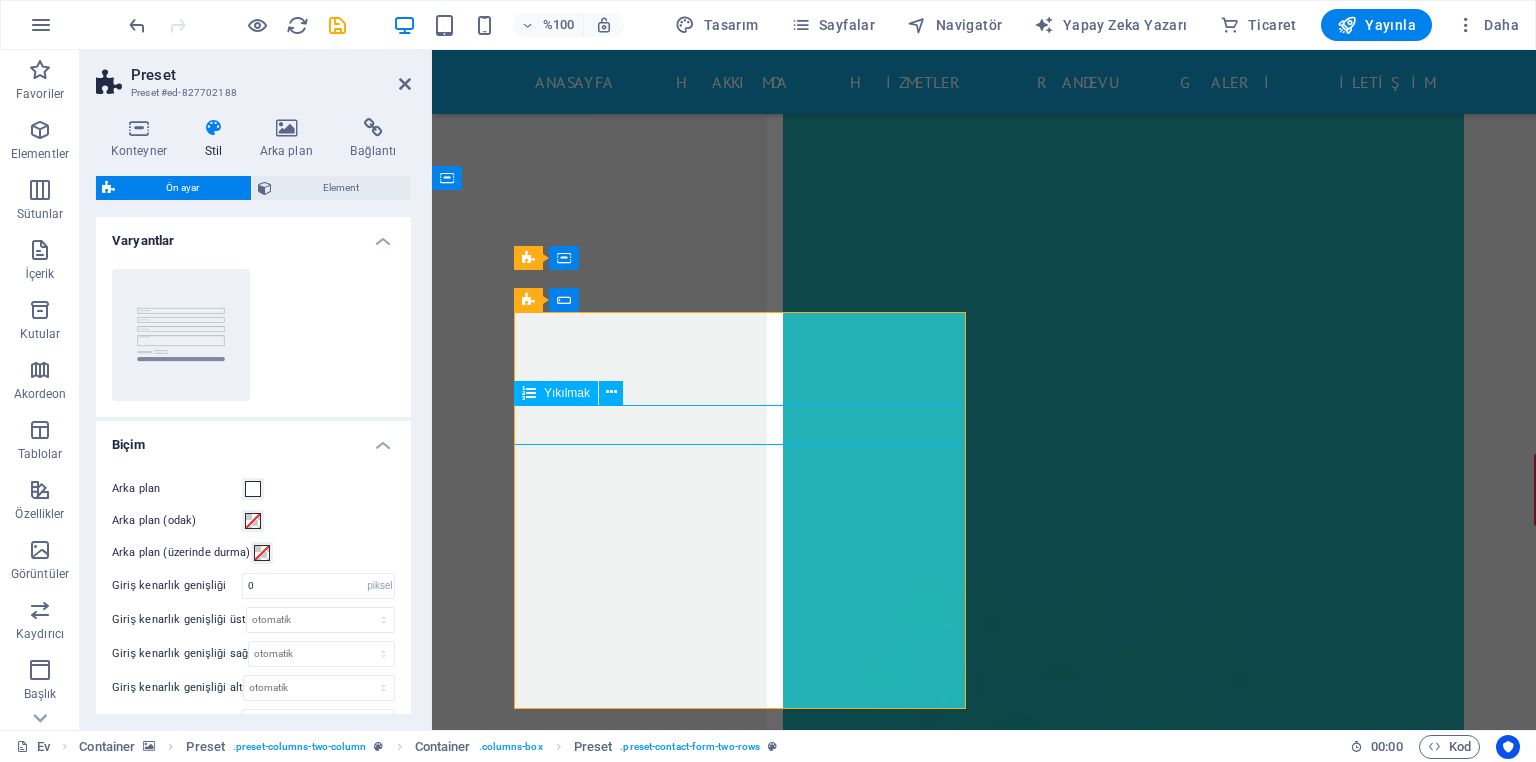 click on "Bölüm Seç sağlık hizmeti acil durum diş cerrahisi anne ve doğum kardiyoloji sağlık sigortası" 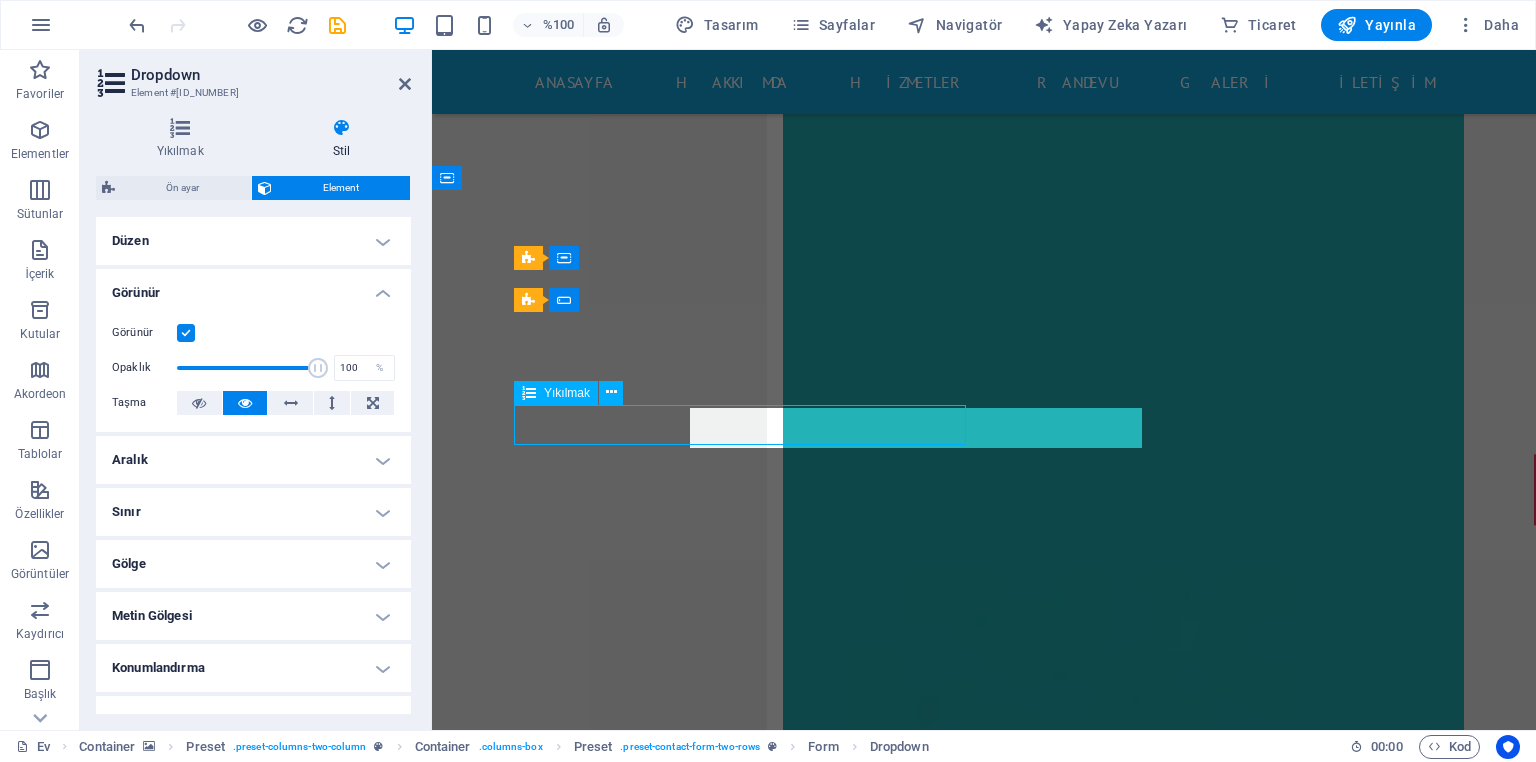 click on "Bölüm Seç sağlık hizmeti acil durum diş cerrahisi anne ve doğum kardiyoloji sağlık sigortası" 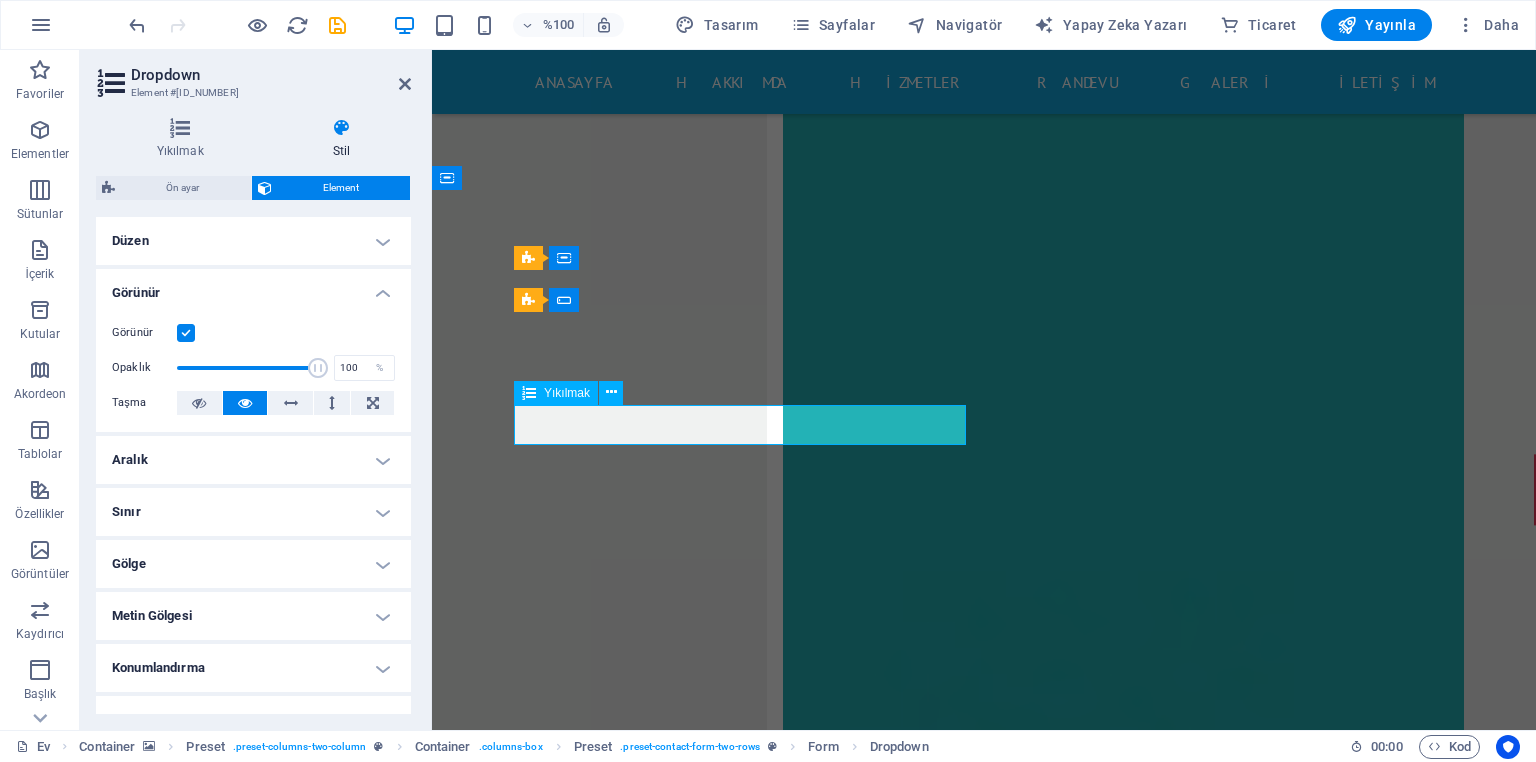 click on "Bölüm Seç sağlık hizmeti acil durum diş cerrahisi anne ve doğum kardiyoloji sağlık sigortası" 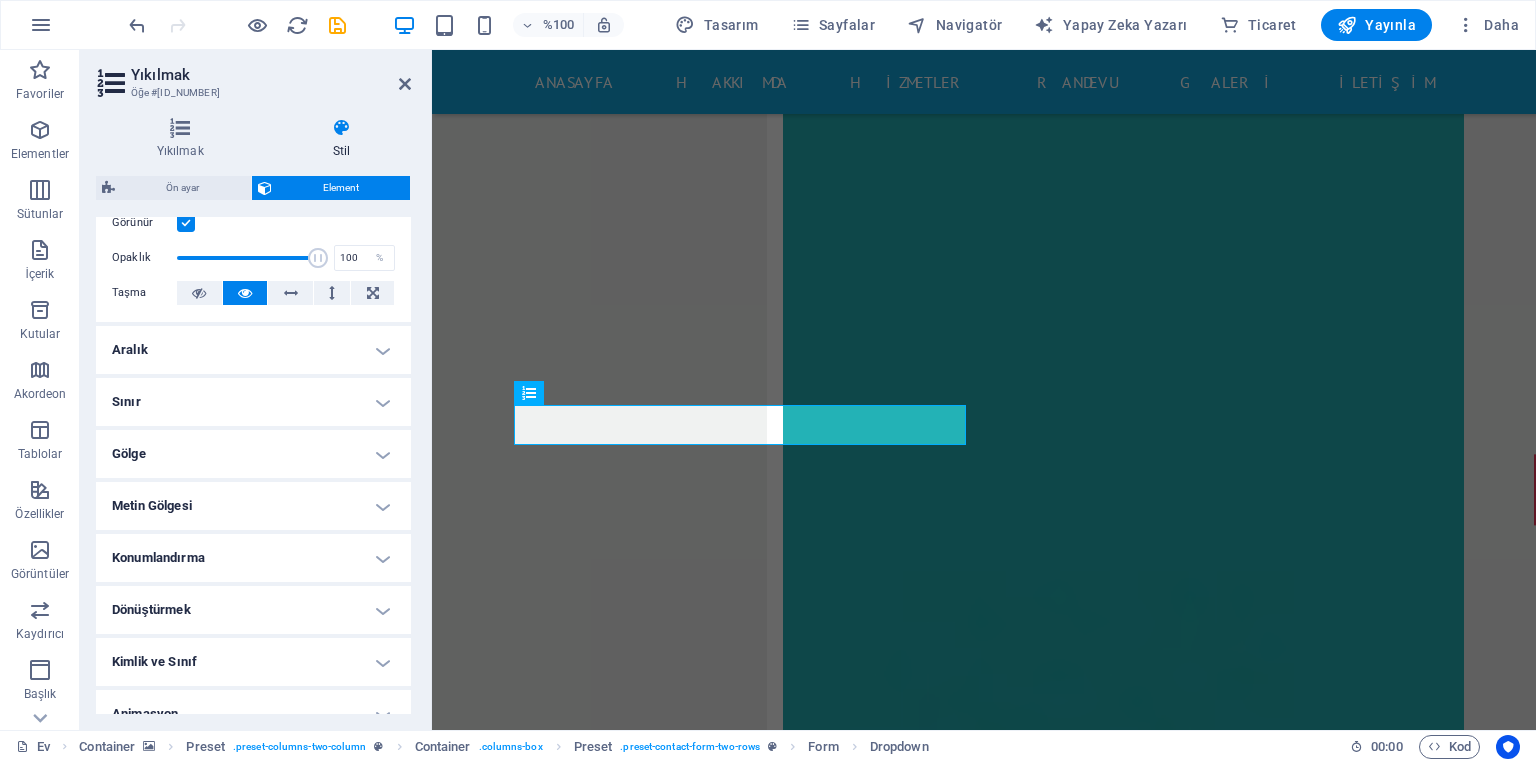 scroll, scrollTop: 185, scrollLeft: 0, axis: vertical 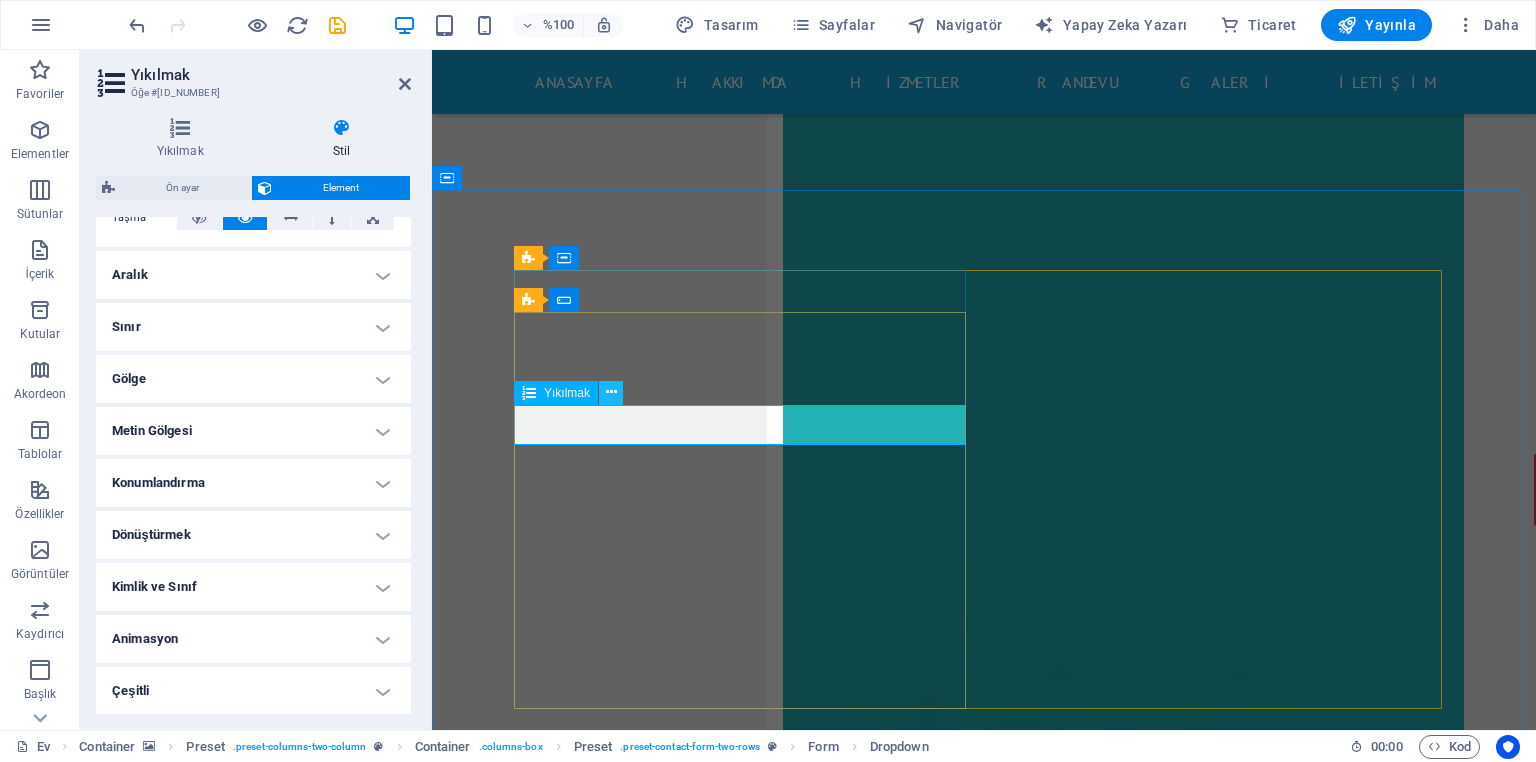 click at bounding box center (611, 393) 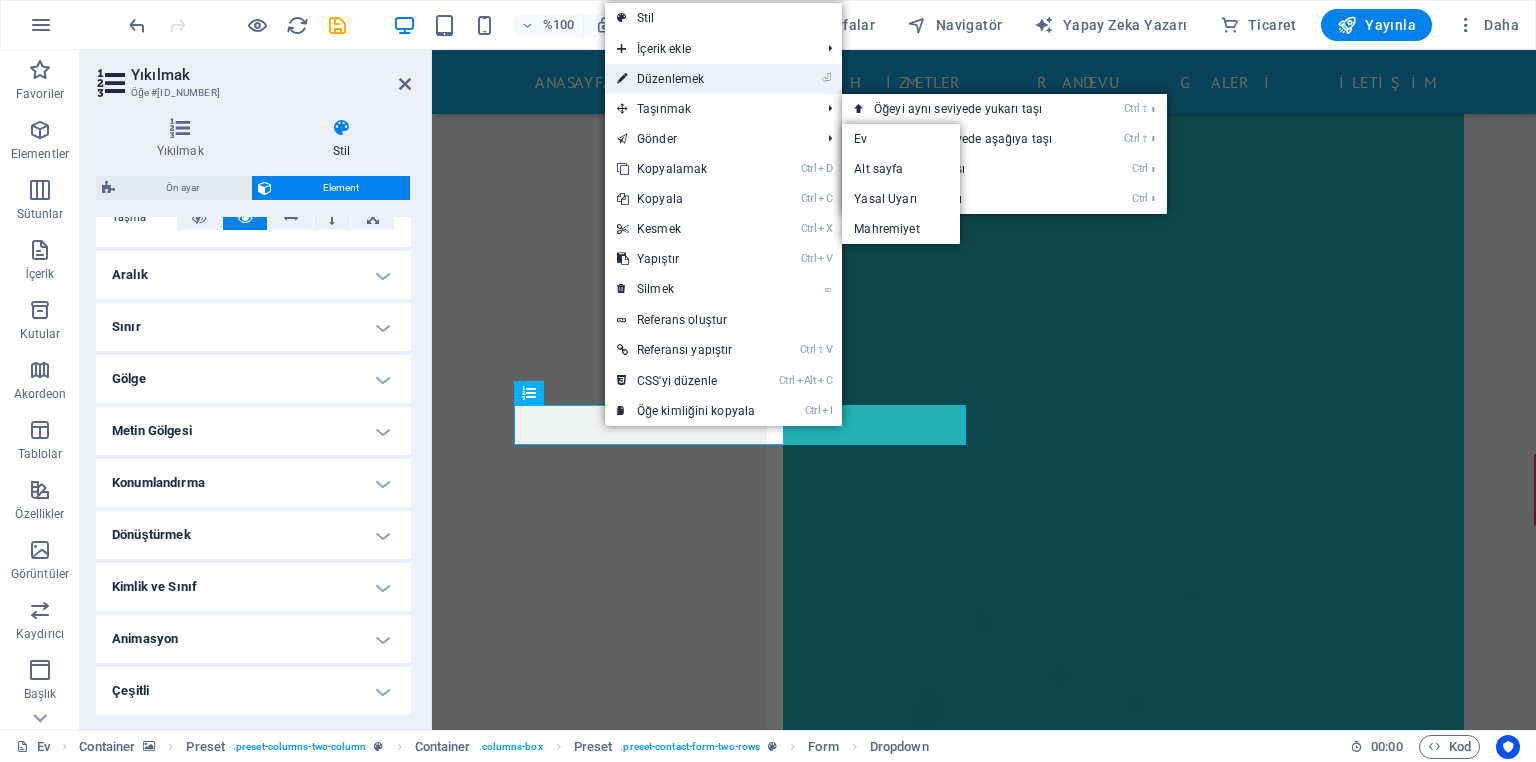 click on "⏎ Düzenlemek" at bounding box center [686, 79] 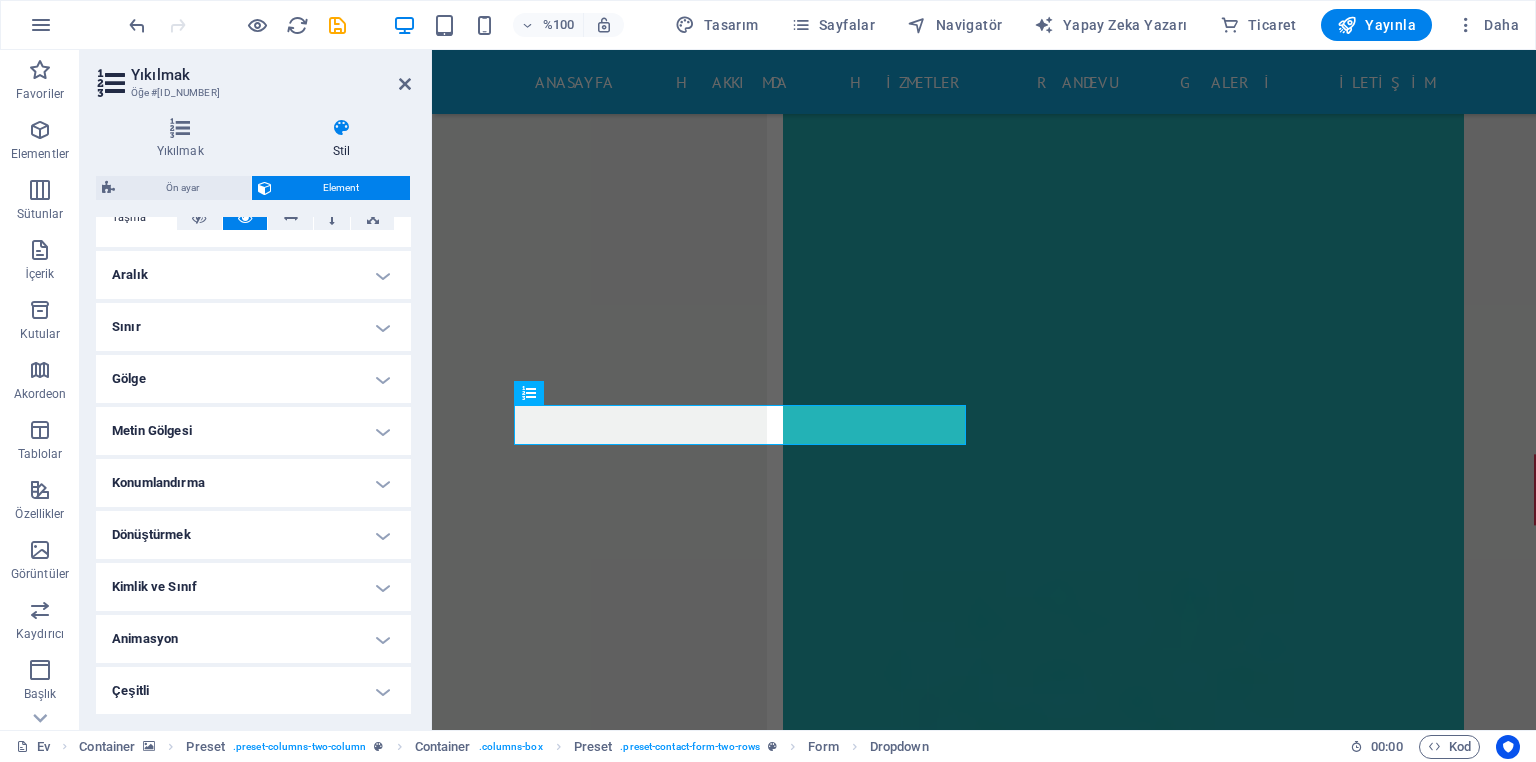 scroll, scrollTop: 12956, scrollLeft: 0, axis: vertical 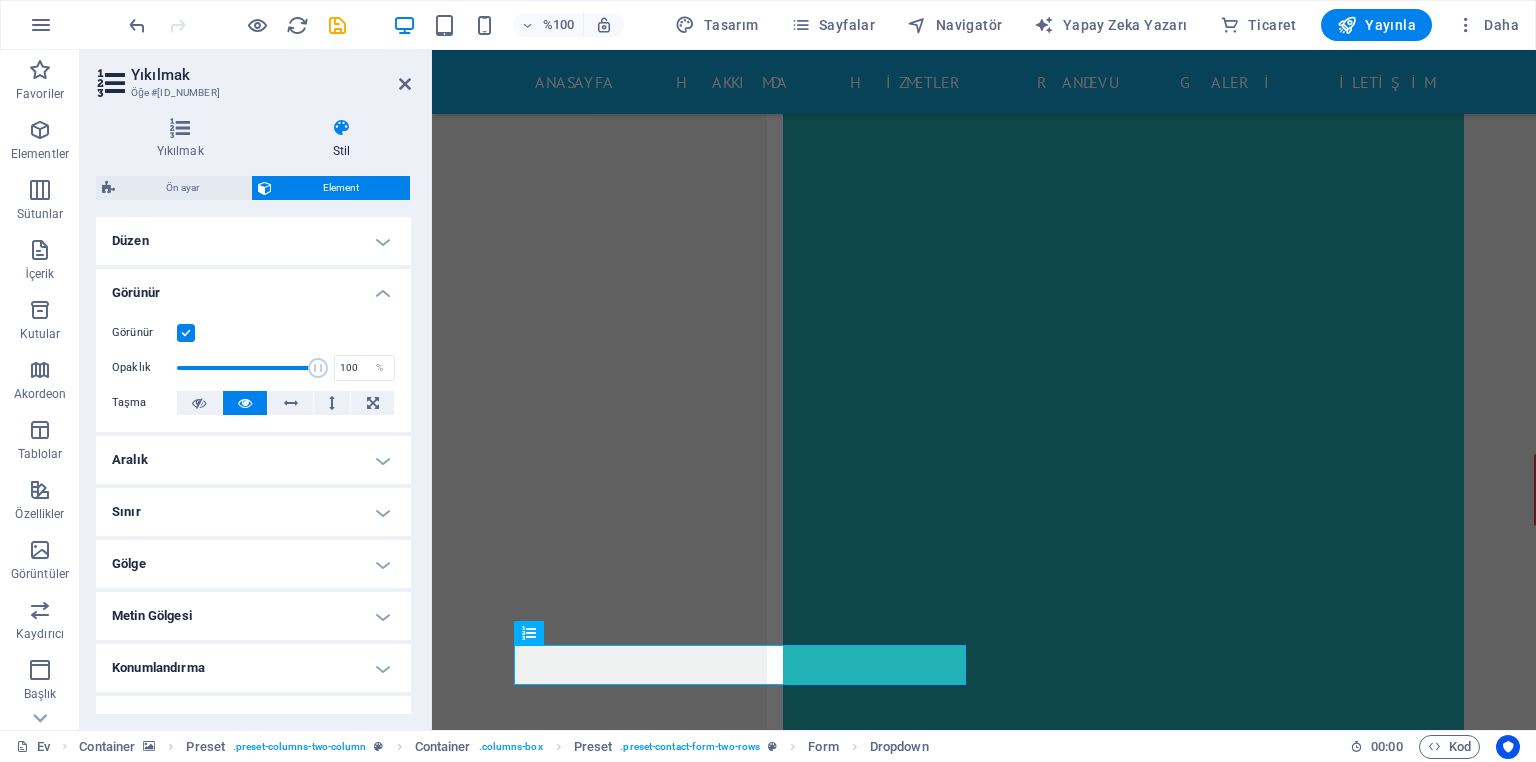 click on "Düzen" at bounding box center [253, 241] 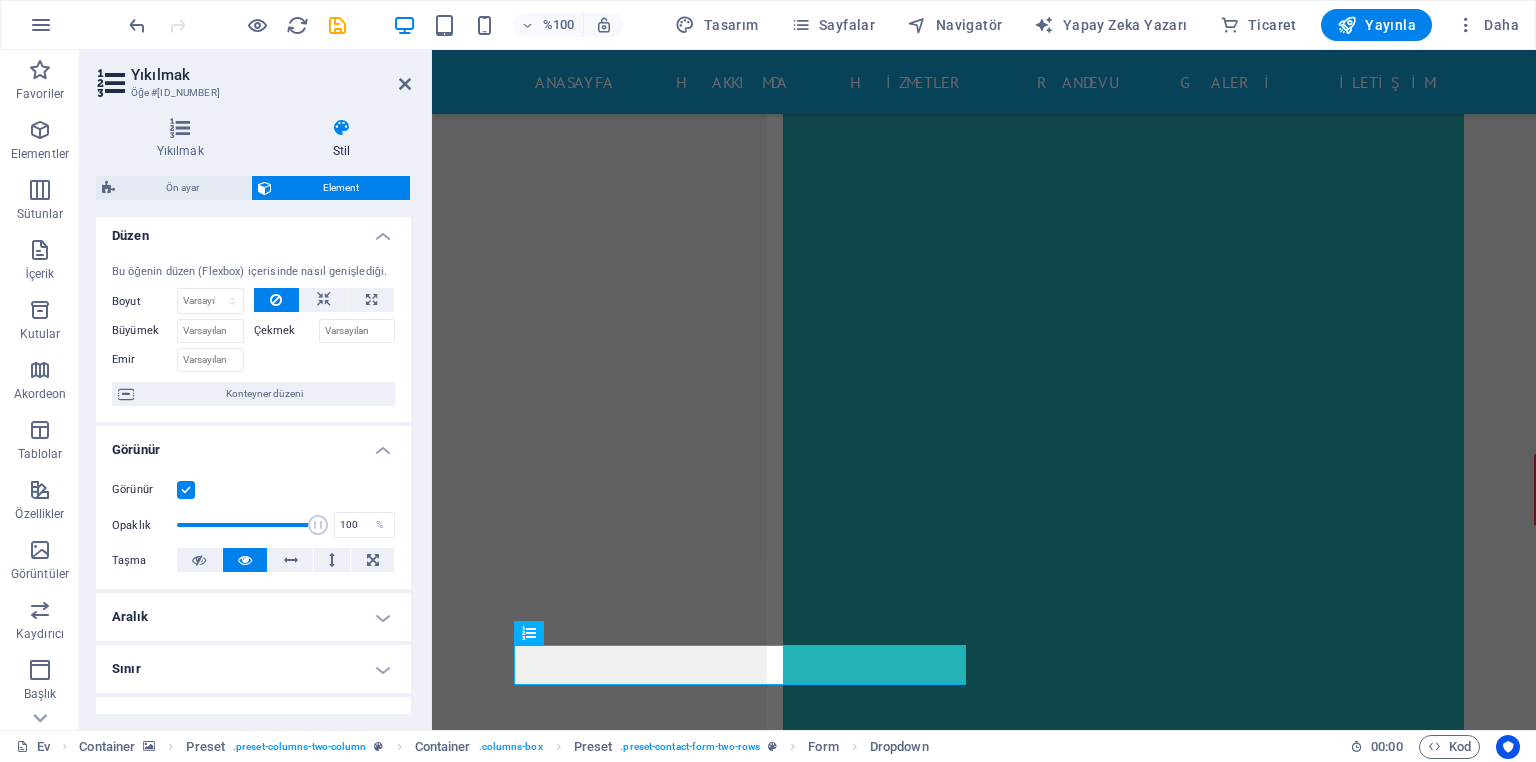 scroll, scrollTop: 0, scrollLeft: 0, axis: both 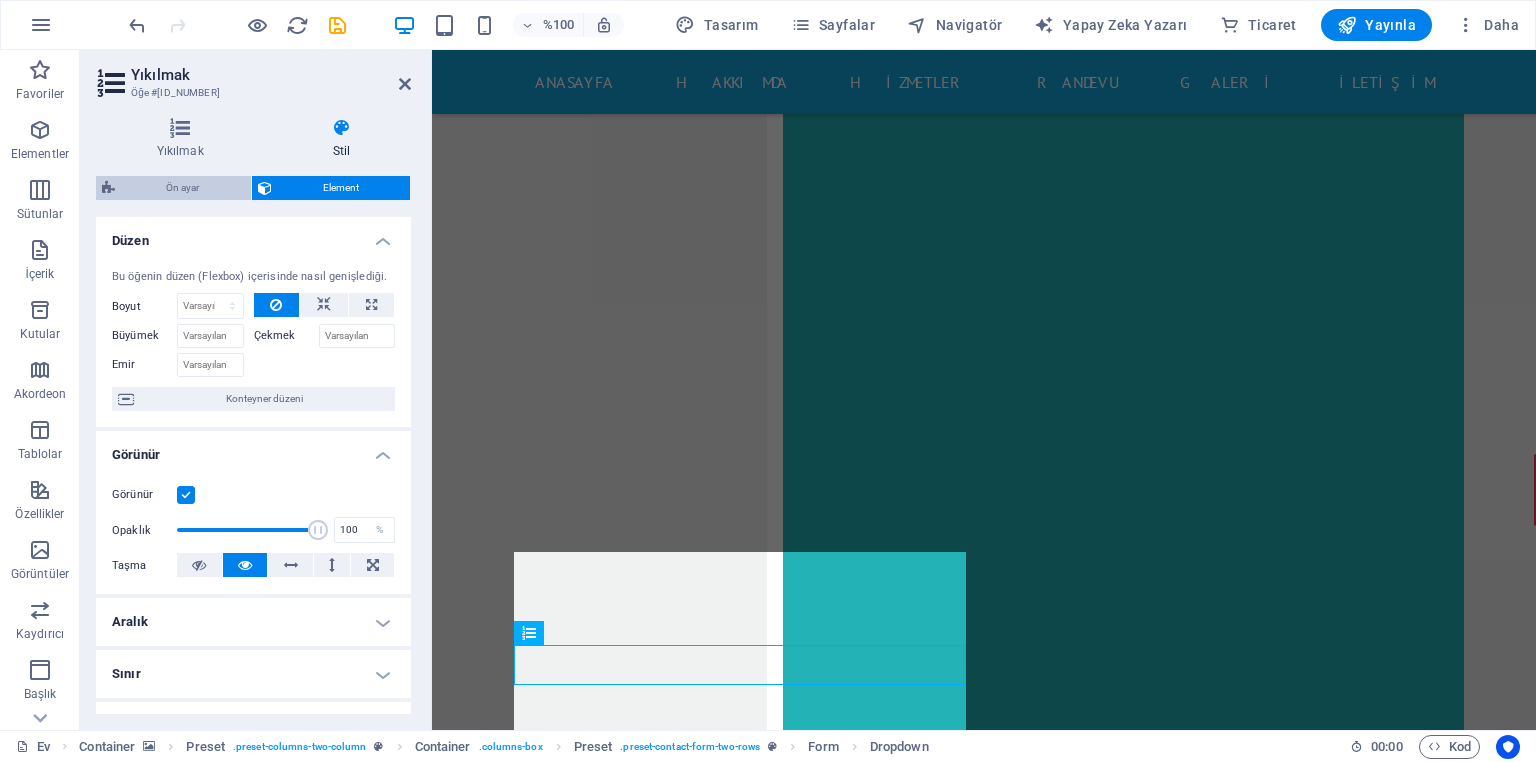 click on "Ön ayar" at bounding box center (183, 188) 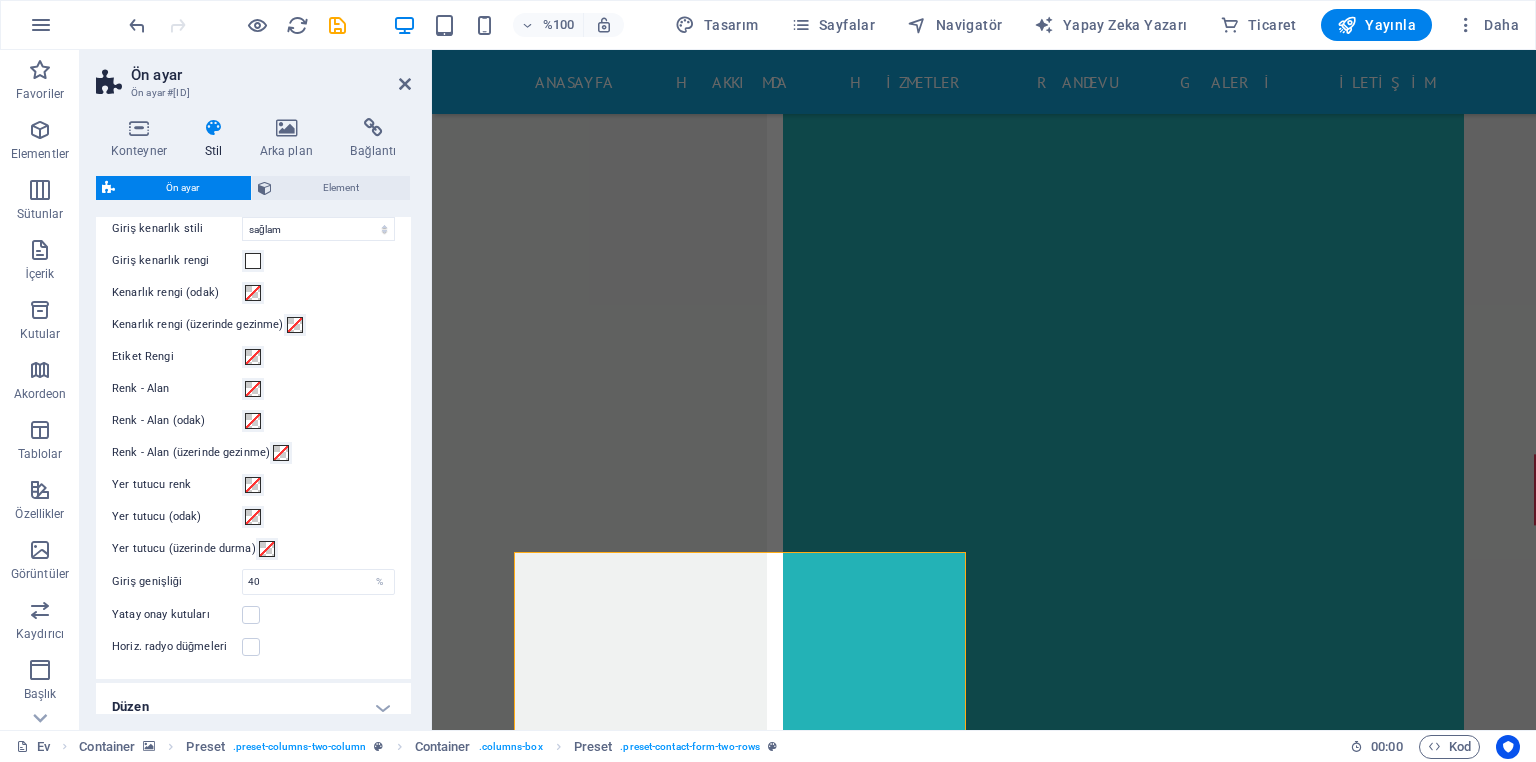 scroll, scrollTop: 705, scrollLeft: 0, axis: vertical 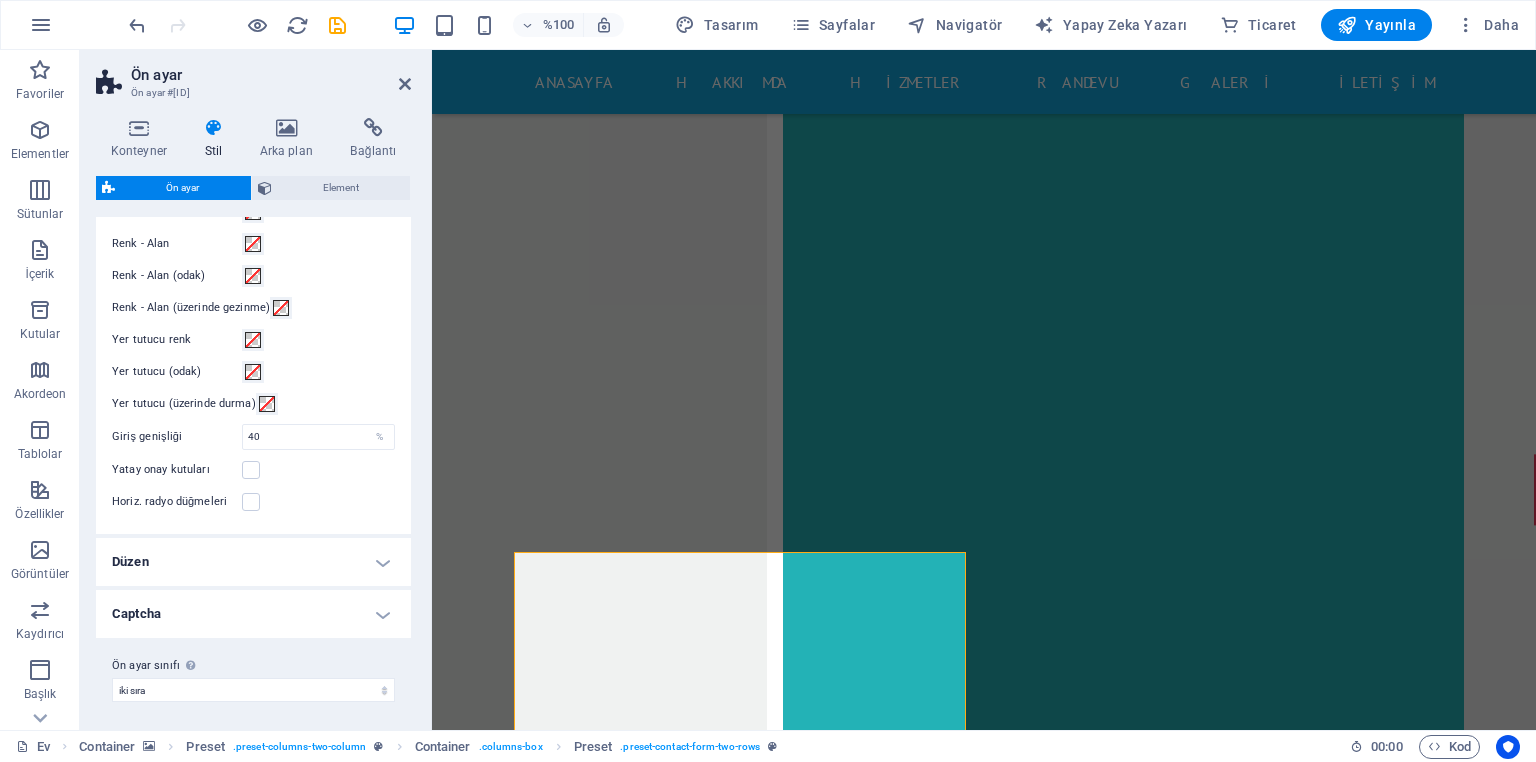 click on "Düzen" at bounding box center (253, 562) 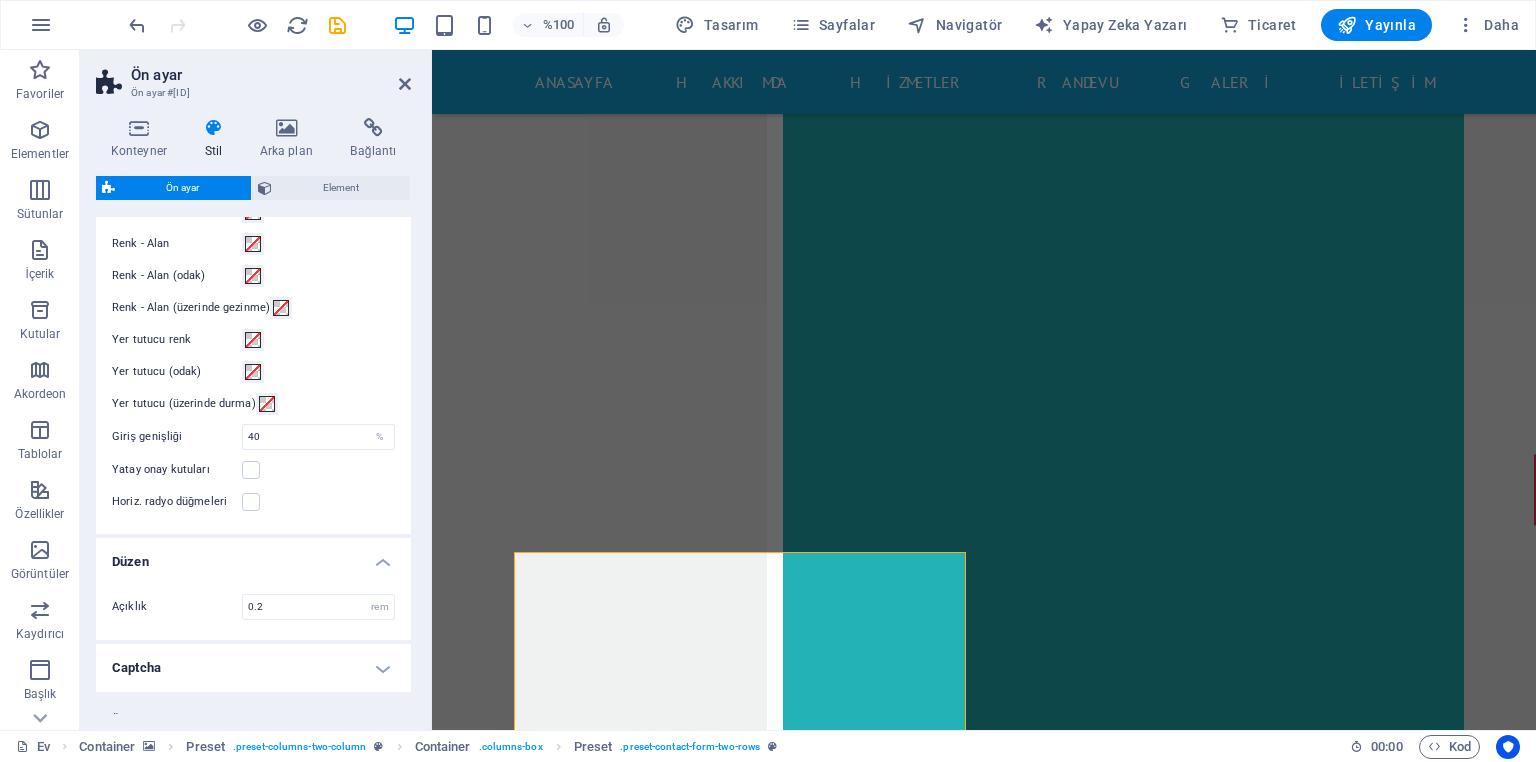 click on "Düzen" at bounding box center (253, 556) 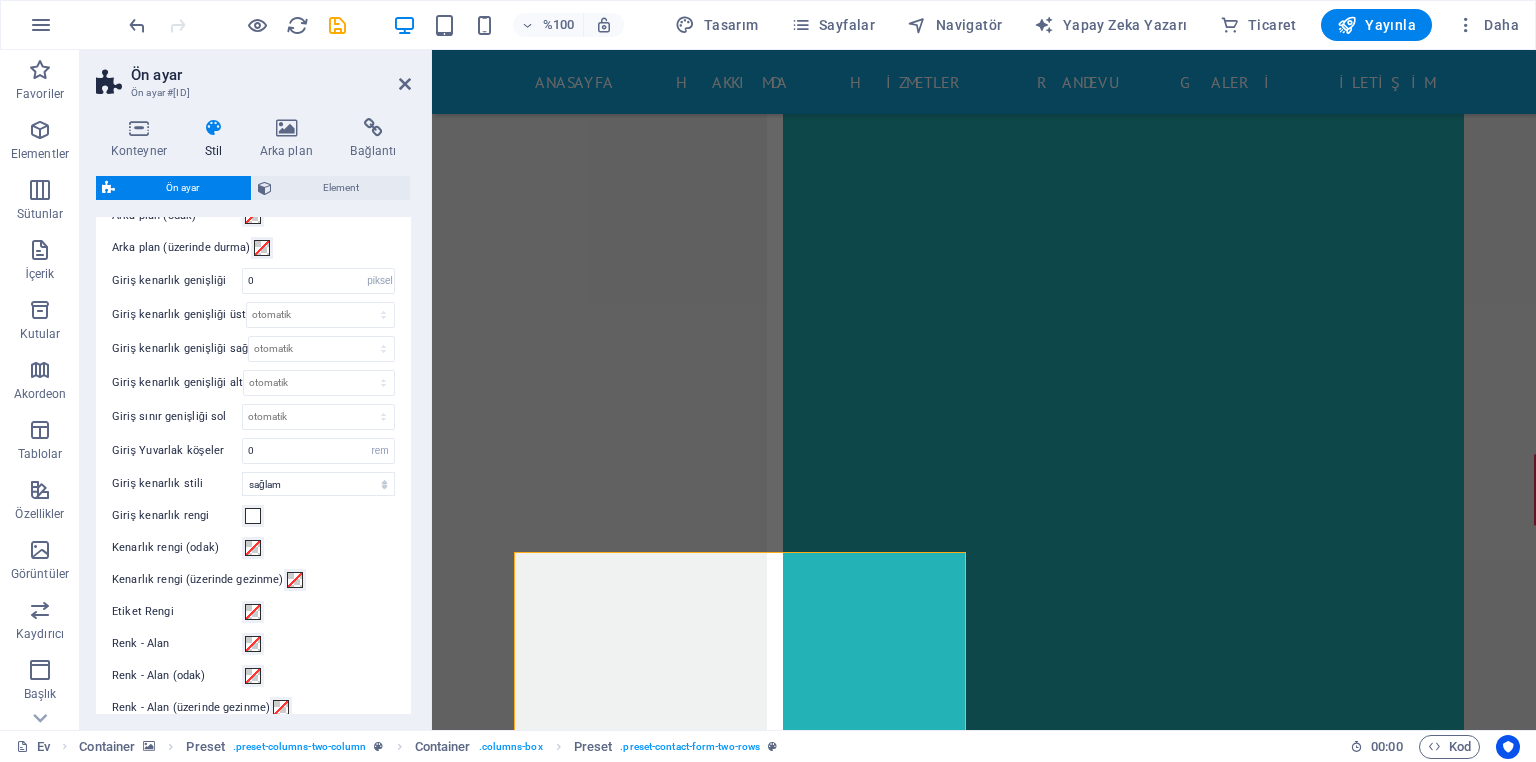 scroll, scrollTop: 65, scrollLeft: 0, axis: vertical 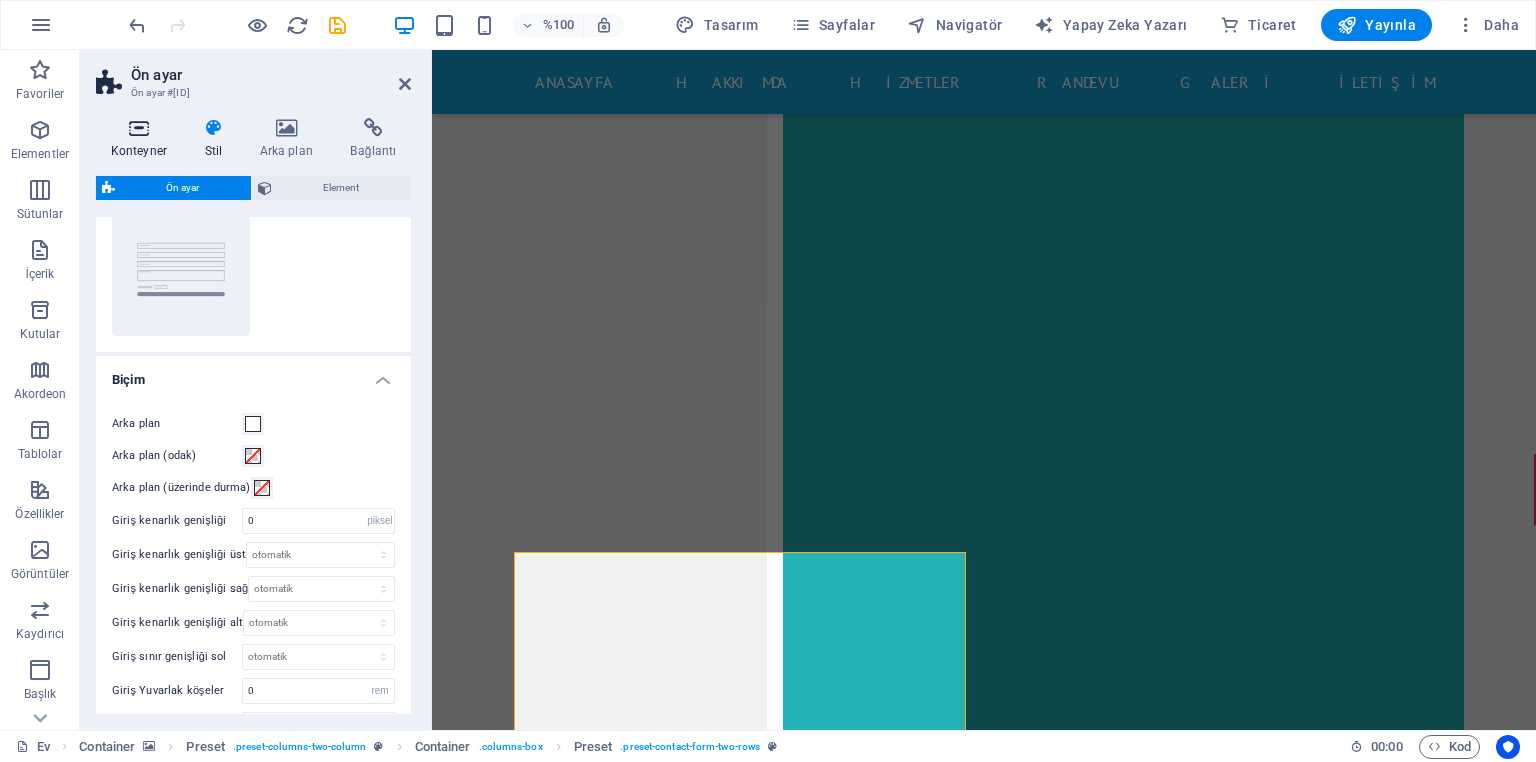 click on "Konteyner" at bounding box center (139, 151) 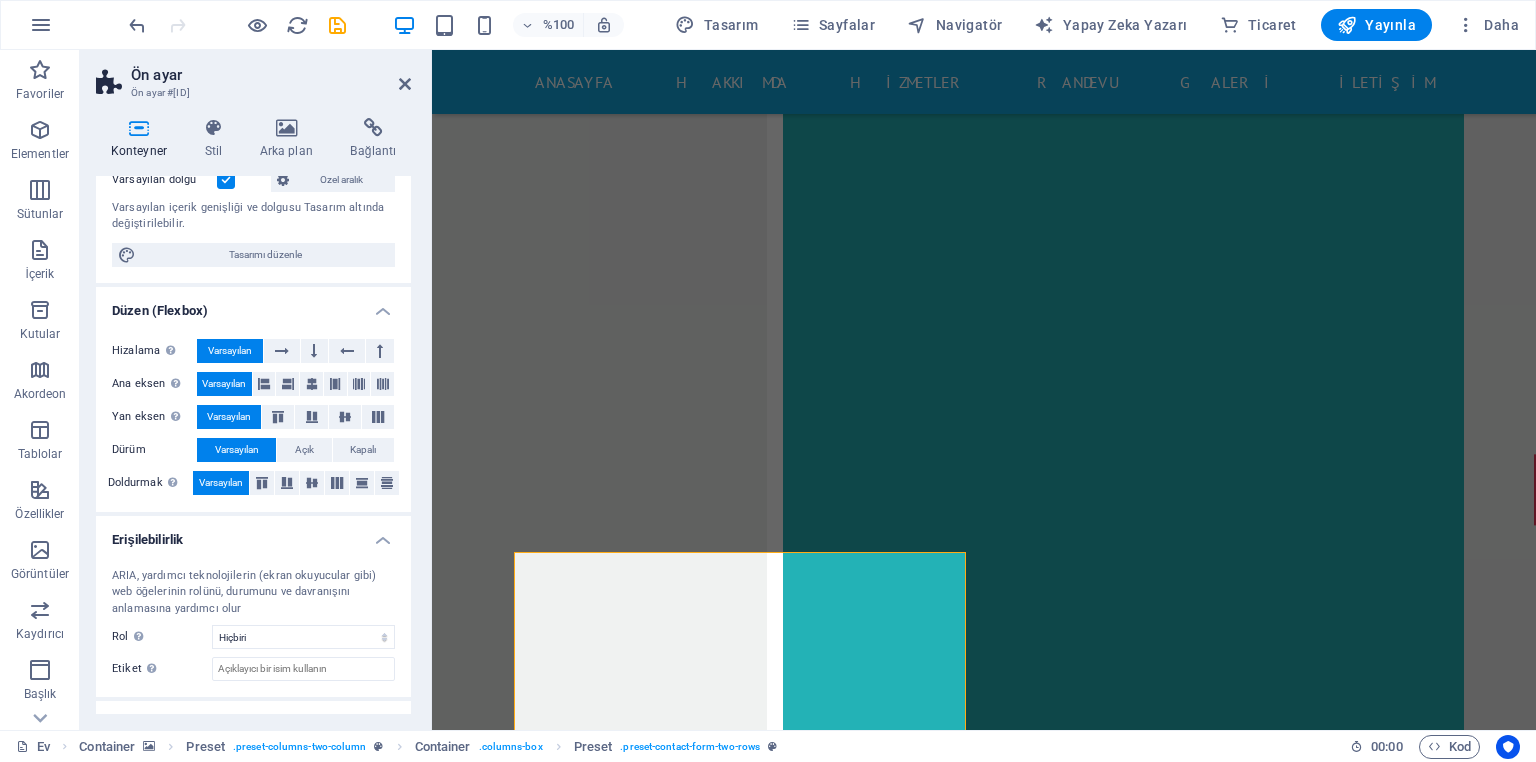 scroll, scrollTop: 235, scrollLeft: 0, axis: vertical 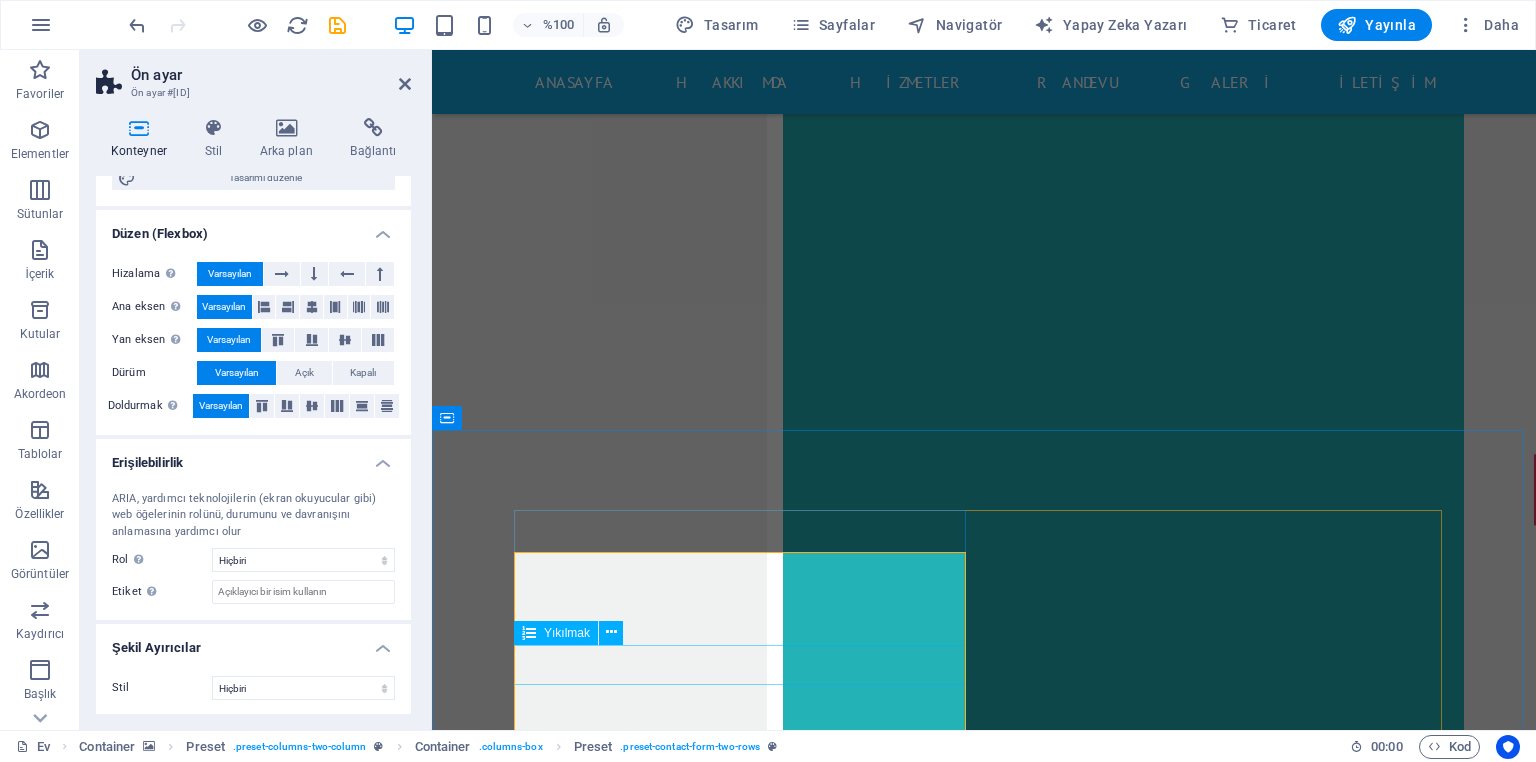 click on "Bölüm Seç sağlık hizmeti acil durum diş cerrahisi anne ve doğum kardiyoloji sağlık sigortası" 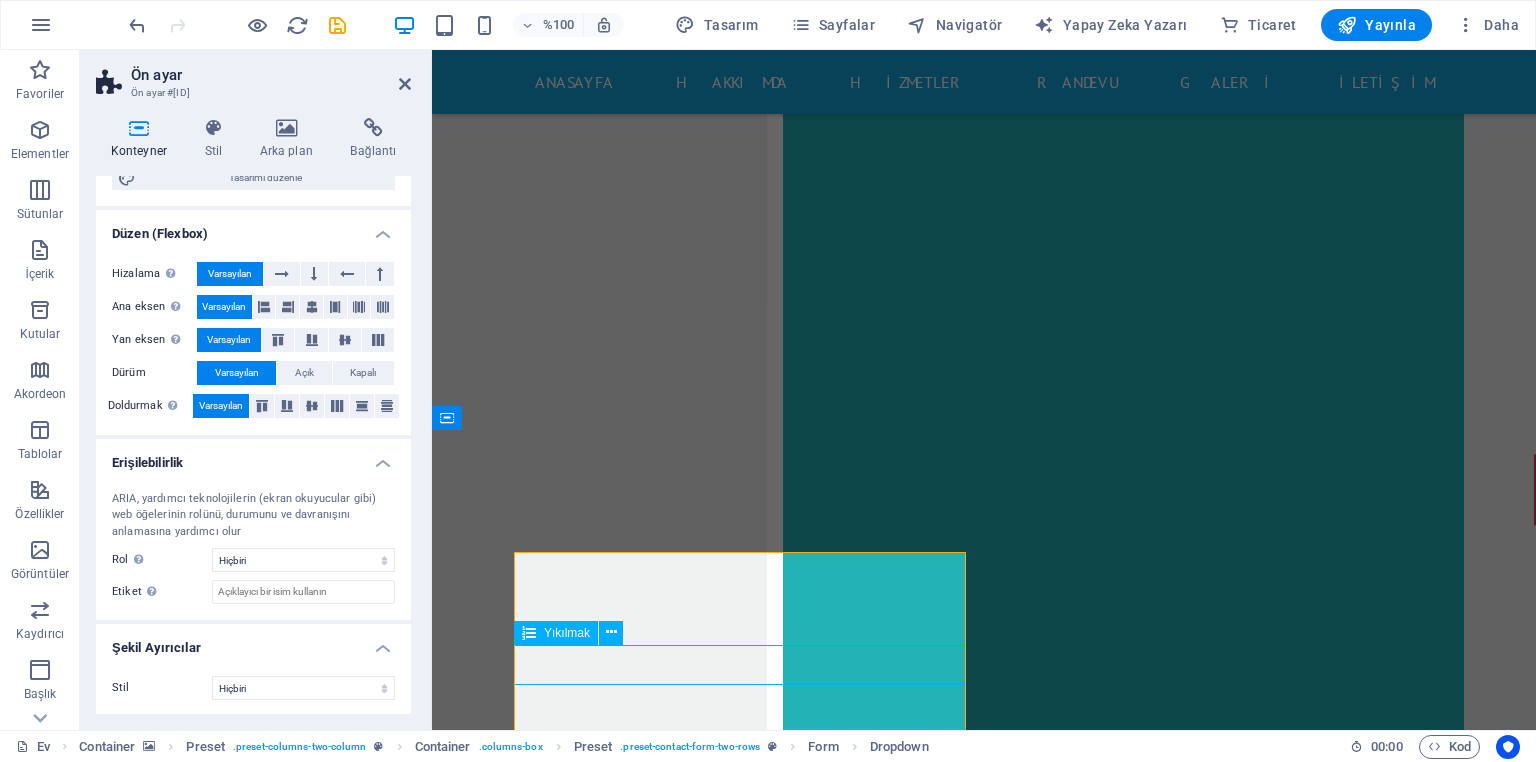 click on "Bölüm Seç sağlık hizmeti acil durum diş cerrahisi anne ve doğum kardiyoloji sağlık sigortası" 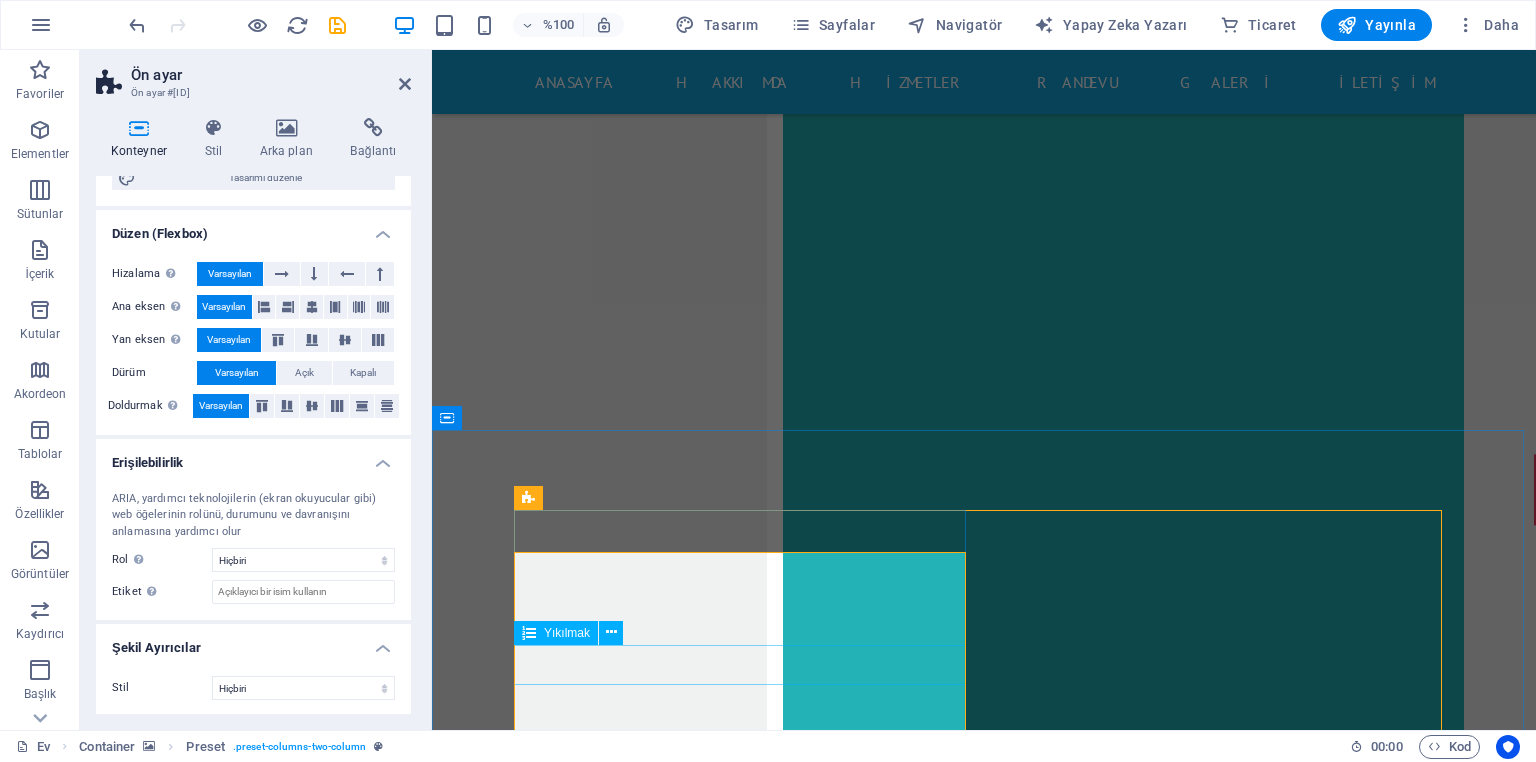 click on "Pazartesi [TIME] / [TIME] Salı [TIME] - [TIME] / [TIME] - [TIME] Çarşamba [TIME] - [TIME] / [TIME] - [TIME] Perşembe [TIME] / [TIME] cuma [TIME] - [TIME] / [TIME] - [TIME] Cumartesi [TIME] Pazar [TIME]" at bounding box center (984, 9201) 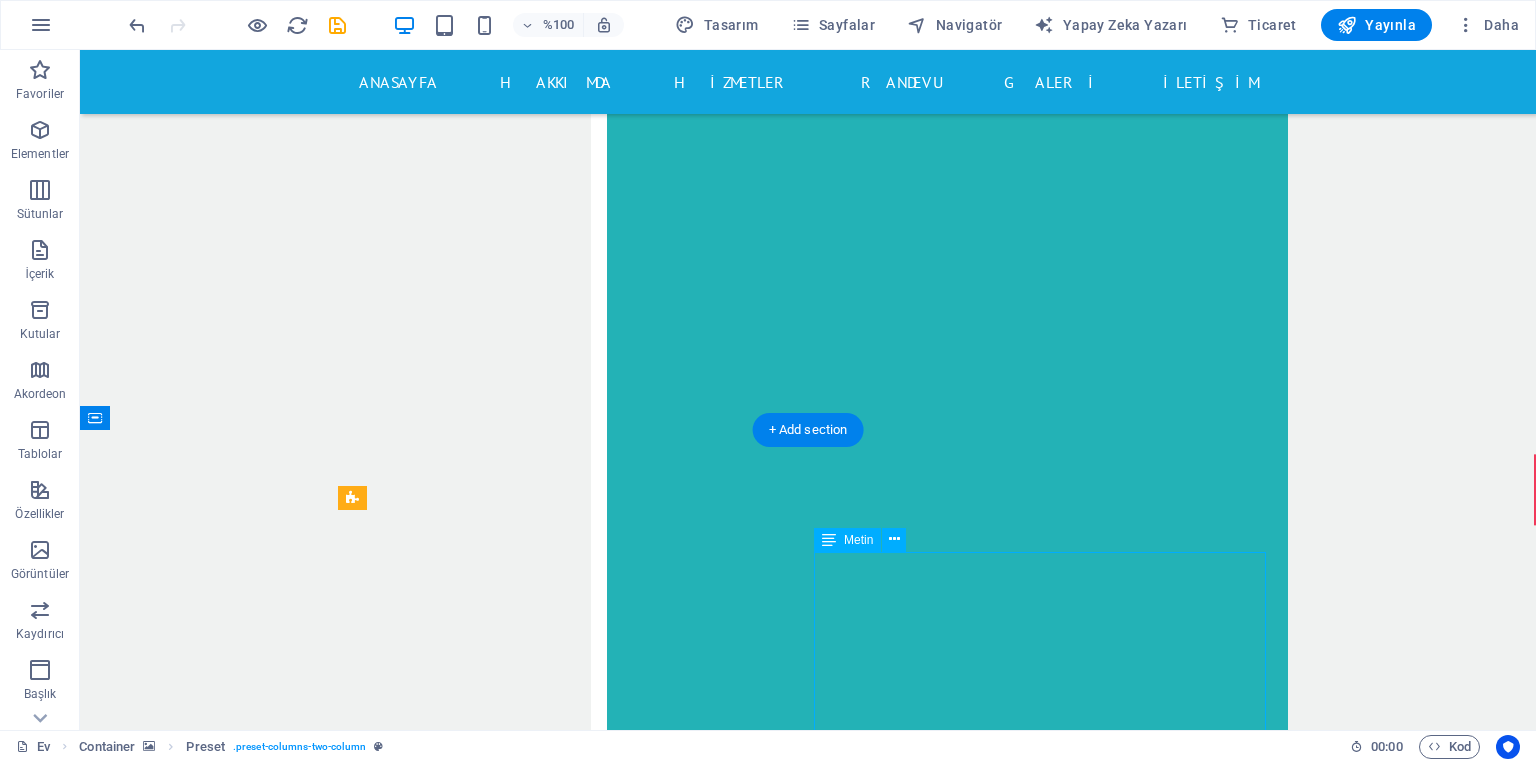 click on "Pazartesi [TIME] / [TIME] Salı [TIME] - [TIME] / [TIME] - [TIME] Çarşamba [TIME] - [TIME] / [TIME] - [TIME] Perşembe [TIME] / [TIME] cuma [TIME] - [TIME] / [TIME] - [TIME] Cumartesi [TIME] Pazar [TIME]" at bounding box center [808, 9200] 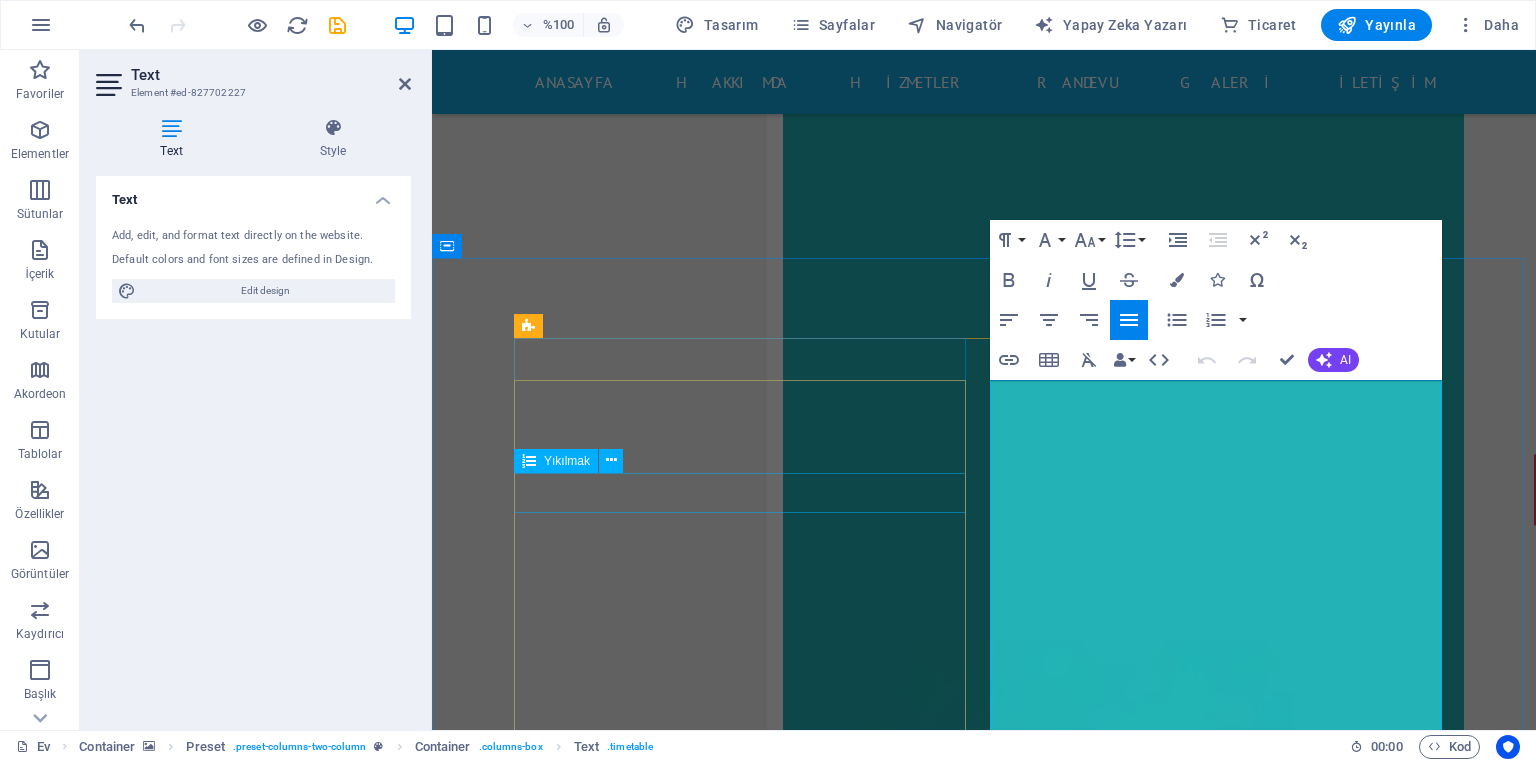 click on "Bölüm Seç sağlık hizmeti acil durum diş cerrahisi anne ve doğum kardiyoloji sağlık sigortası" 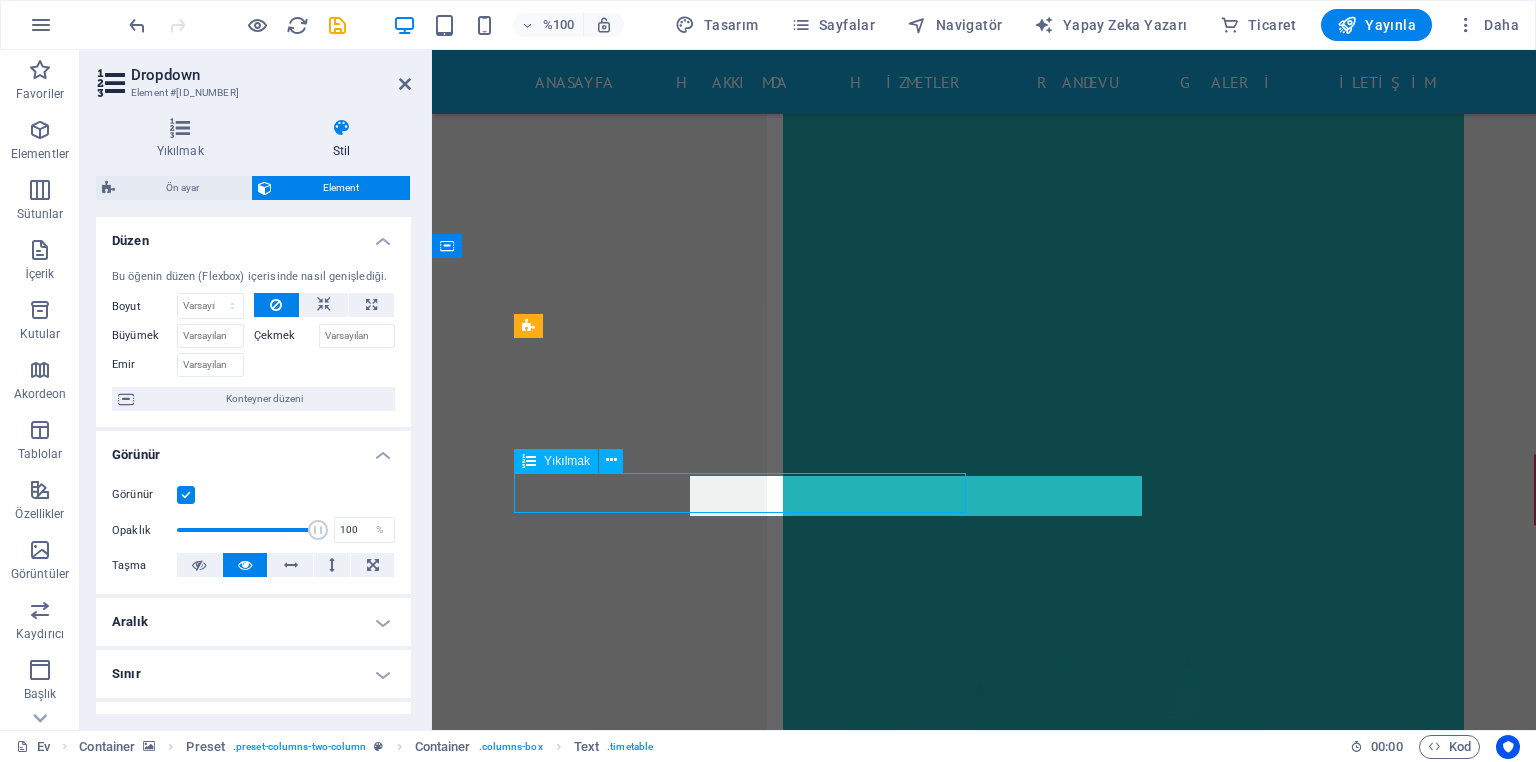 click on "Bölüm Seç sağlık hizmeti acil durum diş cerrahisi anne ve doğum kardiyoloji sağlık sigortası" 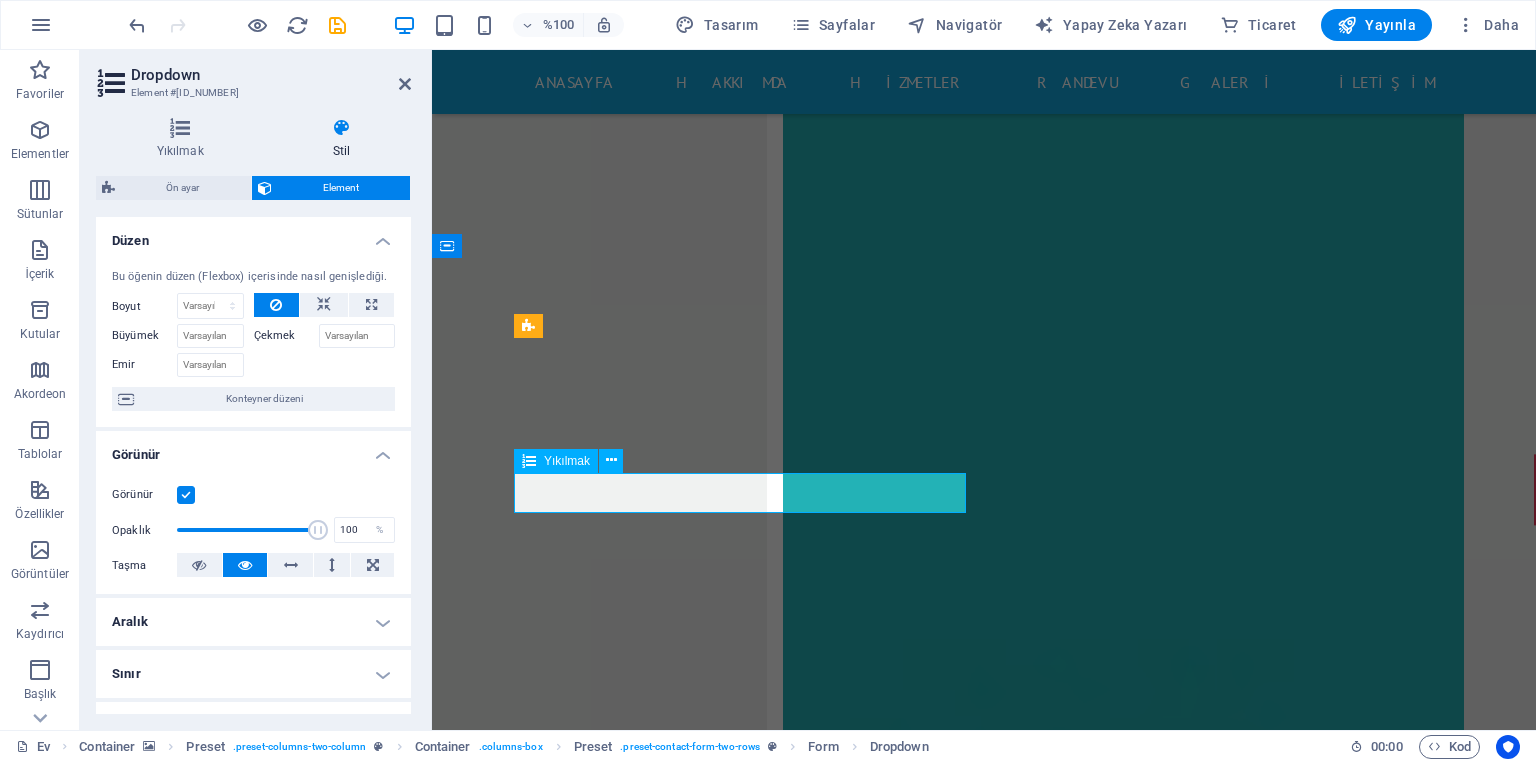 click on "Bölüm Seç sağlık hizmeti acil durum diş cerrahisi anne ve doğum kardiyoloji sağlık sigortası" 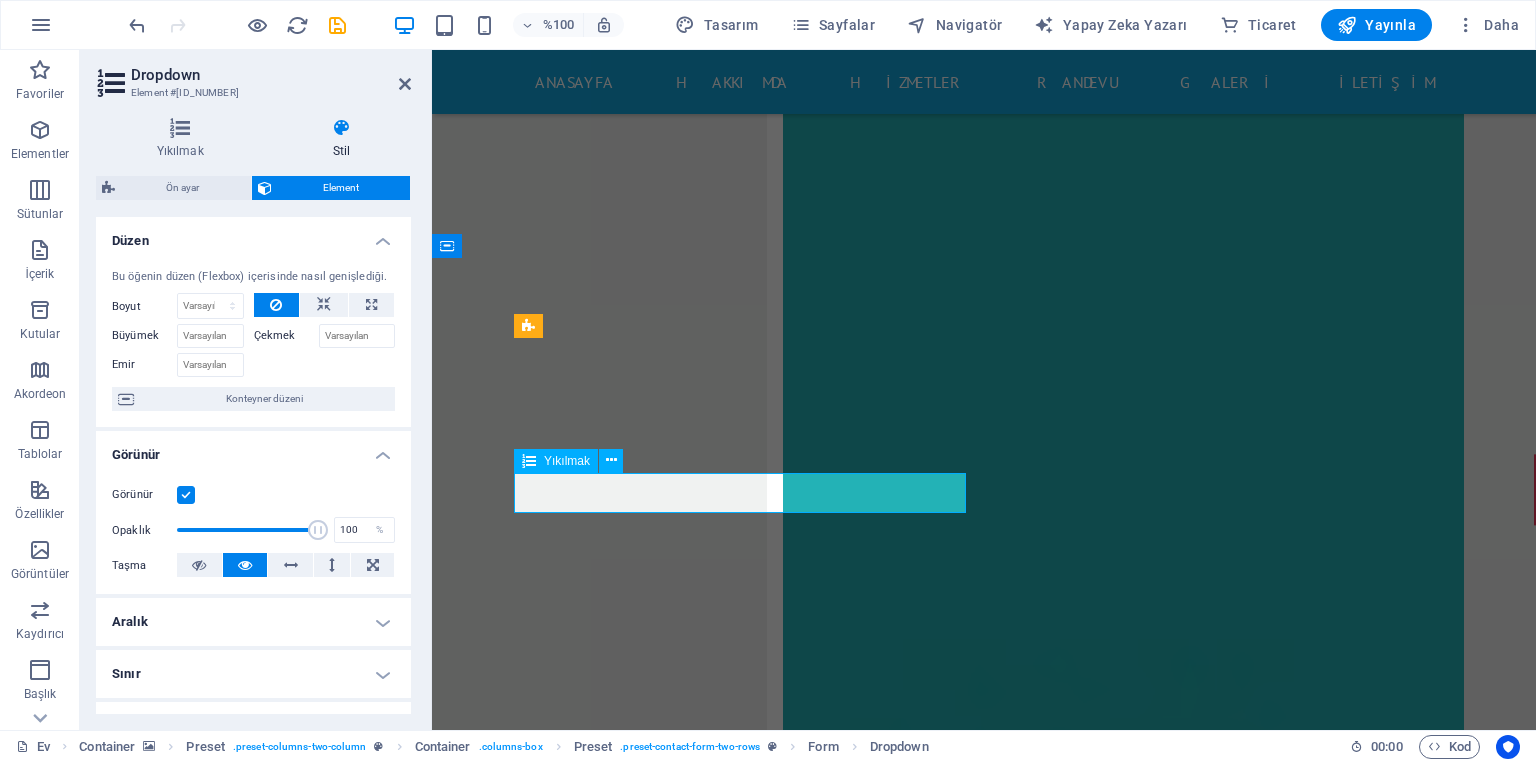 click on "Bölüm Seç sağlık hizmeti acil durum diş cerrahisi anne ve doğum kardiyoloji sağlık sigortası" 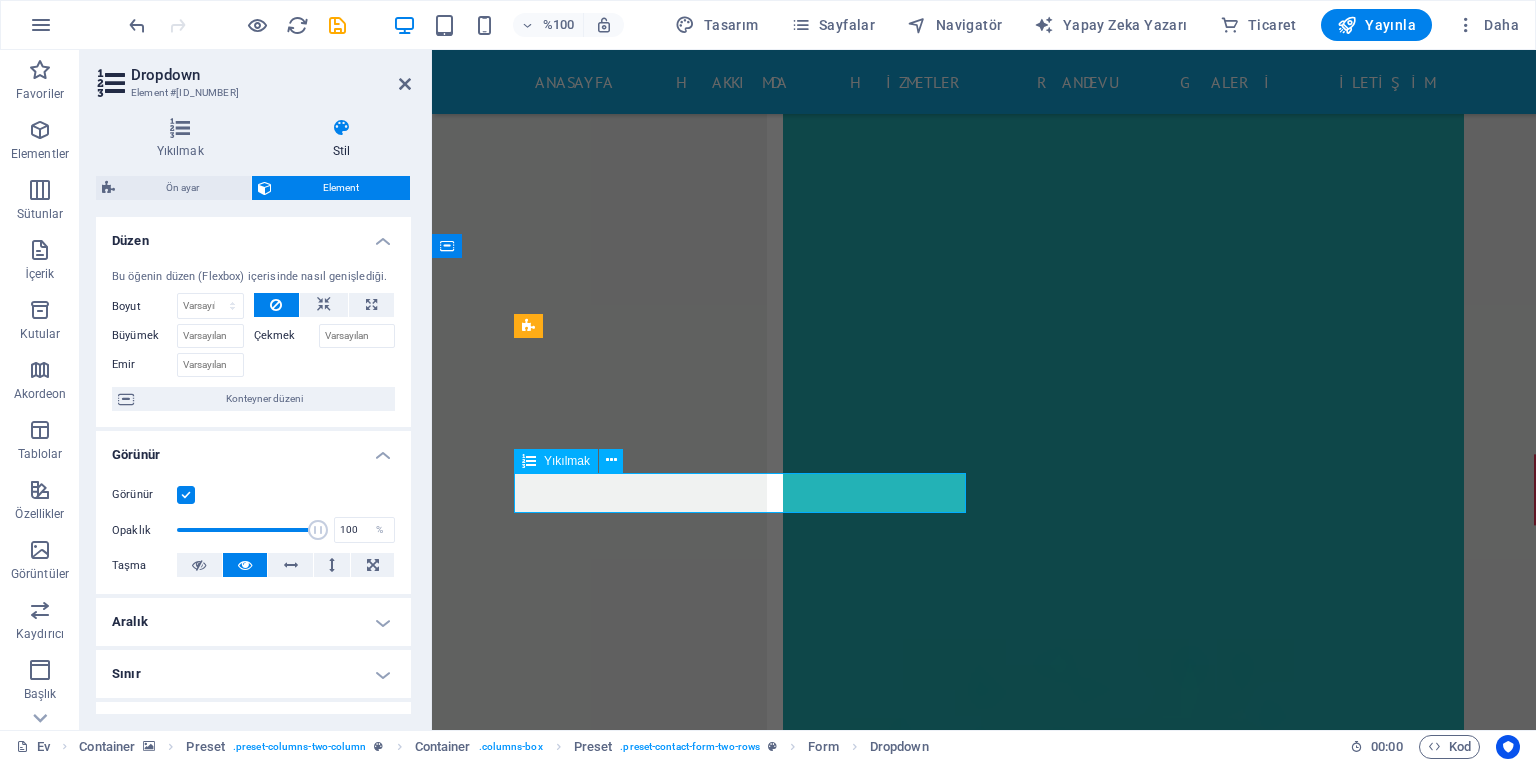 click on "Bölüm Seç sağlık hizmeti acil durum diş cerrahisi anne ve doğum kardiyoloji sağlık sigortası" 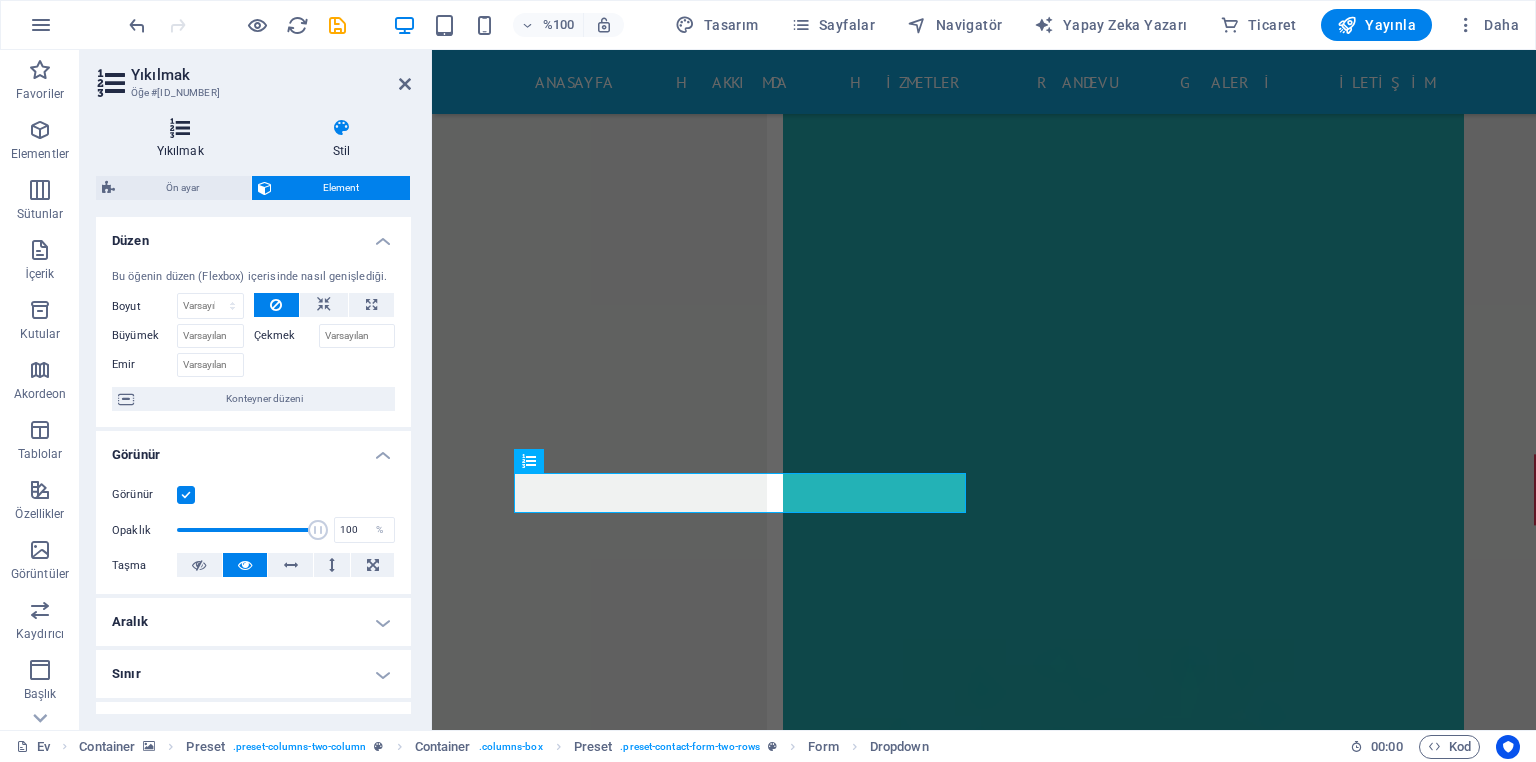 click at bounding box center [180, 128] 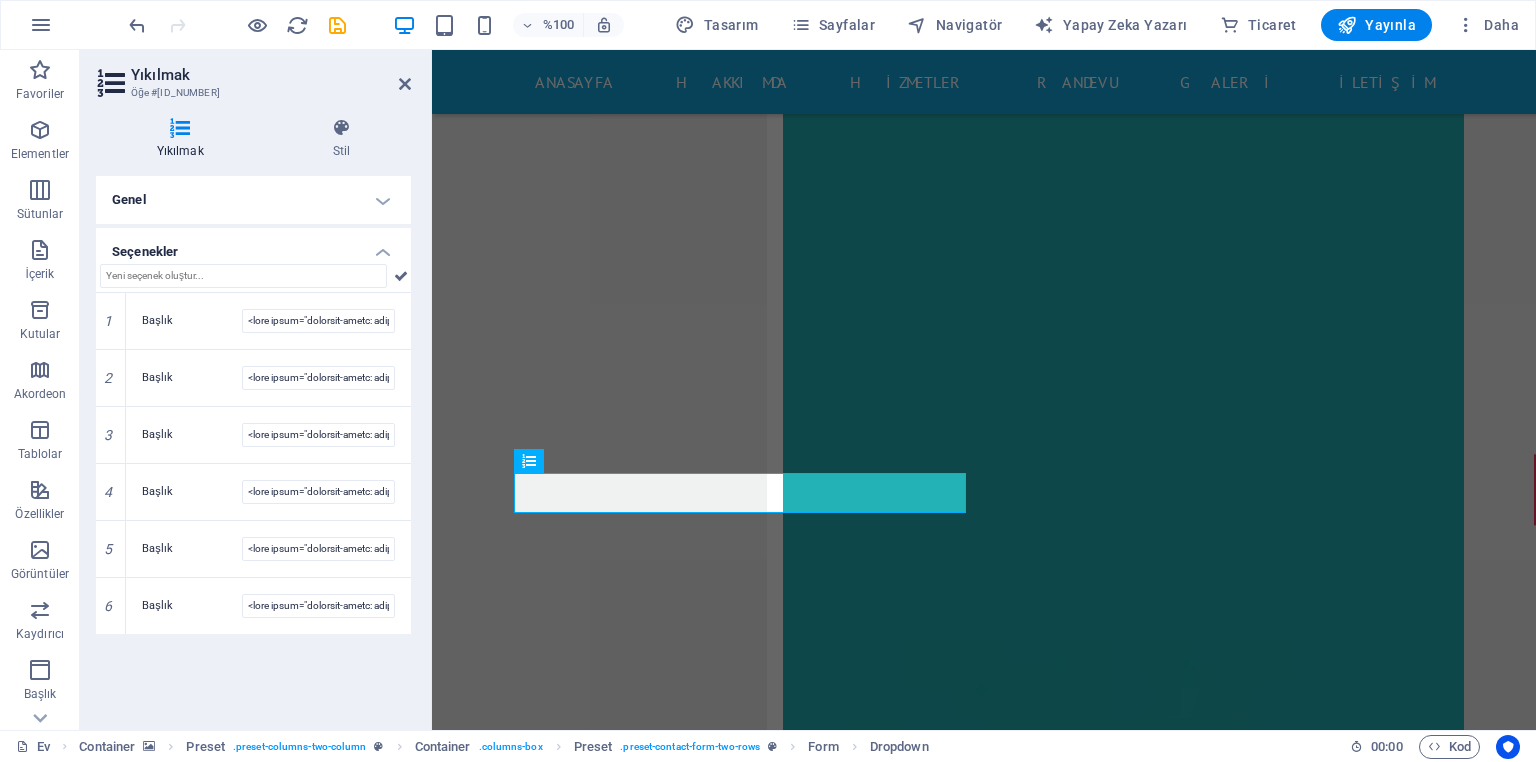 click on "Seçenekler" at bounding box center [253, 246] 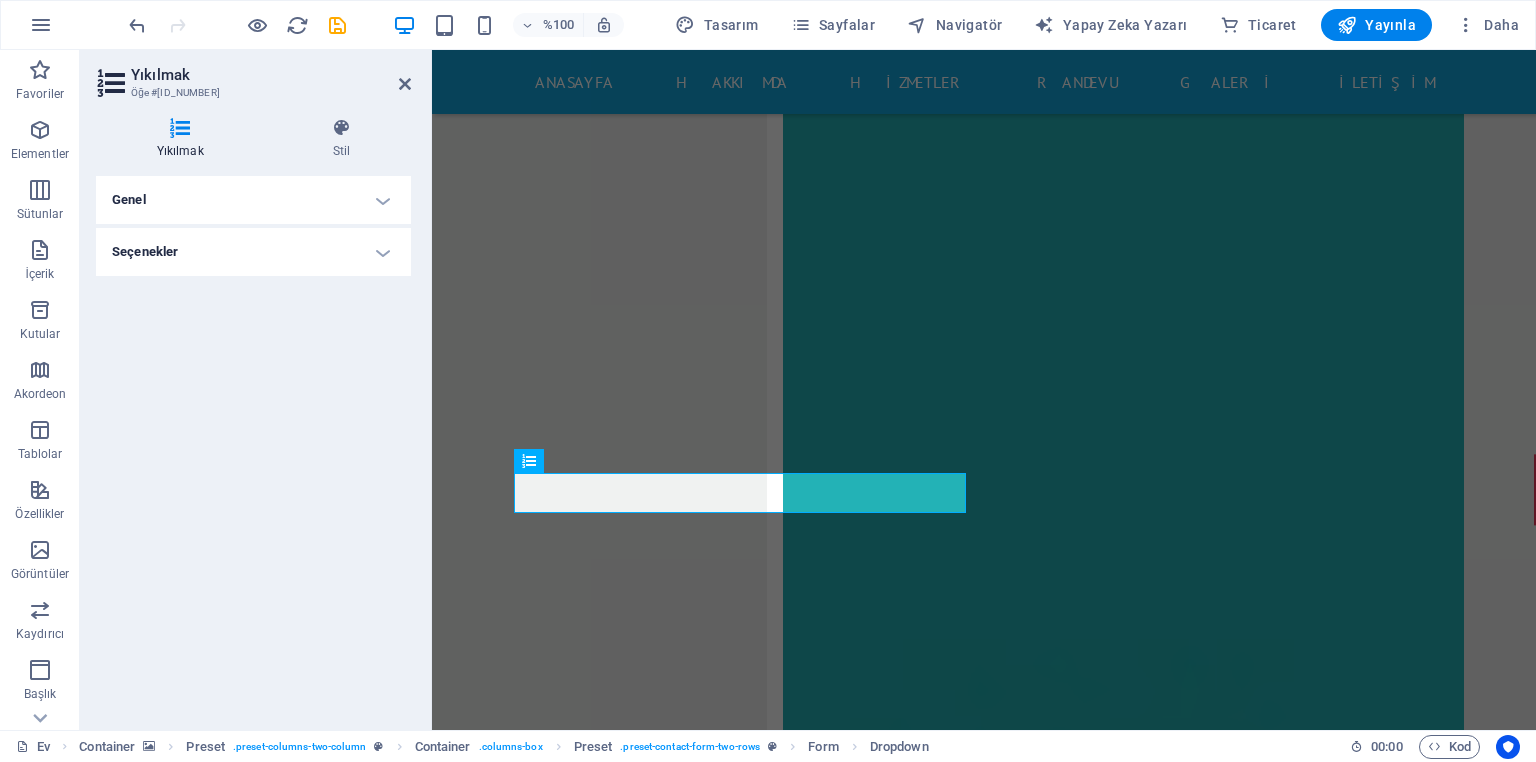 click on "Genel" at bounding box center (253, 200) 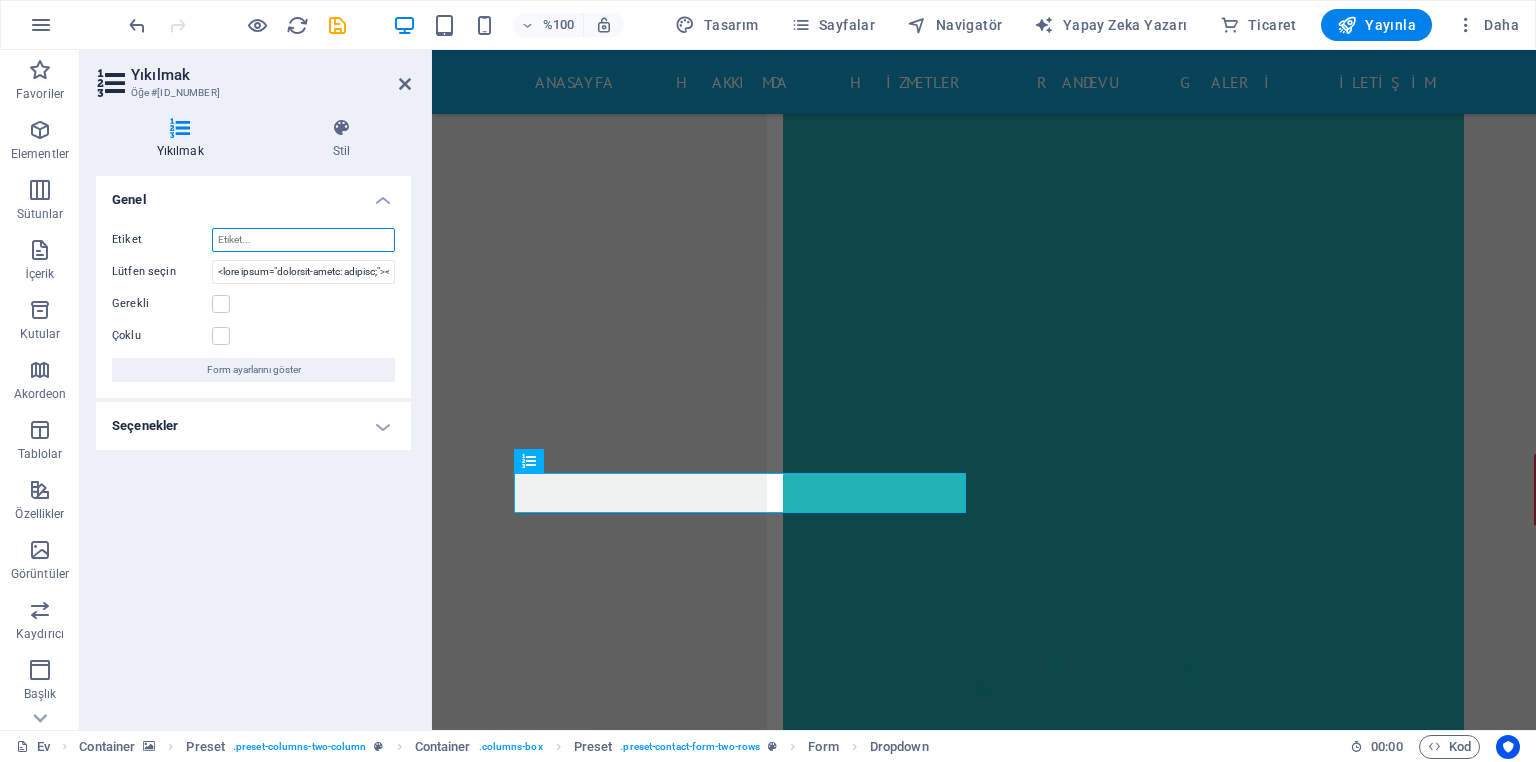 click on "Etiket" at bounding box center [303, 240] 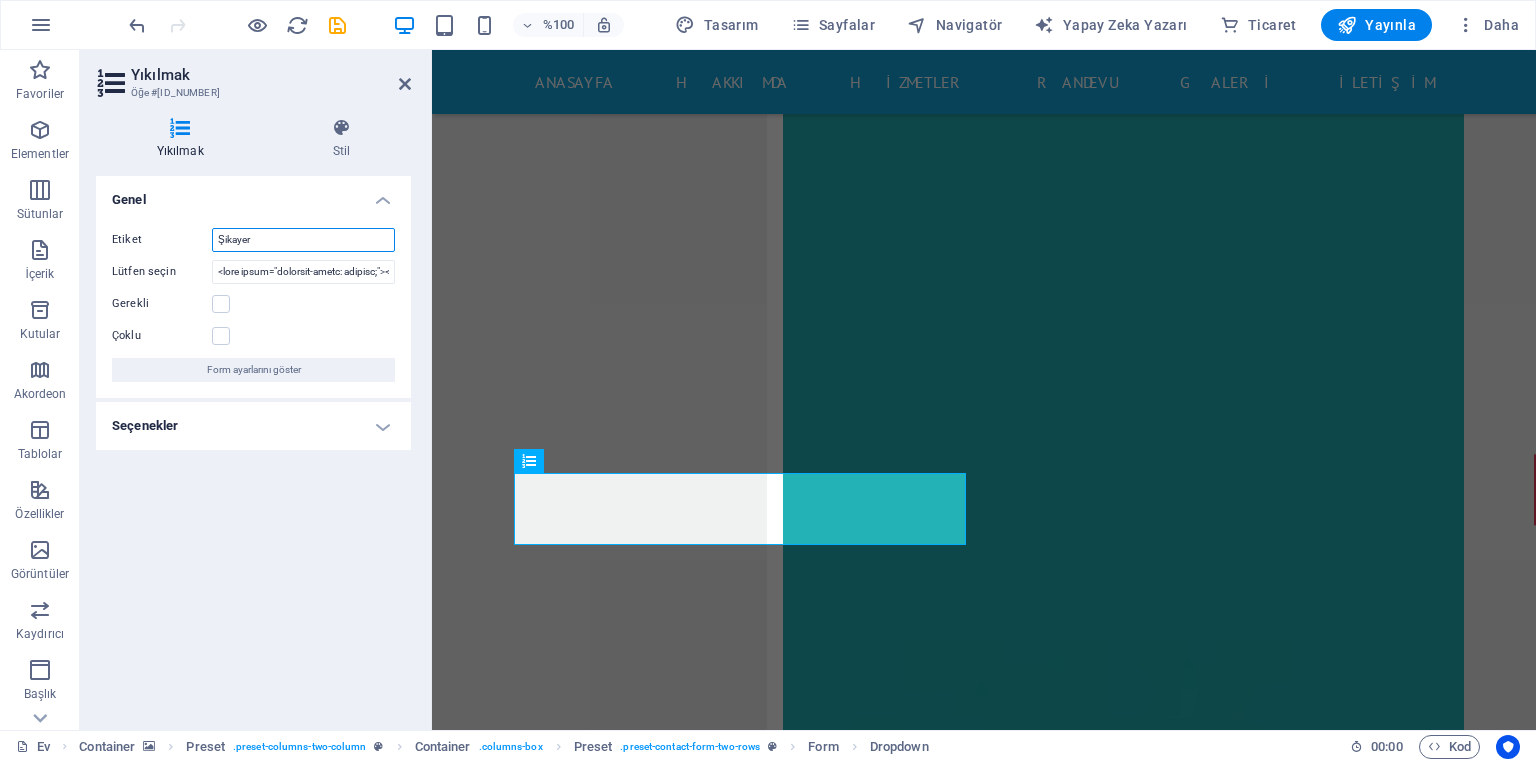 click on "Şikayer" at bounding box center [303, 240] 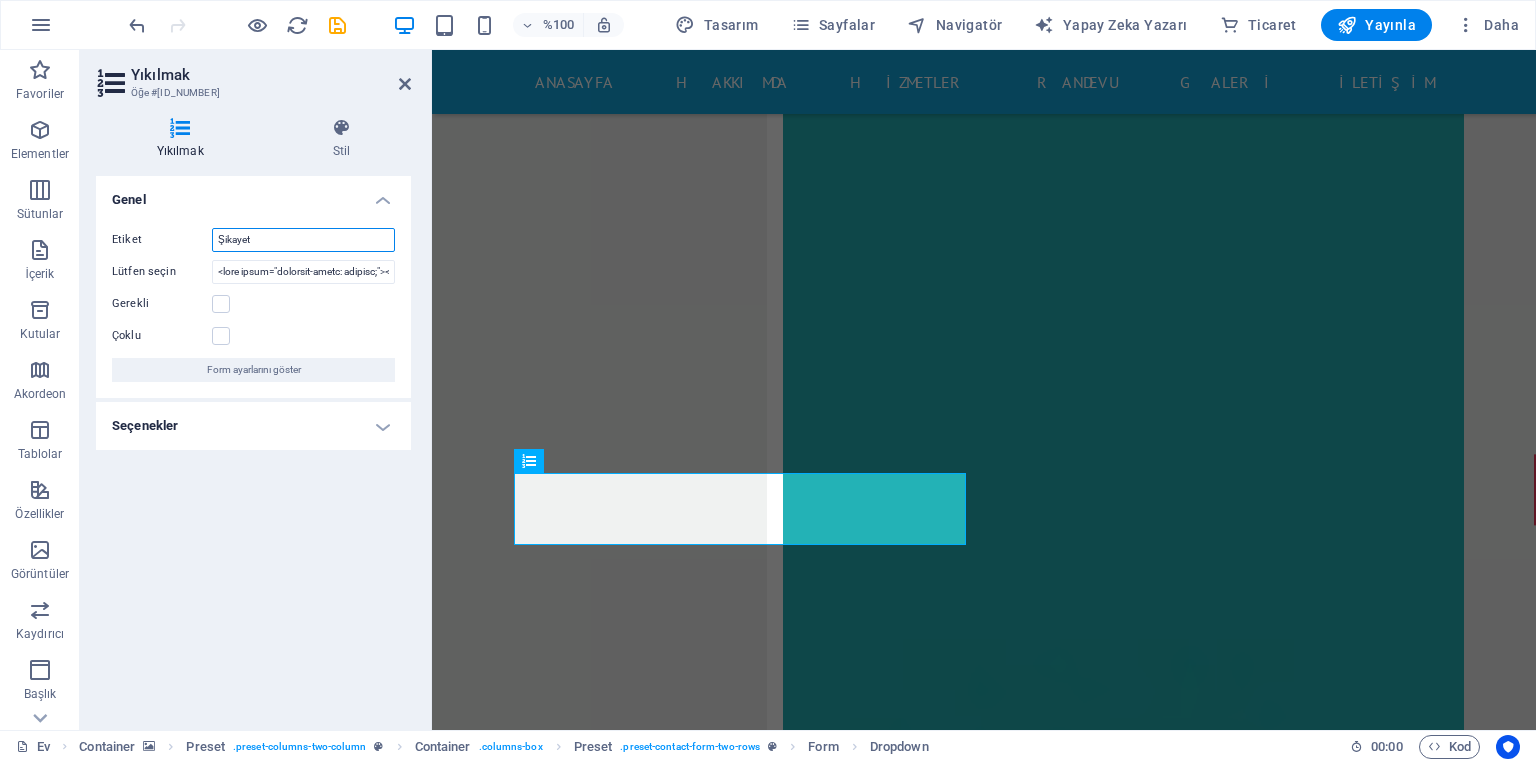 type on "Şikayet" 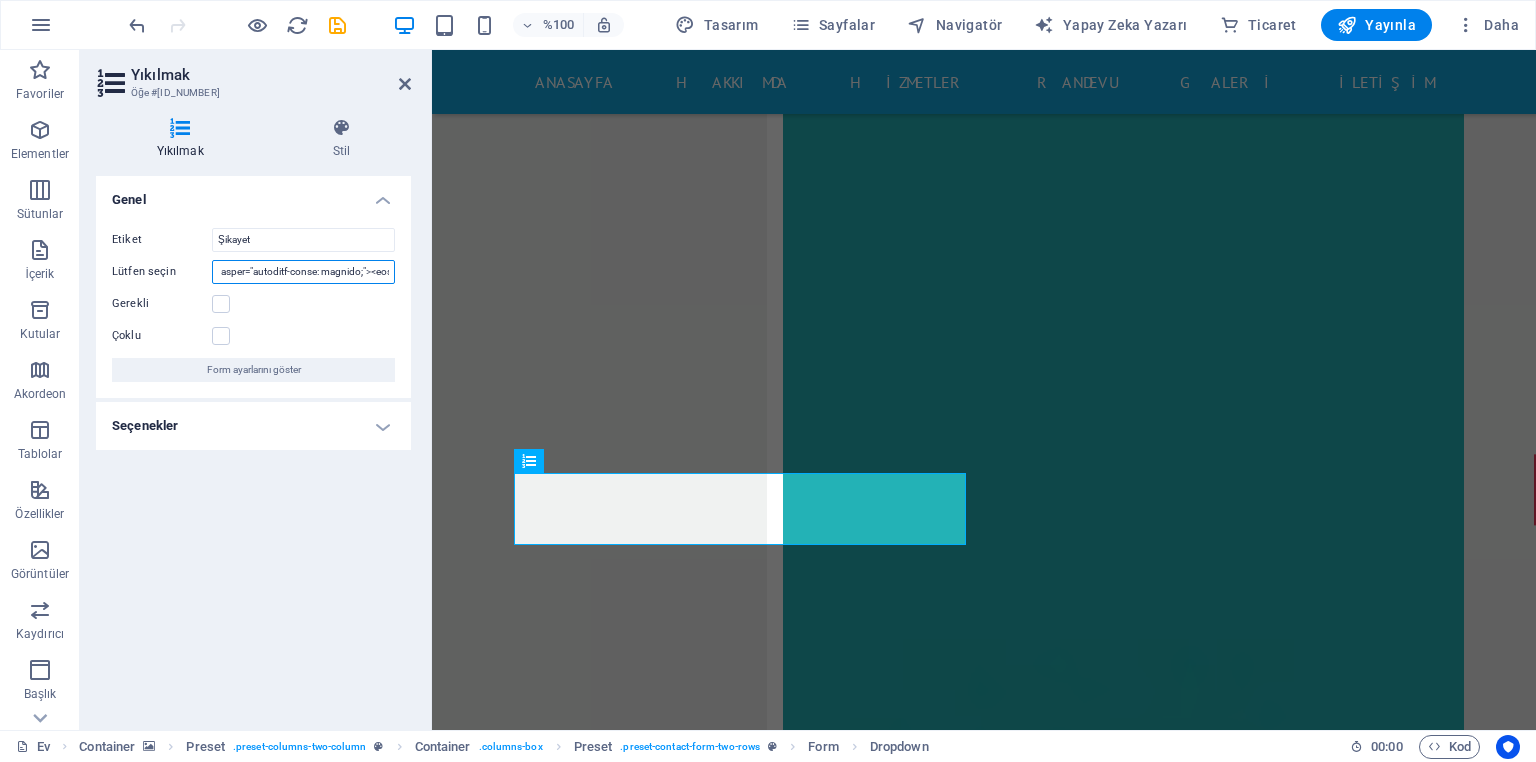scroll, scrollTop: 0, scrollLeft: 0, axis: both 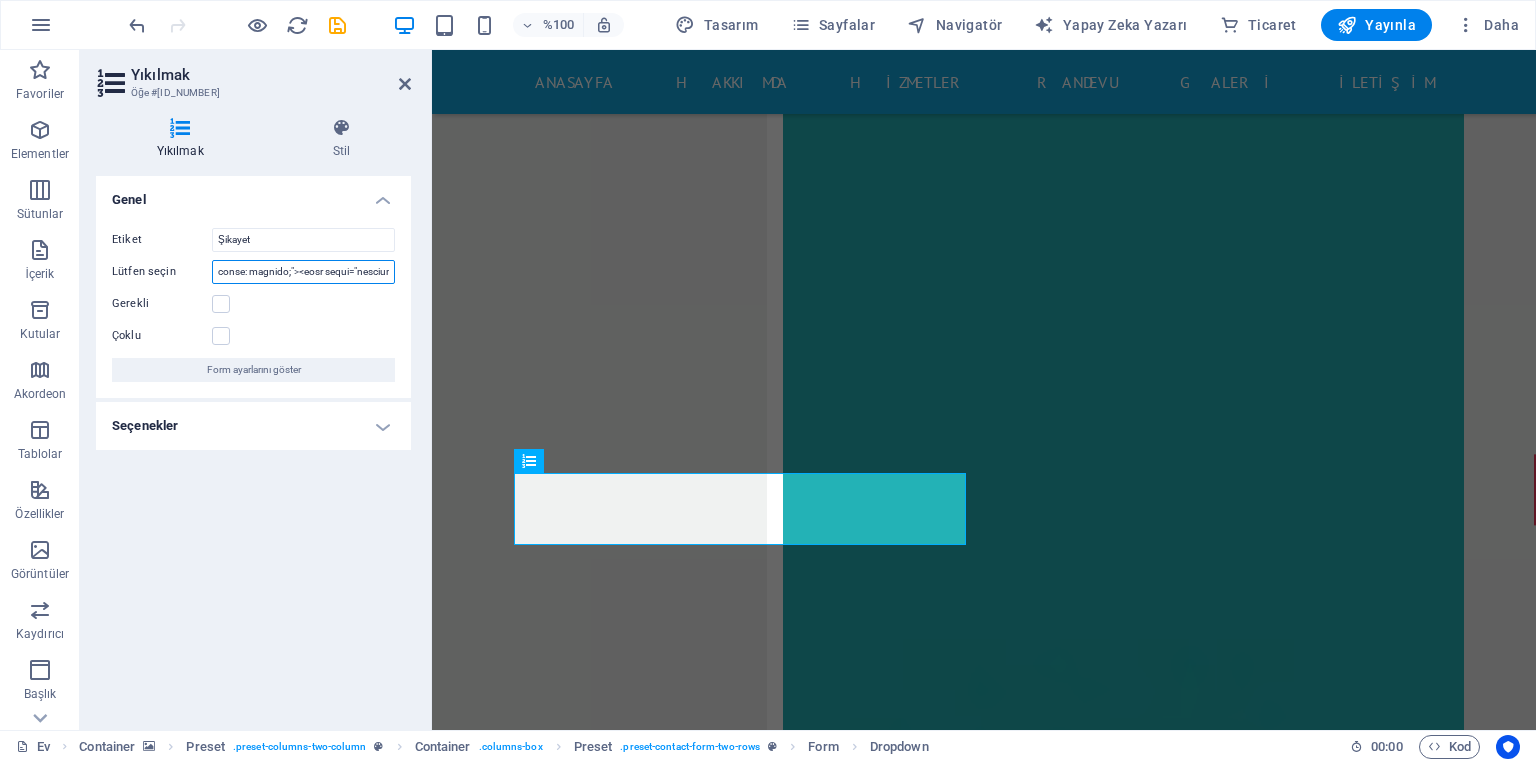 drag, startPoint x: 734, startPoint y: 326, endPoint x: 444, endPoint y: 277, distance: 294.11053 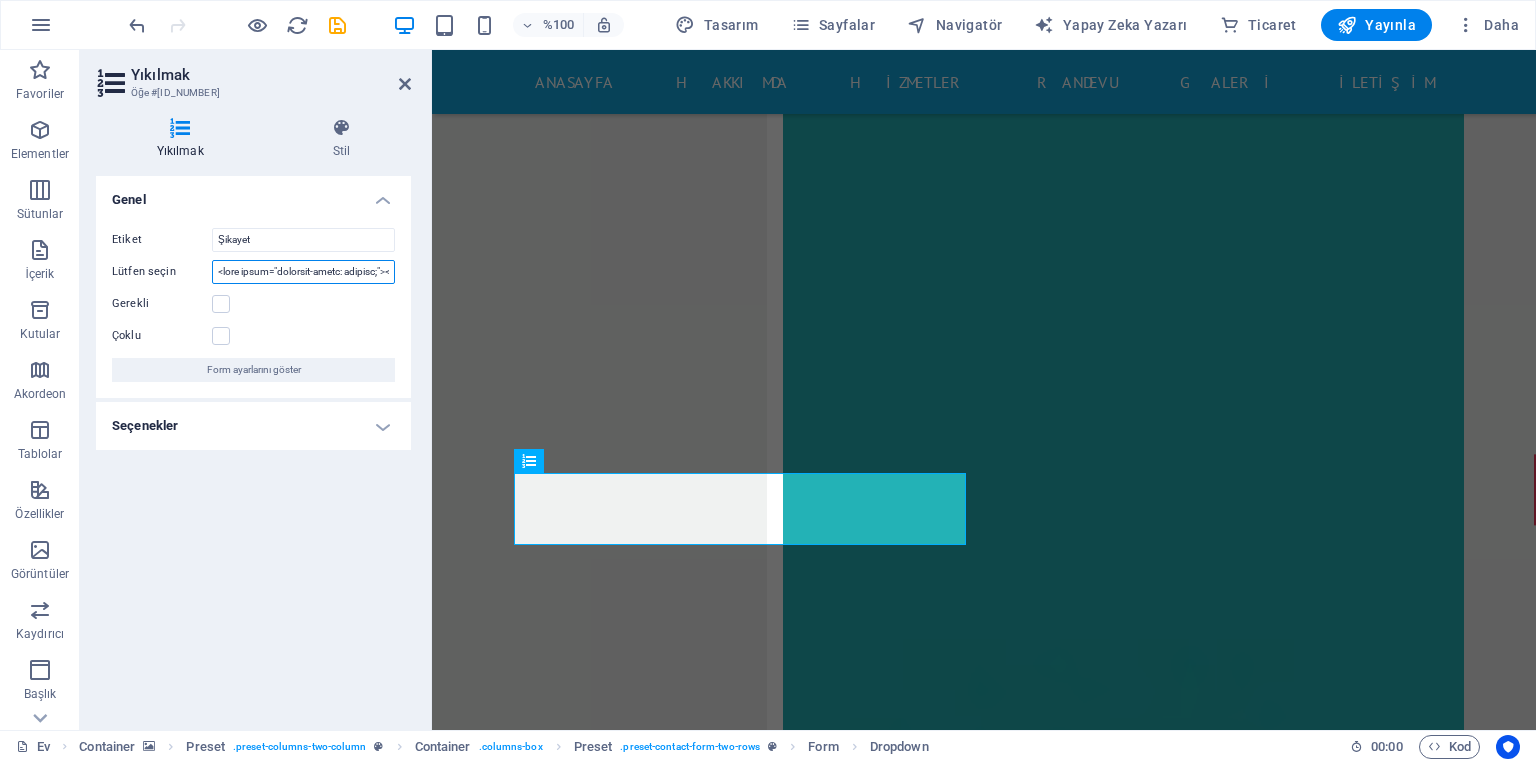 click on "Lütfen seçin" at bounding box center [303, 272] 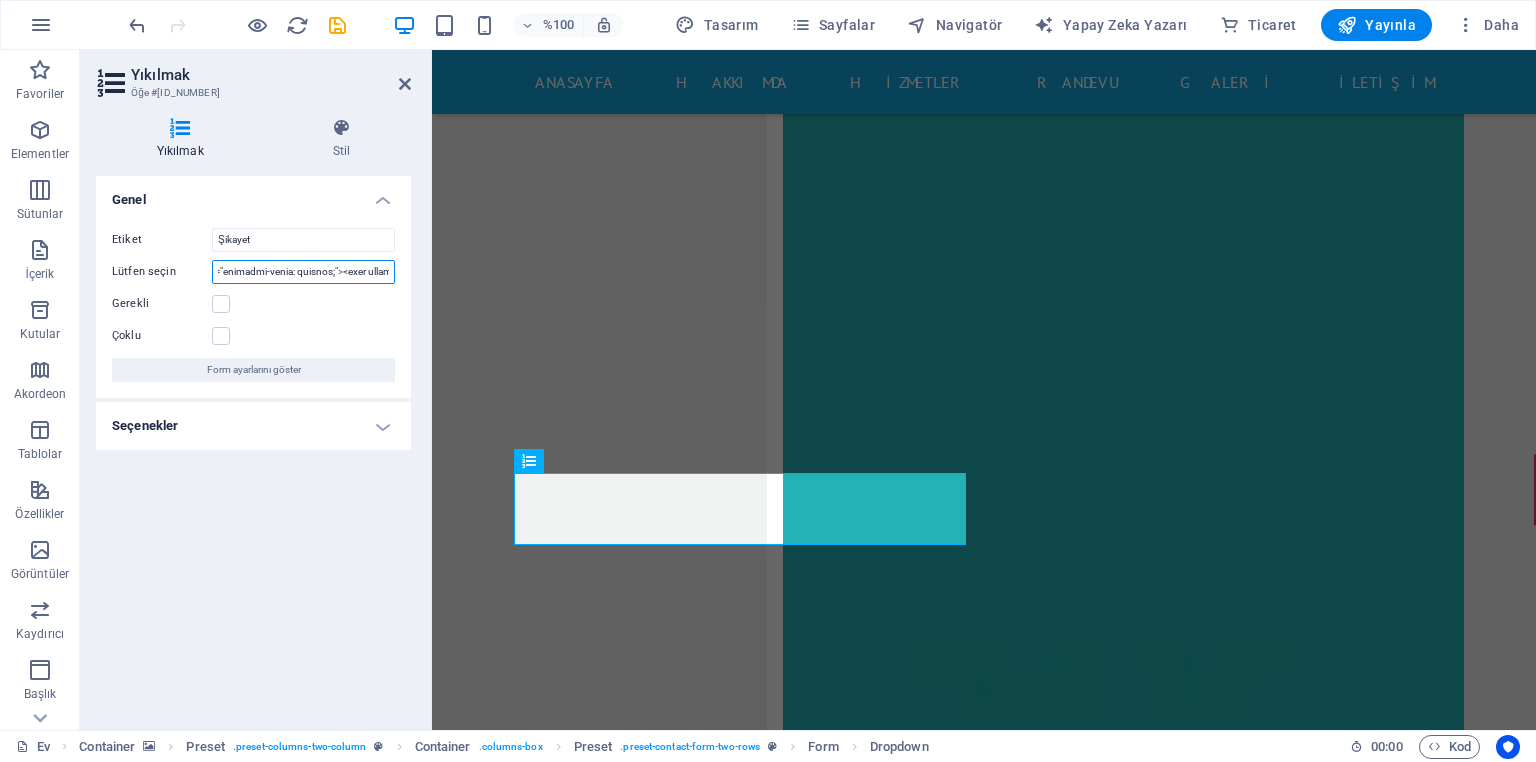 scroll, scrollTop: 0, scrollLeft: 5222, axis: horizontal 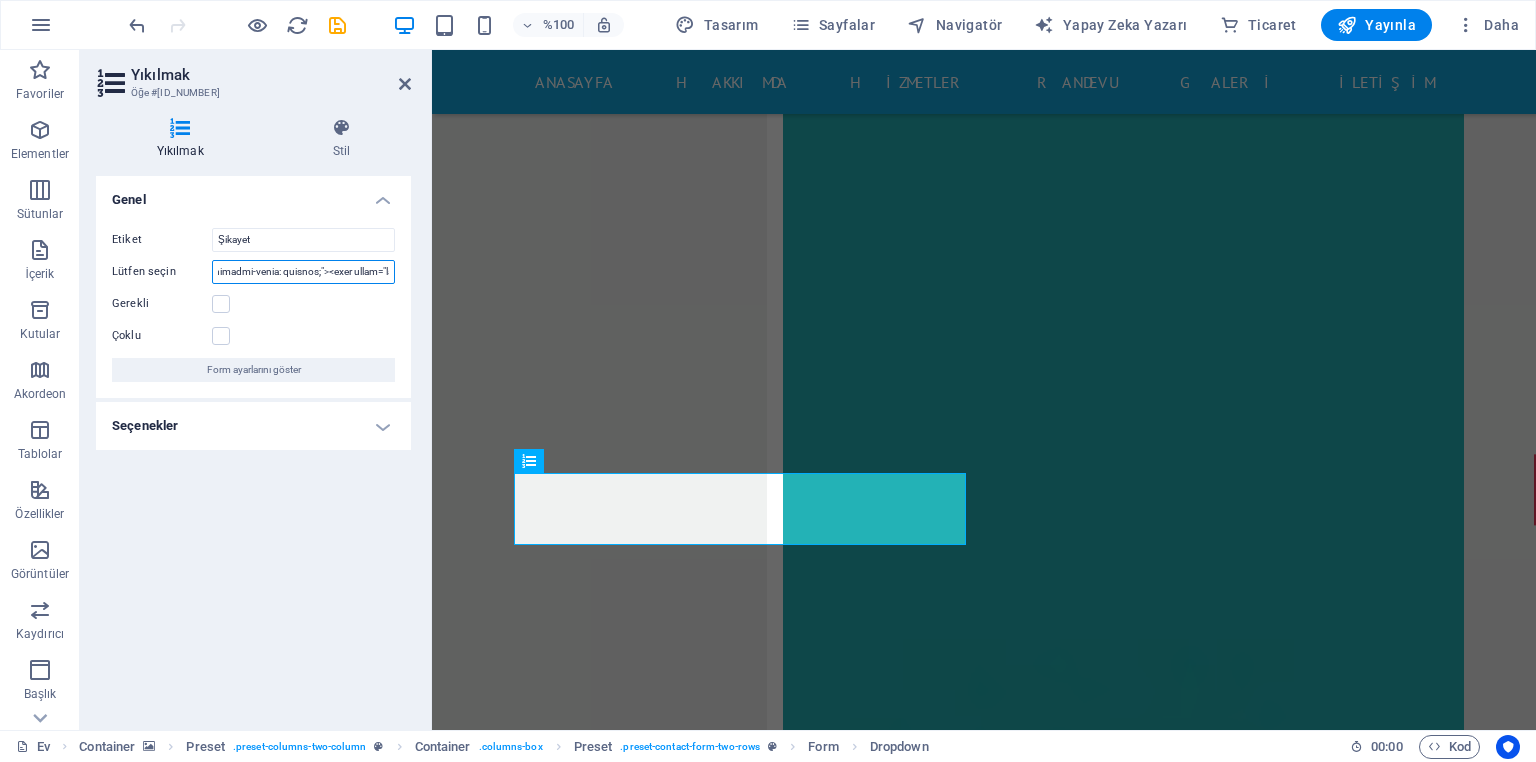 click on "Lütfen seçin" at bounding box center [303, 272] 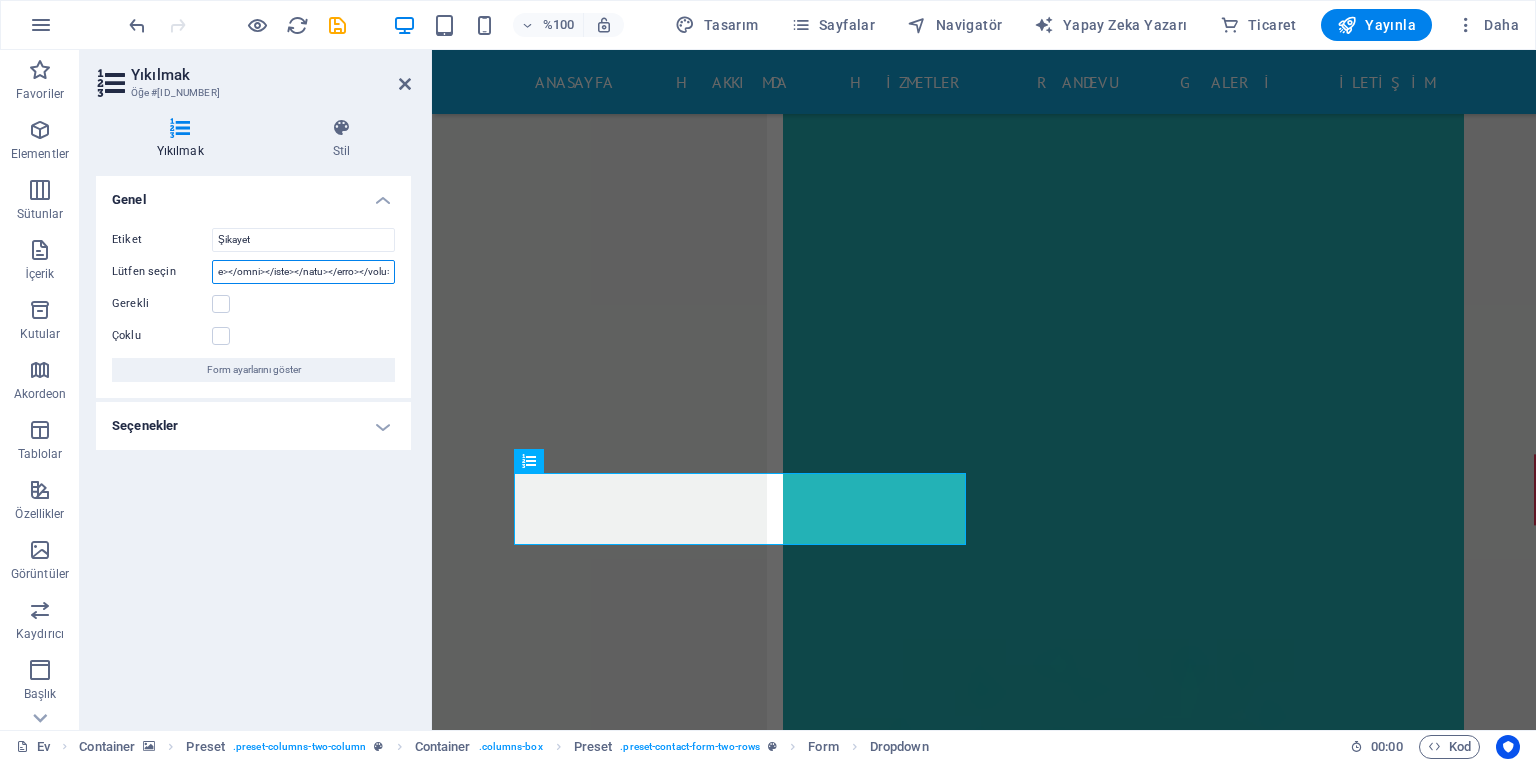 scroll, scrollTop: 0, scrollLeft: 6237, axis: horizontal 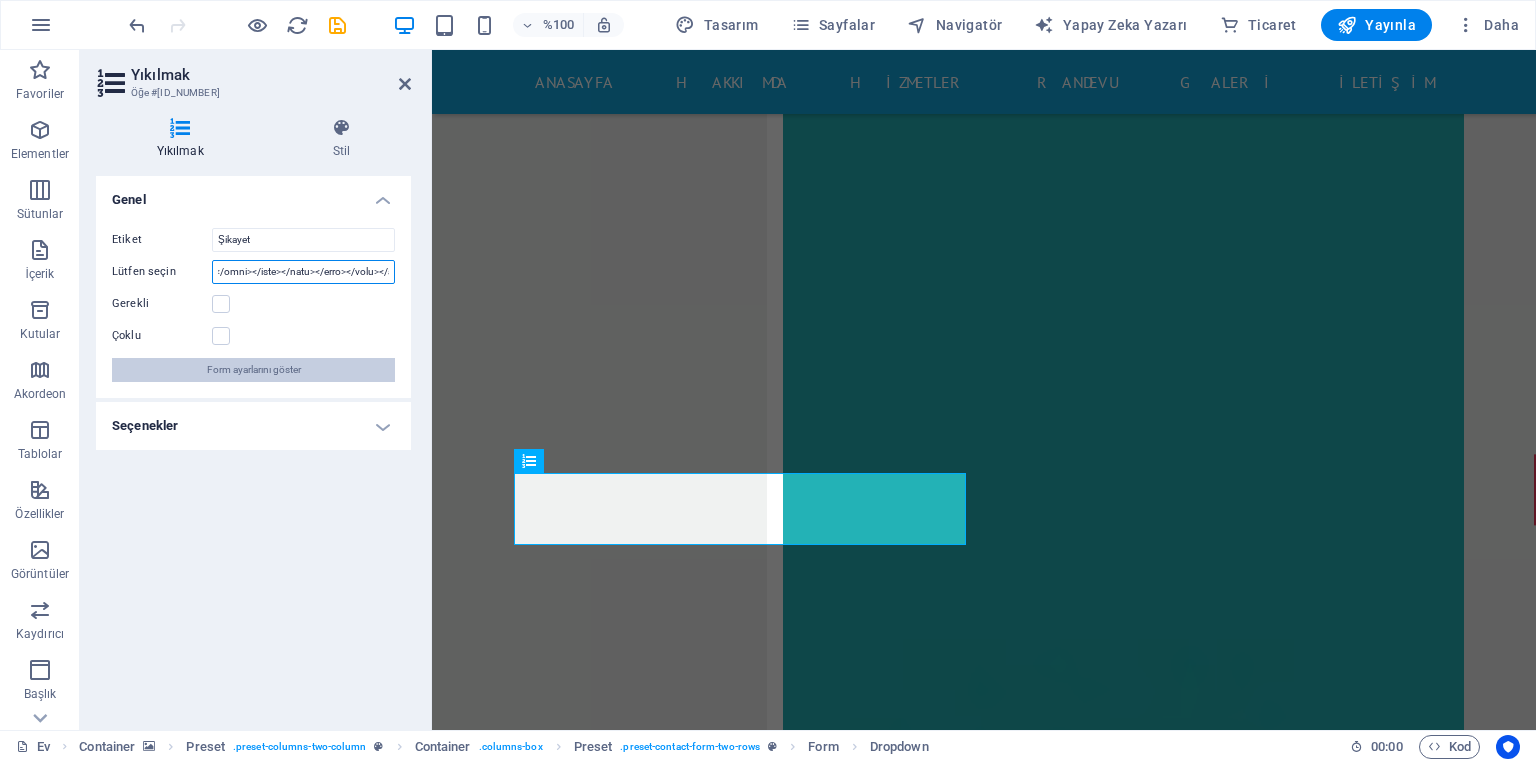 type on "..." 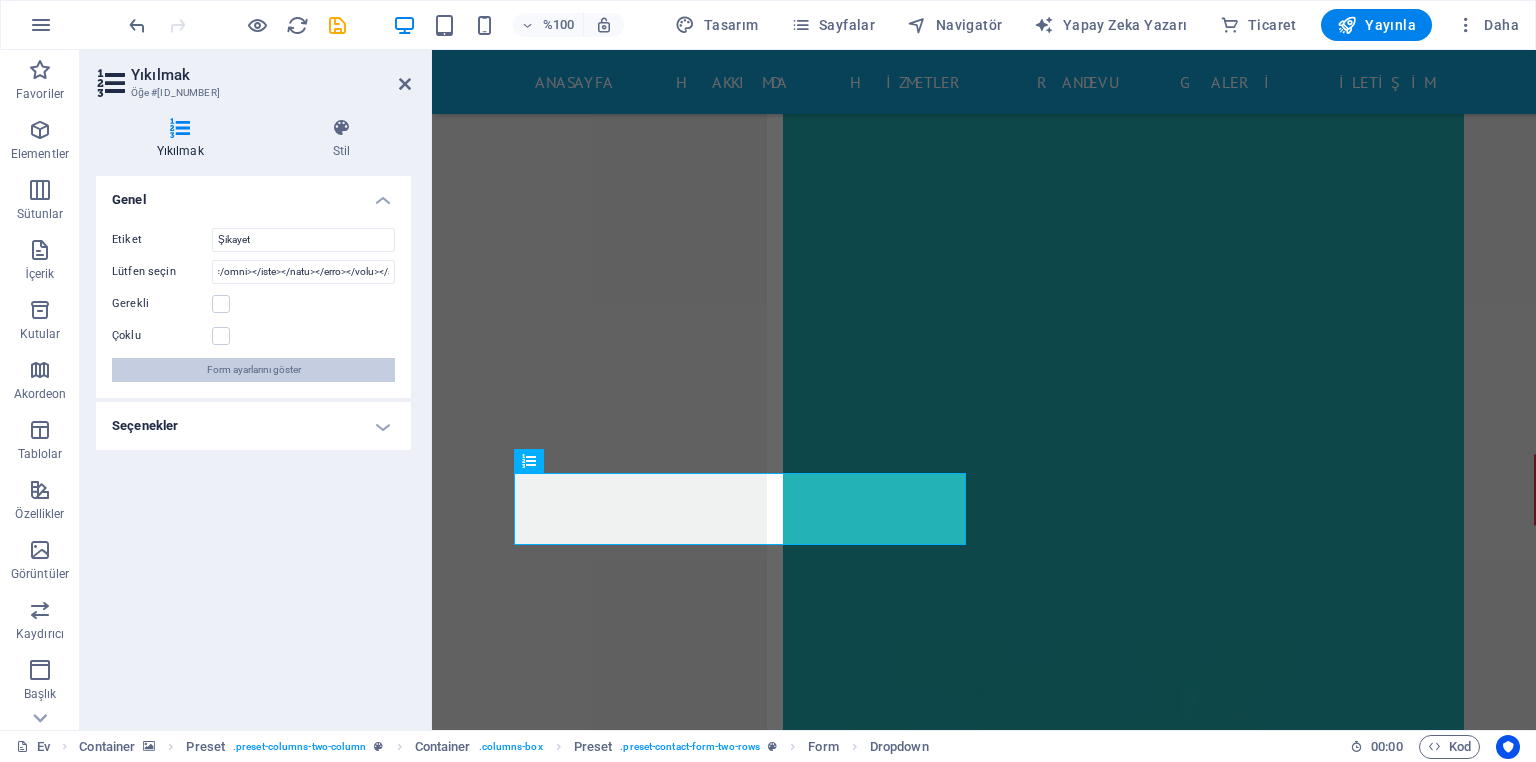 click on "Form ayarlarını göster" at bounding box center (253, 370) 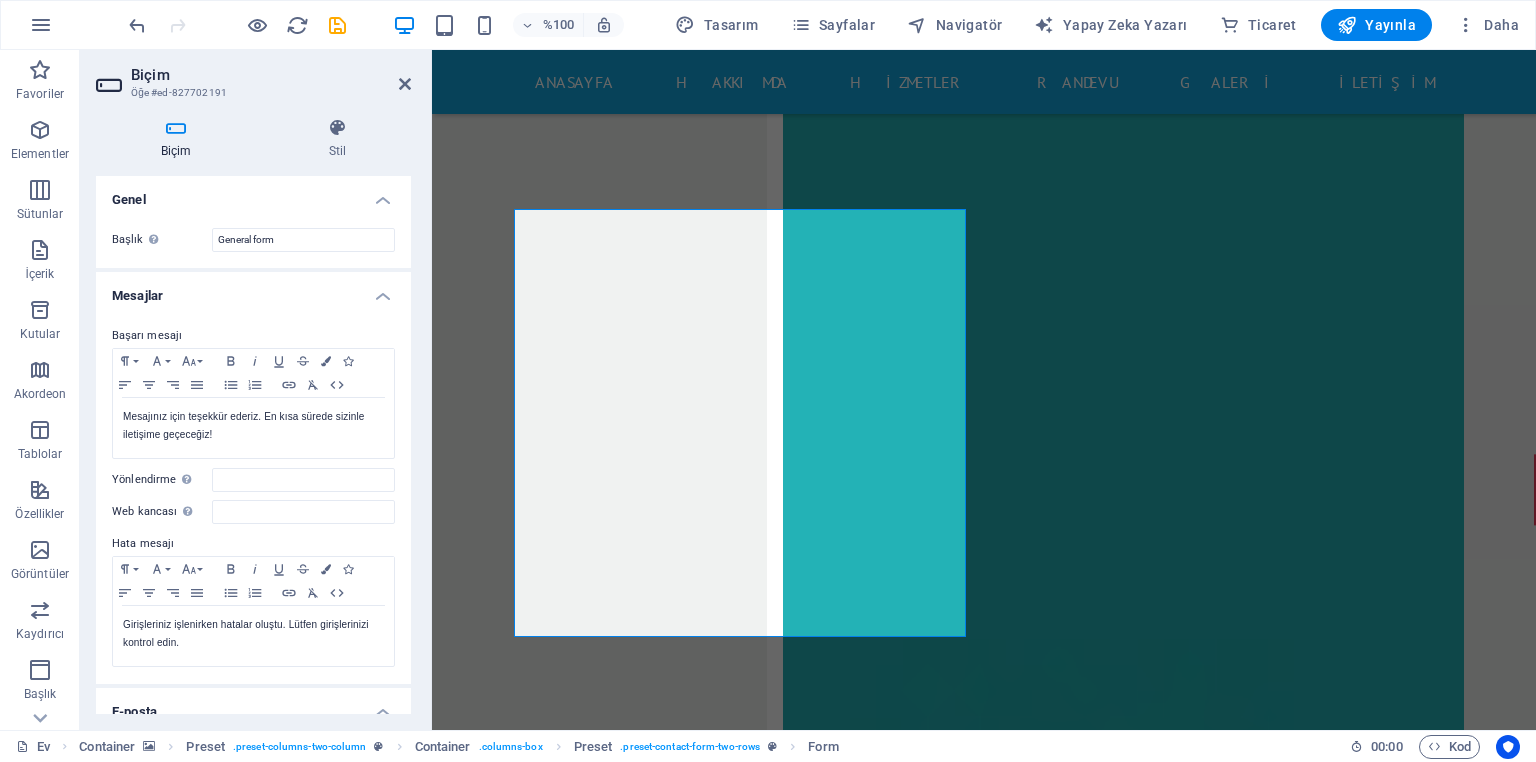 scroll, scrollTop: 13368, scrollLeft: 0, axis: vertical 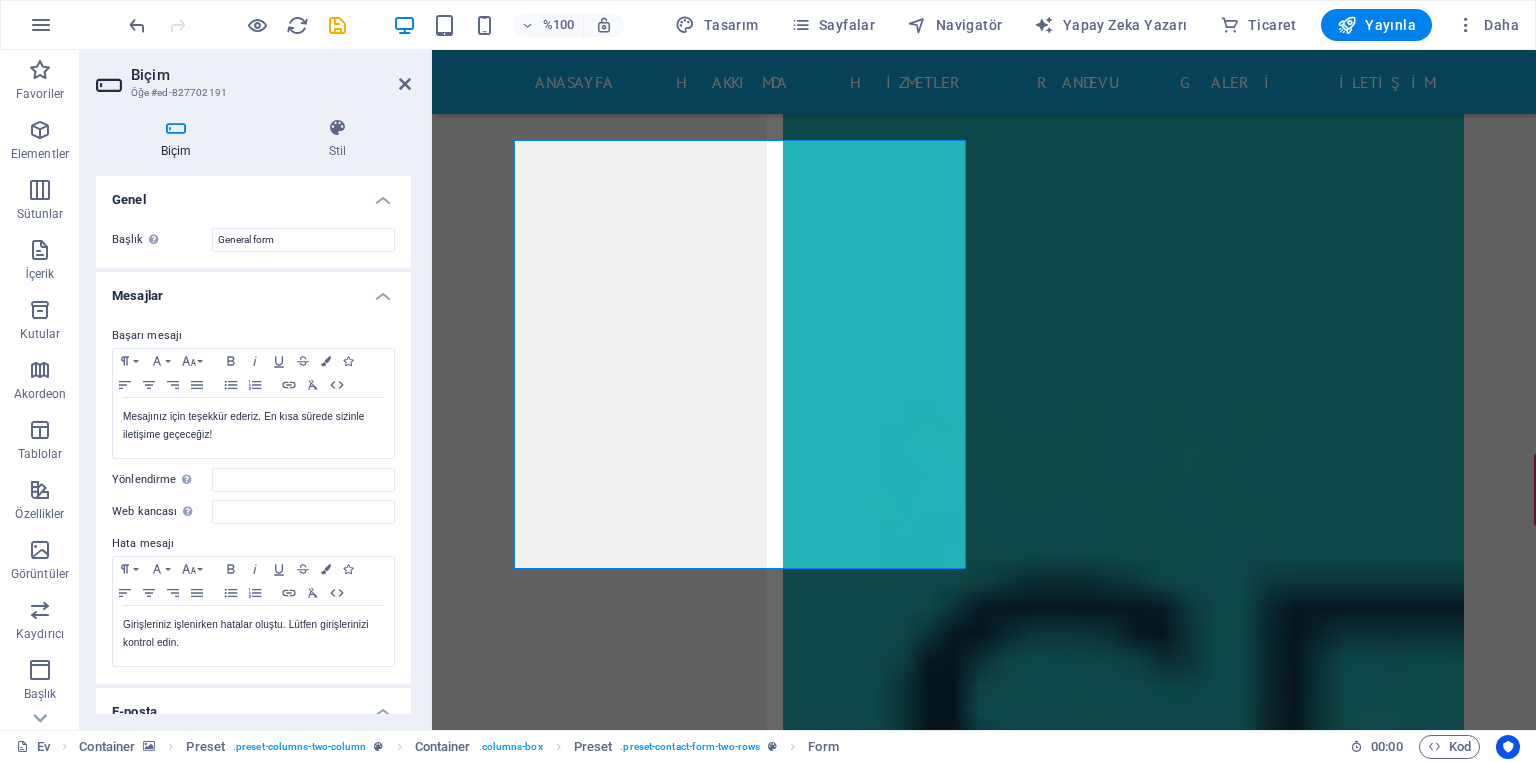click on "Genel" at bounding box center (253, 194) 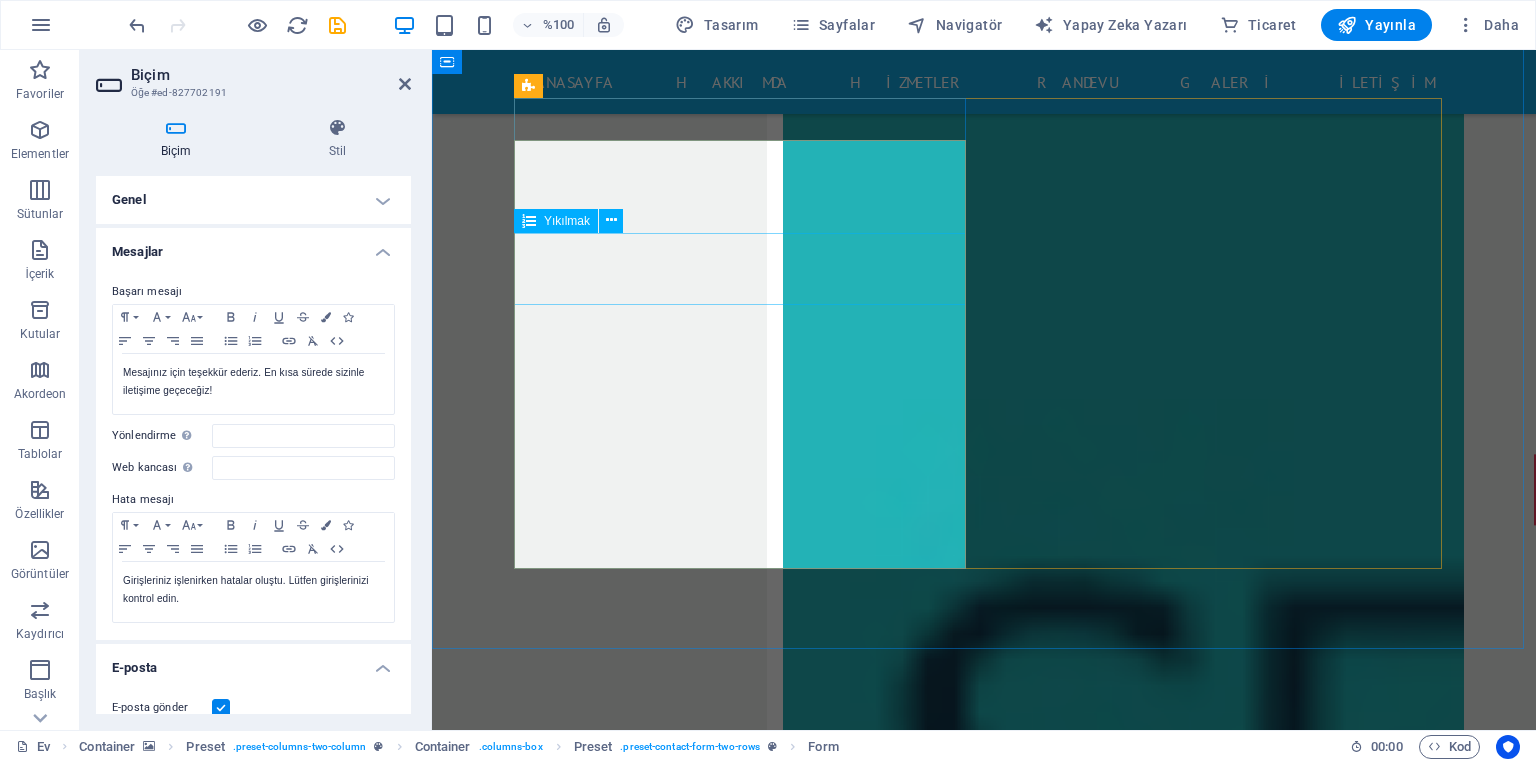 click on "Şikayet Şikayet sağlık hizmeti acil durum diş cerrahisi anne ve doğum kardiyoloji sağlık sigortası" 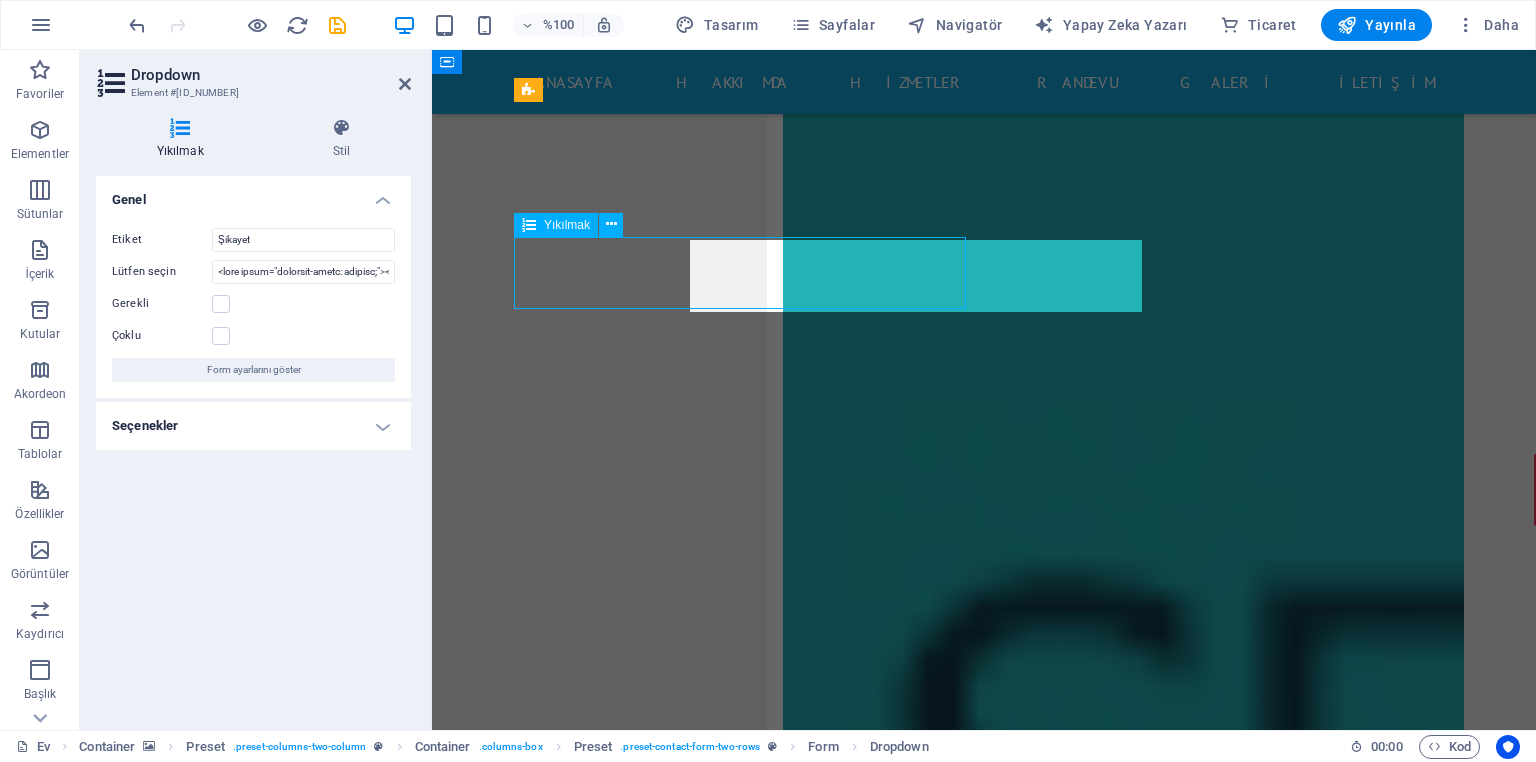 scroll, scrollTop: 13364, scrollLeft: 0, axis: vertical 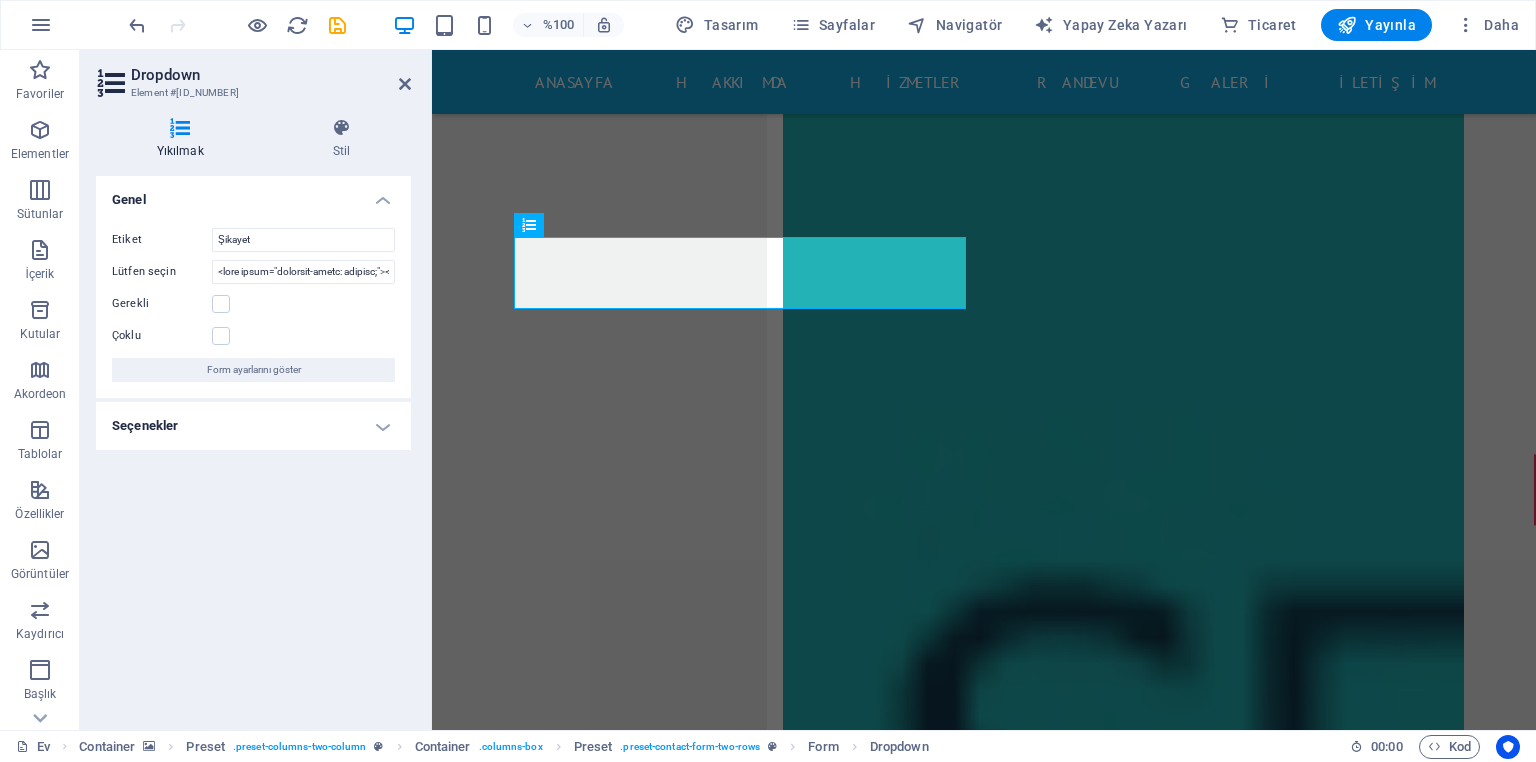 click on "Seçenekler" at bounding box center [253, 426] 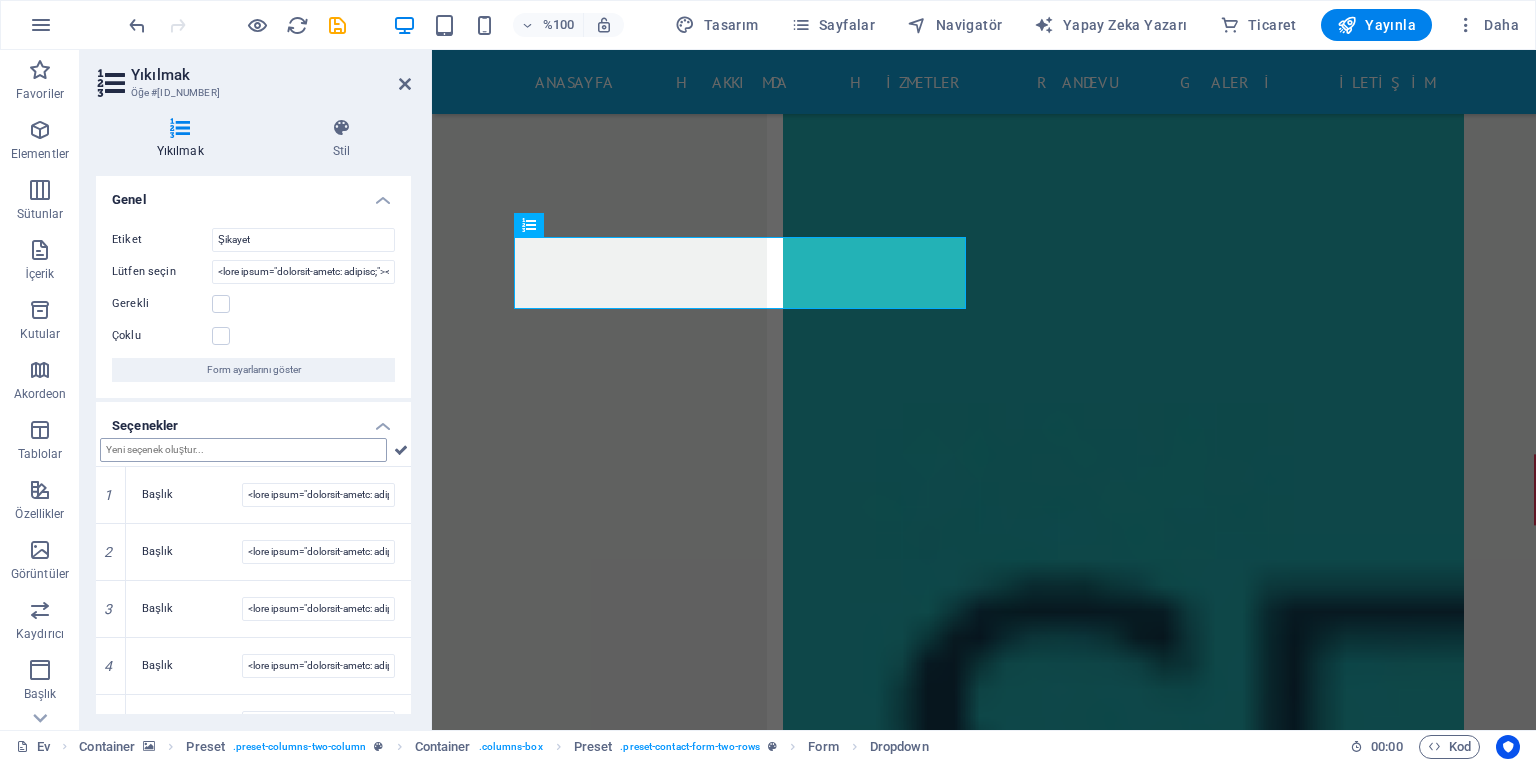 scroll, scrollTop: 80, scrollLeft: 0, axis: vertical 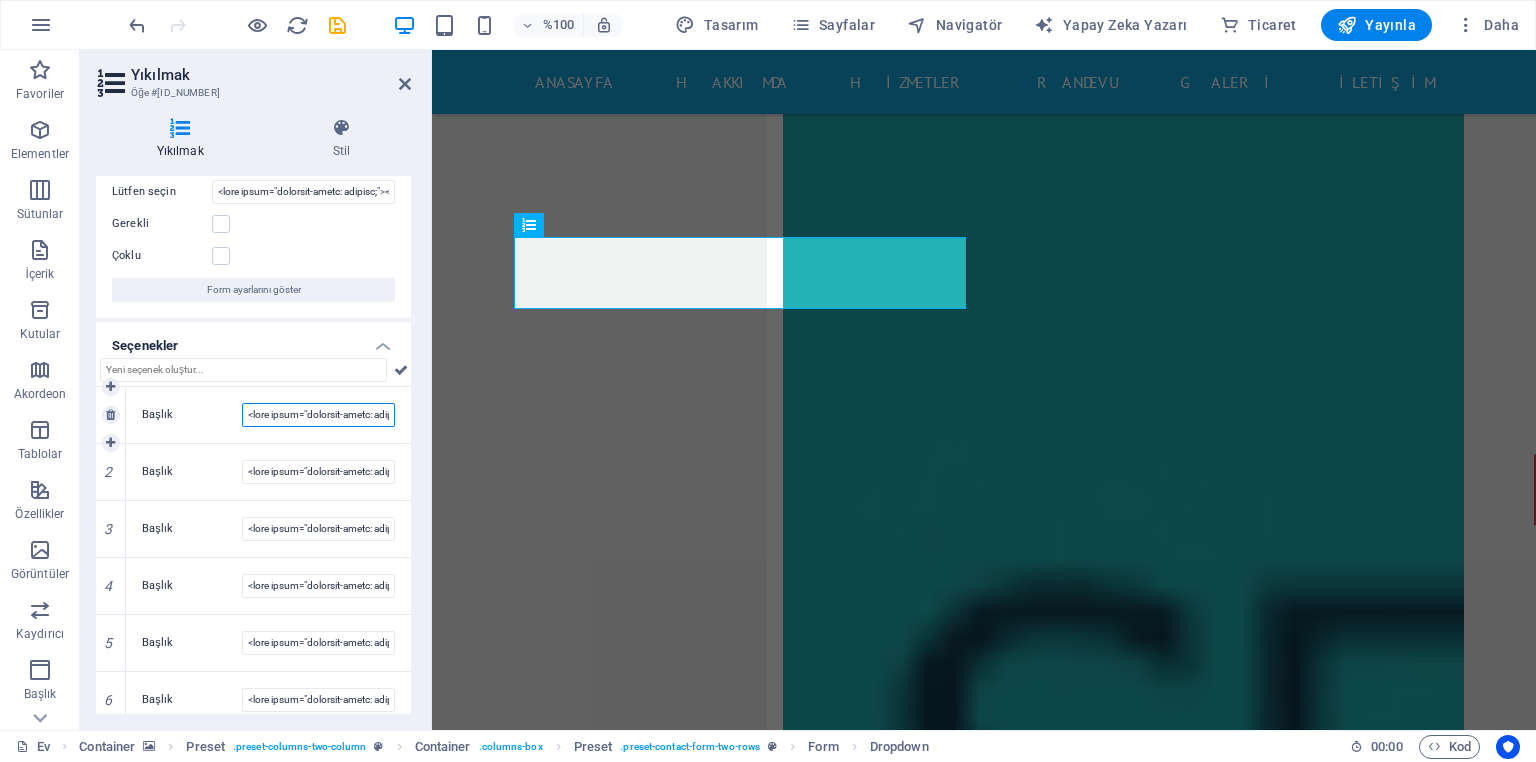click on "Başlık" at bounding box center [318, 415] 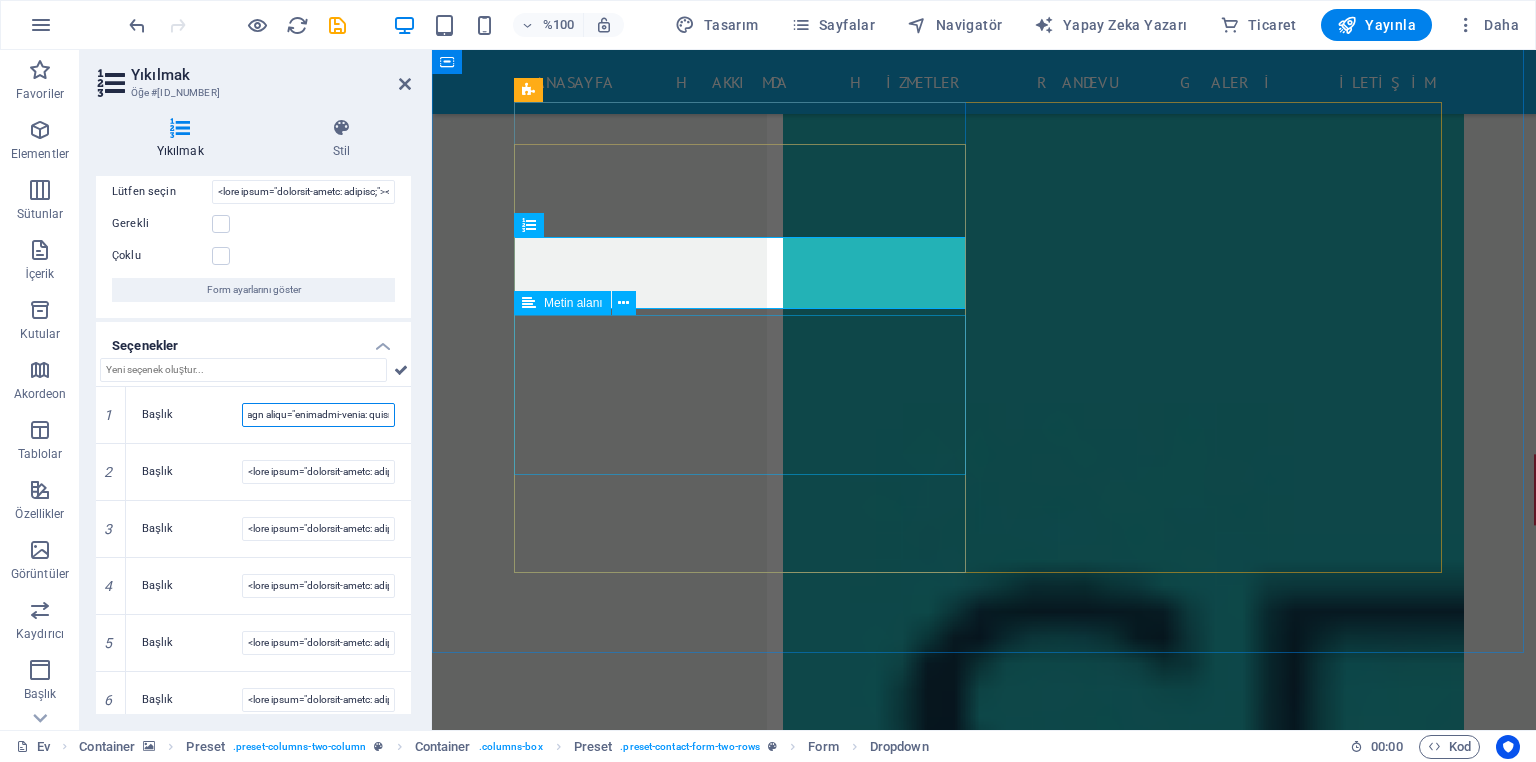 scroll, scrollTop: 0, scrollLeft: 6301, axis: horizontal 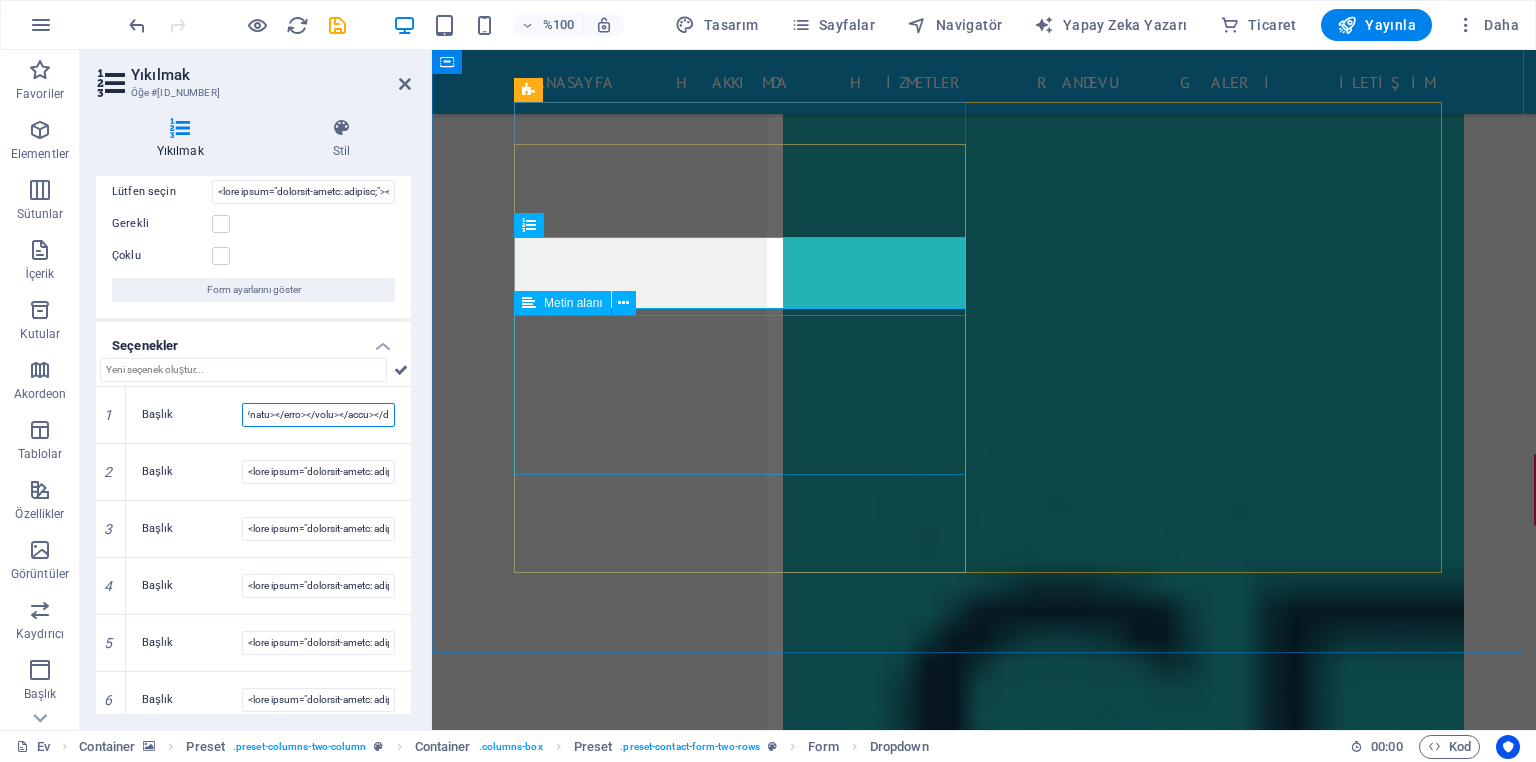 drag, startPoint x: 728, startPoint y: 466, endPoint x: 586, endPoint y: 406, distance: 154.15576 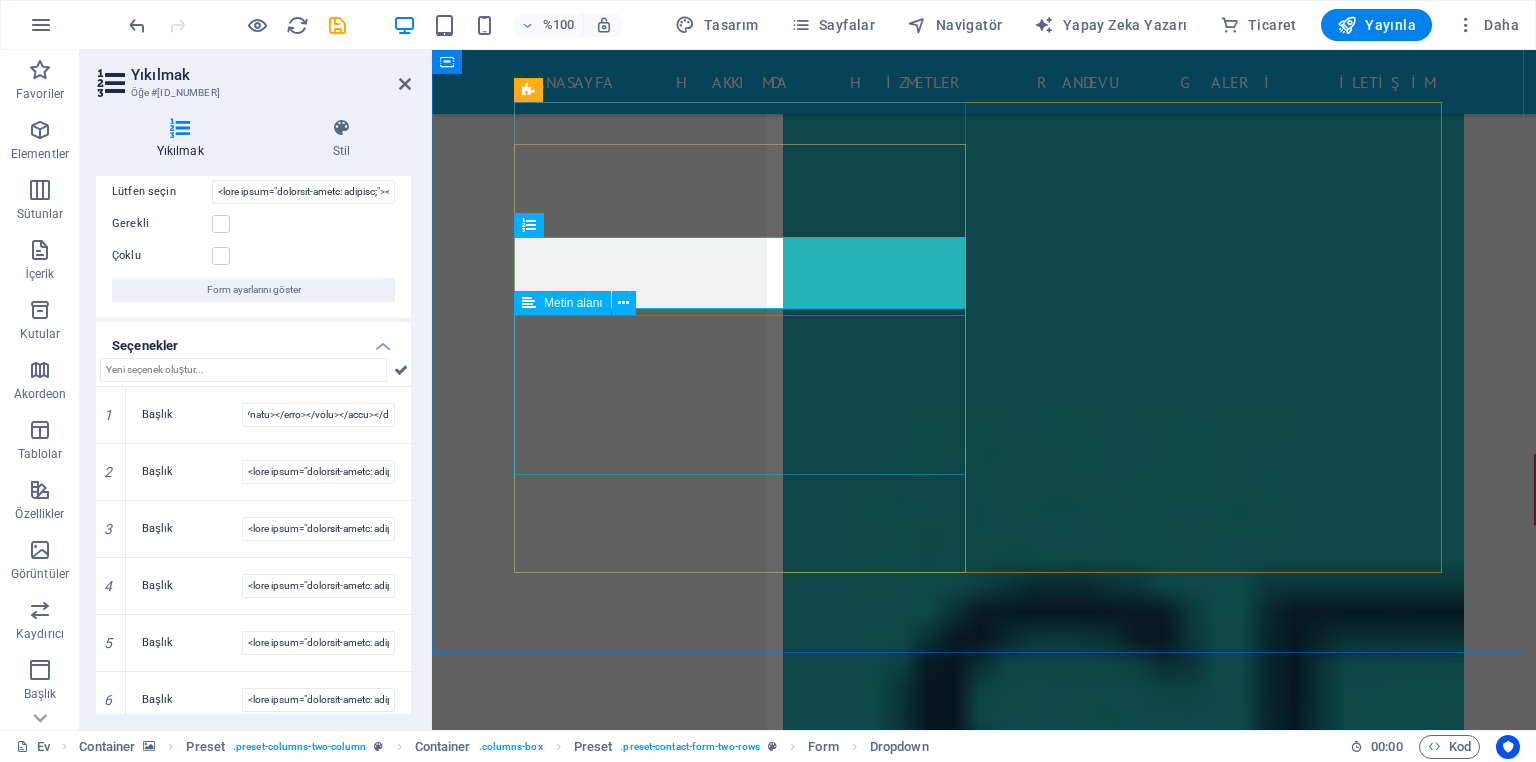 scroll, scrollTop: 0, scrollLeft: 0, axis: both 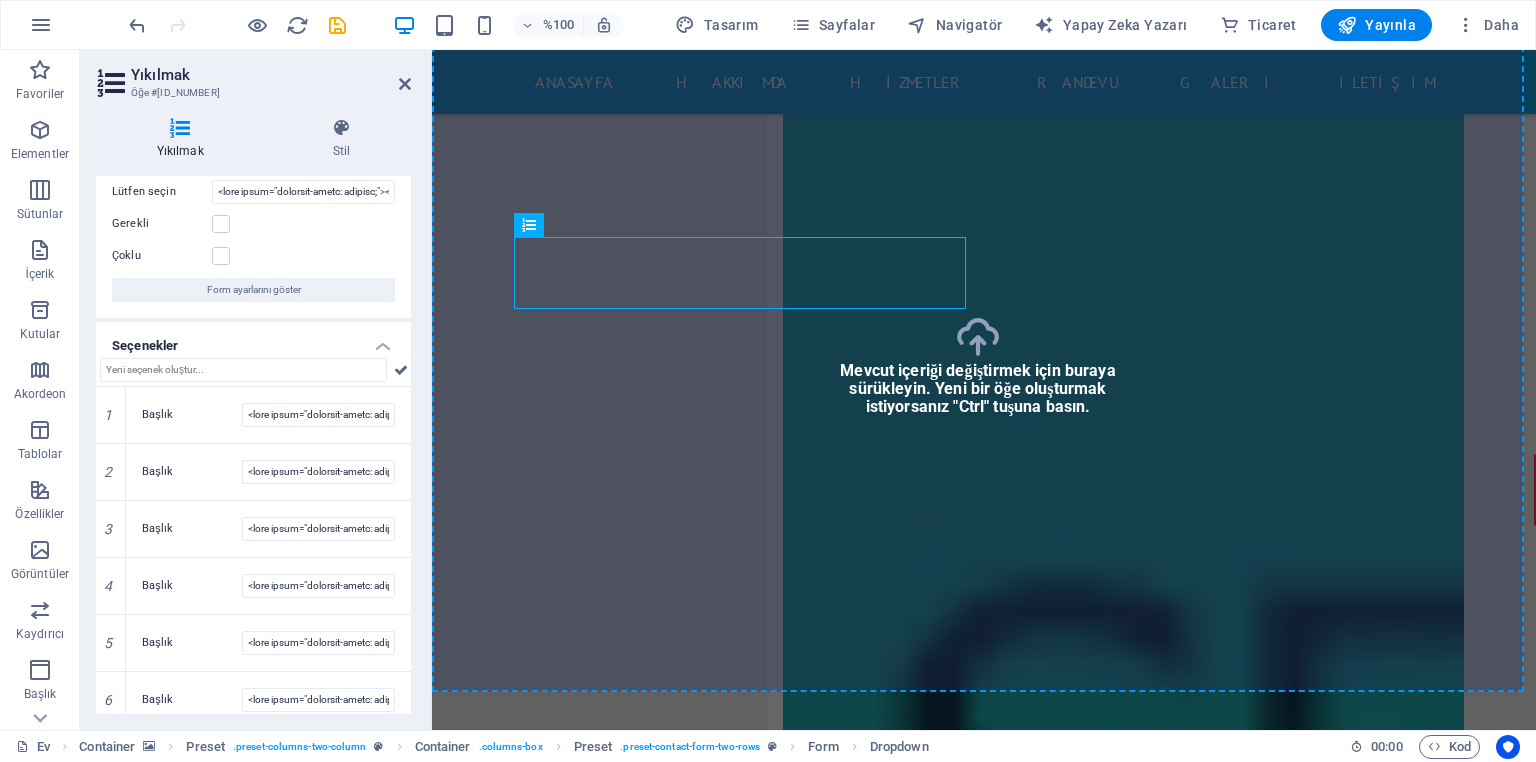 click at bounding box center (984, 7728) 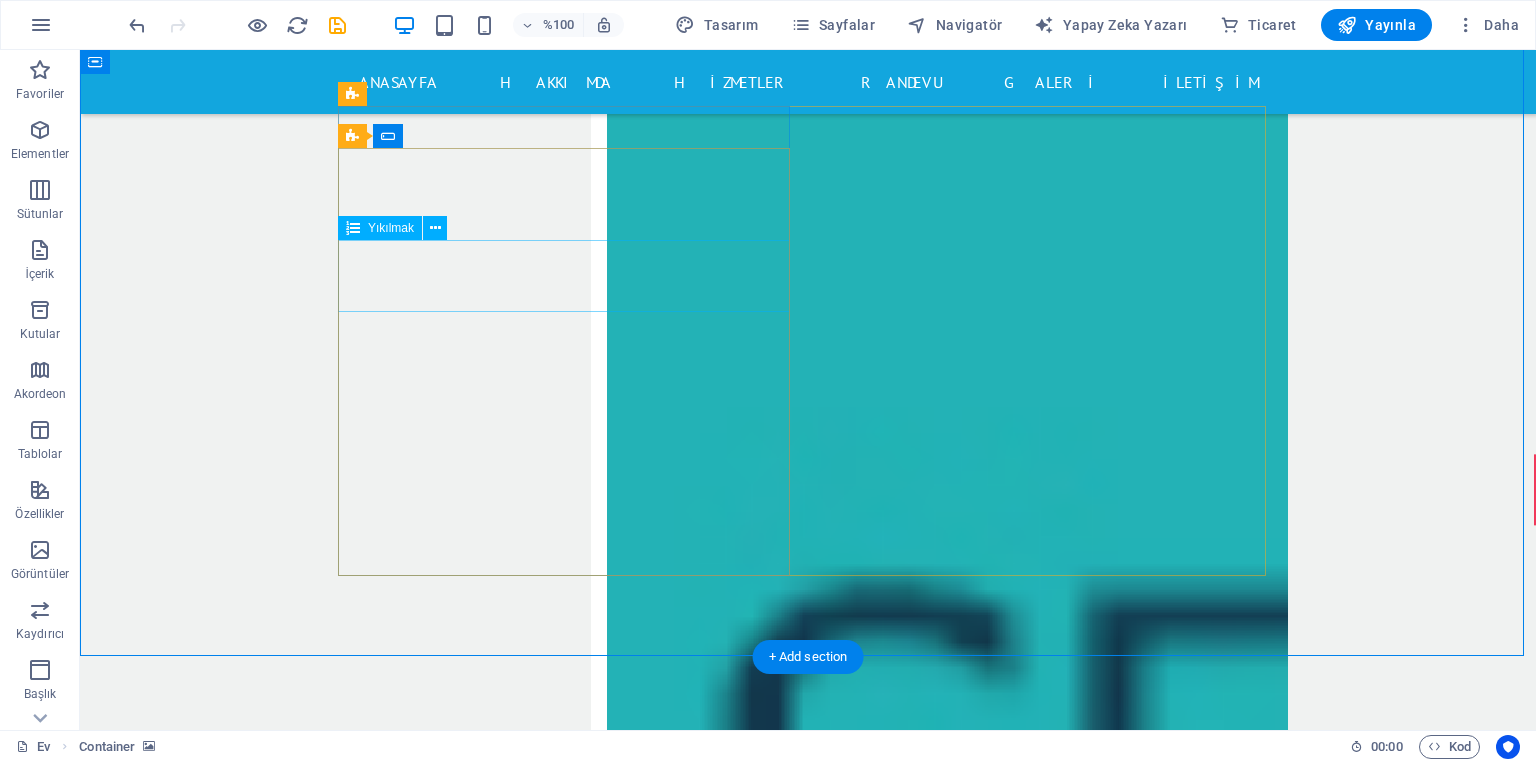 click on "Şikayet Şikayet sağlık hizmeti acil durum diş cerrahisi anne ve doğum kardiyoloji sağlık sigortası" 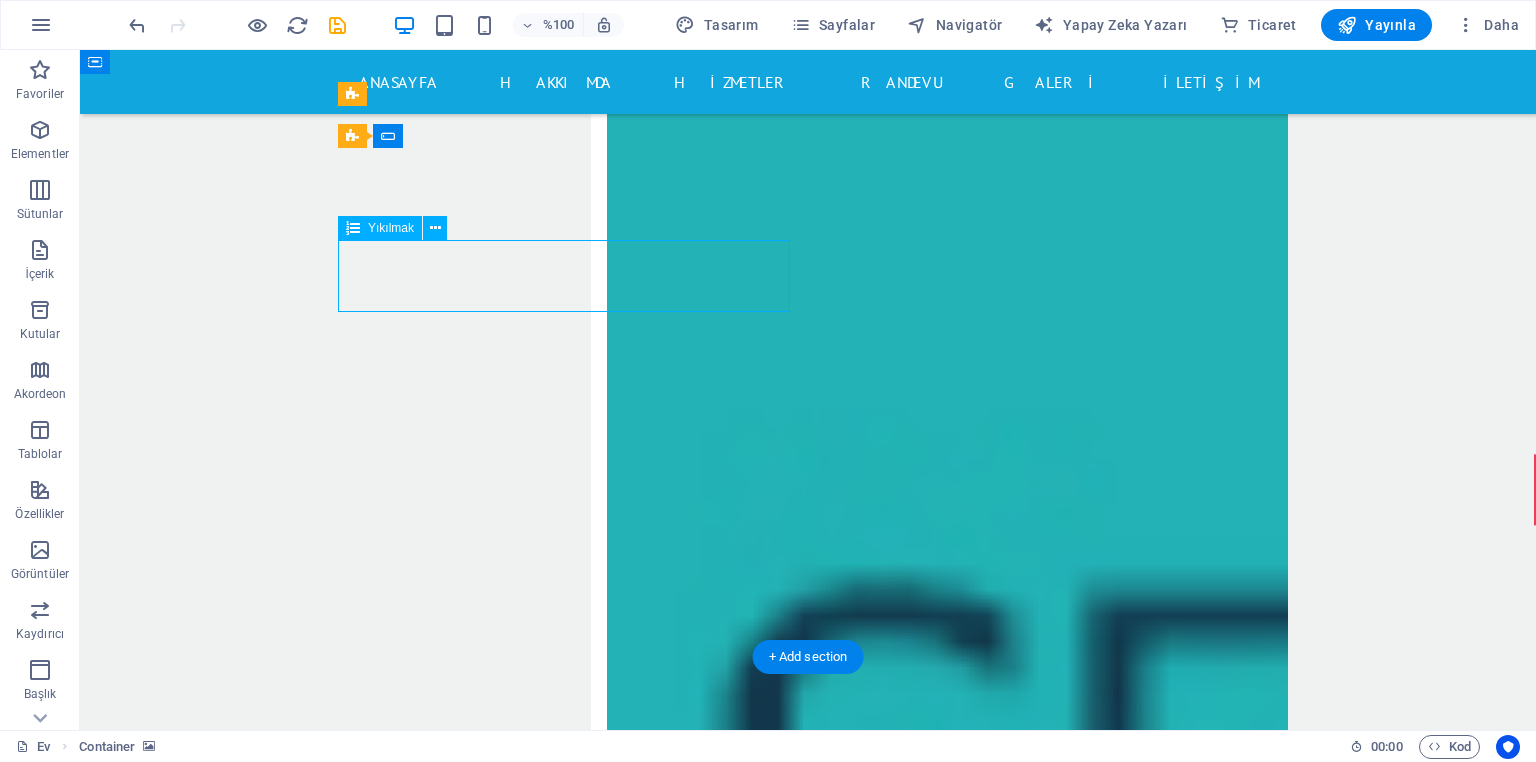 click on "Şikayet Şikayet sağlık hizmeti acil durum diş cerrahisi anne ve doğum kardiyoloji sağlık sigortası" 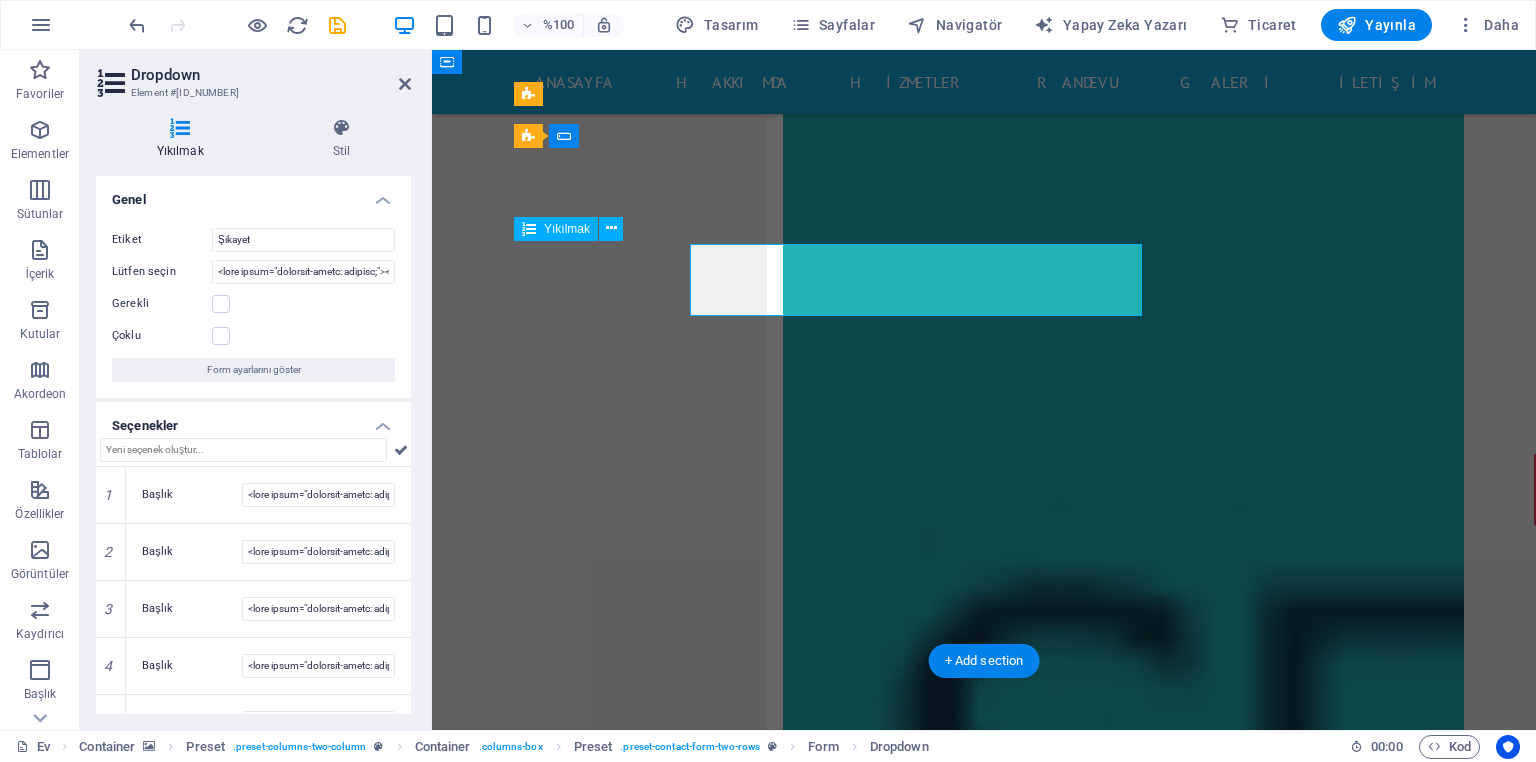 scroll, scrollTop: 13360, scrollLeft: 0, axis: vertical 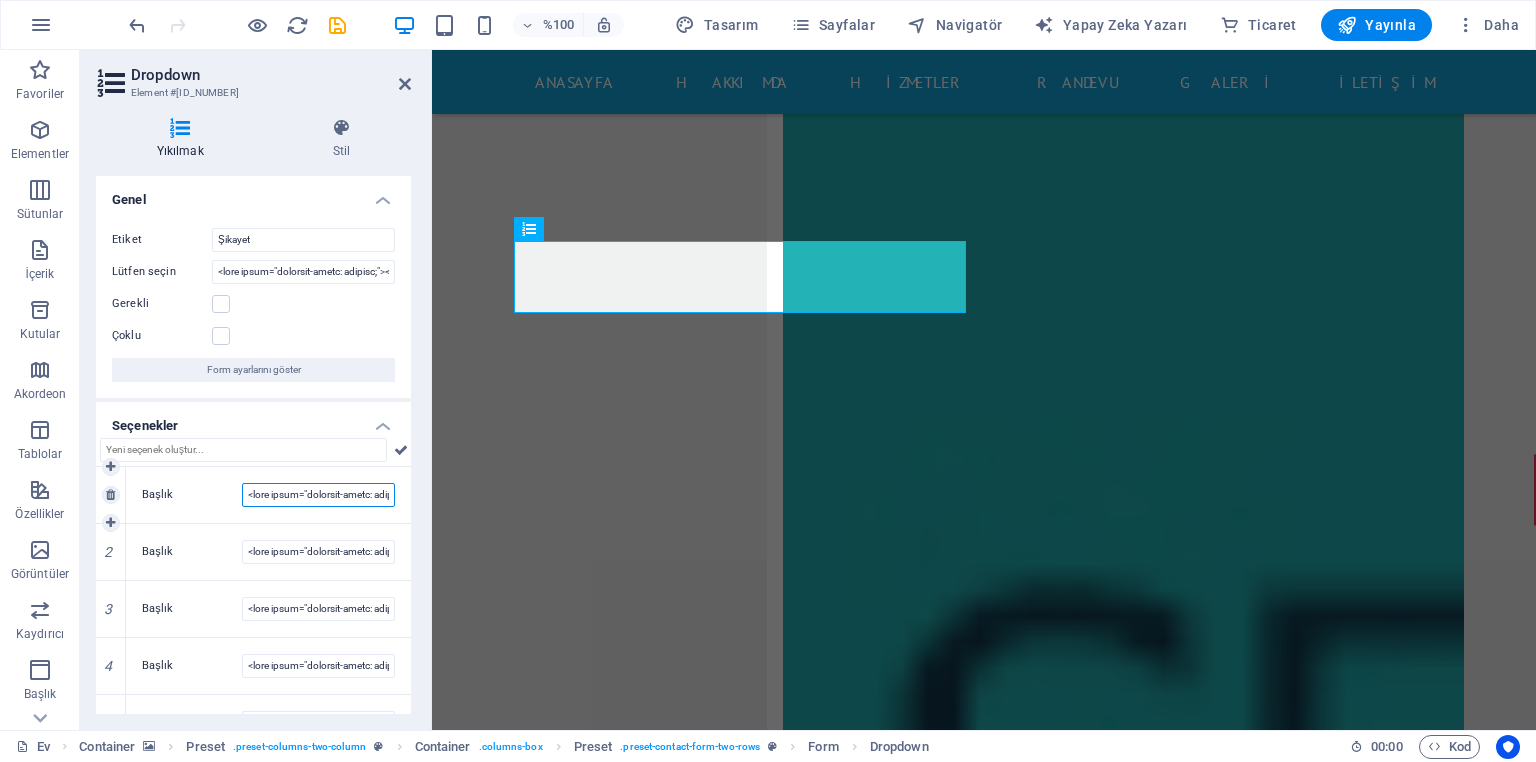 click on "Başlık" at bounding box center (318, 495) 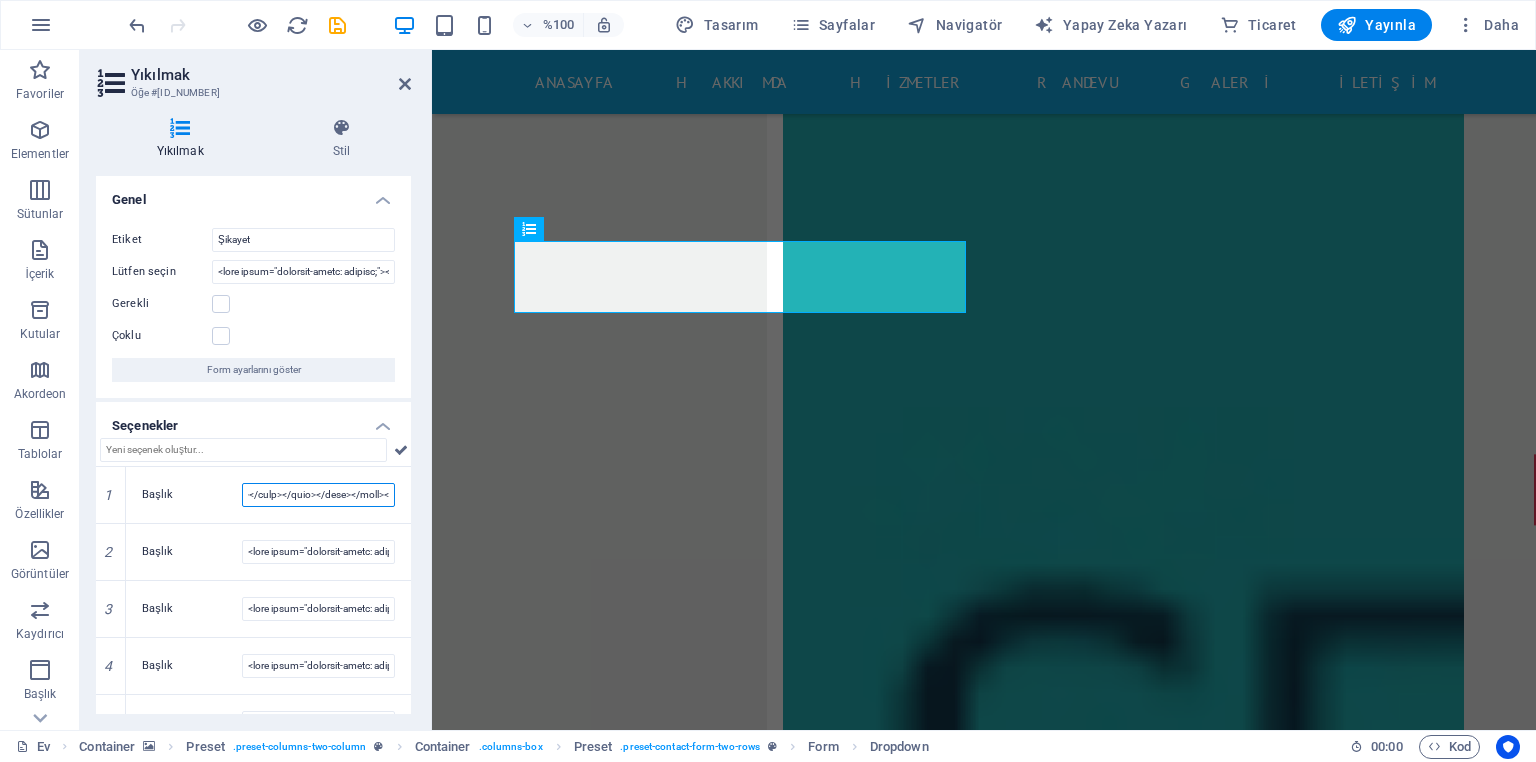 scroll, scrollTop: 0, scrollLeft: 6301, axis: horizontal 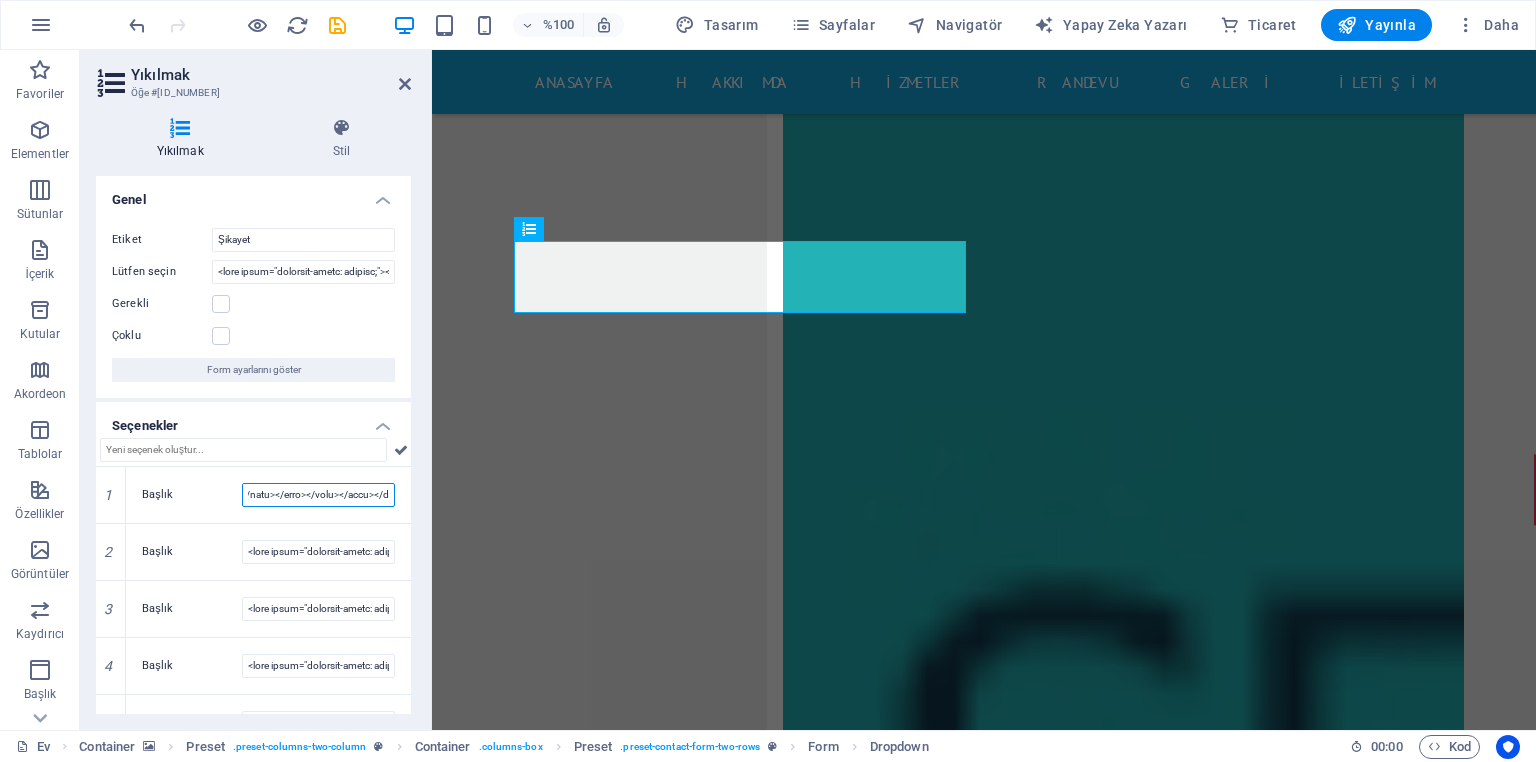 drag, startPoint x: 733, startPoint y: 546, endPoint x: 432, endPoint y: 492, distance: 305.80548 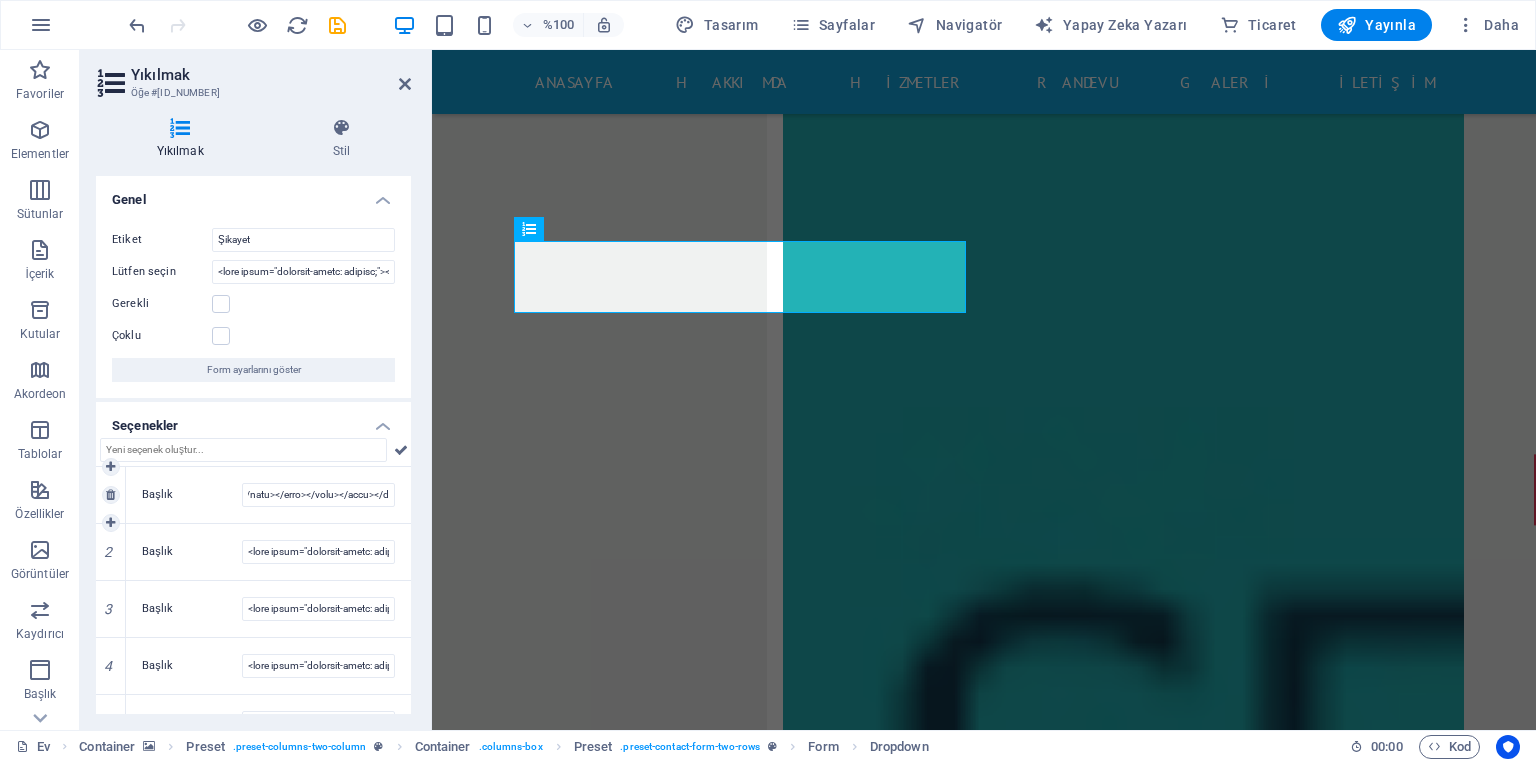 scroll, scrollTop: 0, scrollLeft: 0, axis: both 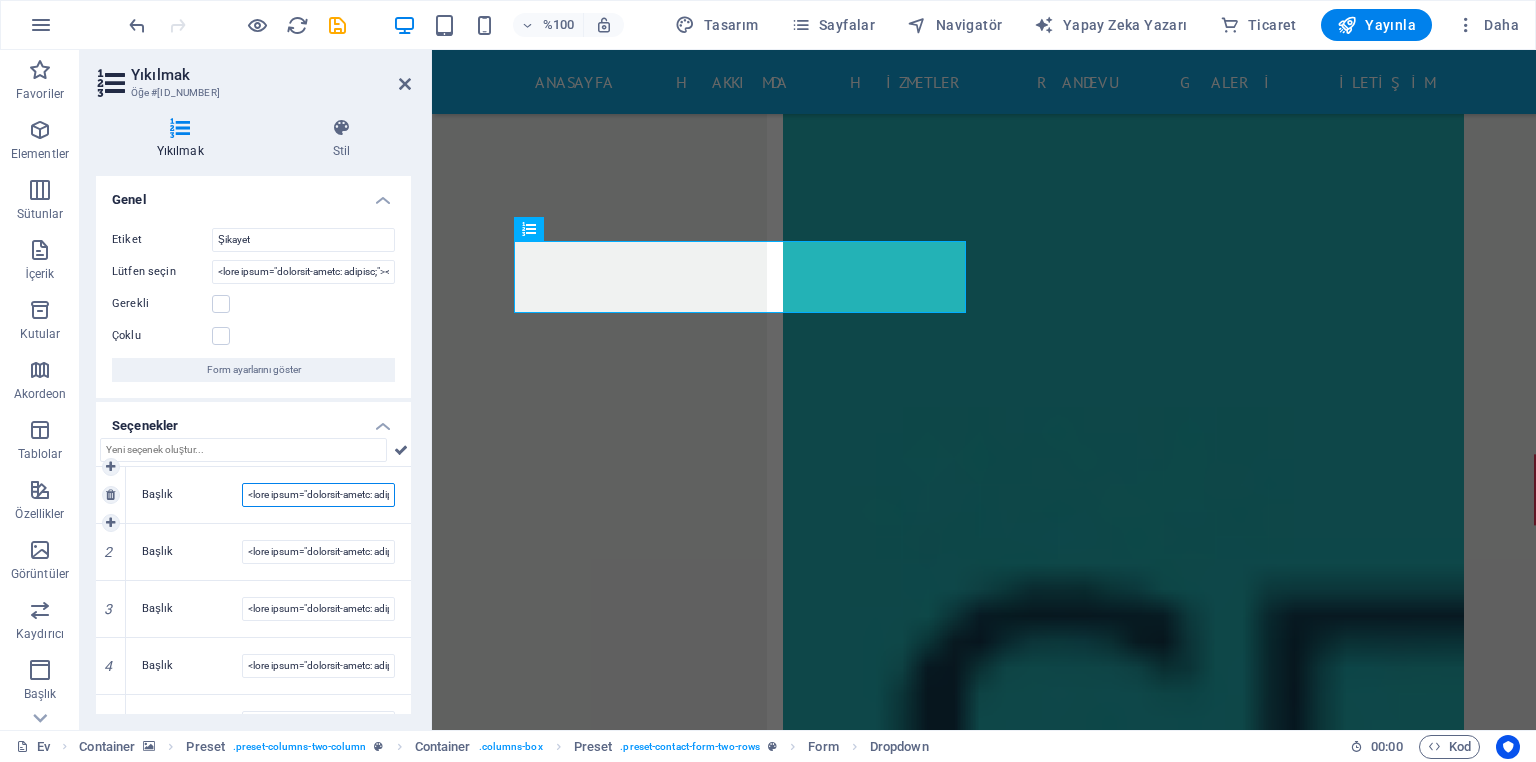click on "Başlık" at bounding box center [318, 495] 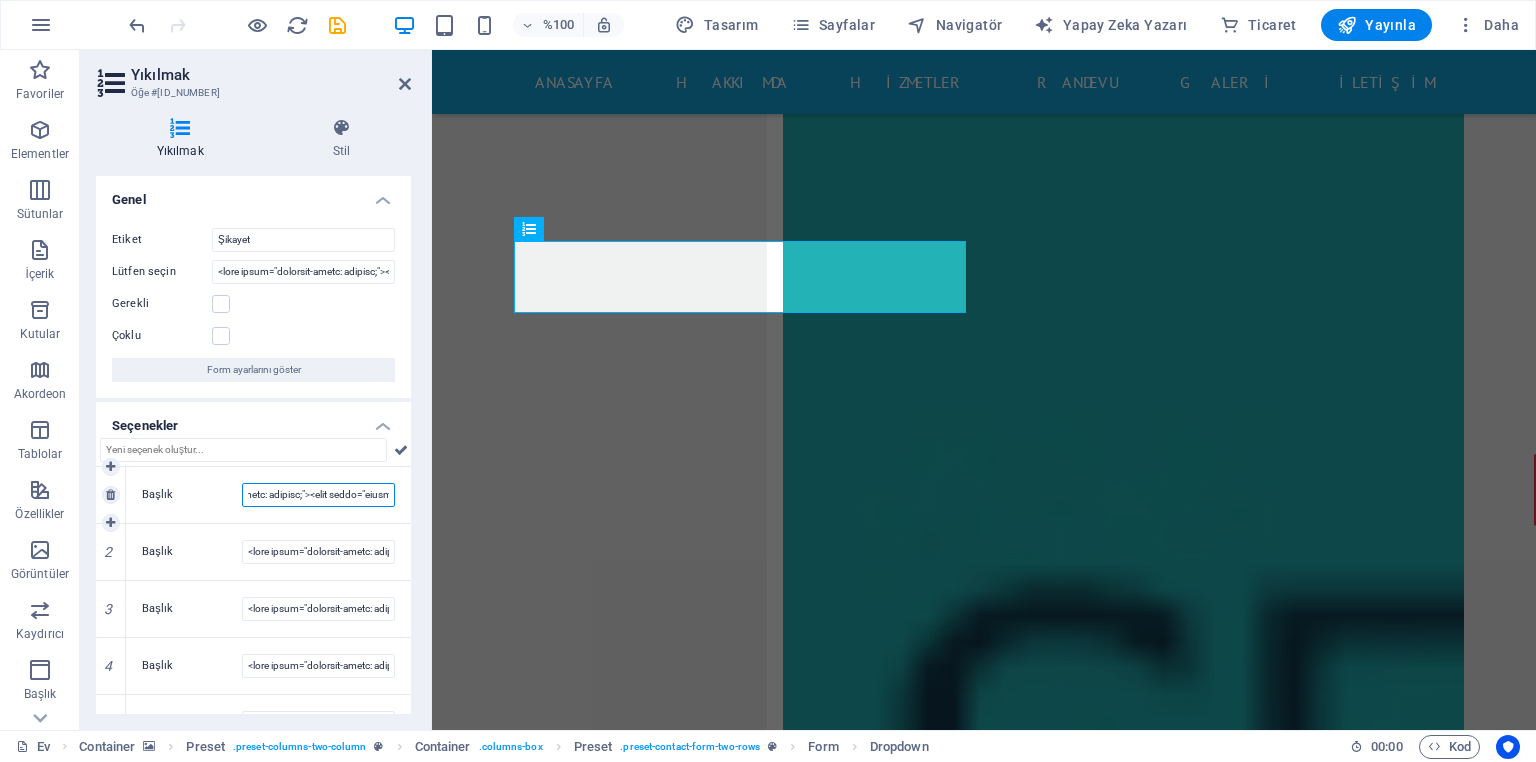 scroll, scrollTop: 0, scrollLeft: 134, axis: horizontal 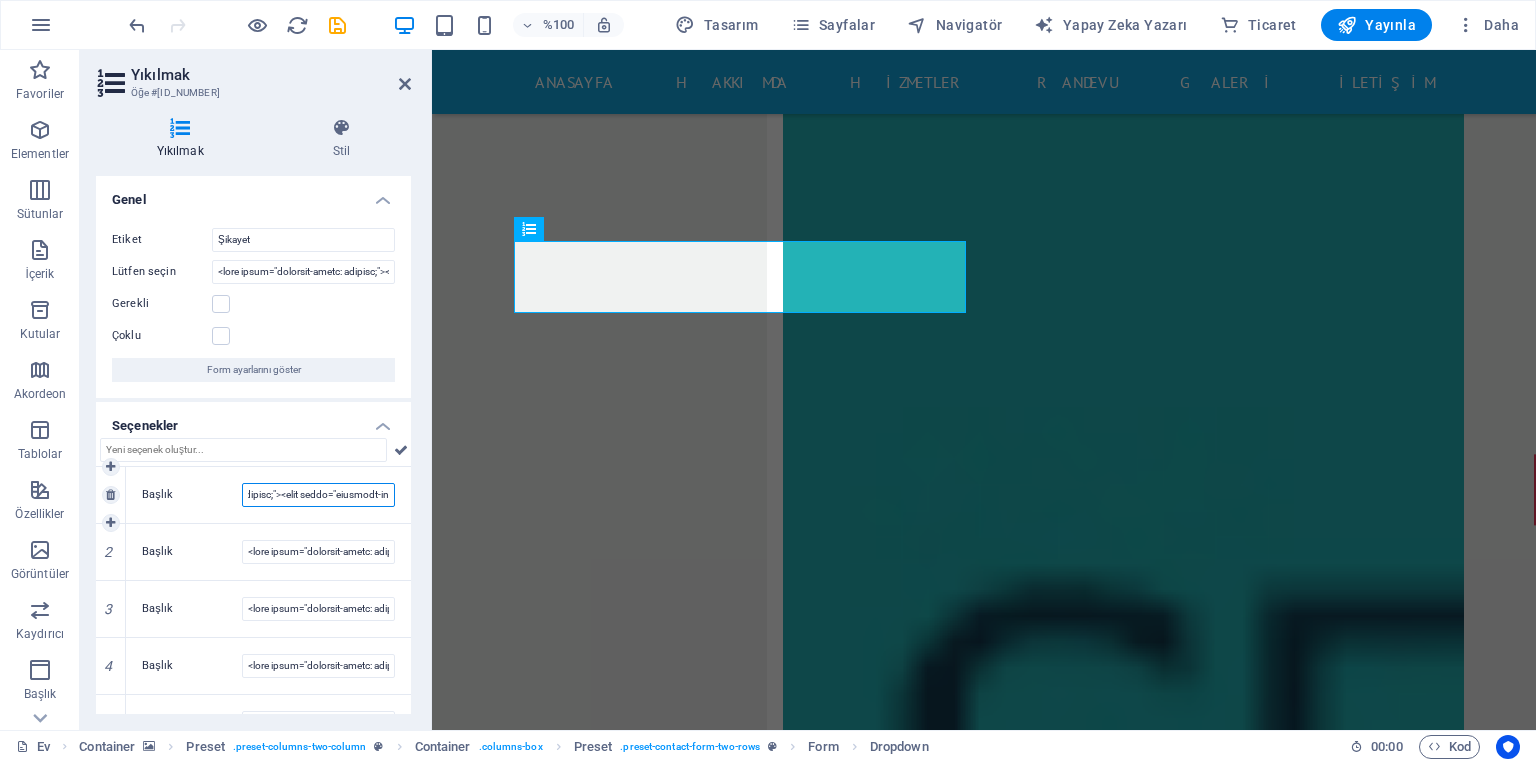 click on "Başlık" at bounding box center (318, 495) 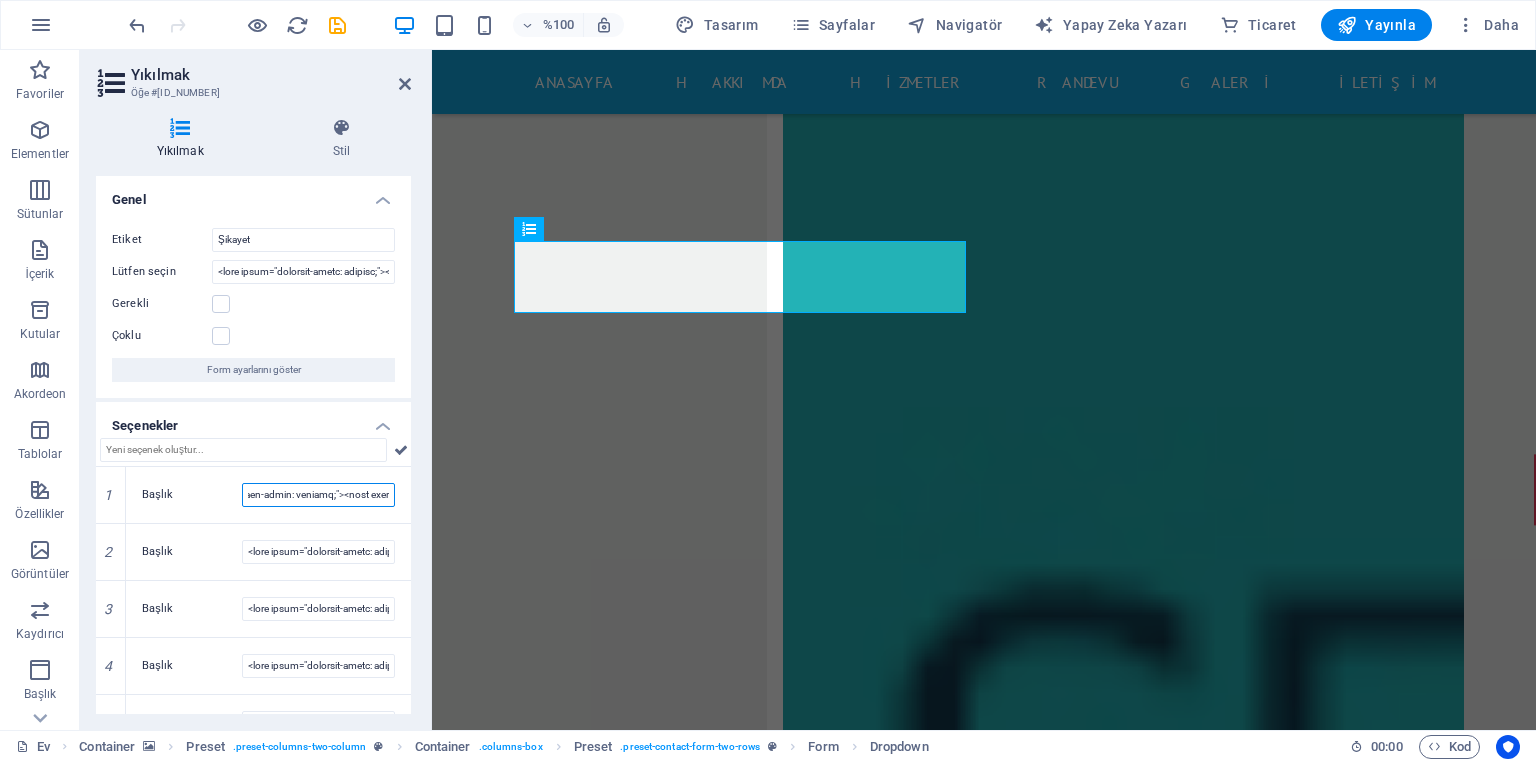 scroll, scrollTop: 0, scrollLeft: 1223, axis: horizontal 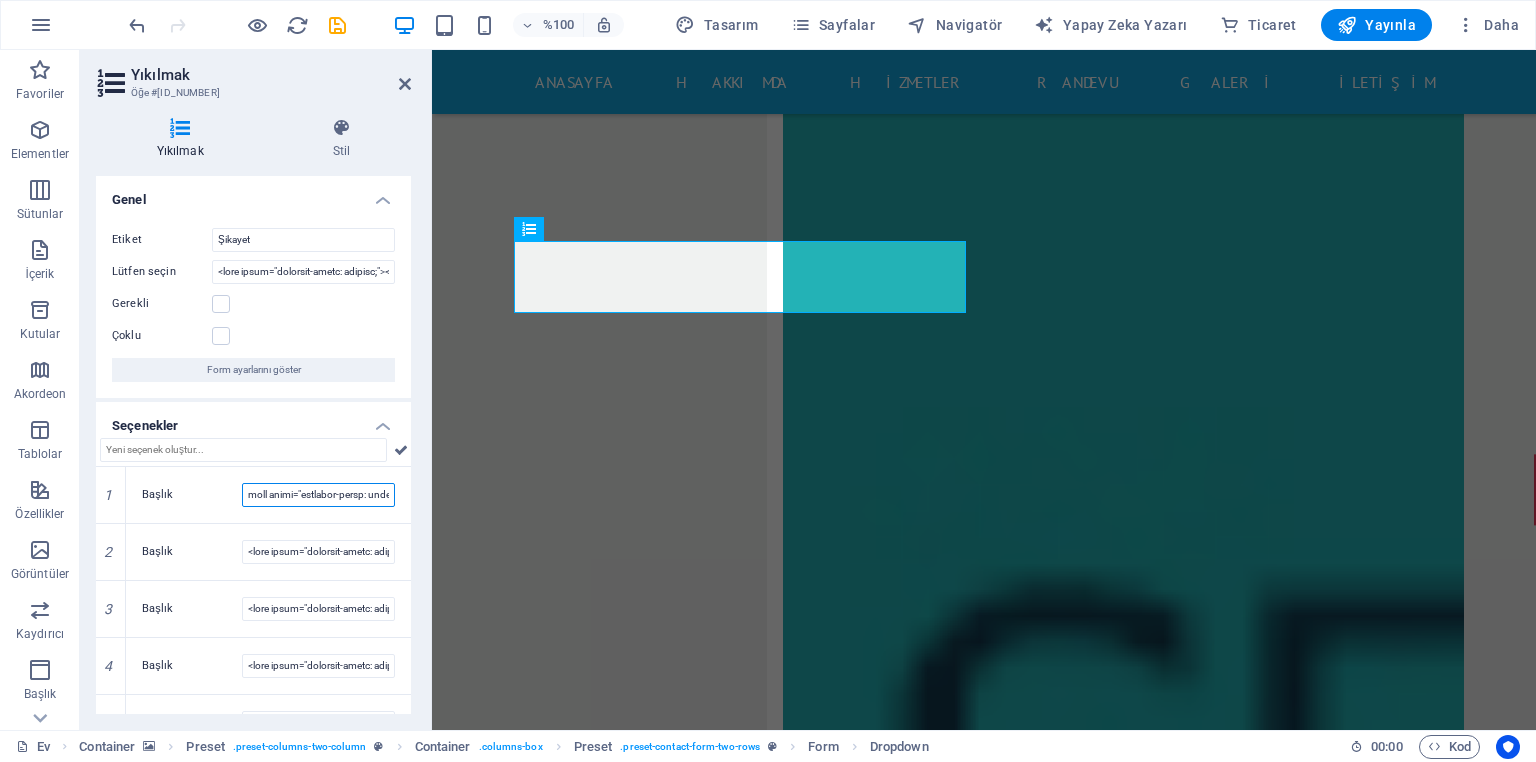 drag, startPoint x: 370, startPoint y: 495, endPoint x: 430, endPoint y: 504, distance: 60.671246 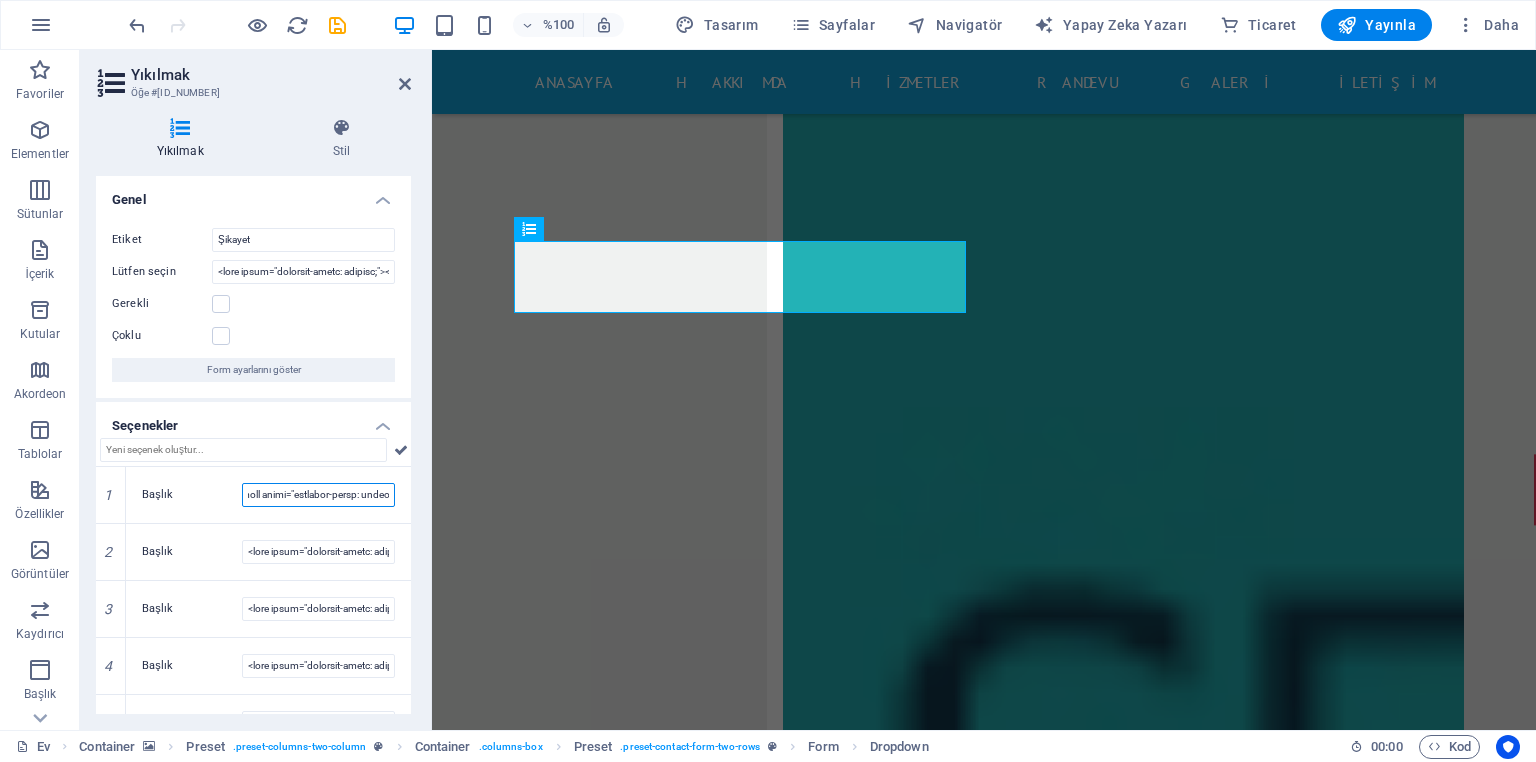click on "Yıkılmak Öğe #[ID] Yıkılmak Stil Genel Etiket Şikayet Lütfen seçin Gerekli Çoklu Form ayarlarını göster Seçenekler 1 Başlık 2 Başlık 3 Başlık 4 Başlık 5 Başlık 6 Başlık Ön ayar Element Düzen Bu öğenin düzen (Flexbox) içerisinde nasıl genişlediği. Boyut Varsayılan otomatik piksel % 1/1 1/2 1/3 1/4 1/5 1/6 1/7 1/8 1/9 1/10 Büyümek Çekmek Emir Konteyner düzeni Görünür Görünür Opaklık 100 % Taşma Aralık Marj Varsayılan otomatik piksel % rem vw vh Gelenek Gelenek otomatik piksel % rem vw vh otomatik piksel % rem vw vh otomatik piksel % rem vw vh otomatik piksel % rem vw vh Dolgu Varsayılan piksel rem % vh vw Gelenek Gelenek piksel rem % vh vw piksel rem % vh vw piksel rem % vh vw piksel rem % vh vw Sınır Stil              - Genişlik 1 otomatik piksel rem % vh vw Gelenek Gelenek 1 otomatik piksel rem % vh vw 1 otomatik piksel rem % vh vw 1 otomatik piksel rem % vh vw 1 otomatik piksel rem % vh vw  - Renk Yuvarlak köşeler Varsayılan piksel rem % vh vw Gelenek Gelenek rem %" at bounding box center (256, 390) 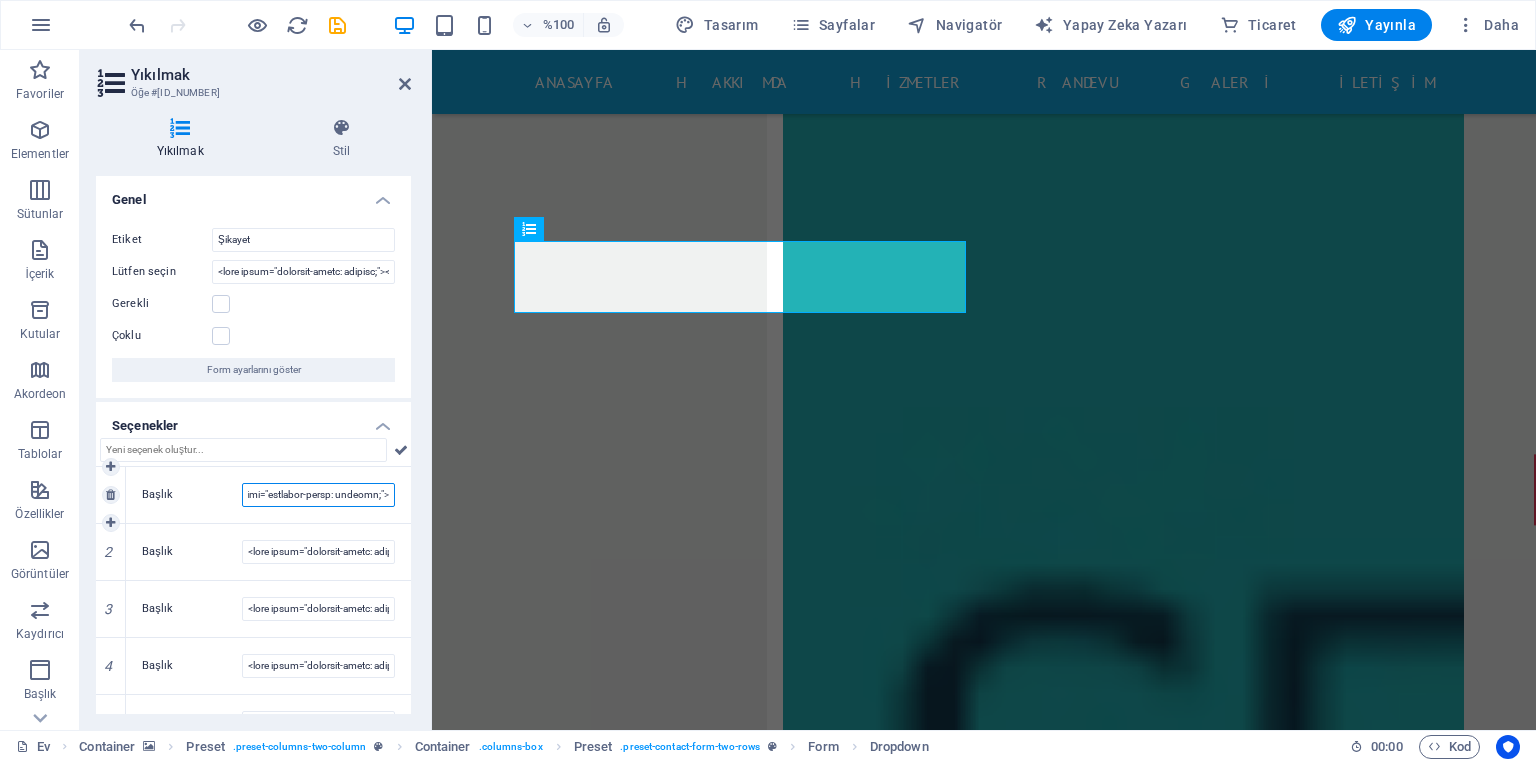 click on "Başlık" at bounding box center (318, 495) 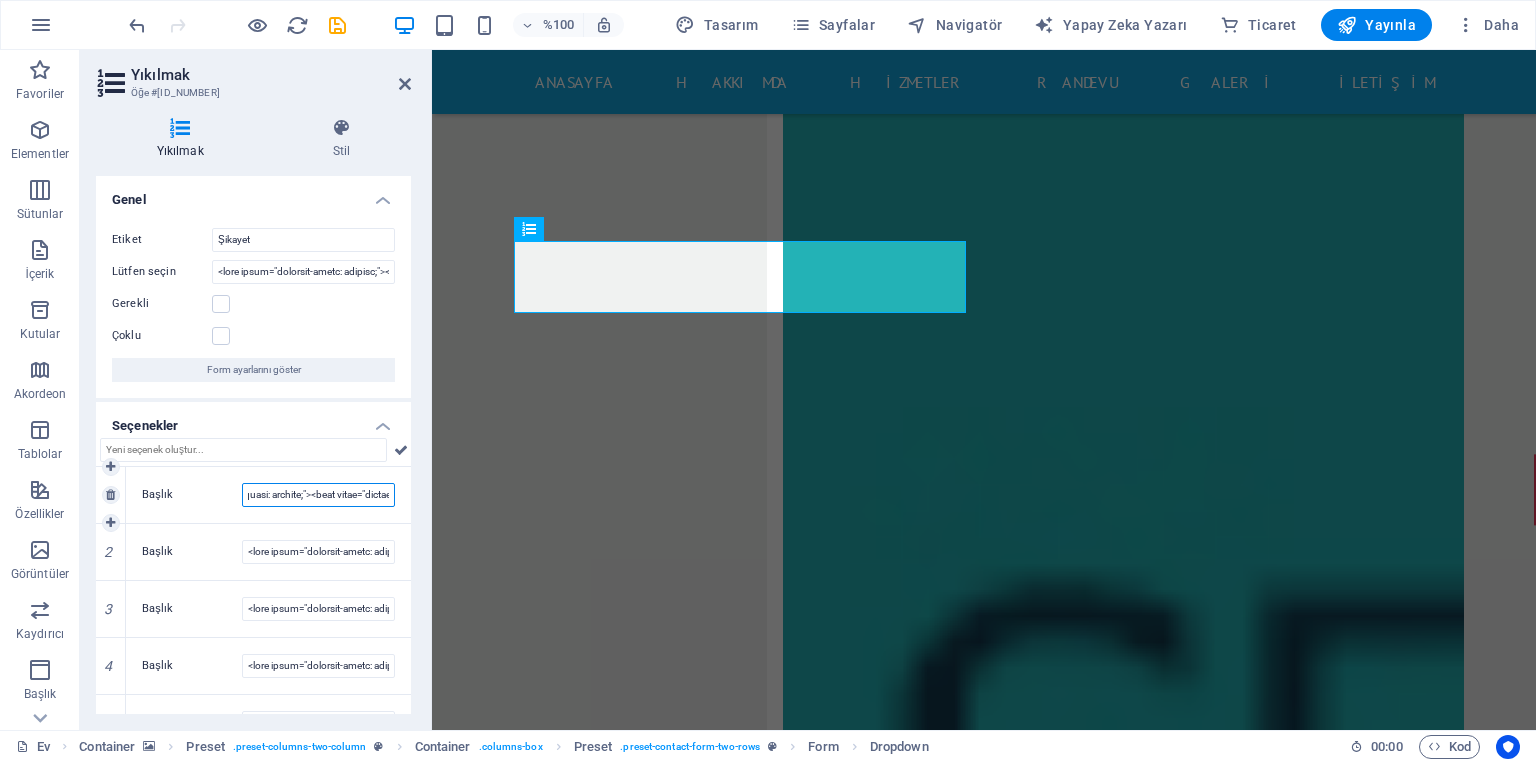 scroll, scrollTop: 0, scrollLeft: 1966, axis: horizontal 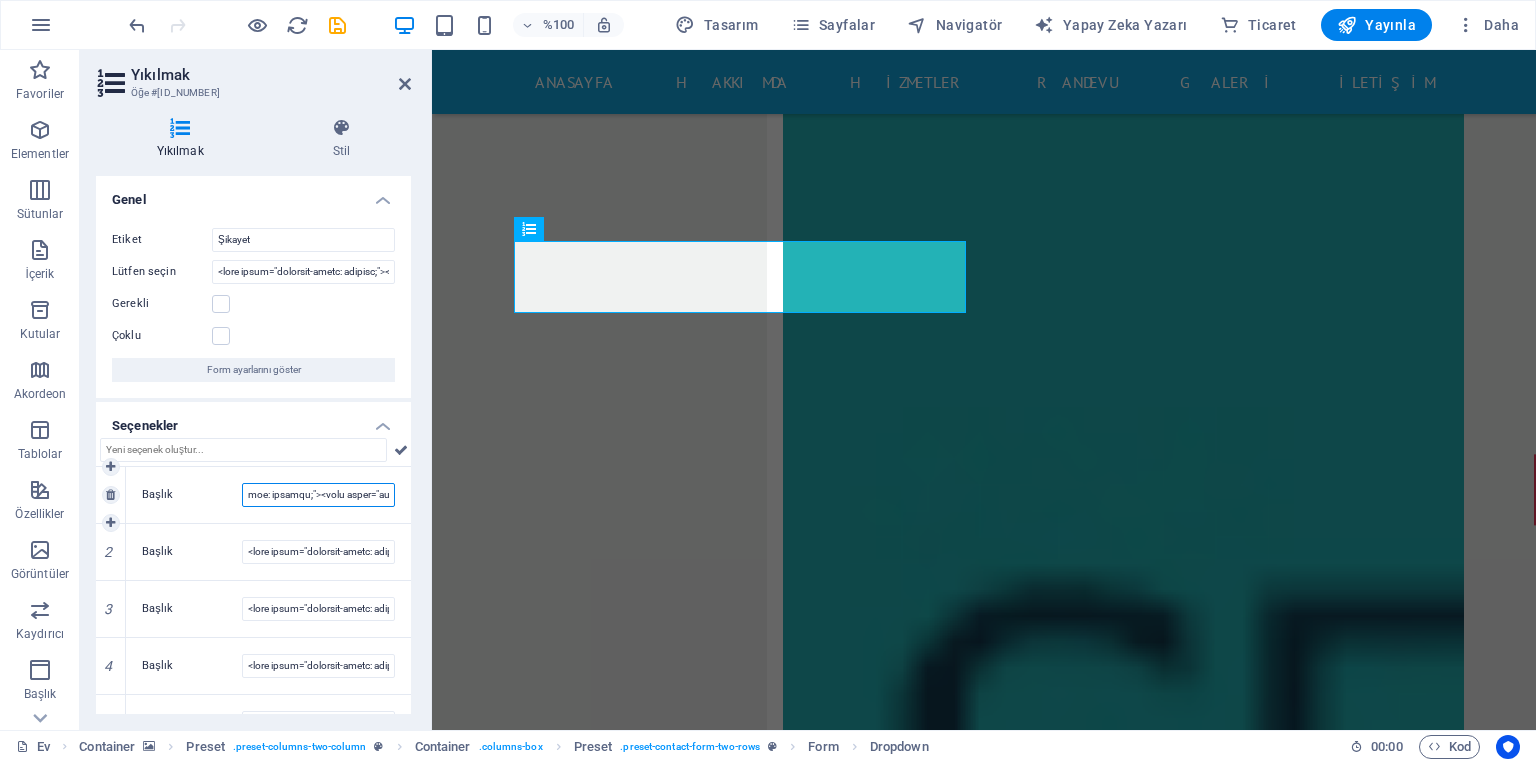 drag, startPoint x: 365, startPoint y: 496, endPoint x: 392, endPoint y: 498, distance: 27.073973 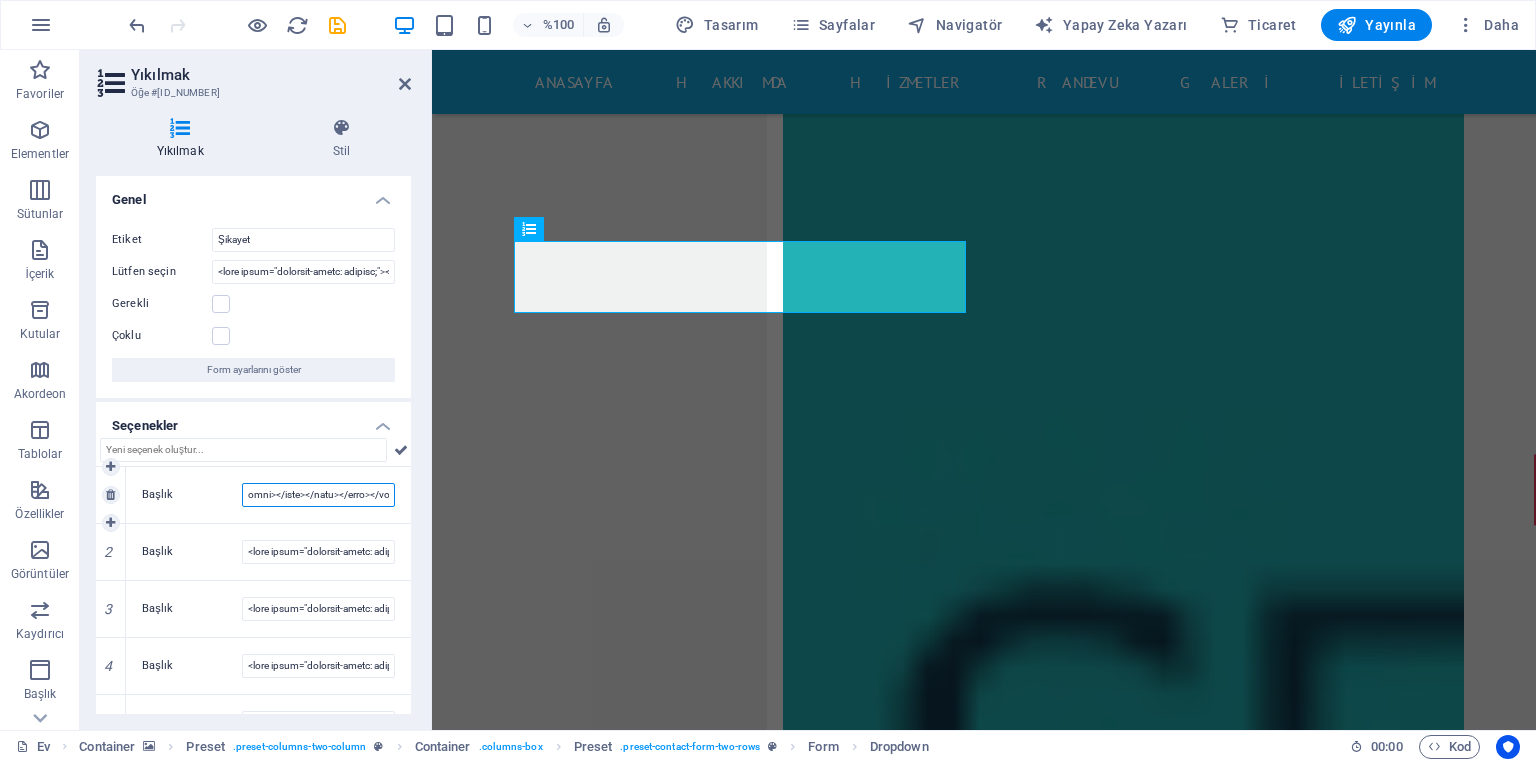scroll, scrollTop: 0, scrollLeft: 6301, axis: horizontal 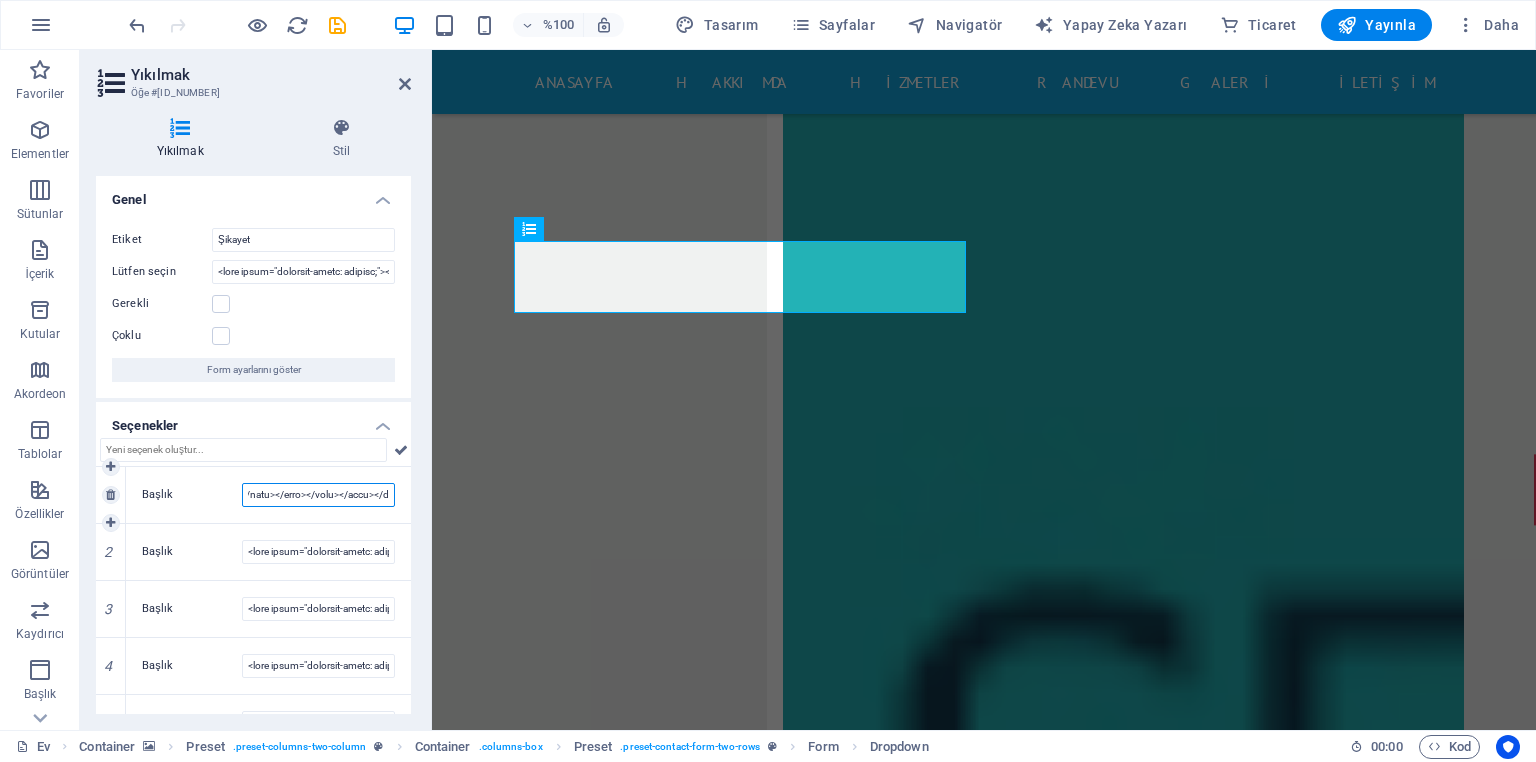 drag, startPoint x: 368, startPoint y: 496, endPoint x: 391, endPoint y: 499, distance: 23.194826 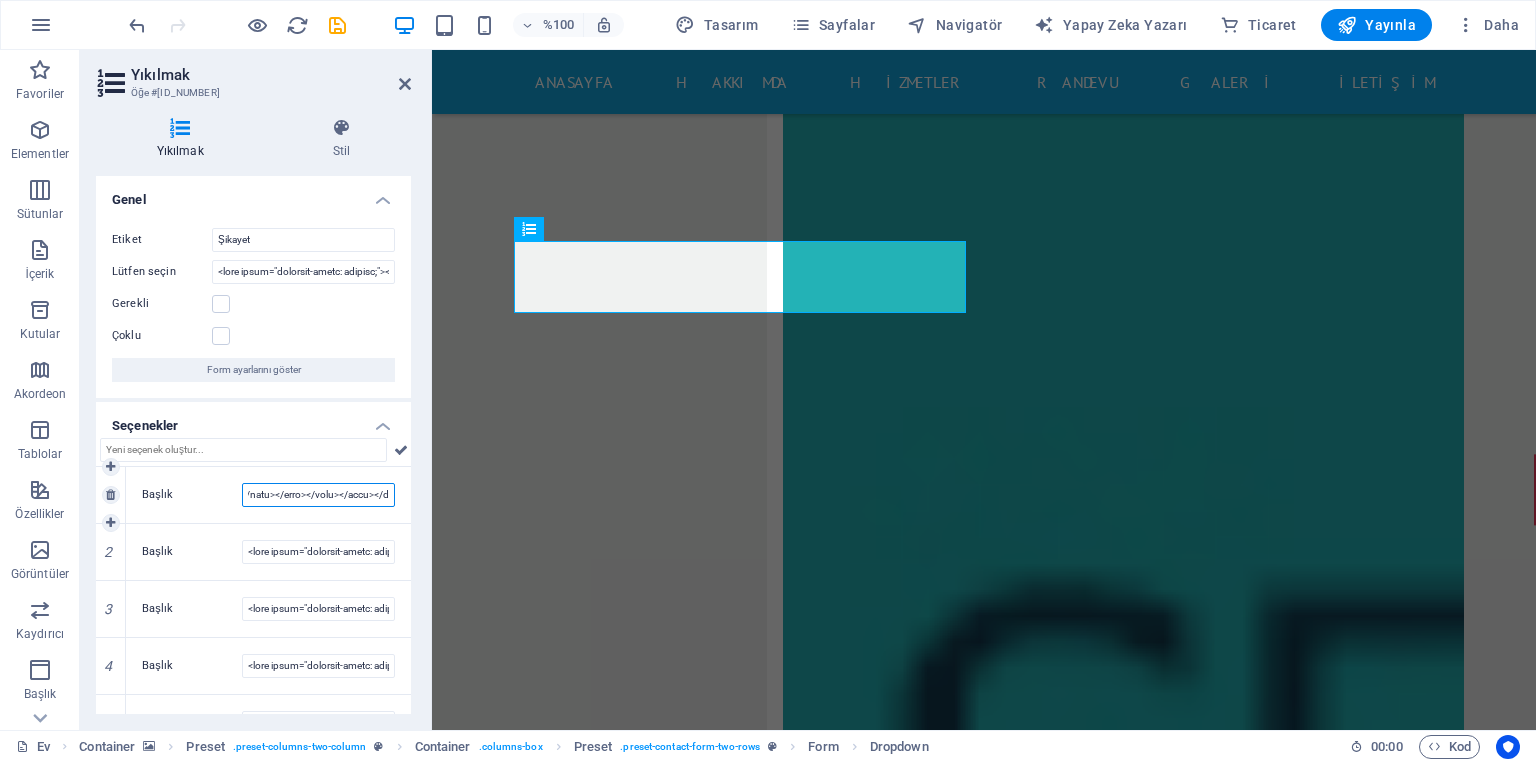 click on "Başlık" at bounding box center [268, 495] 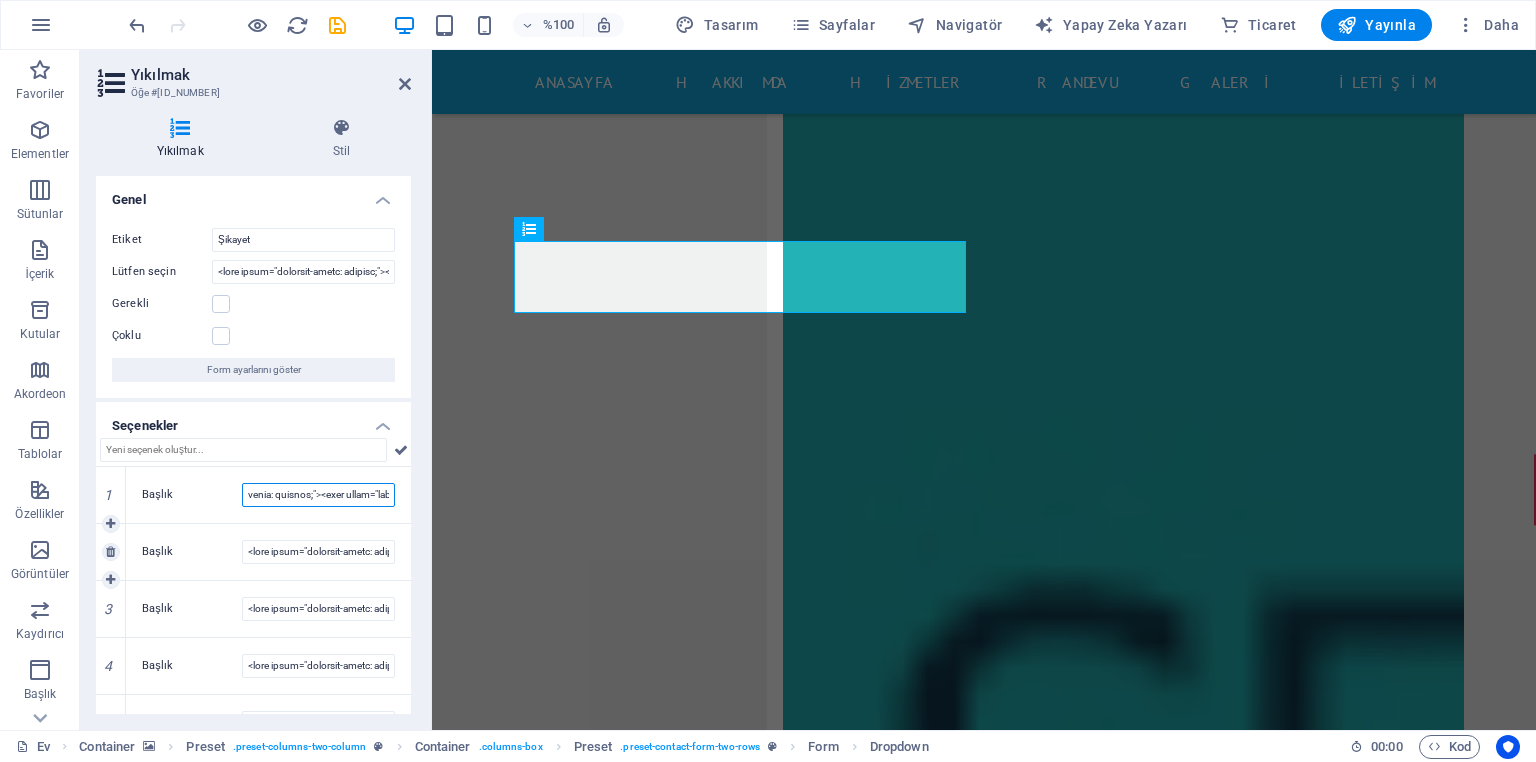scroll, scrollTop: 0, scrollLeft: 5249, axis: horizontal 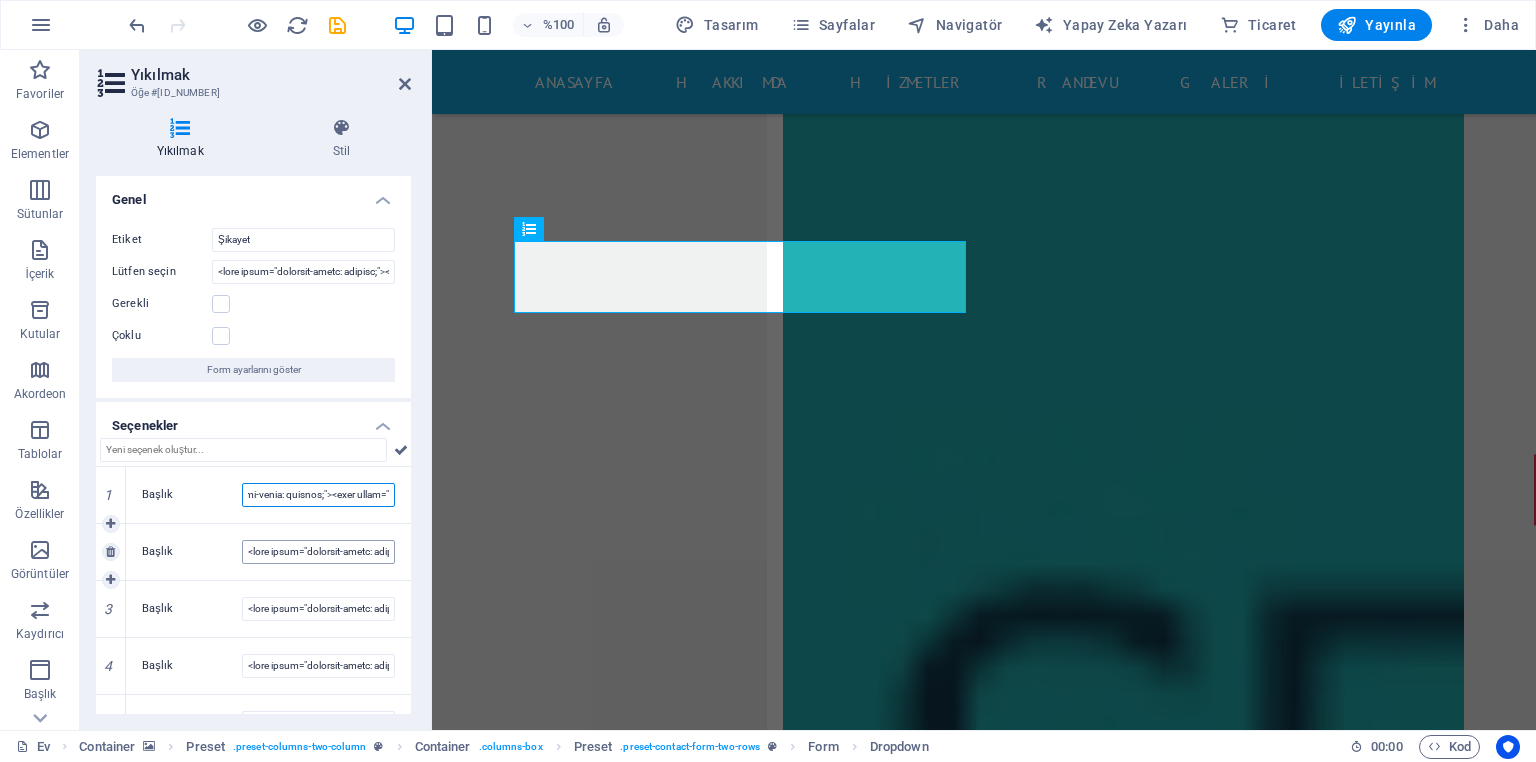 type on "..." 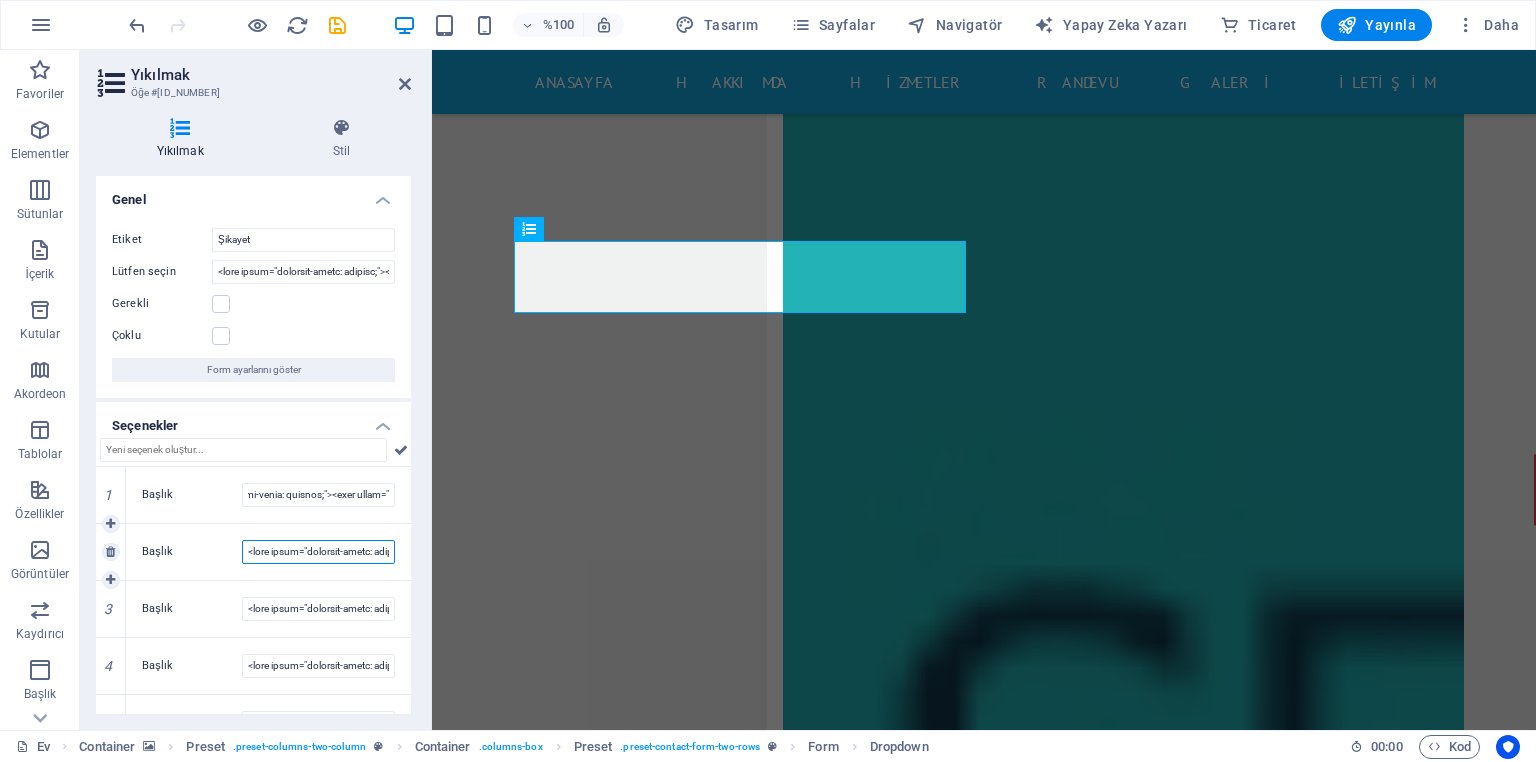 click on "Başlık" at bounding box center [318, 552] 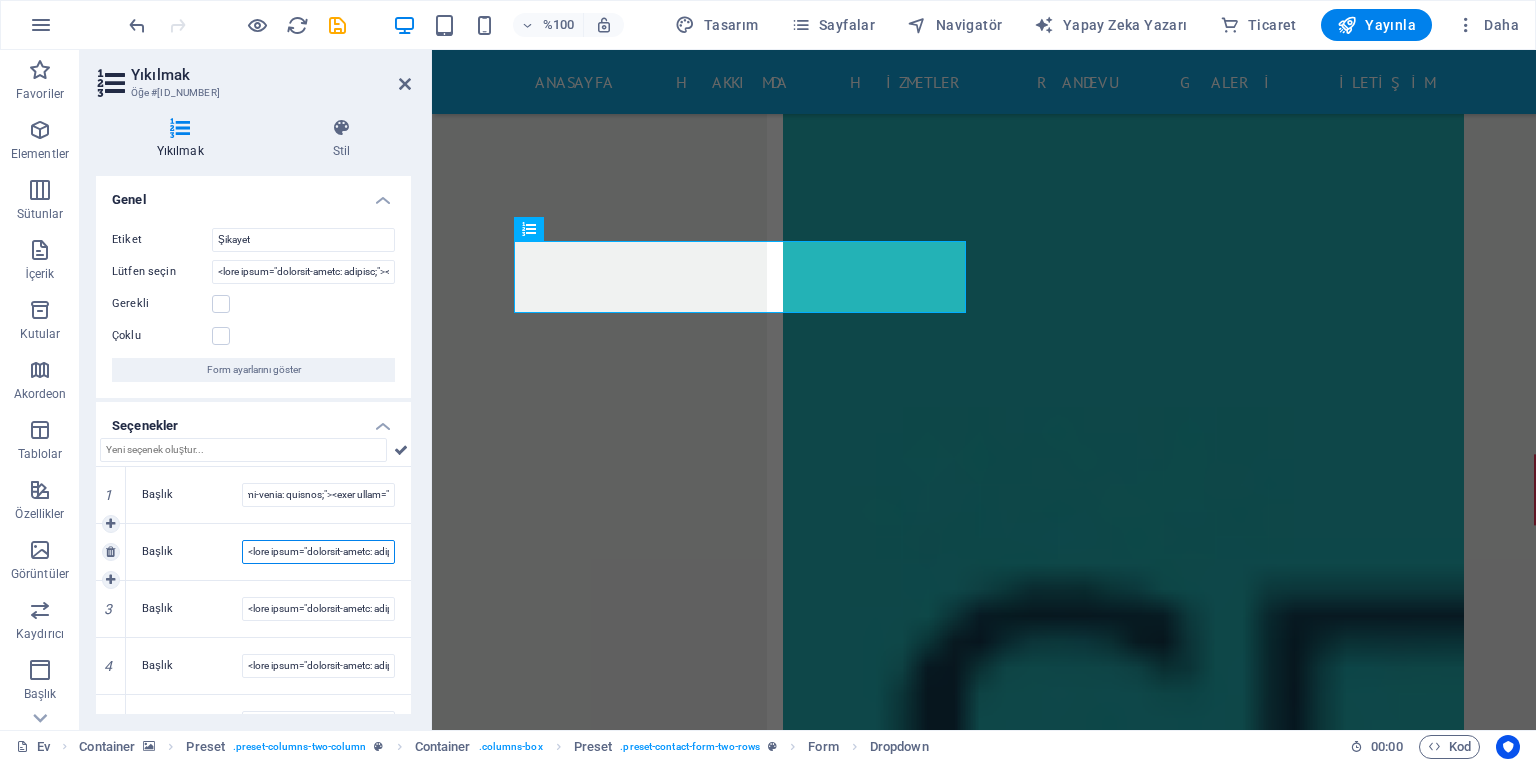 scroll, scrollTop: 0, scrollLeft: 0, axis: both 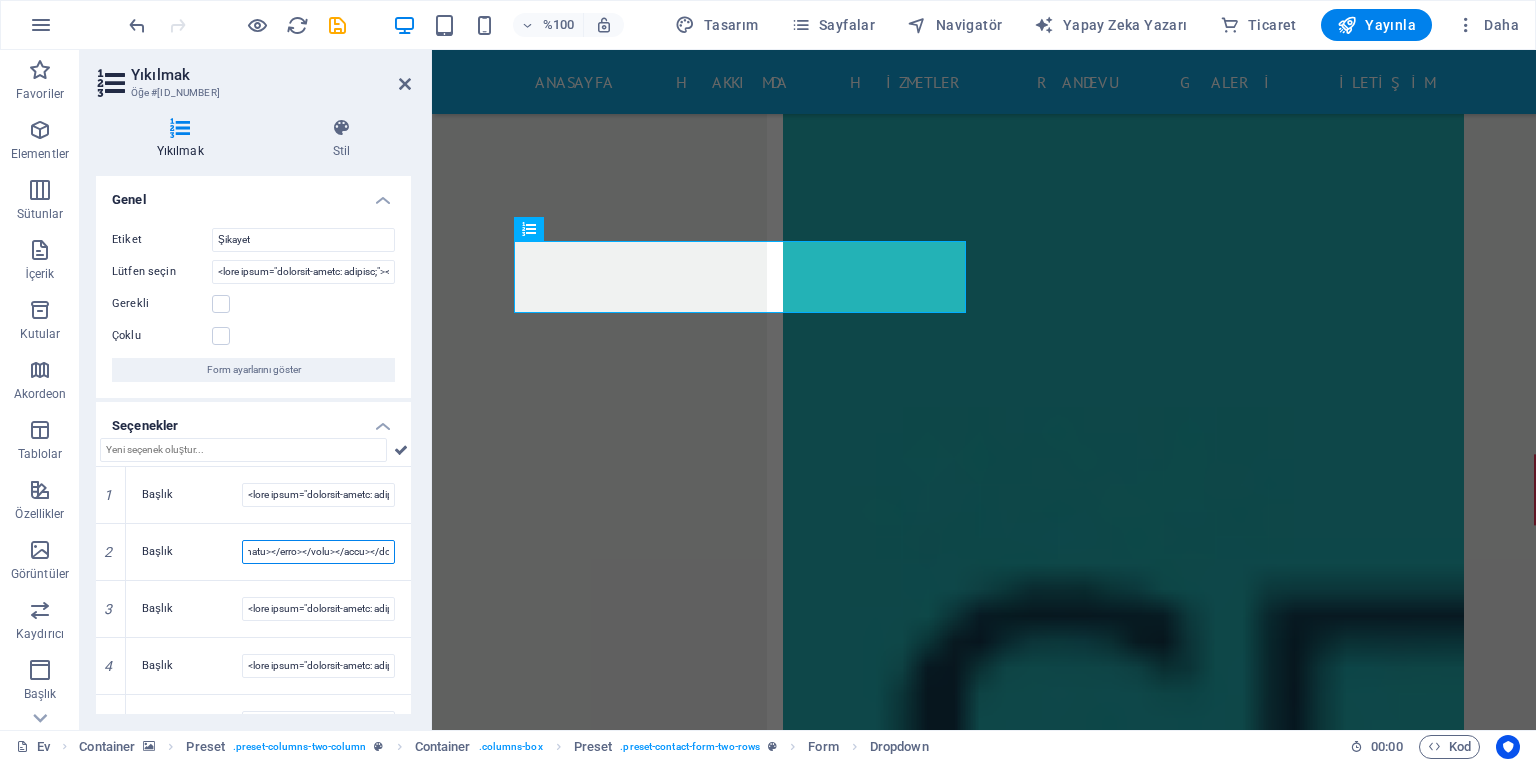 drag, startPoint x: 776, startPoint y: 599, endPoint x: 456, endPoint y: 554, distance: 323.14856 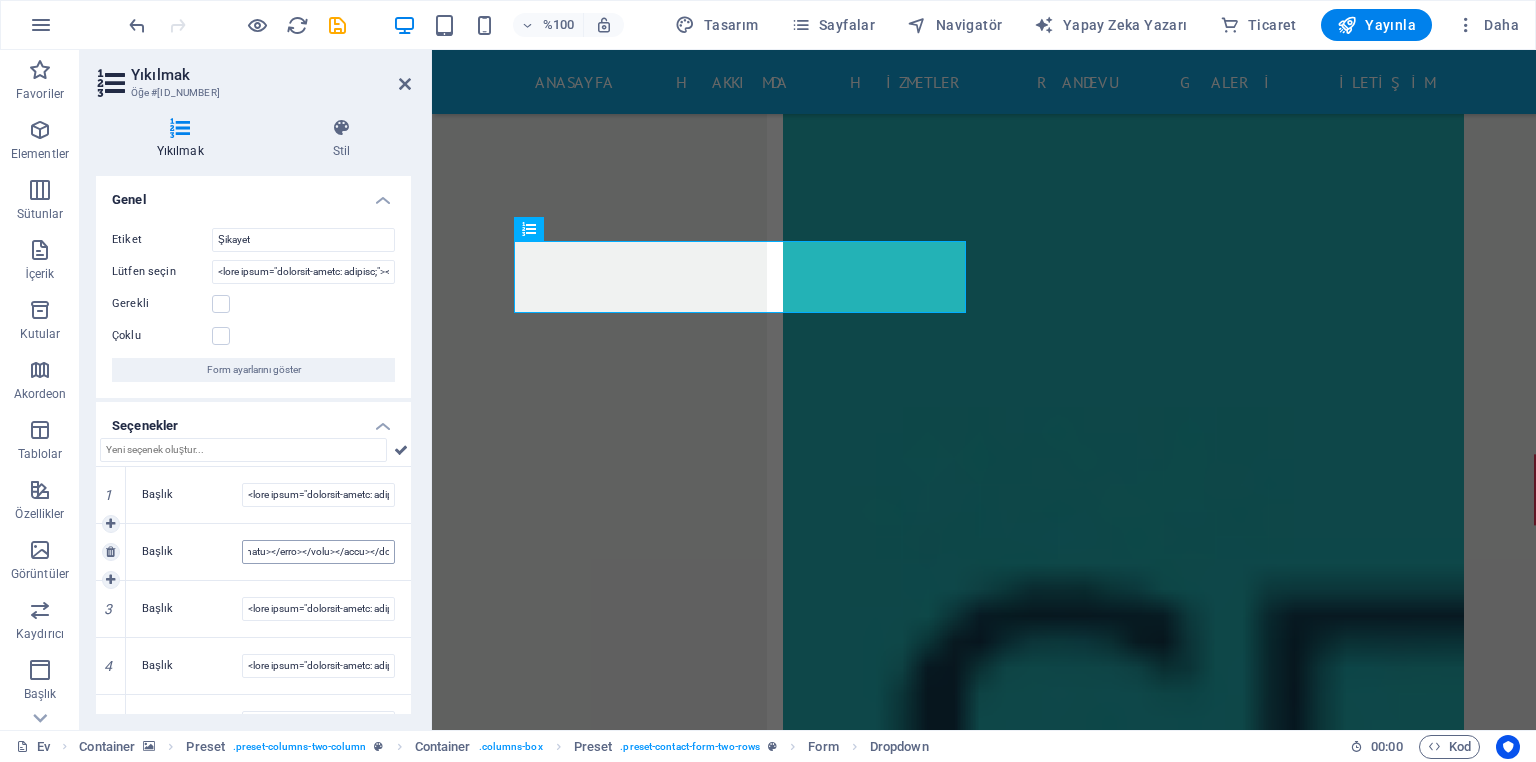 scroll, scrollTop: 0, scrollLeft: 0, axis: both 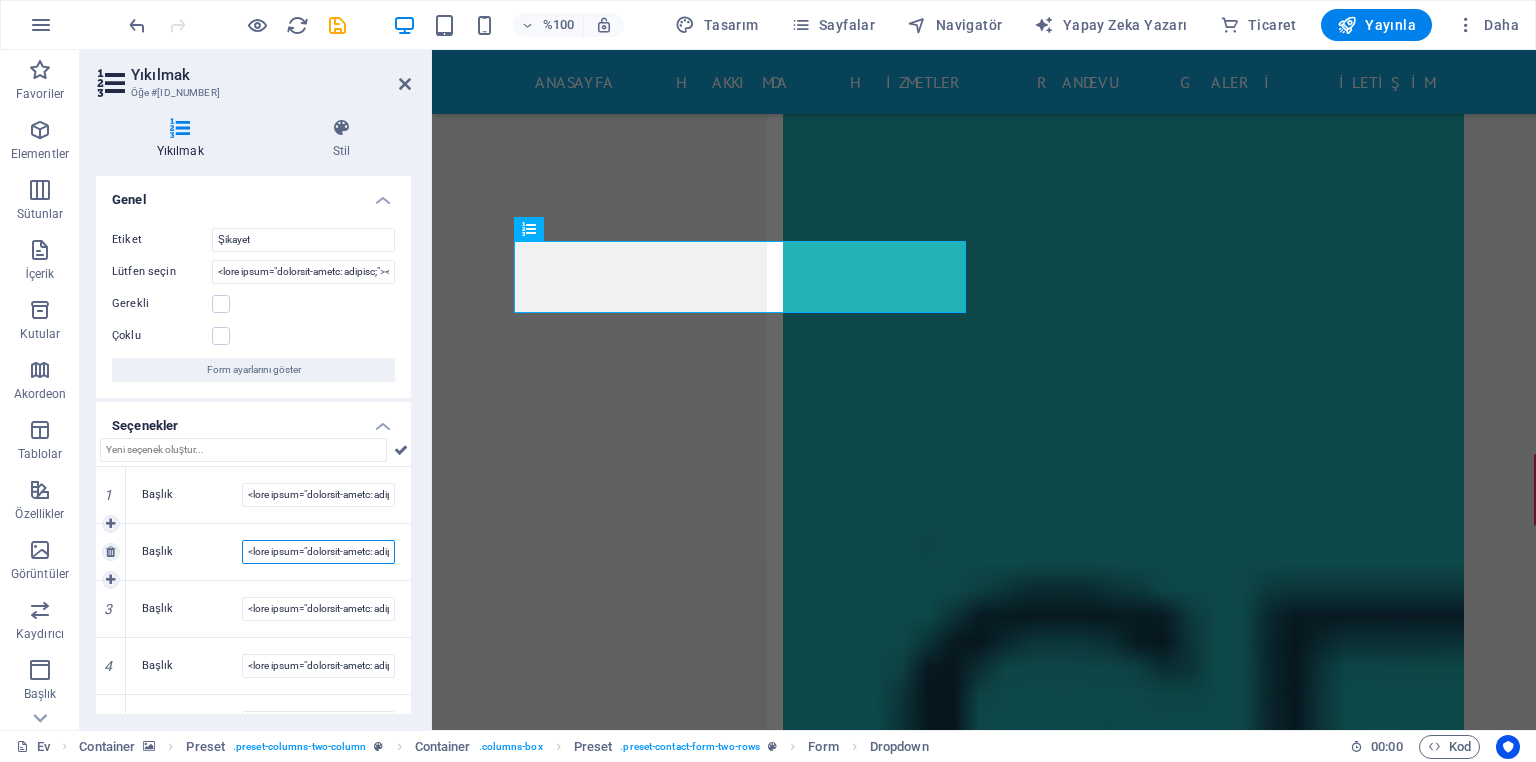 click on "Başlık" at bounding box center [318, 552] 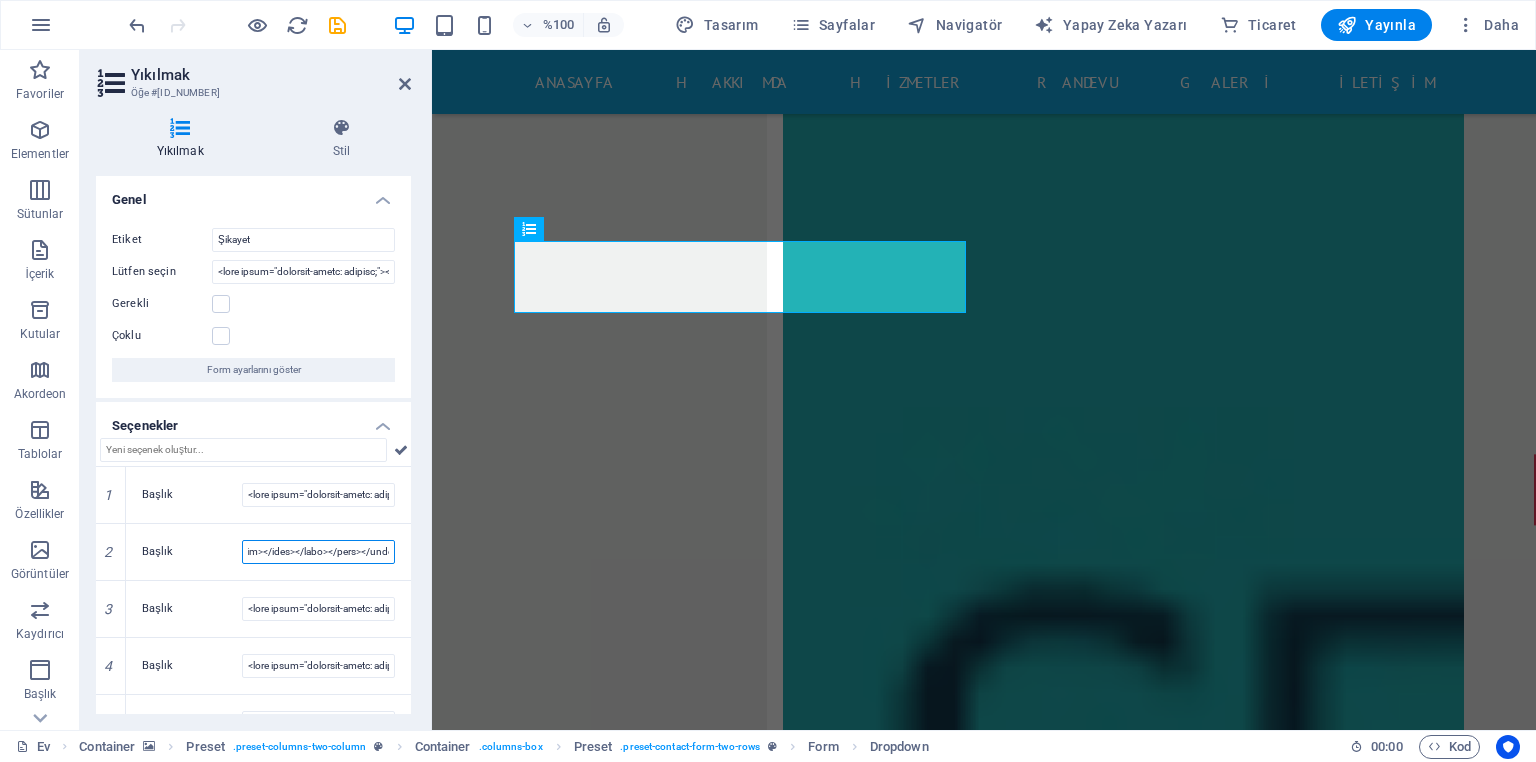 scroll, scrollTop: 0, scrollLeft: 6286, axis: horizontal 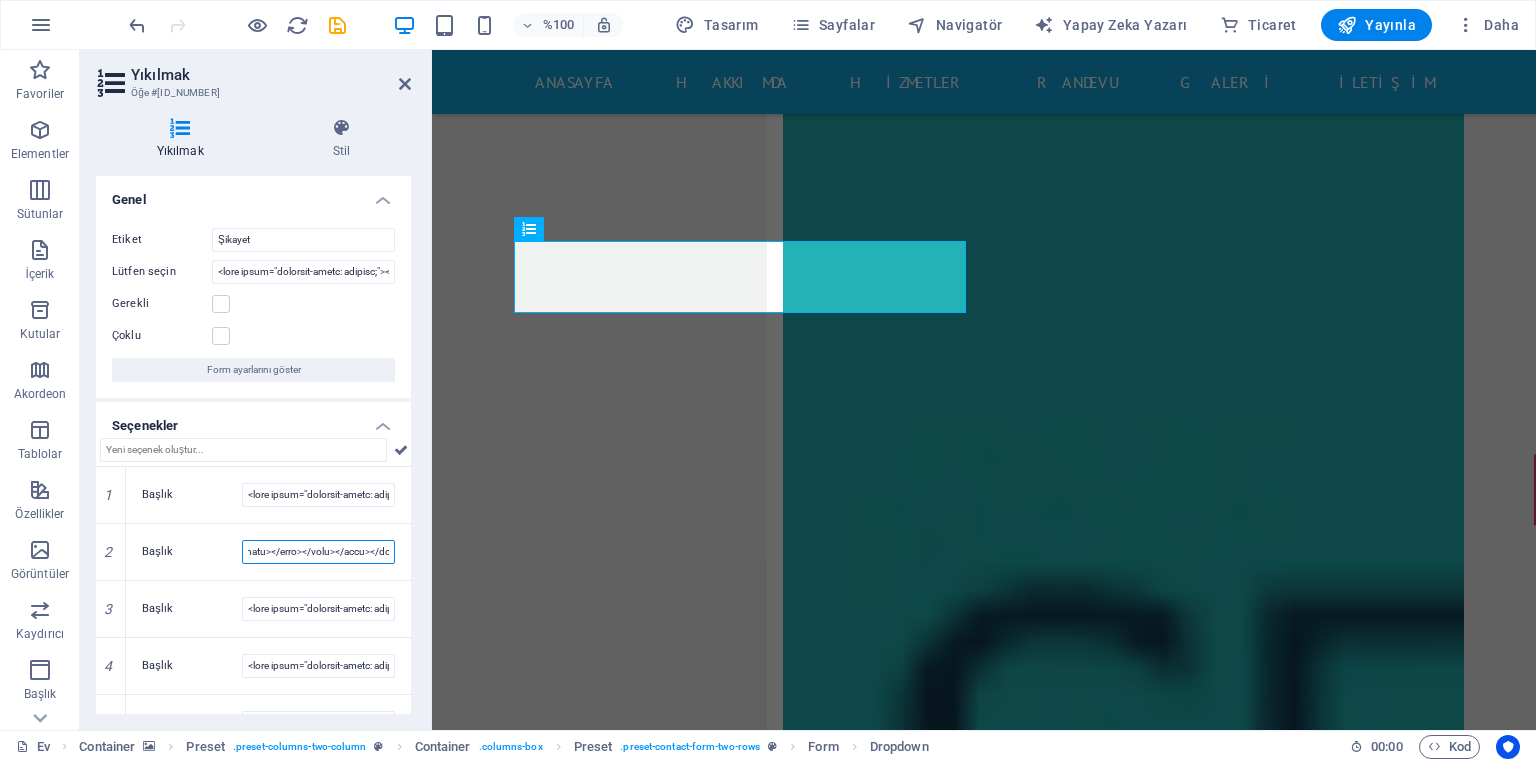 drag, startPoint x: 340, startPoint y: 549, endPoint x: 424, endPoint y: 558, distance: 84.48077 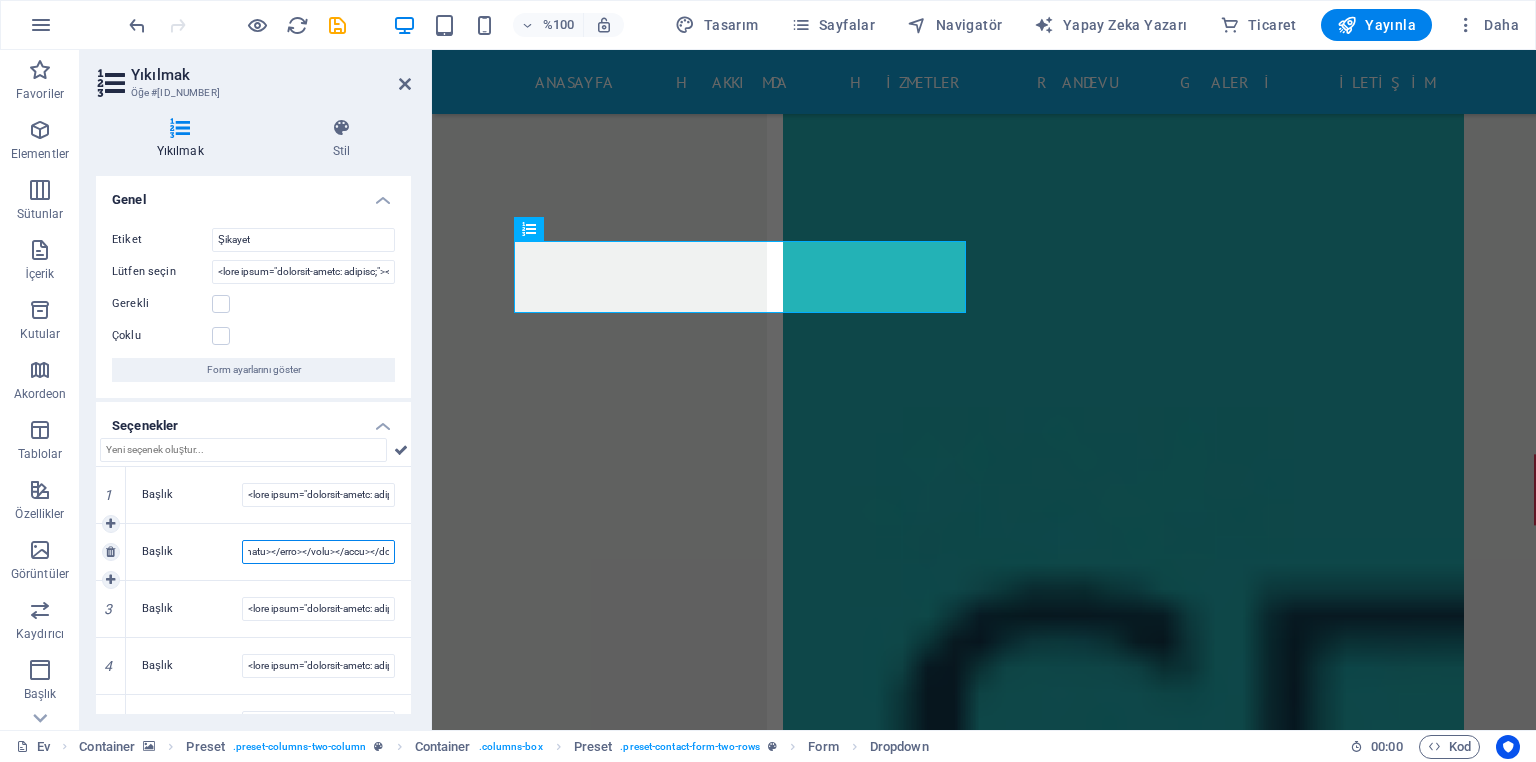 click on "Başlık" at bounding box center [318, 552] 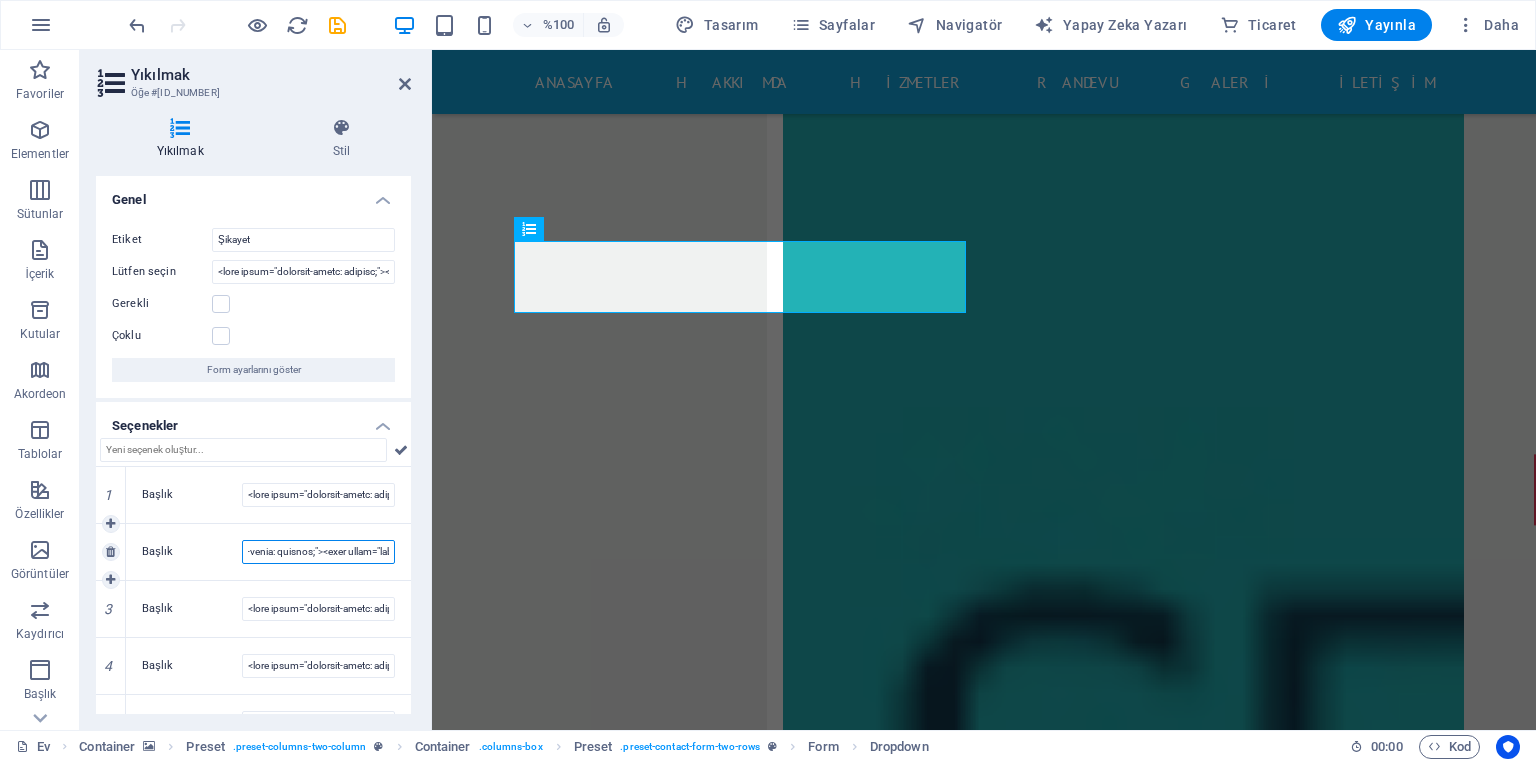 scroll, scrollTop: 0, scrollLeft: 5238, axis: horizontal 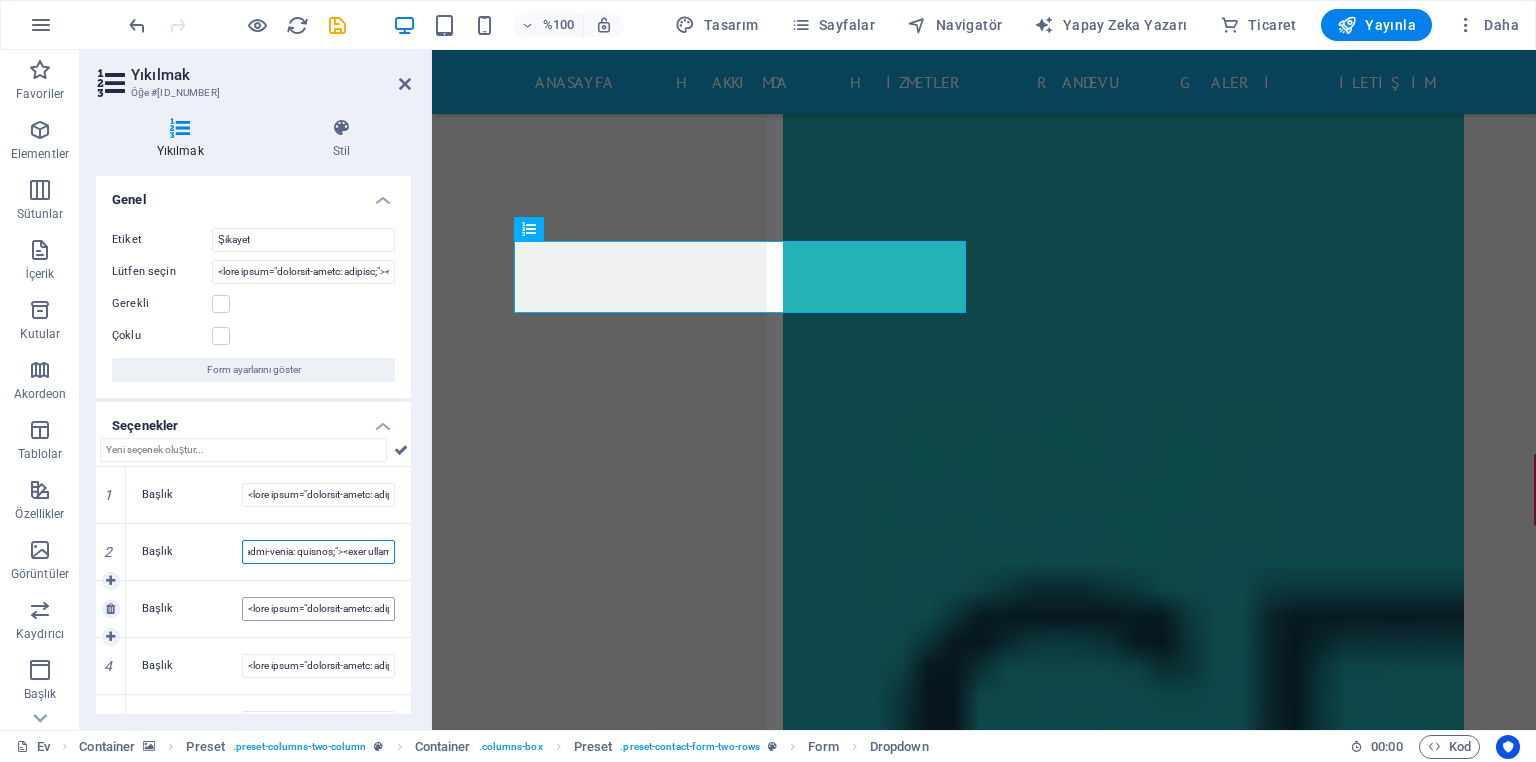 type on "..." 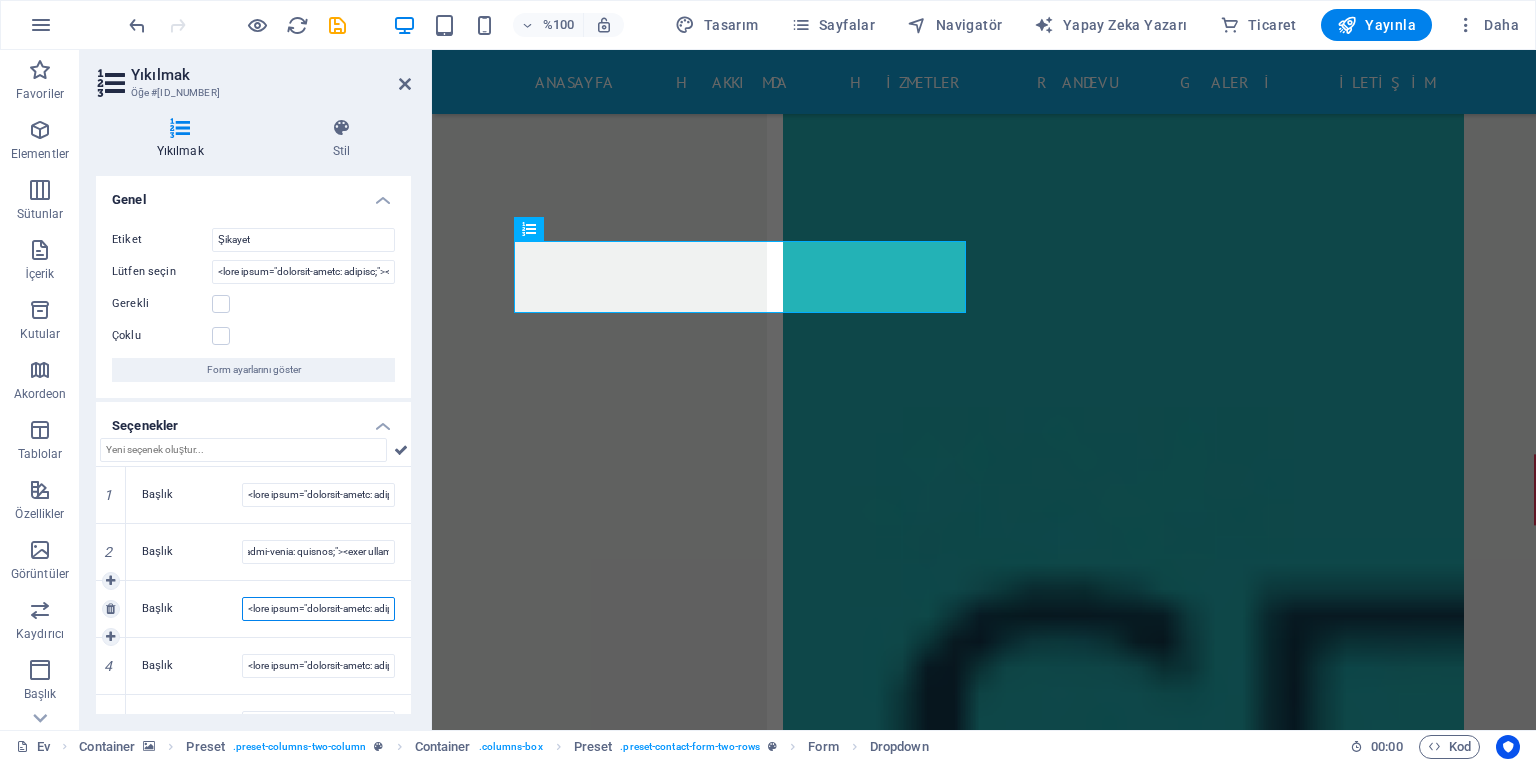 click on "Başlık" at bounding box center [318, 609] 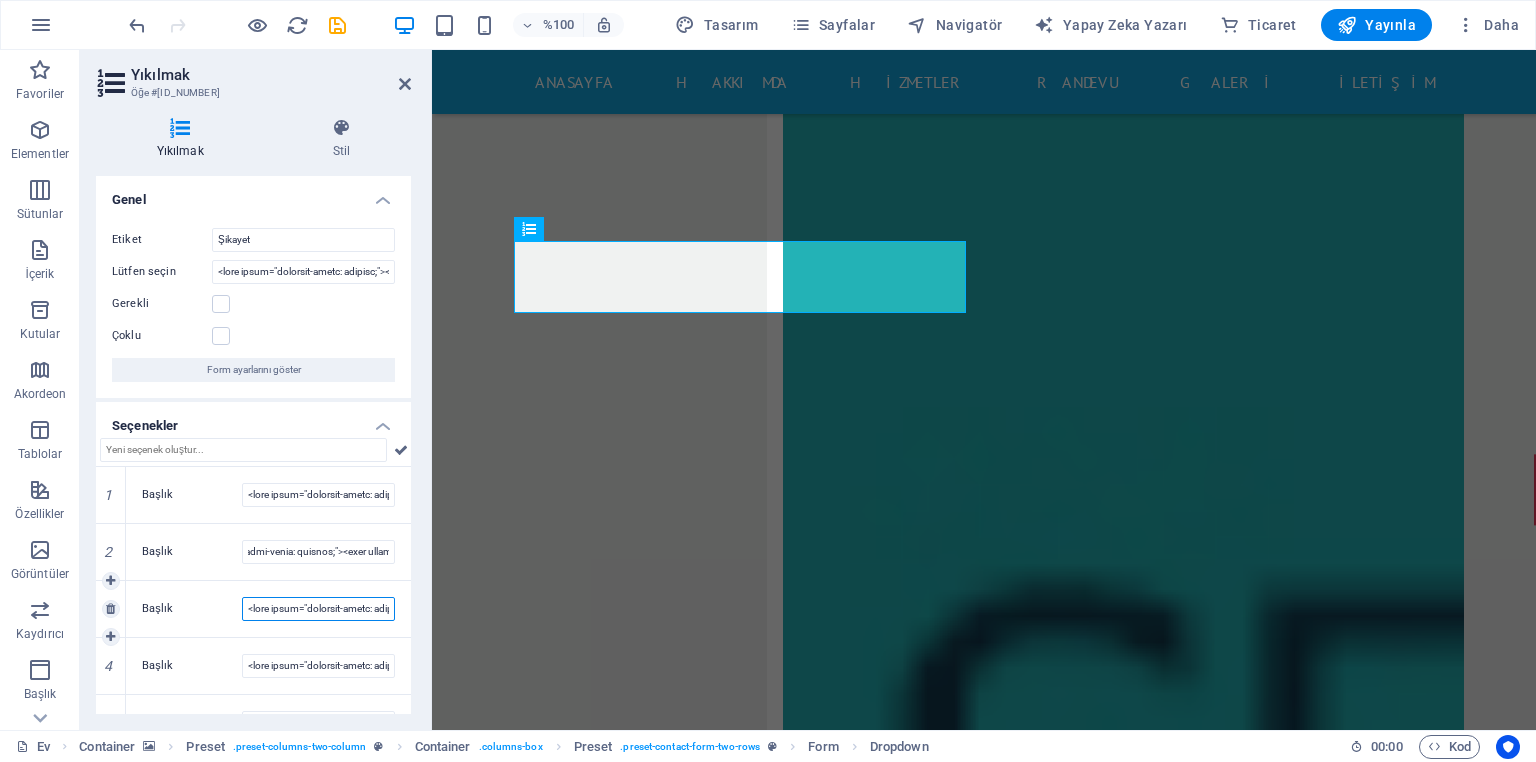 scroll, scrollTop: 0, scrollLeft: 0, axis: both 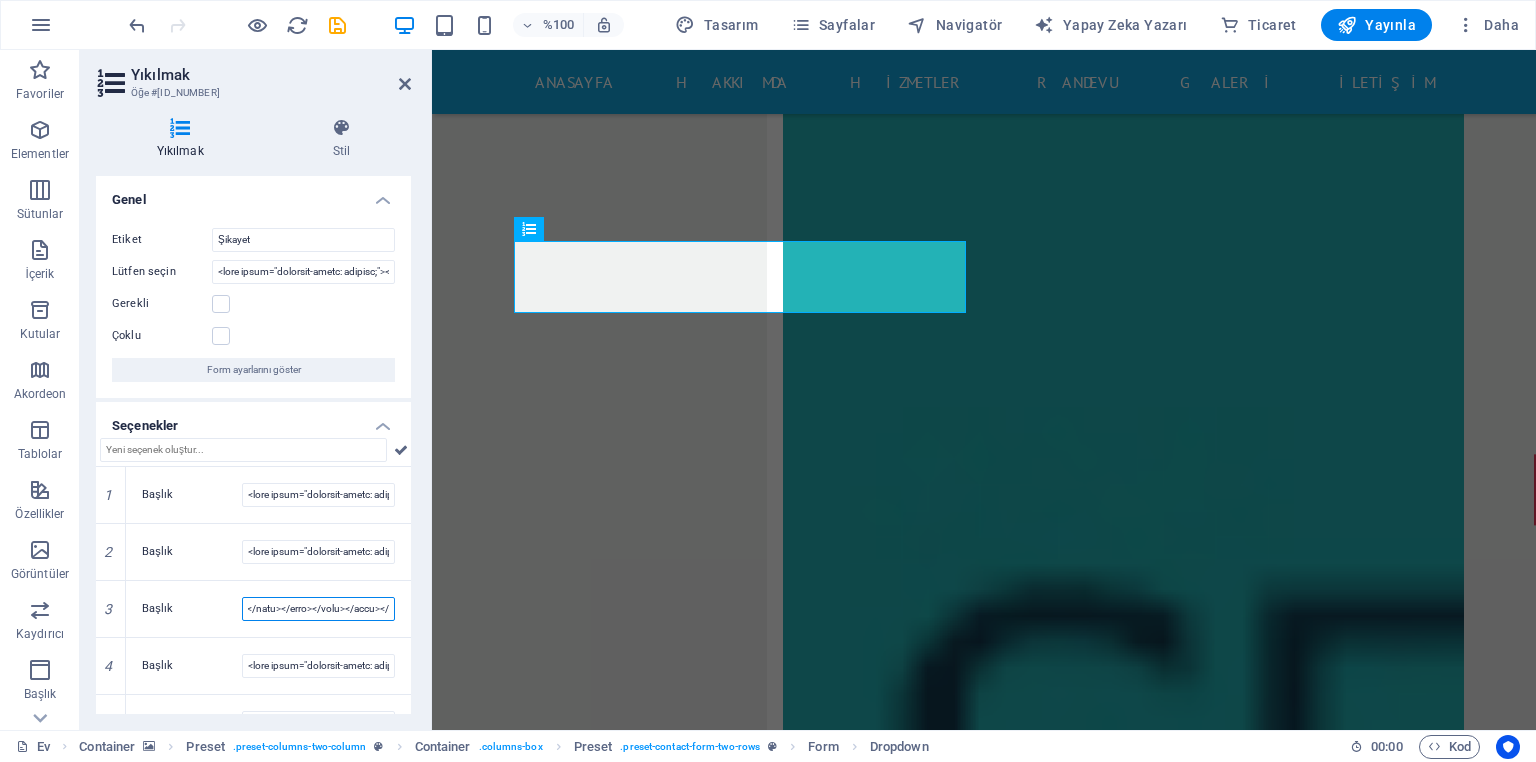 drag, startPoint x: 340, startPoint y: 608, endPoint x: 428, endPoint y: 616, distance: 88.362885 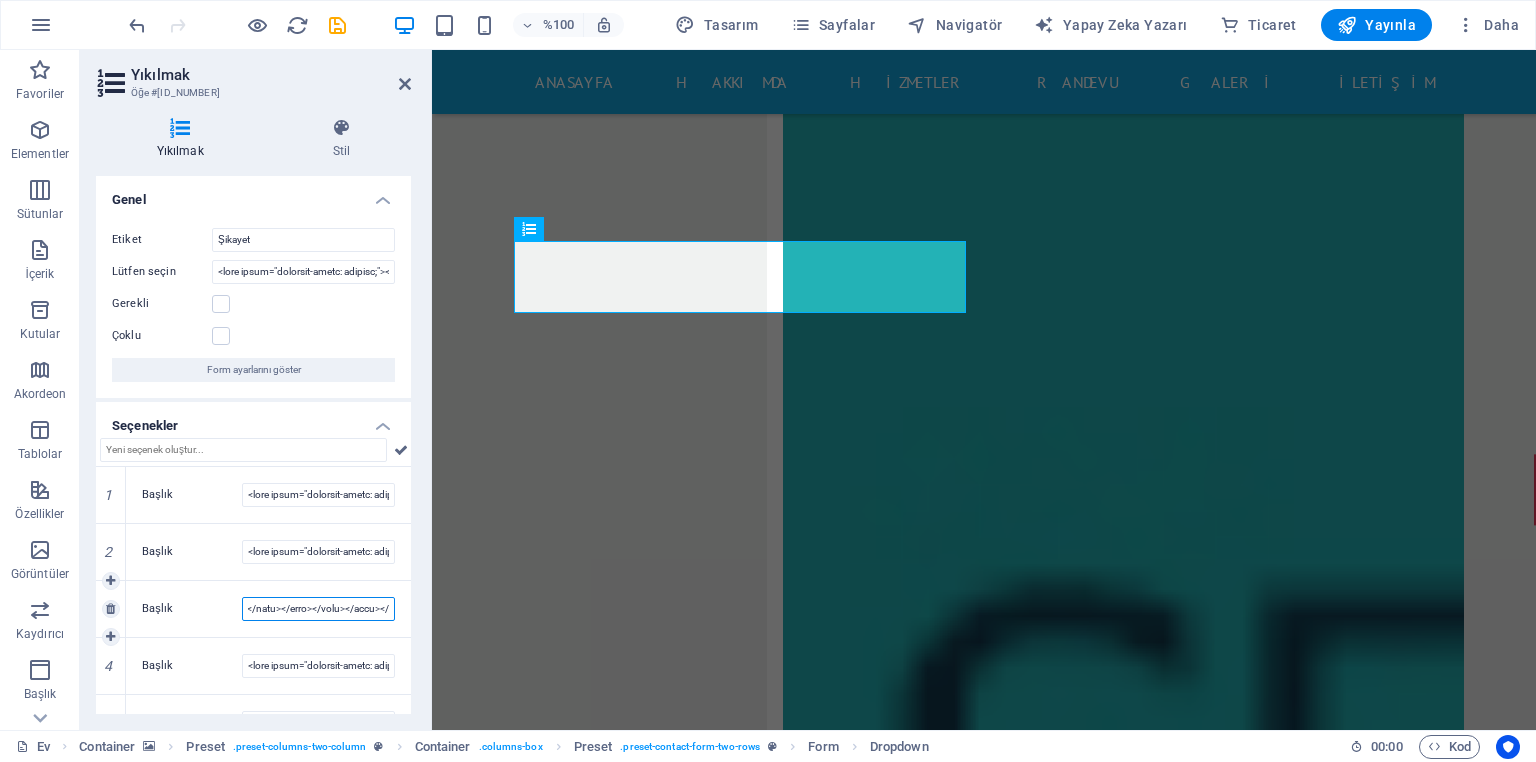 click on "Başlık" at bounding box center [318, 609] 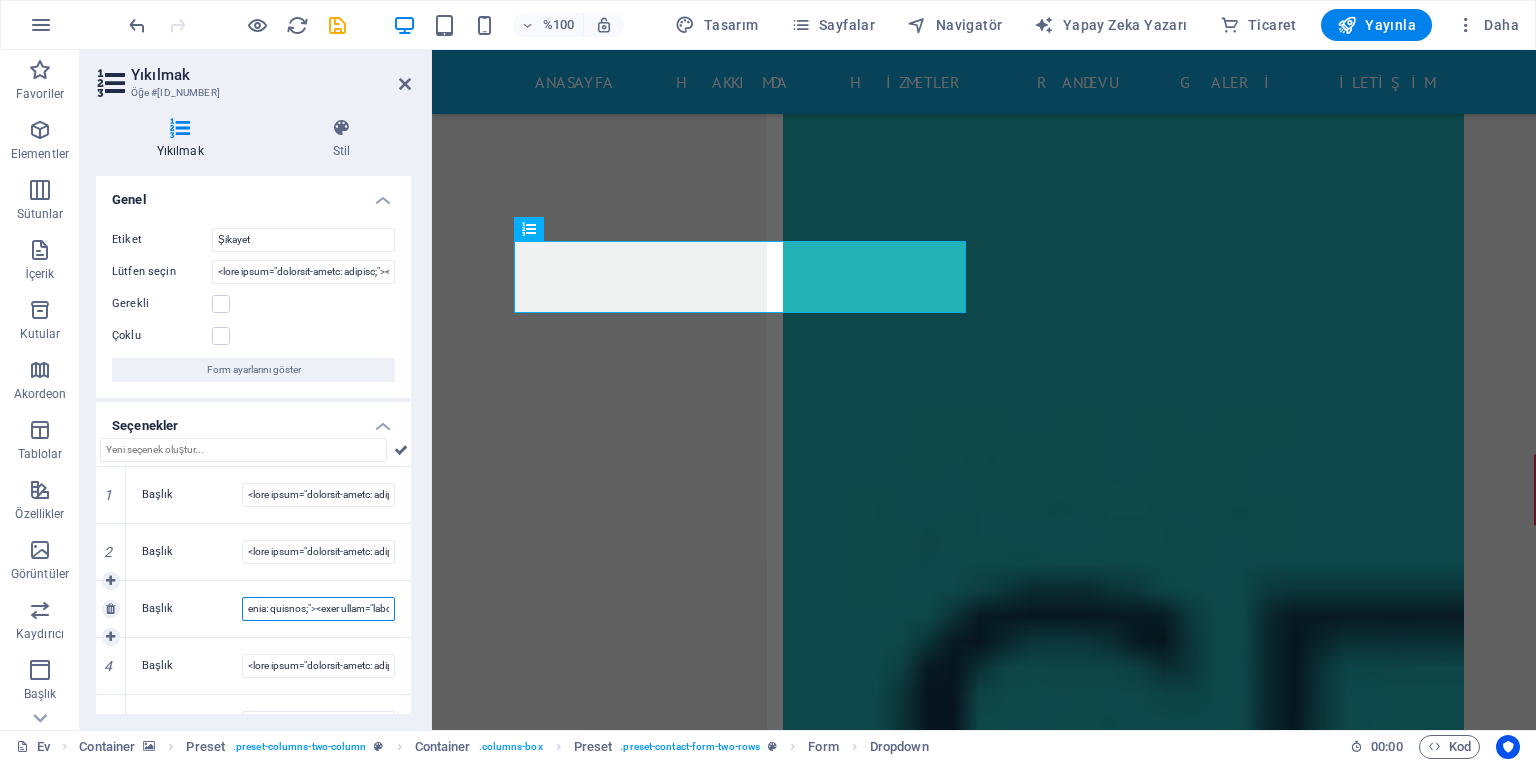 scroll, scrollTop: 0, scrollLeft: 5254, axis: horizontal 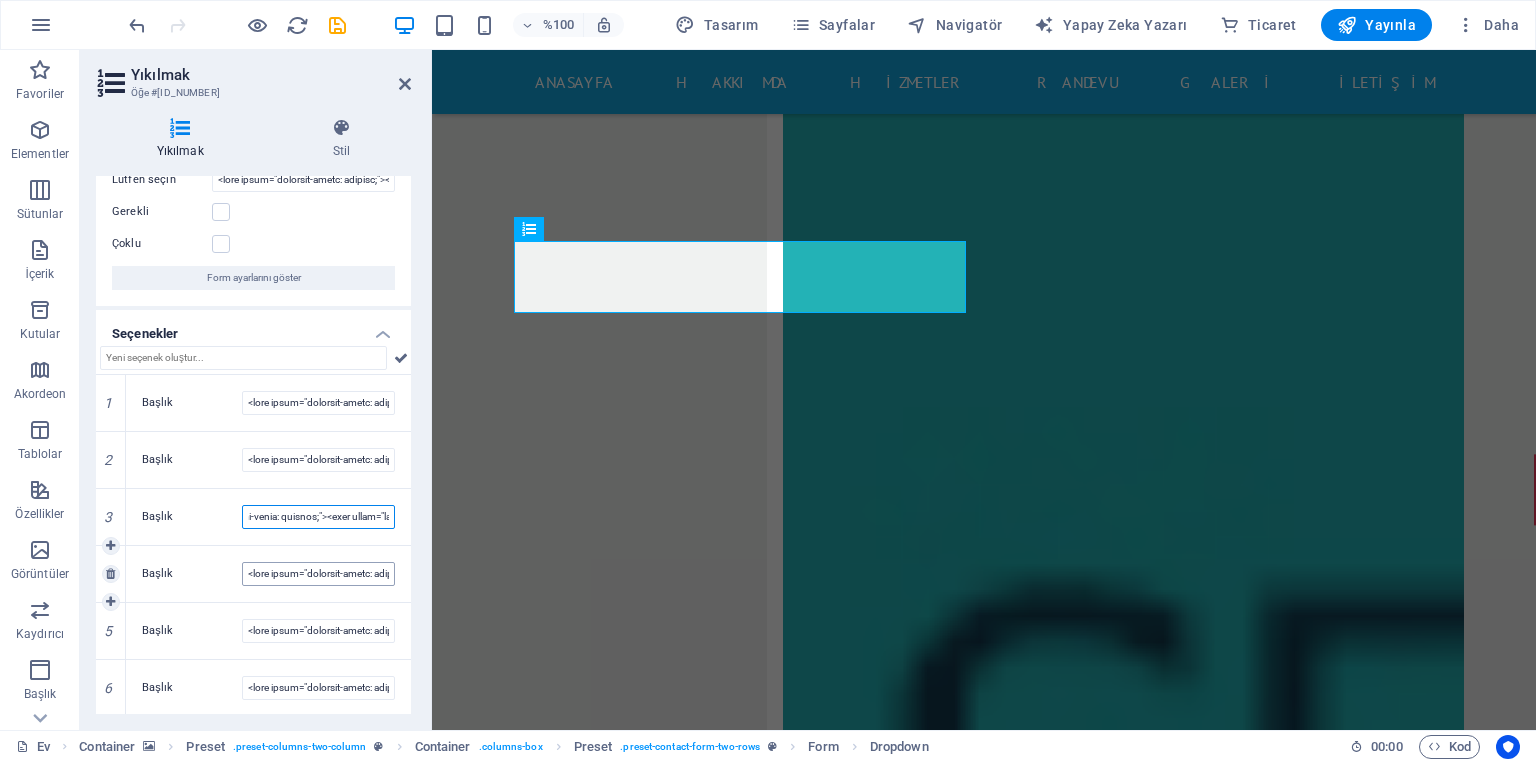 type on "..." 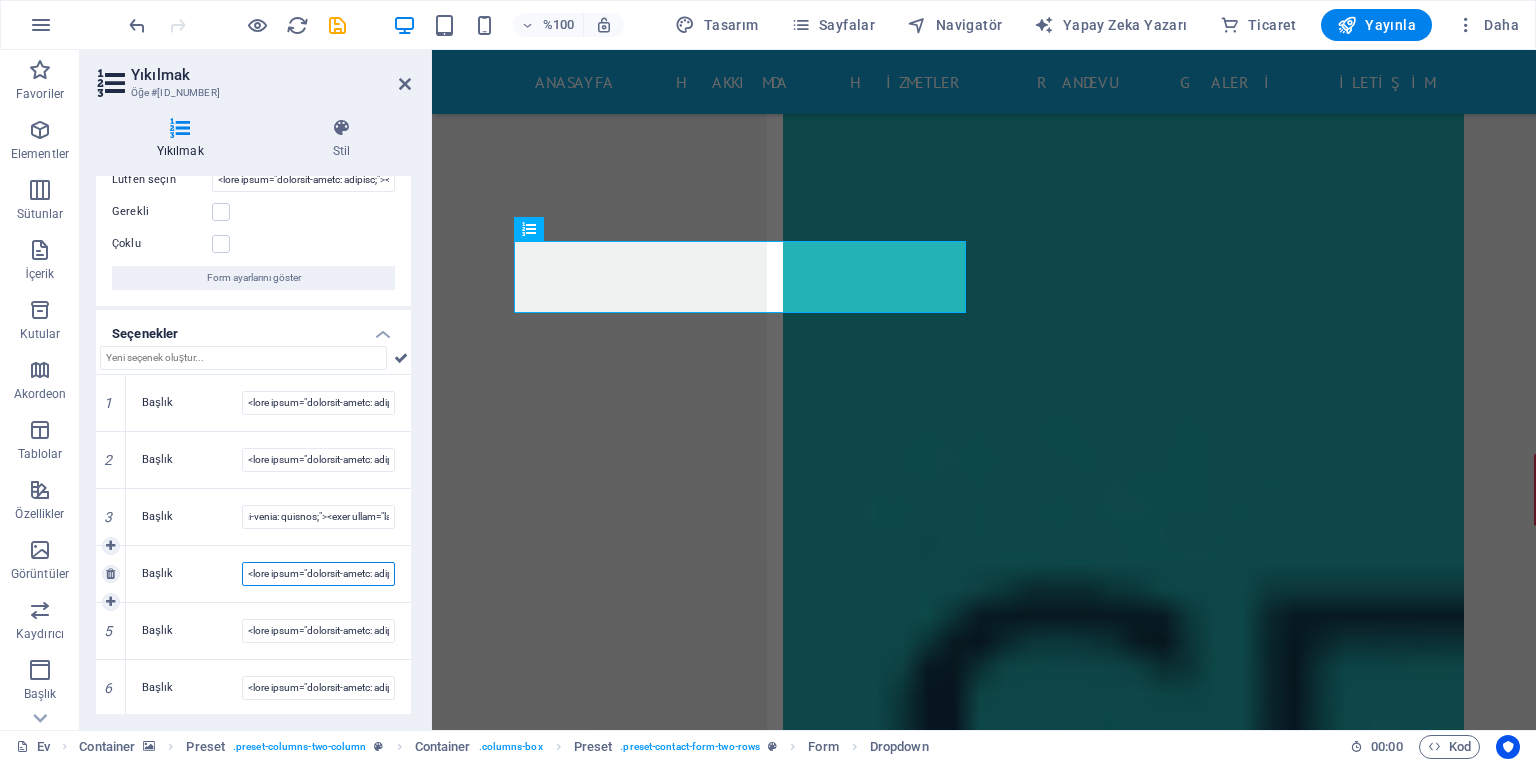 click on "Başlık" at bounding box center (318, 574) 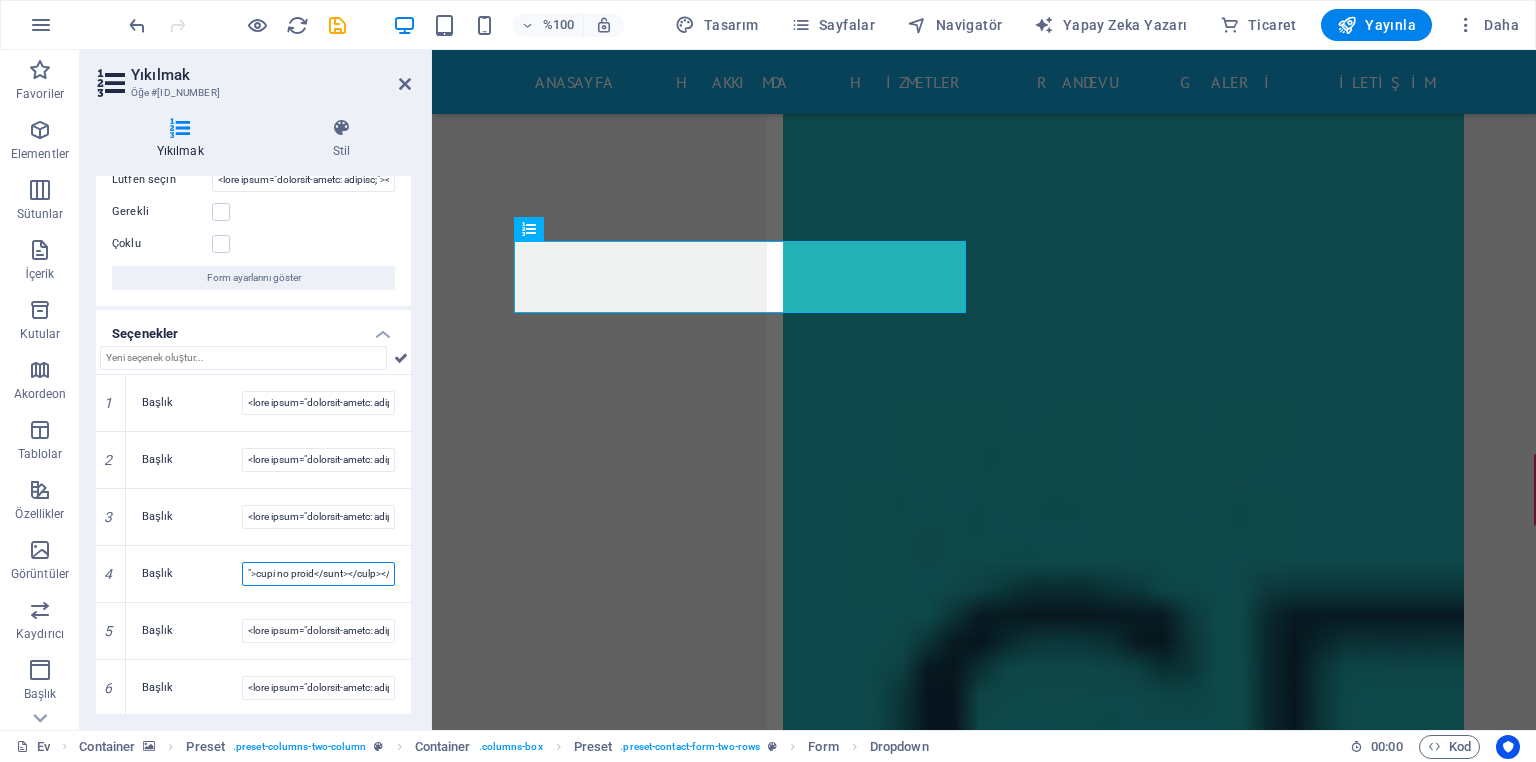 scroll, scrollTop: 0, scrollLeft: 6308, axis: horizontal 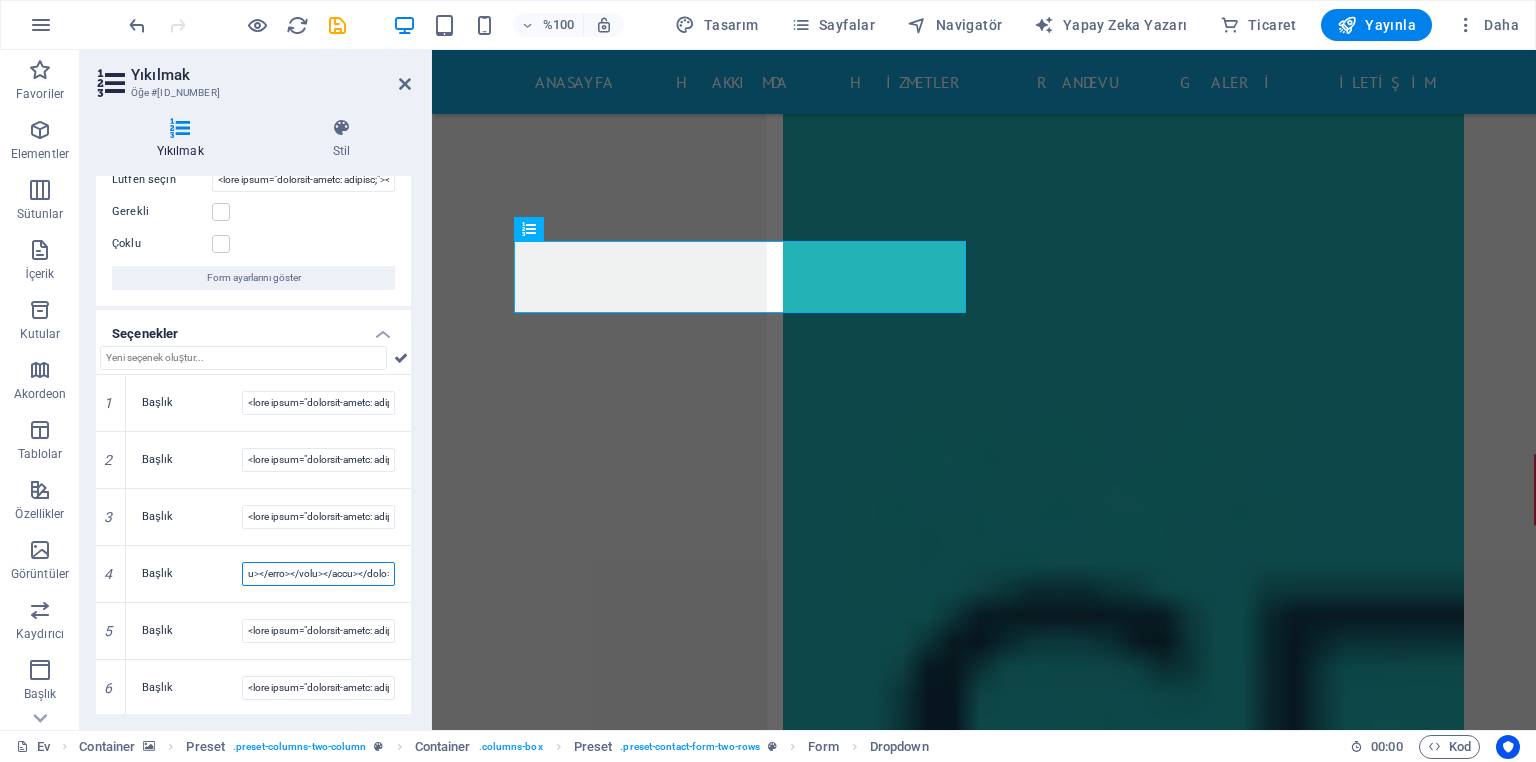 drag, startPoint x: 736, startPoint y: 619, endPoint x: 454, endPoint y: 580, distance: 284.68402 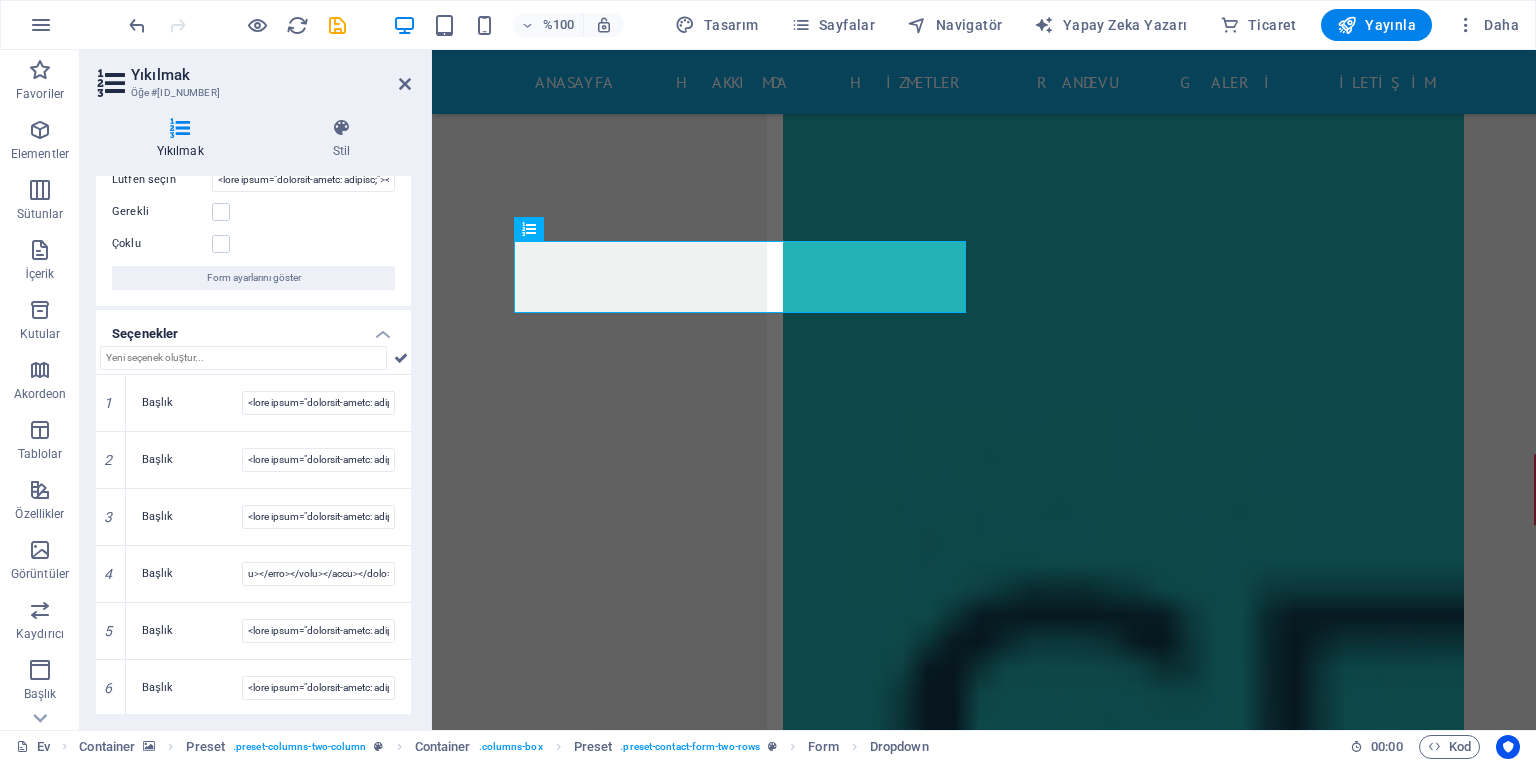 scroll, scrollTop: 0, scrollLeft: 0, axis: both 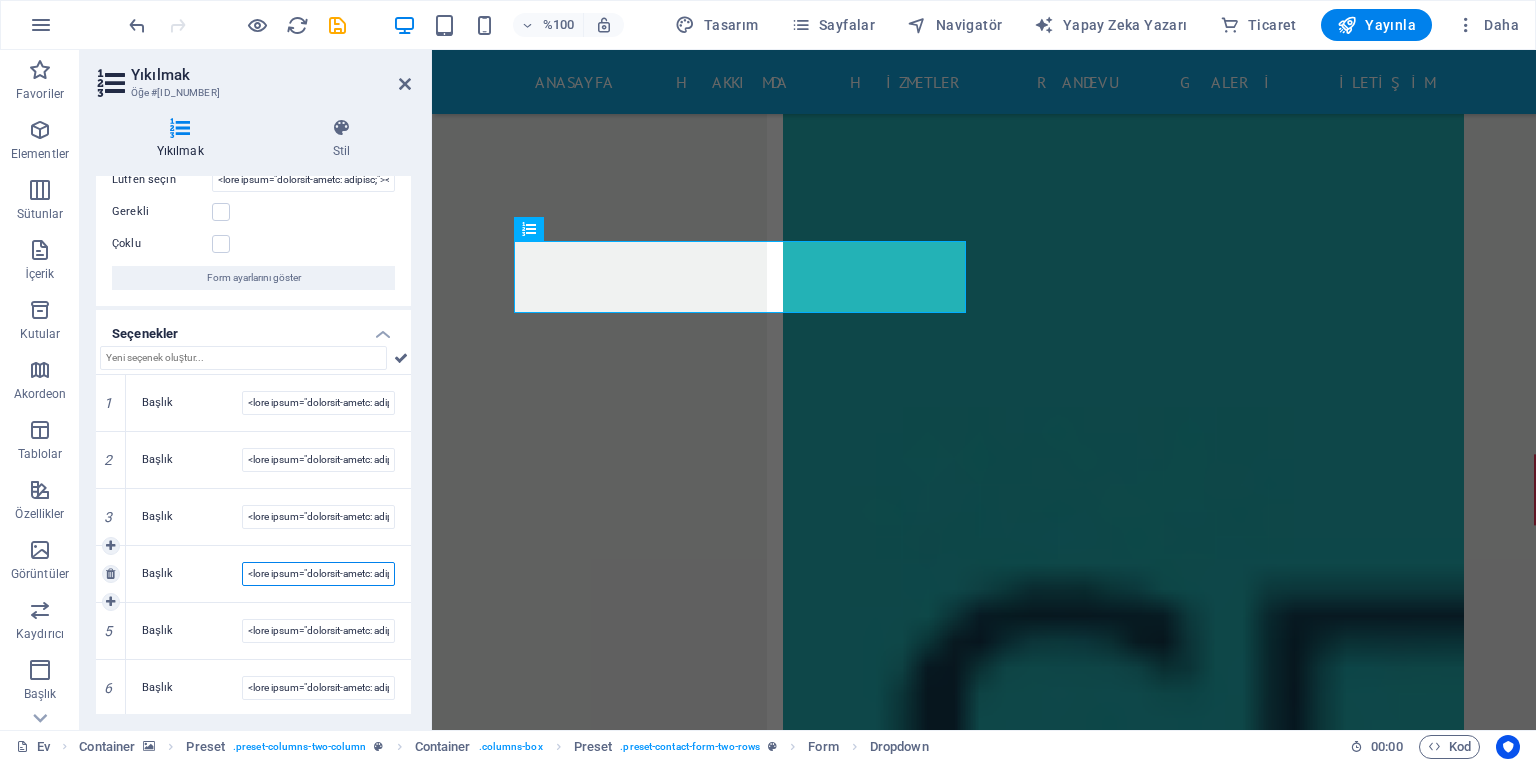 click on "Başlık" at bounding box center [318, 574] 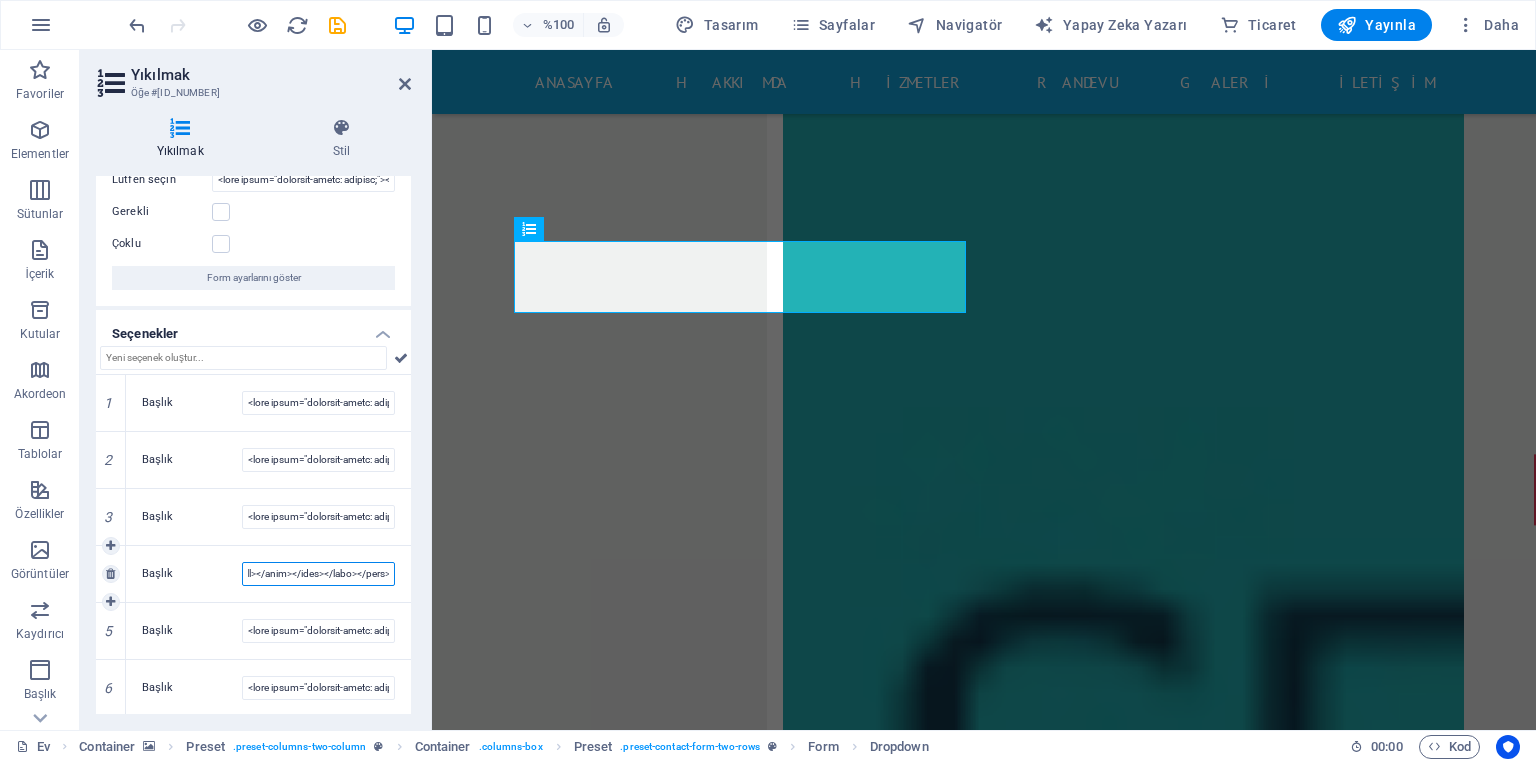 scroll, scrollTop: 0, scrollLeft: 6051, axis: horizontal 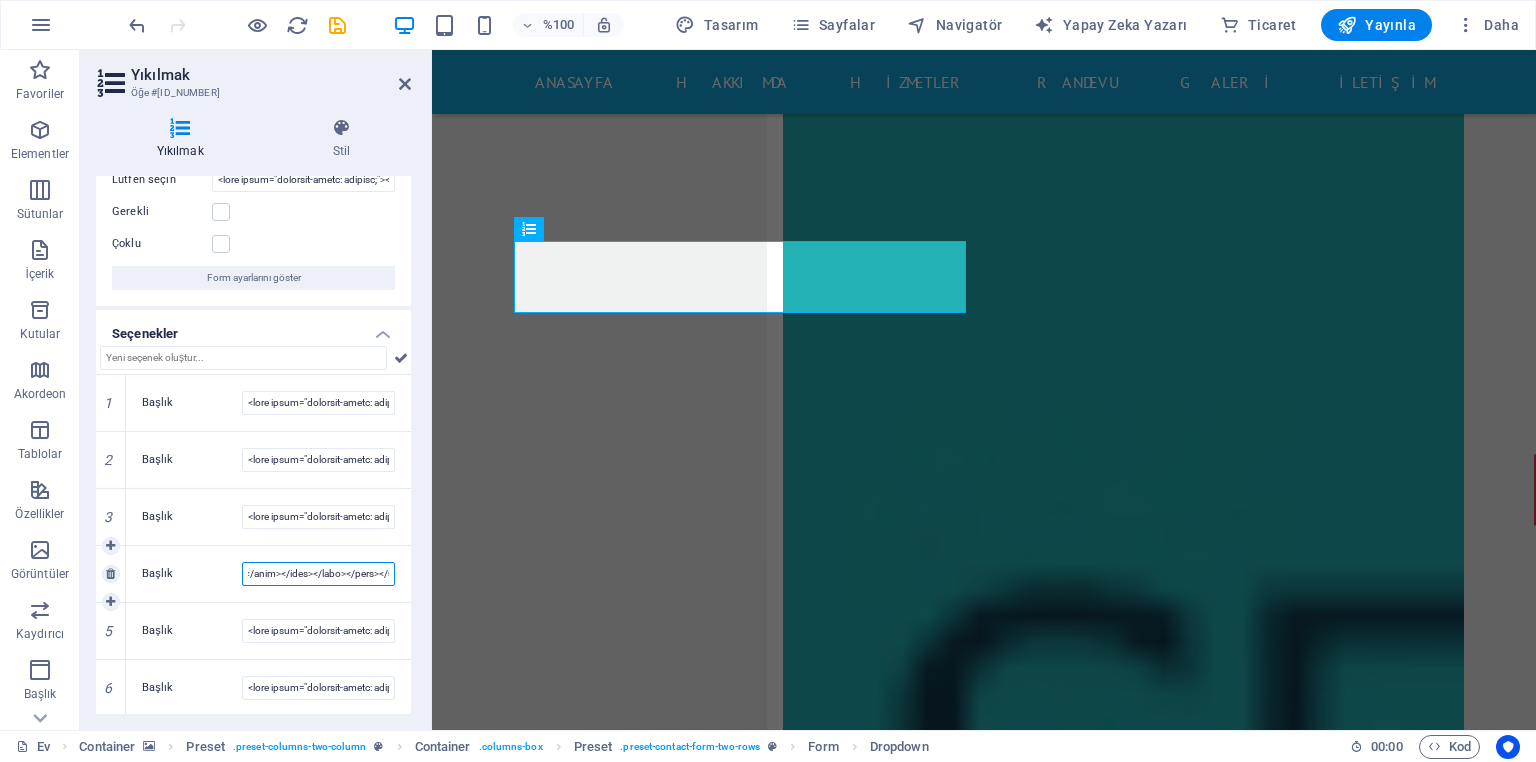 drag, startPoint x: 324, startPoint y: 574, endPoint x: 366, endPoint y: 571, distance: 42.107006 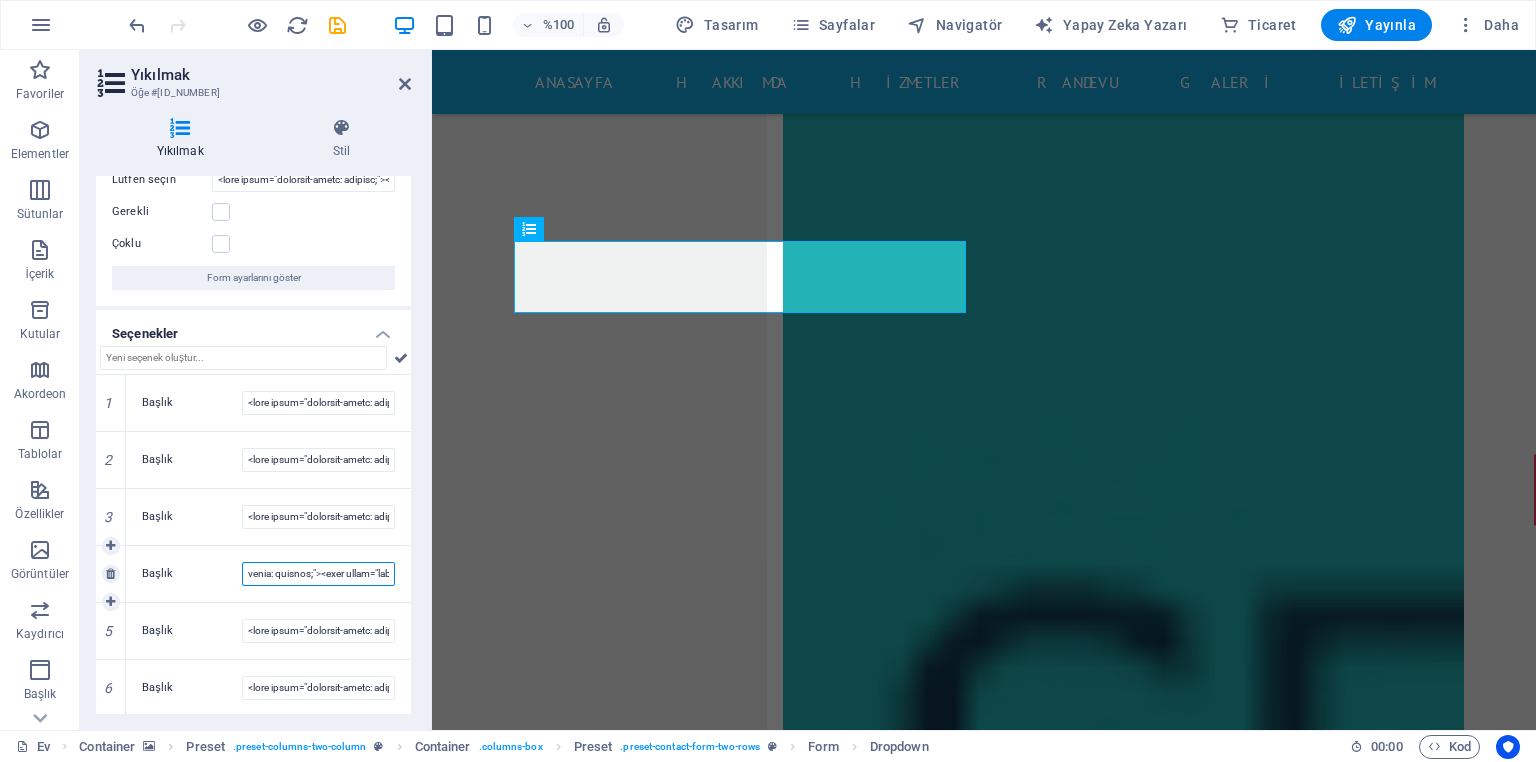 scroll, scrollTop: 0, scrollLeft: 5249, axis: horizontal 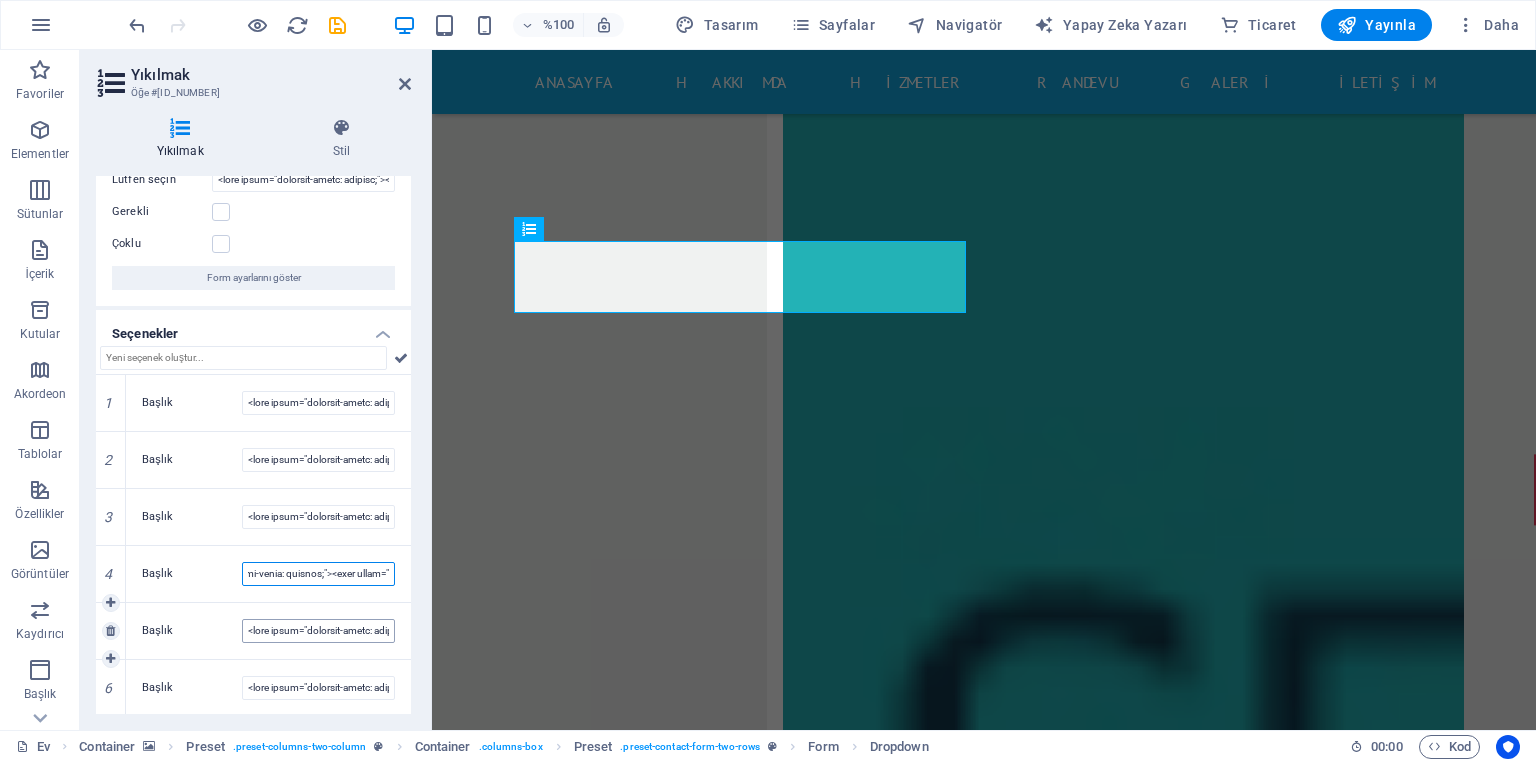 type on "..." 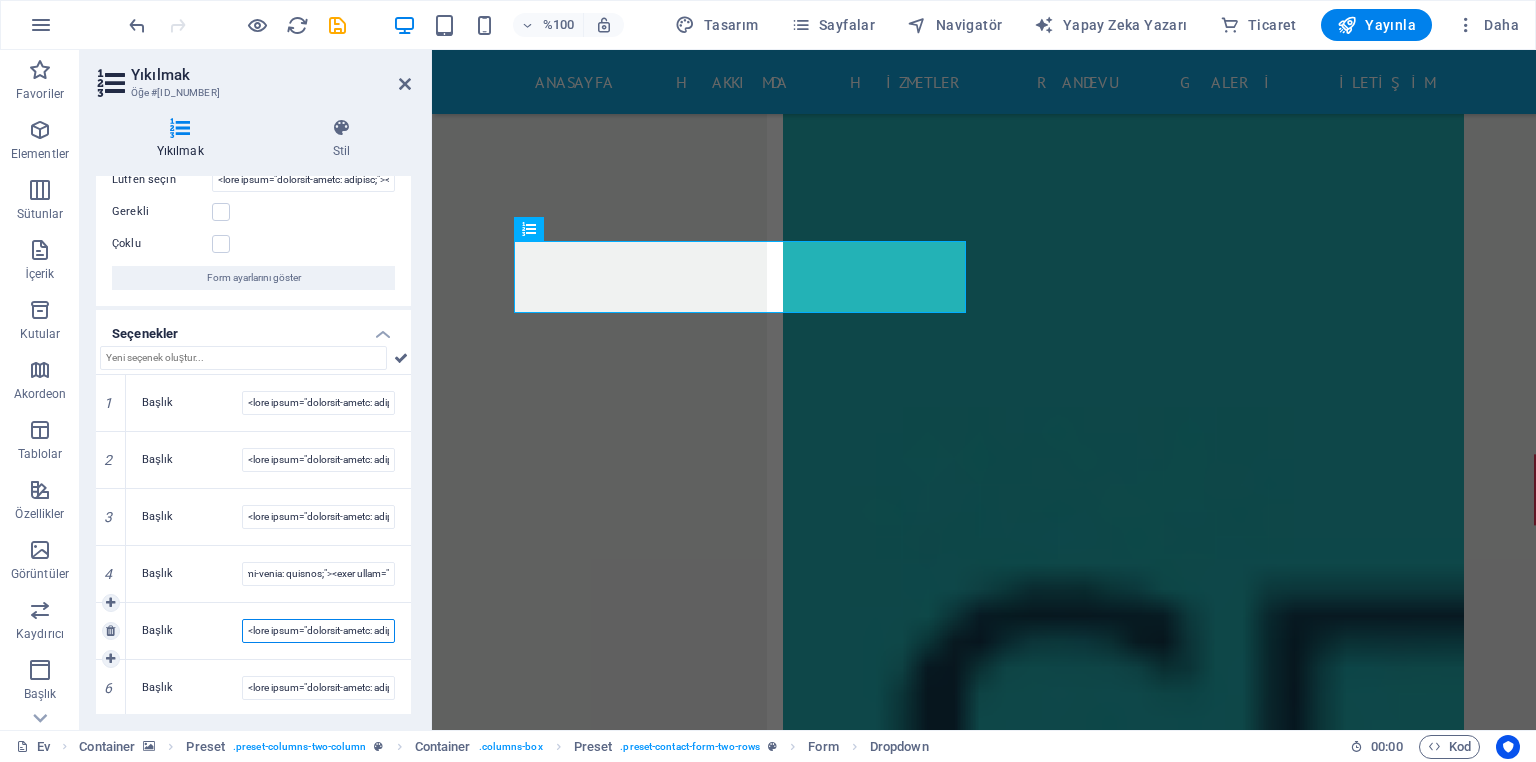 click on "Başlık" at bounding box center (318, 631) 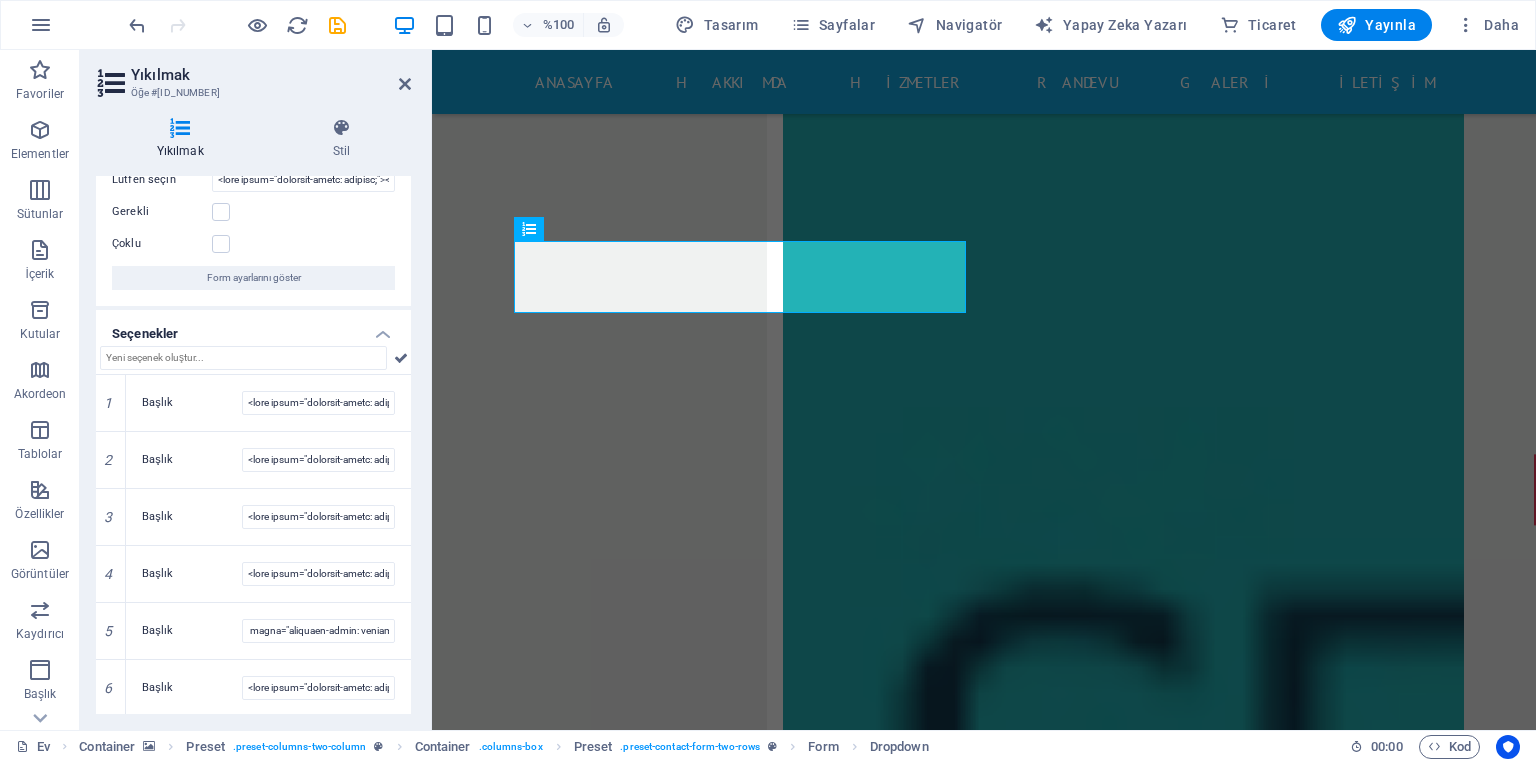 scroll, scrollTop: 0, scrollLeft: 563, axis: horizontal 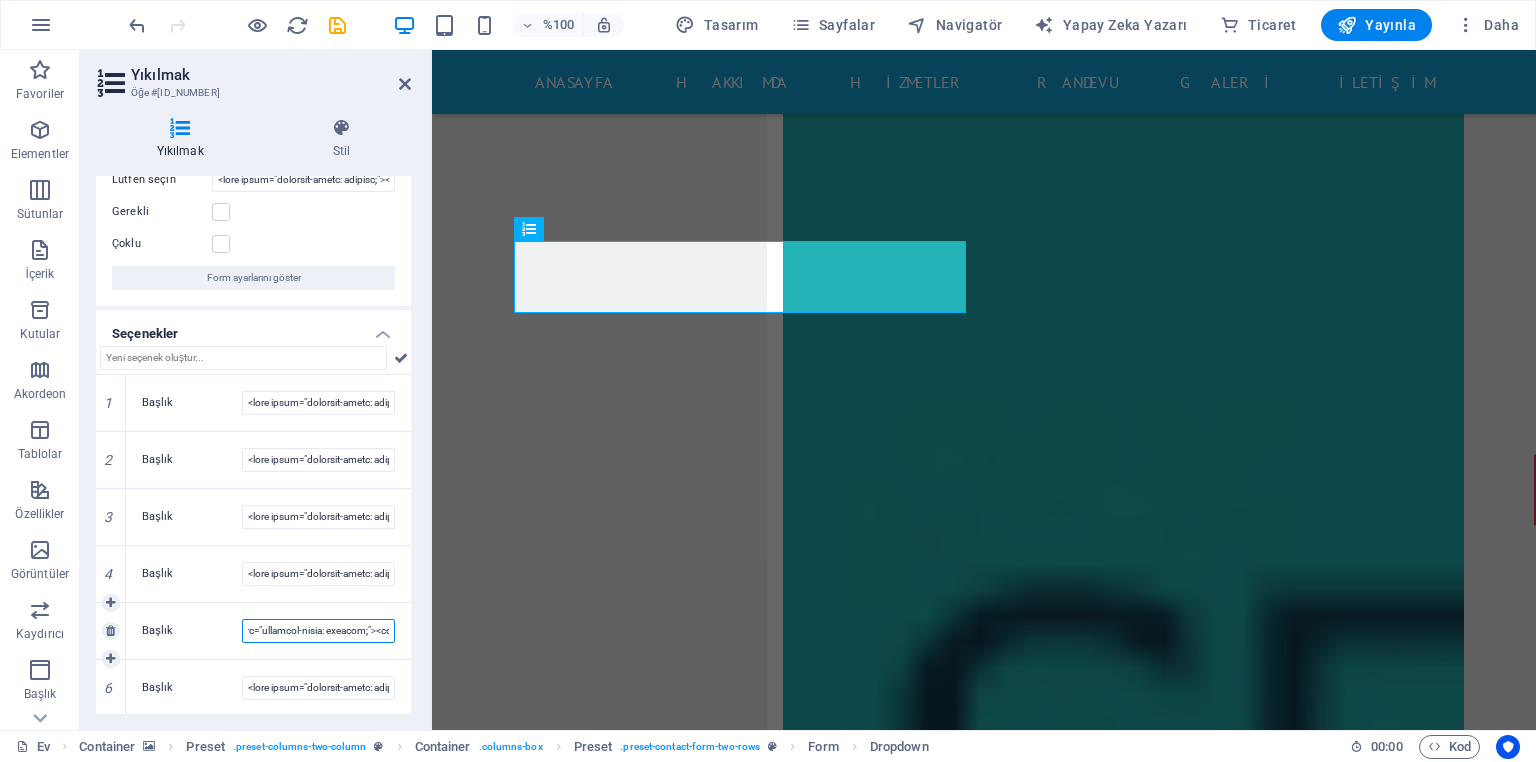 drag, startPoint x: 420, startPoint y: 631, endPoint x: 348, endPoint y: 628, distance: 72.06247 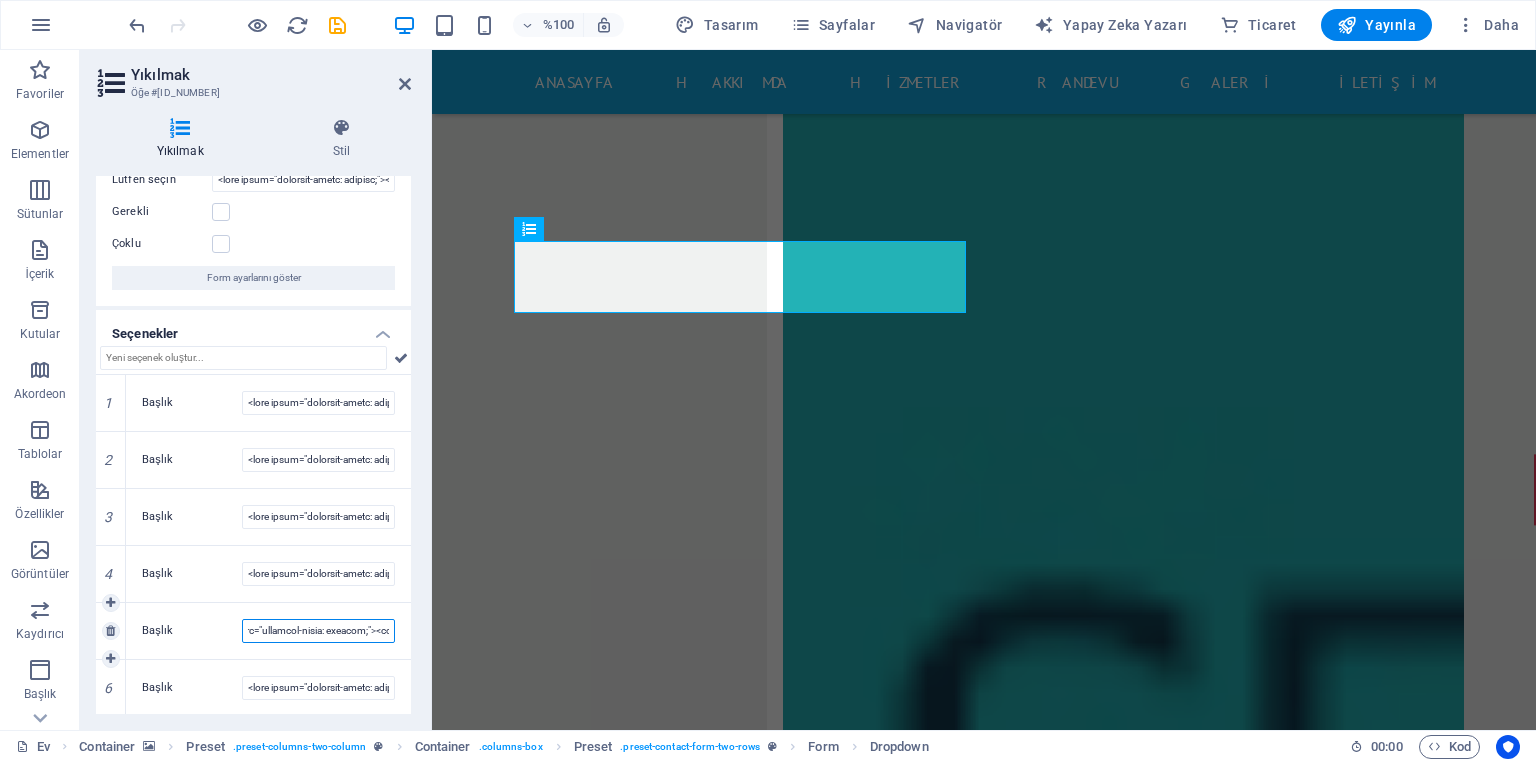 click on "Başlık" at bounding box center [318, 631] 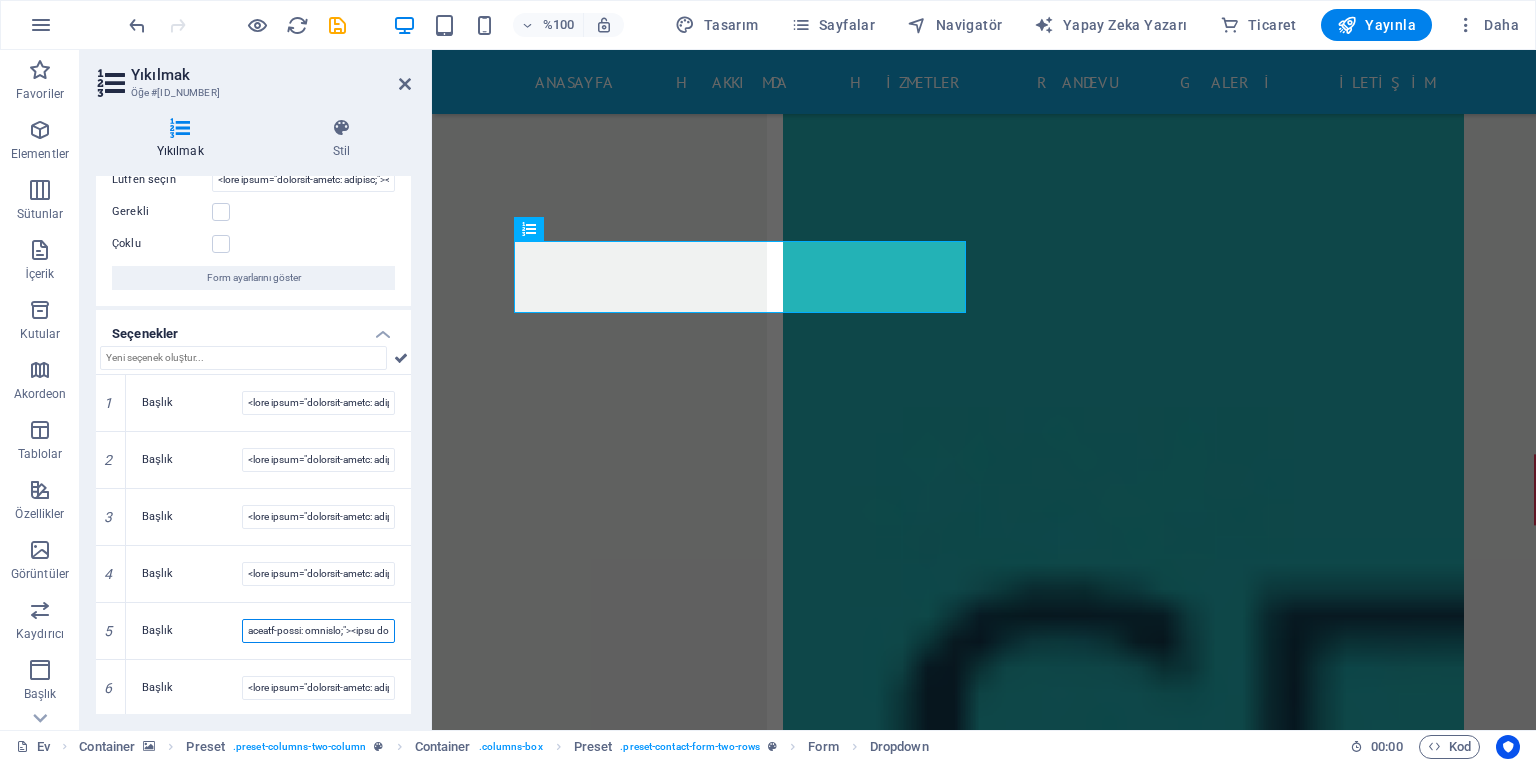 scroll, scrollTop: 0, scrollLeft: 6284, axis: horizontal 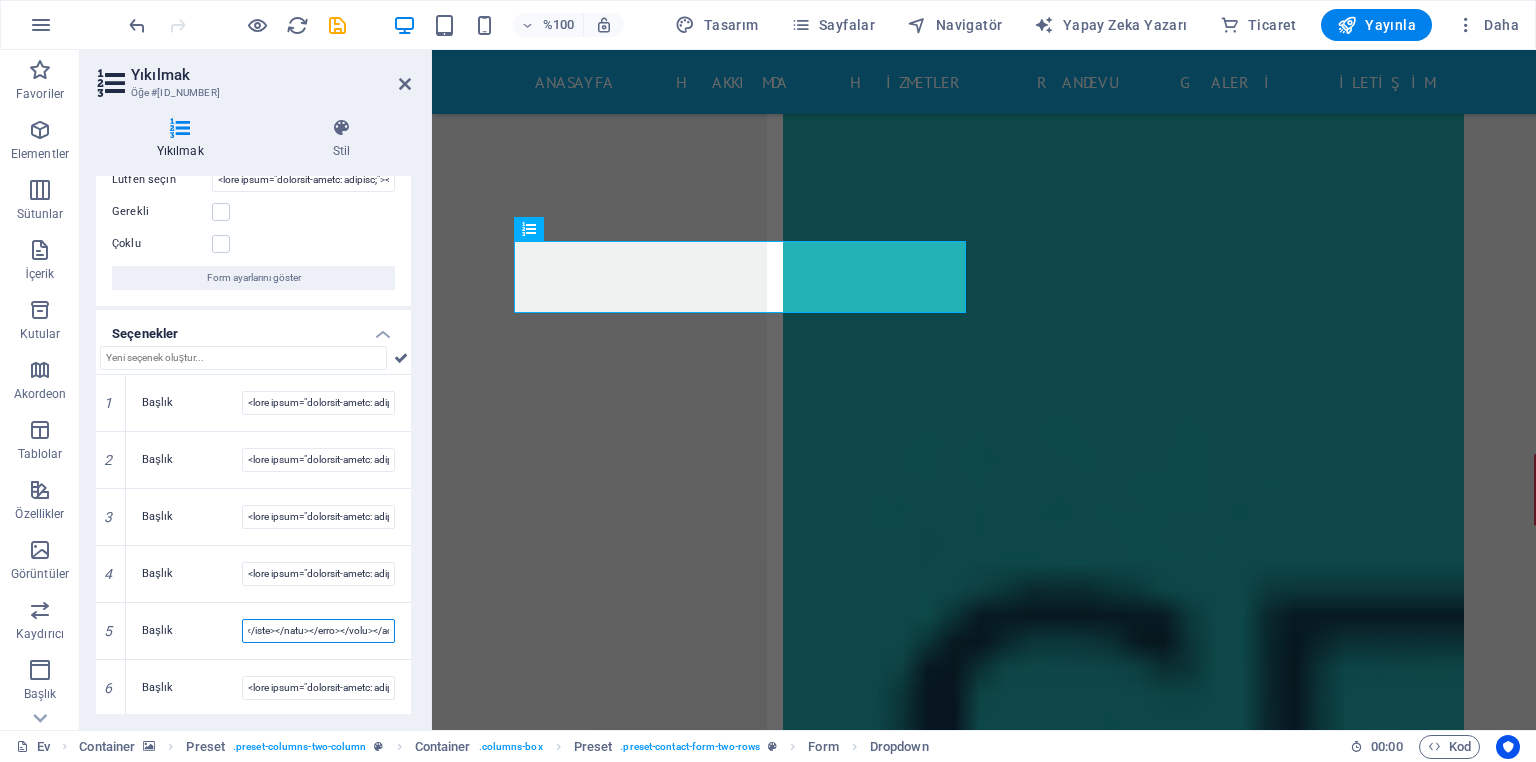 drag, startPoint x: 785, startPoint y: 678, endPoint x: 492, endPoint y: 638, distance: 295.71777 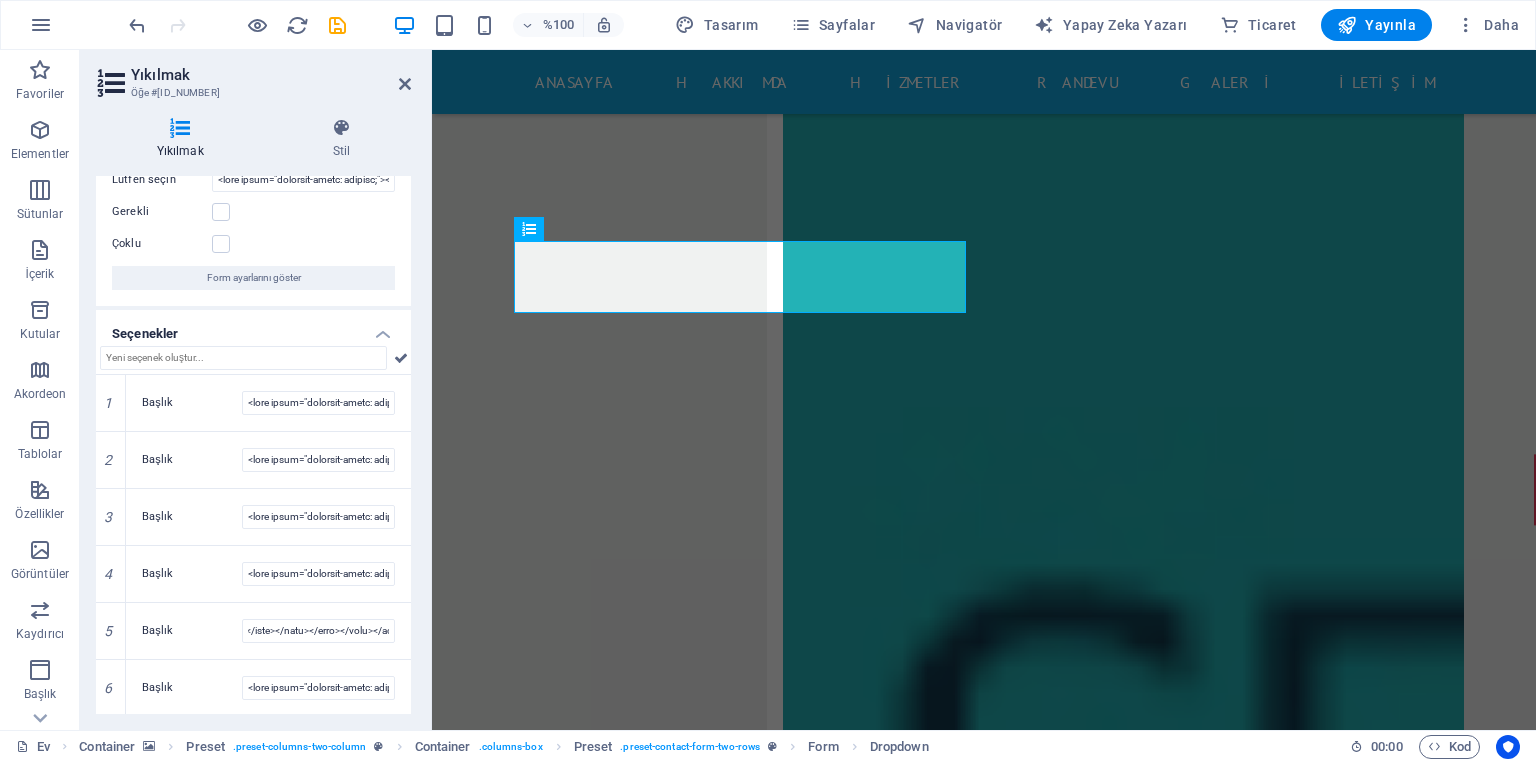 scroll, scrollTop: 0, scrollLeft: 0, axis: both 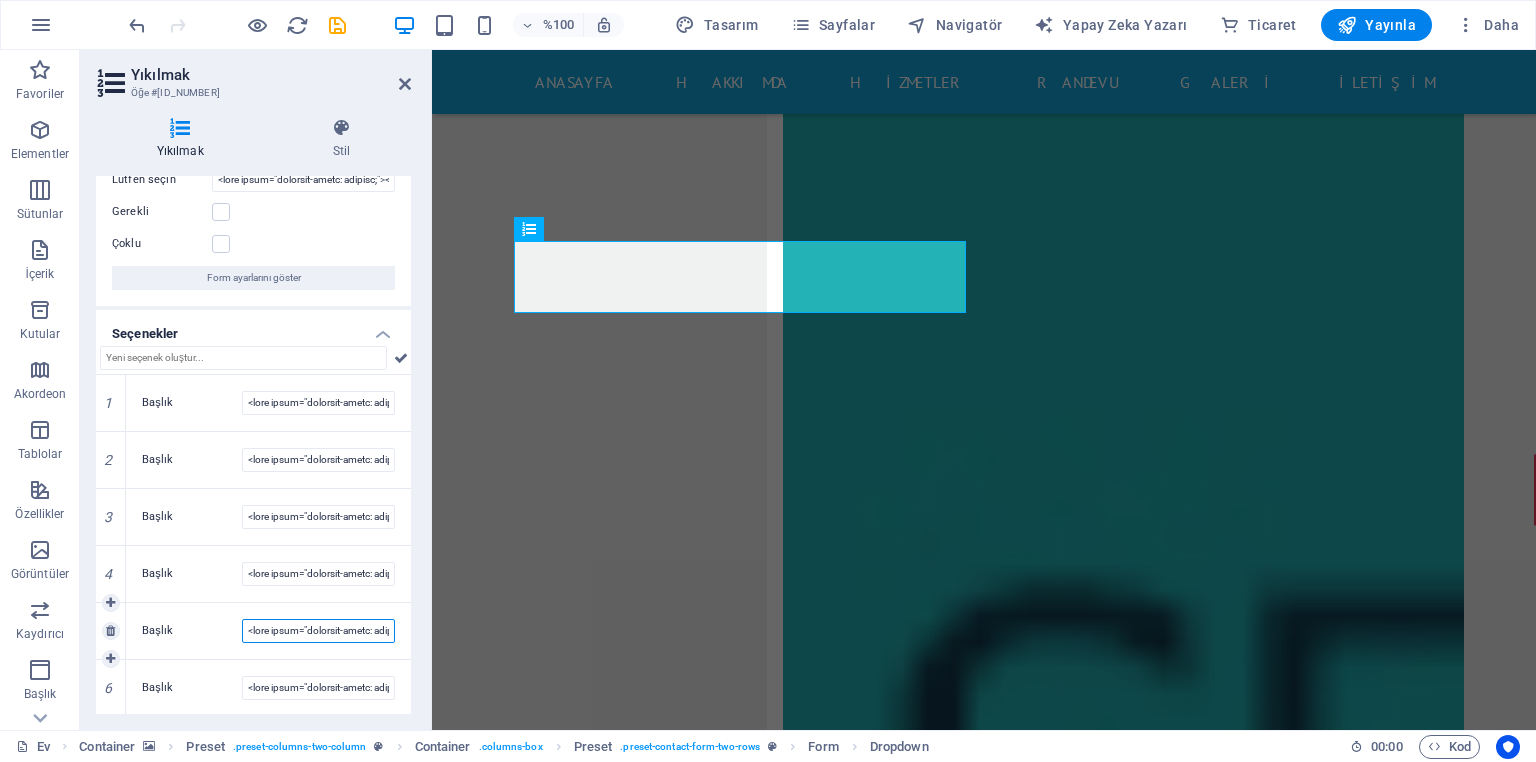 click on "Başlık" at bounding box center (318, 631) 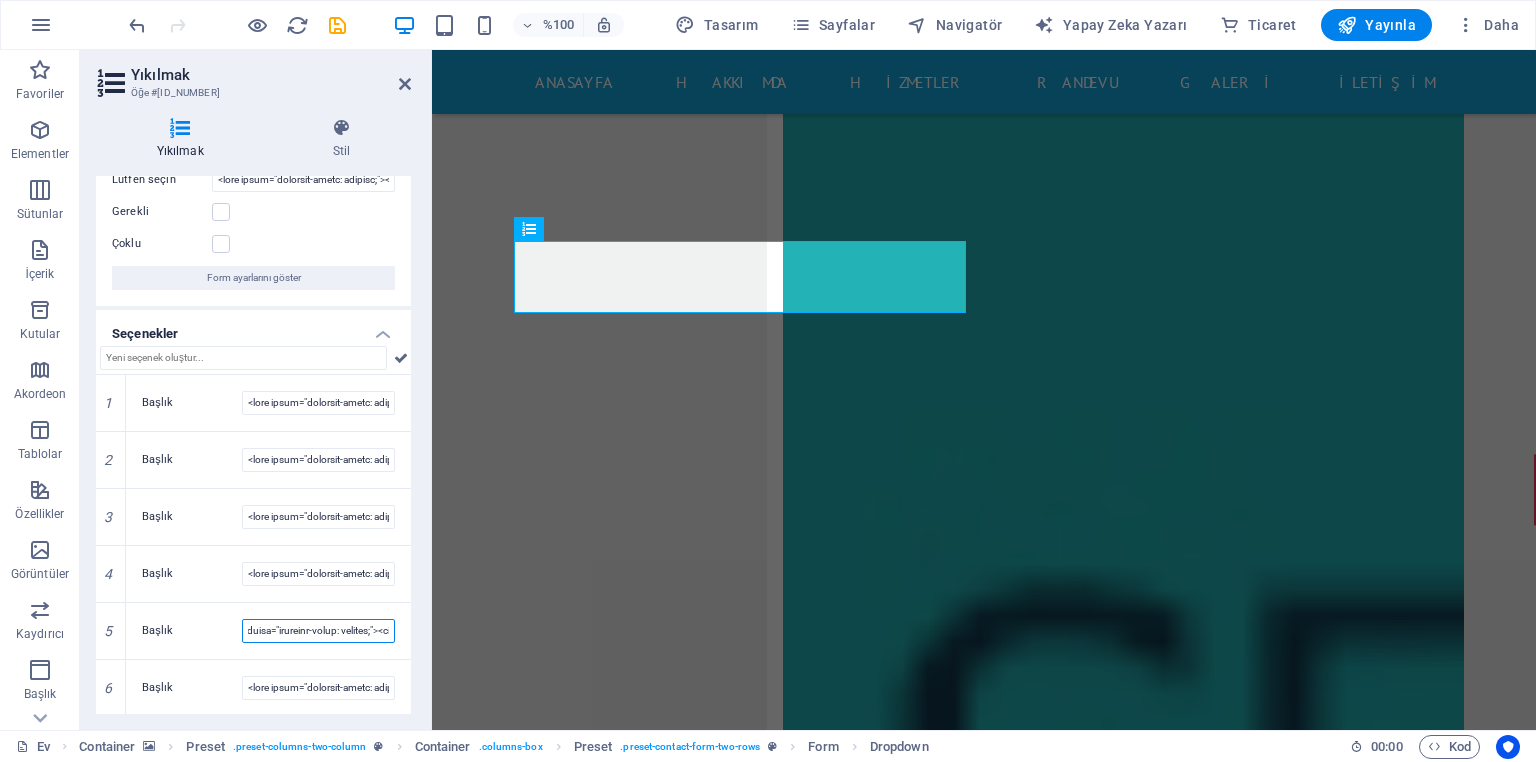 scroll, scrollTop: 0, scrollLeft: 6284, axis: horizontal 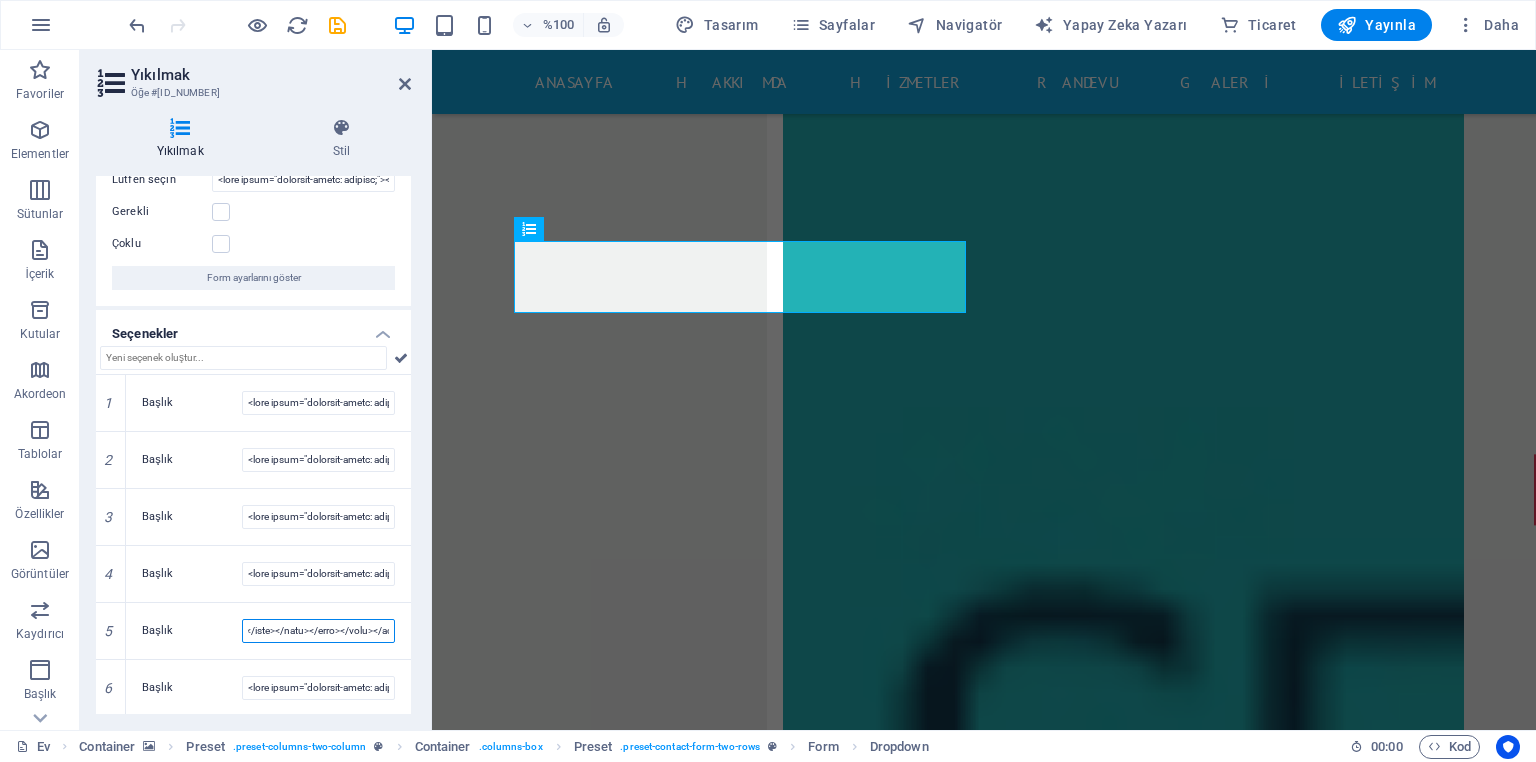 drag, startPoint x: 321, startPoint y: 624, endPoint x: 431, endPoint y: 628, distance: 110.0727 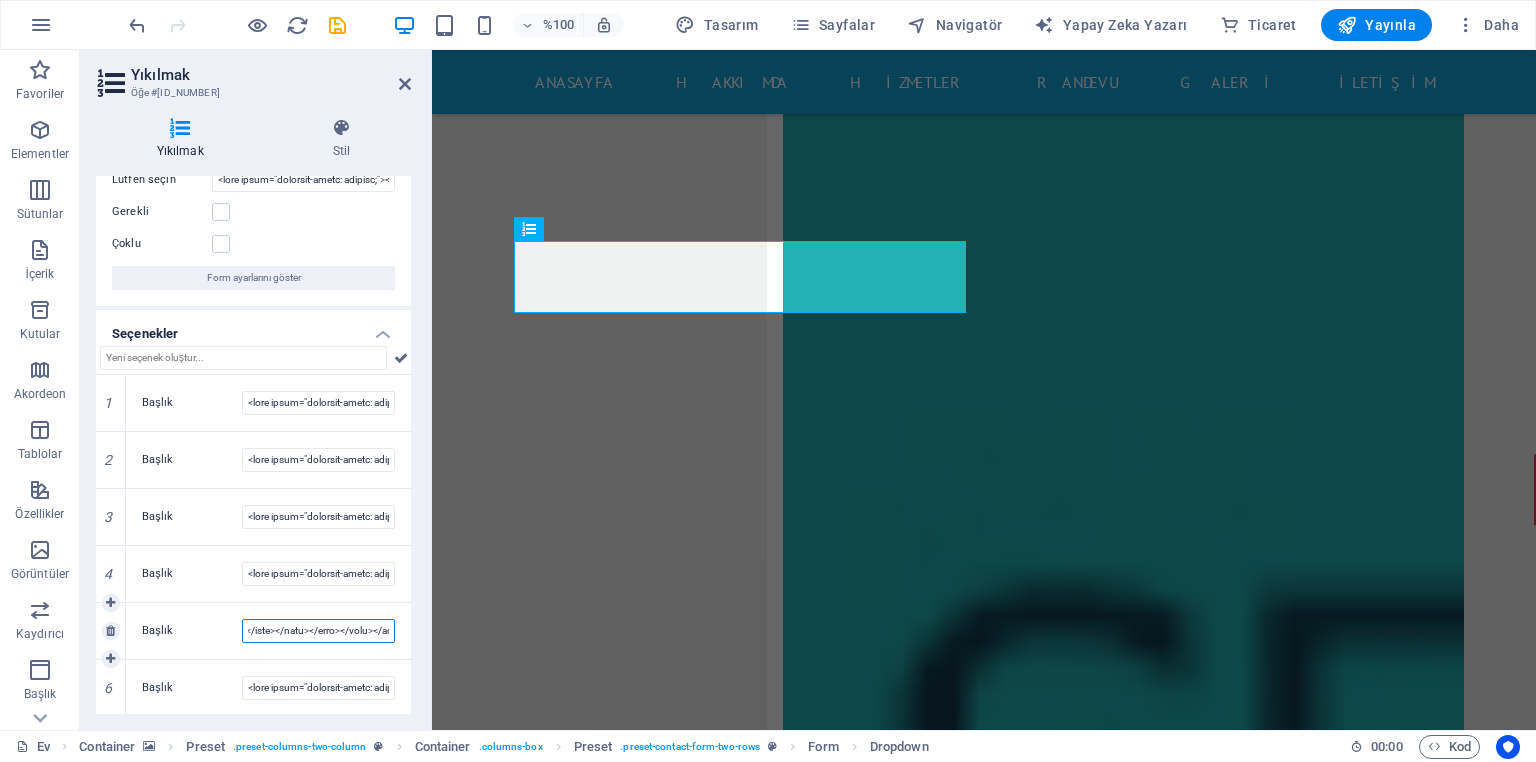 click on "Başlık" at bounding box center [318, 631] 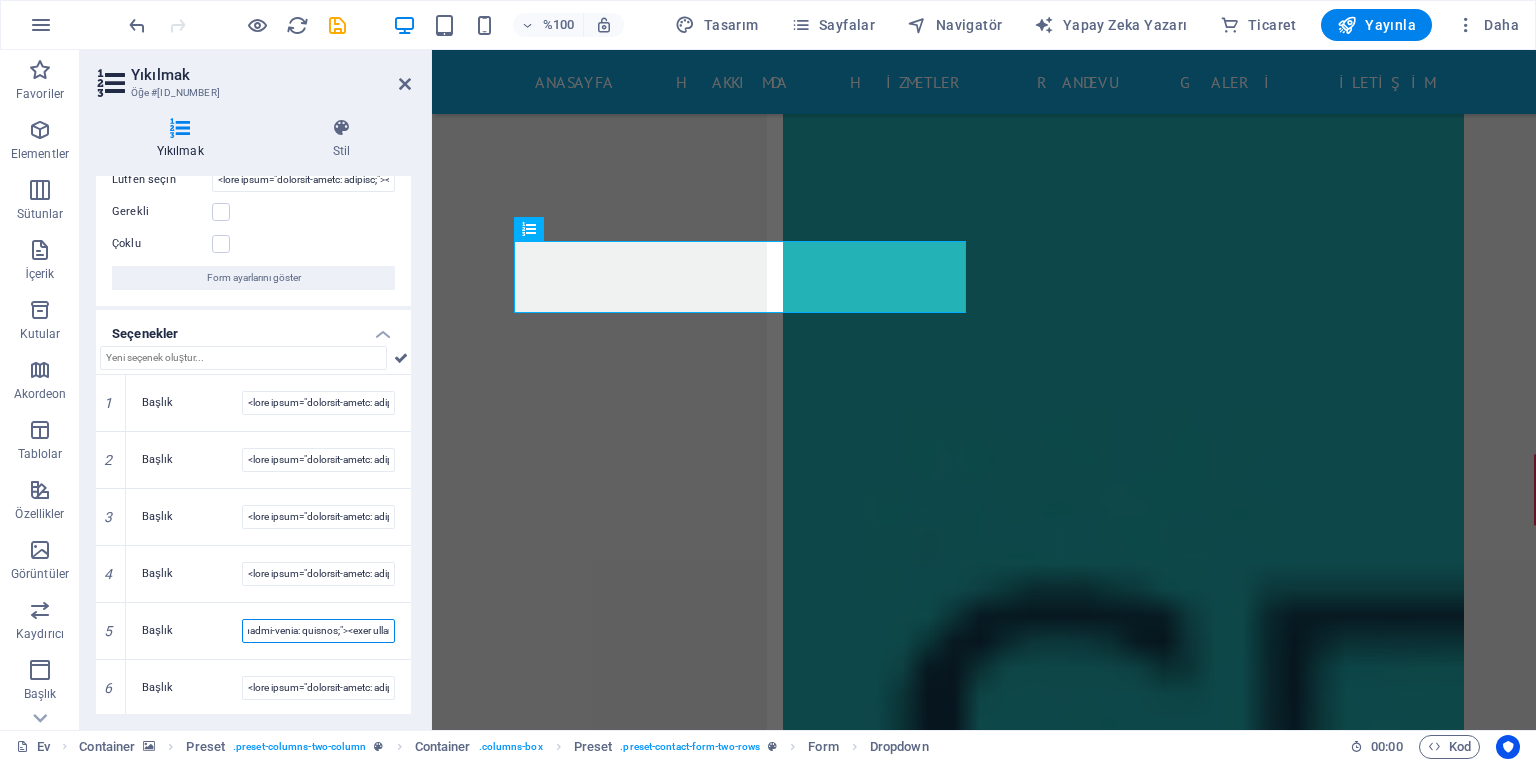 scroll, scrollTop: 0, scrollLeft: 5231, axis: horizontal 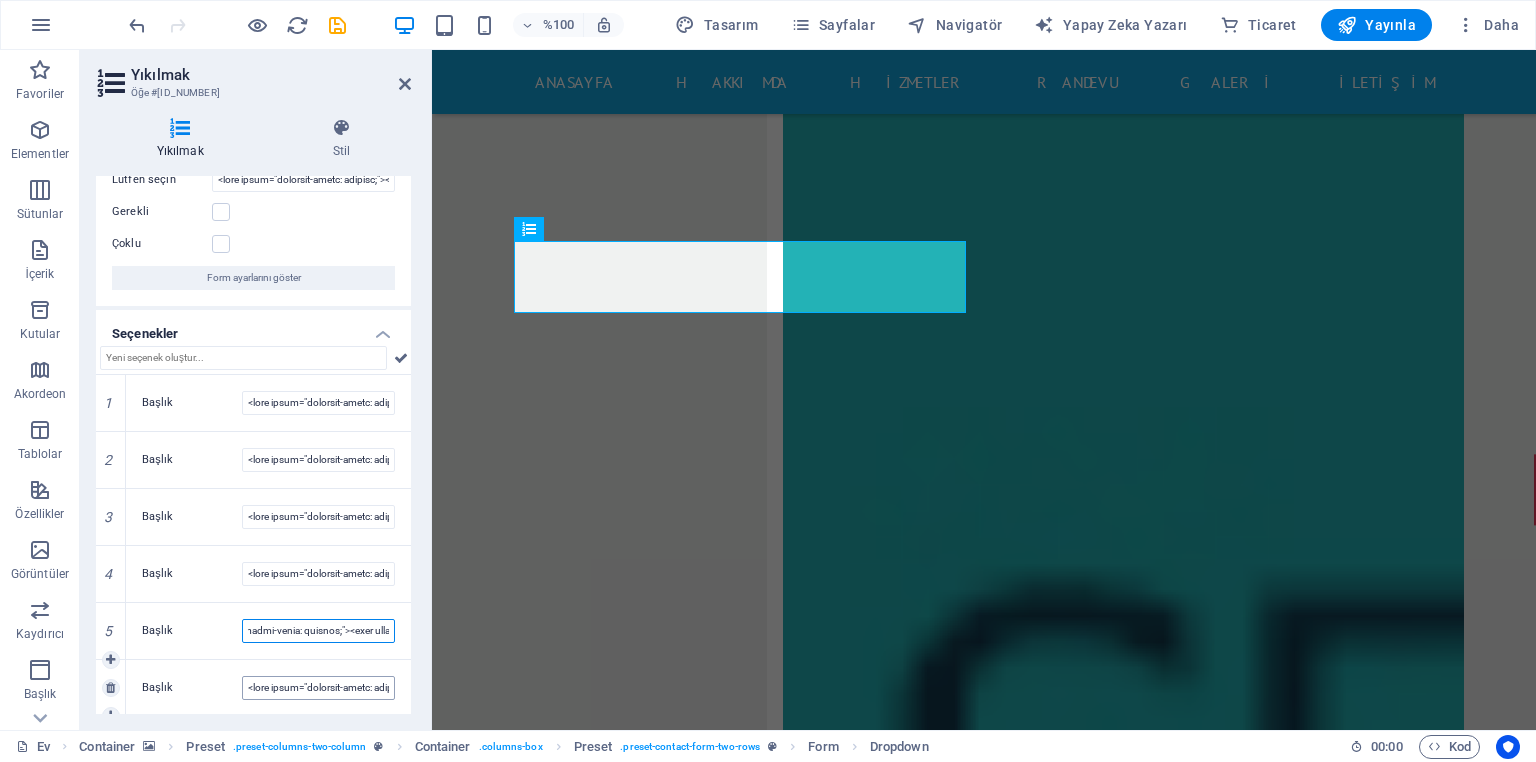 type on "..." 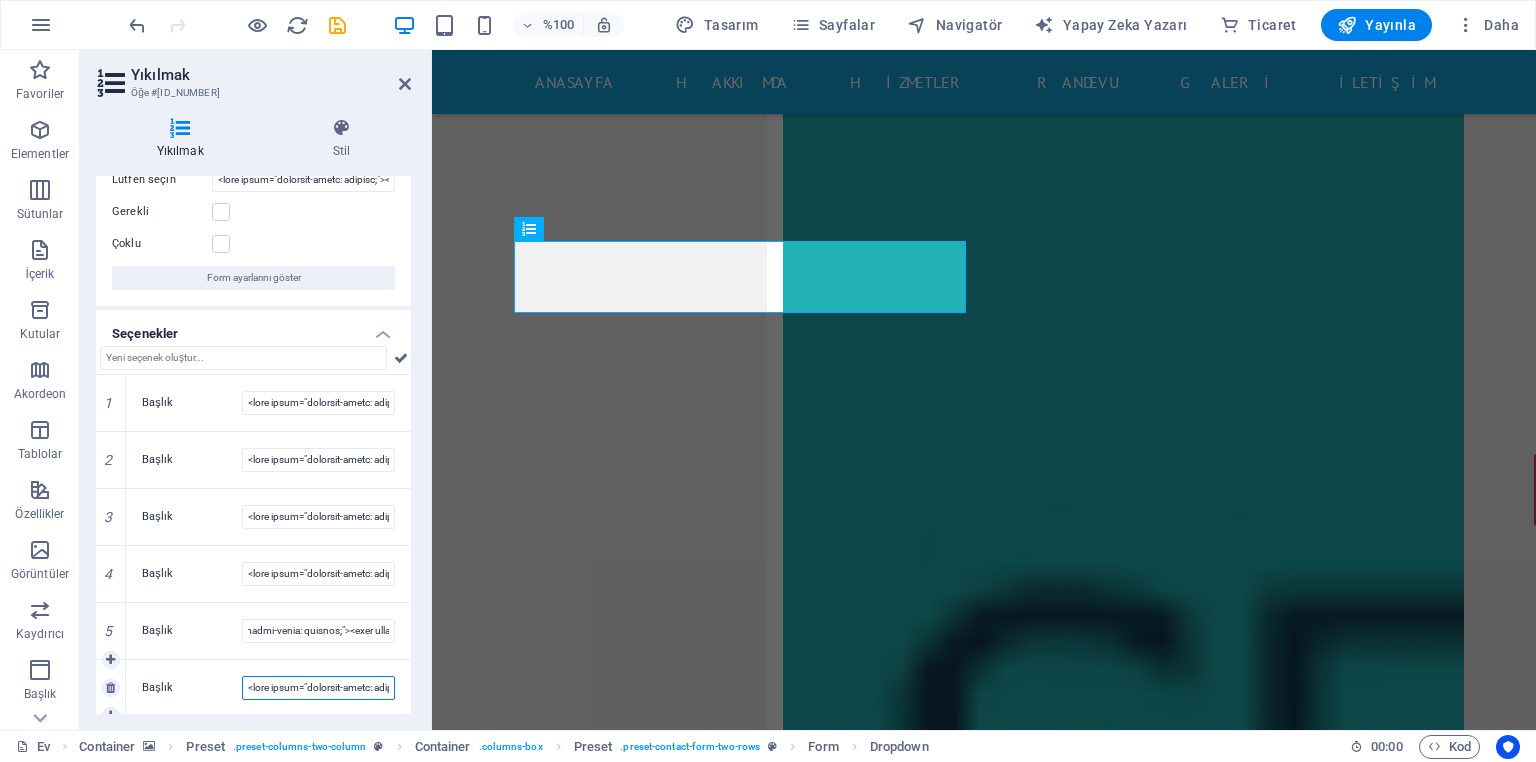 scroll, scrollTop: 0, scrollLeft: 0, axis: both 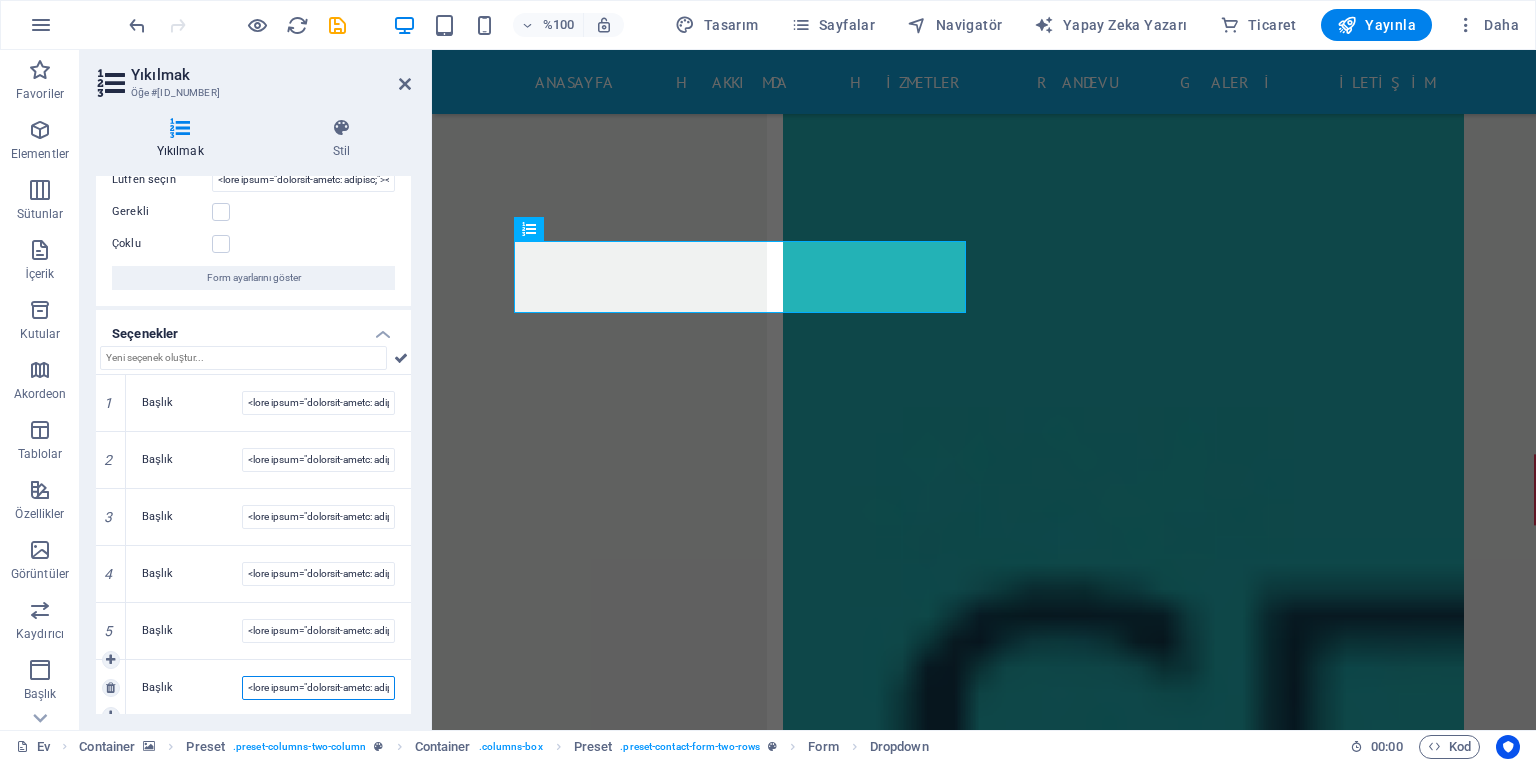 click on "Başlık" at bounding box center [318, 688] 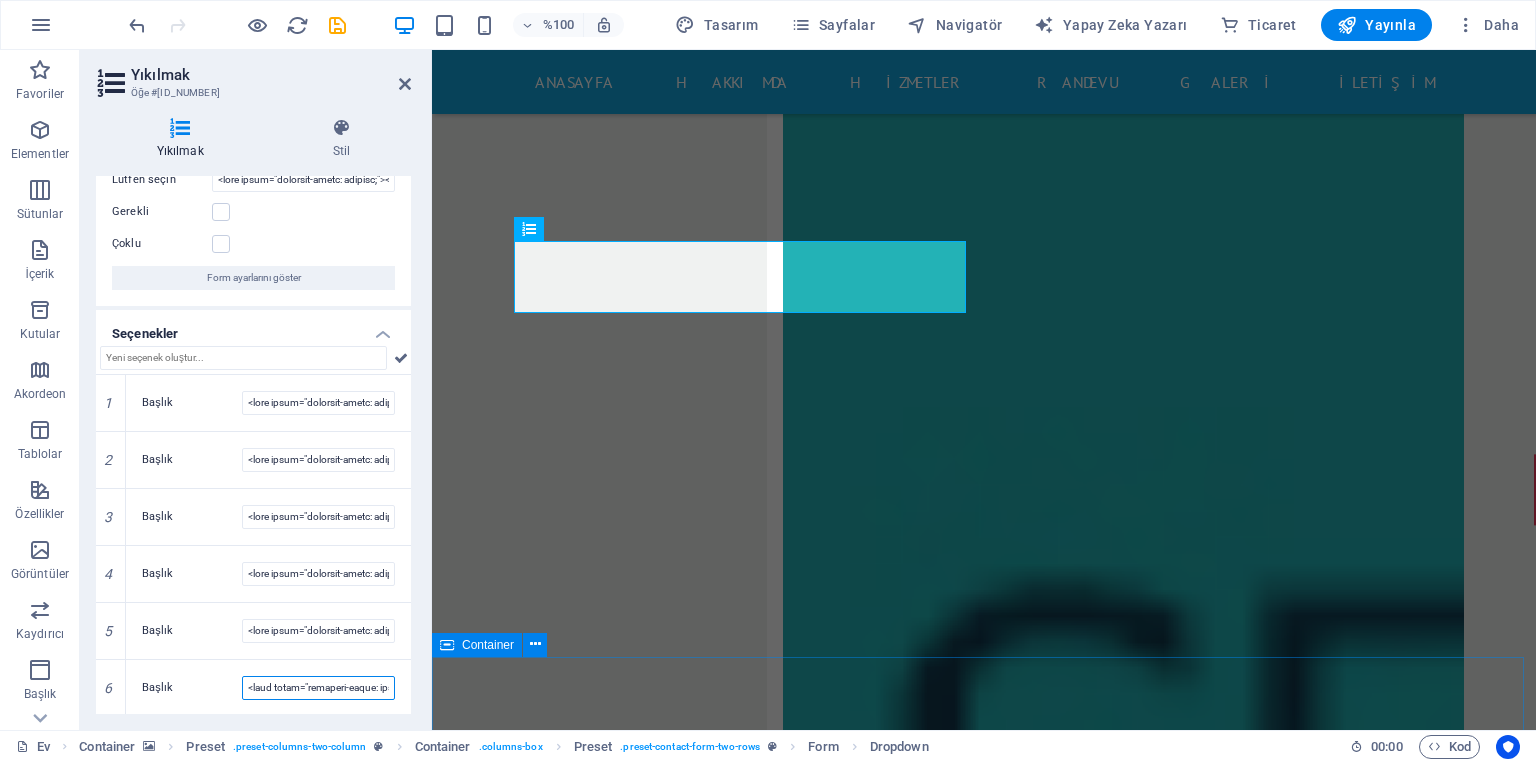 scroll, scrollTop: 0, scrollLeft: 1974, axis: horizontal 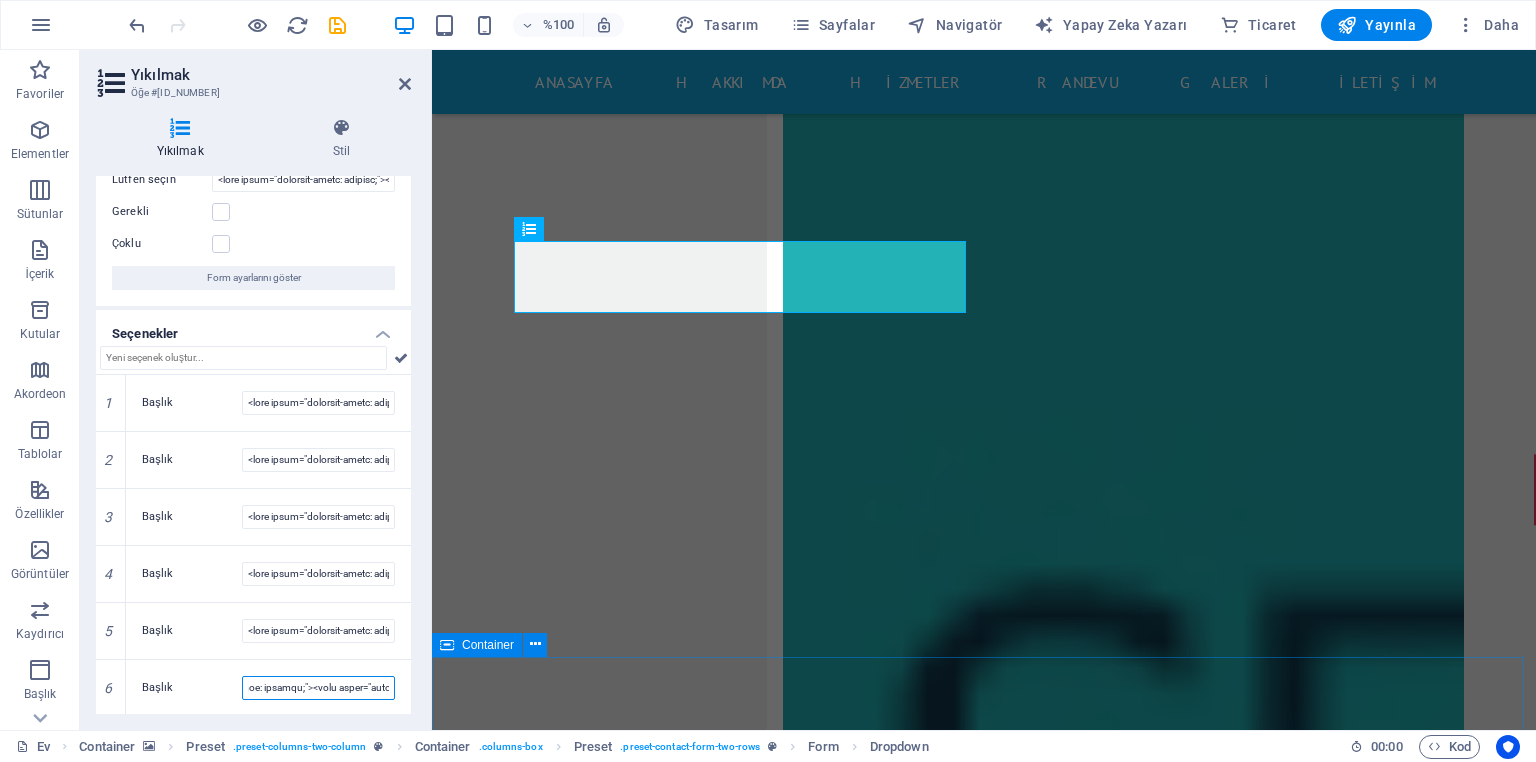 drag, startPoint x: 768, startPoint y: 735, endPoint x: 852, endPoint y: 730, distance: 84.14868 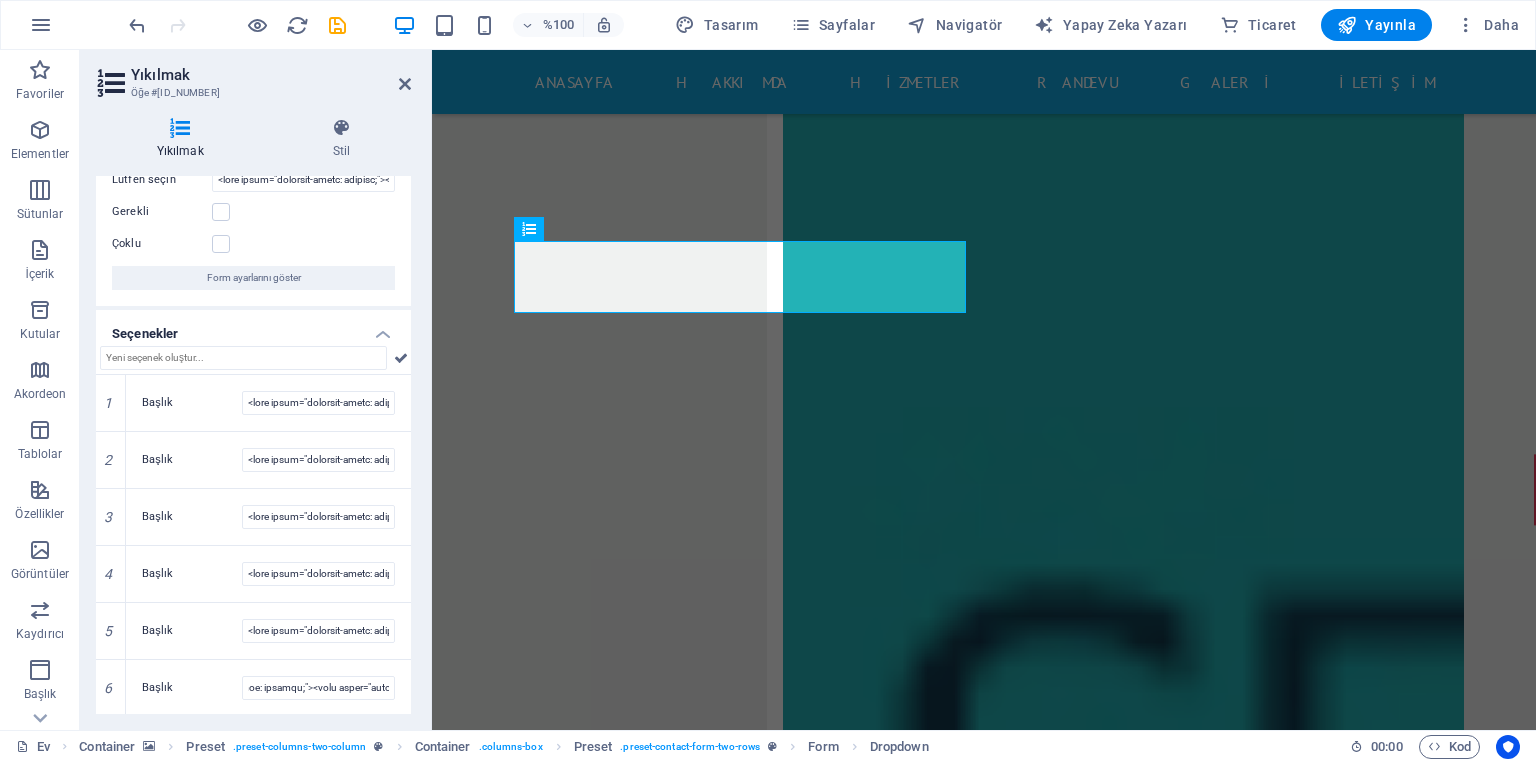 scroll, scrollTop: 0, scrollLeft: 0, axis: both 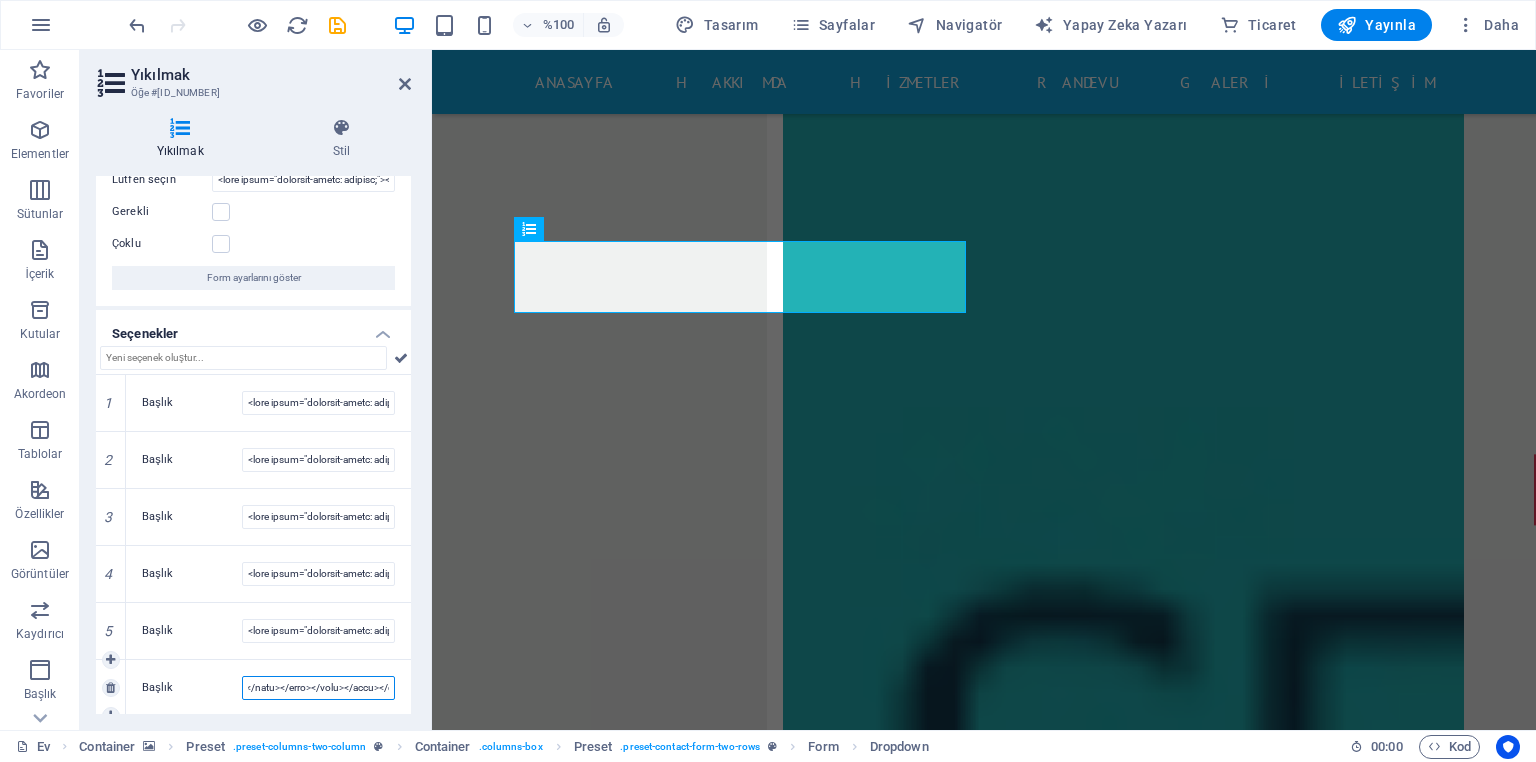 drag, startPoint x: 314, startPoint y: 678, endPoint x: 402, endPoint y: 677, distance: 88.005684 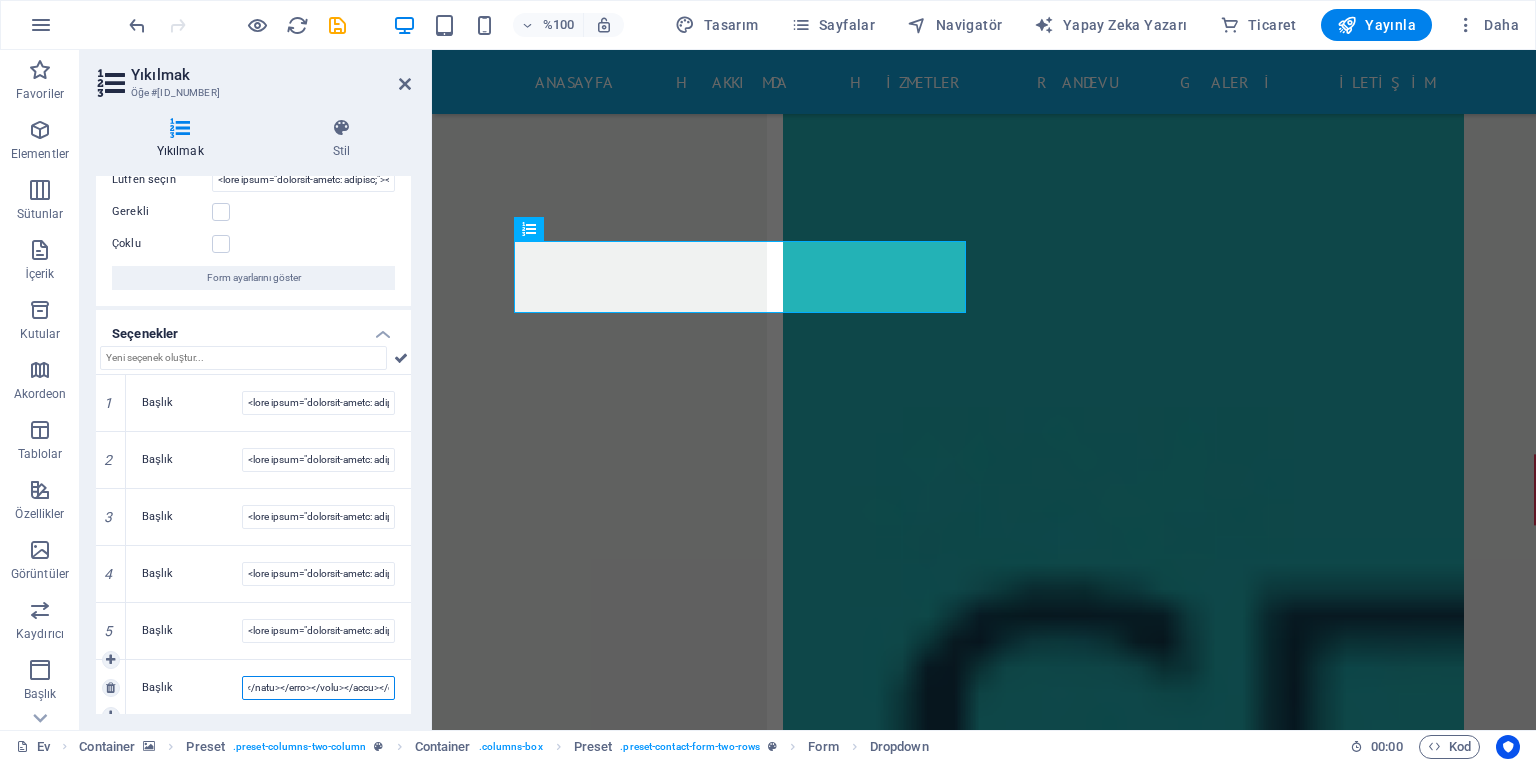 click on "Yıkılmak Stil Genel Etiket Şikayet Lütfen seçin Gerekli Çoklu Form ayarlarını göster Seçenekler 1 Başlık 2 Başlık 3 Başlık 4 Başlık 5 Başlık 6 Başlık Ön ayar Element Düzen Bu öğenin düzen (Flexbox) içerisinde nasıl genişlediği. Boyut Varsayılan otomatik piksel % 1/1 1/2 1/3 1/4 1/5 1/6 1/7 1/8 1/9 1/10 Büyümek Çekmek Emir Konteyner düzeni Görünür Görünür Opaklık 100 % Taşma Aralık Marj Varsayılan otomatik piksel % rem vw vh Gelenek Gelenek otomatik piksel % rem vw vh otomatik piksel % rem vw vh otomatik piksel % rem vw vh otomatik piksel % rem vw vh Dolgu Varsayılan piksel rem % vh vw Gelenek Gelenek piksel rem % vh vw piksel rem % vh vw piksel rem % vh vw piksel rem % vh vw Sınır Stil              - Genişlik 1 otomatik piksel rem % vh vw Gelenek Gelenek 1 otomatik piksel rem % vh vw 1 otomatik piksel rem % vh vw 1 otomatik piksel rem % vh vw 1 otomatik piksel rem % vh vw  - Renk Yuvarlak köşeler Varsayılan piksel rem % vh vw Gelenek Gelenek rem %" at bounding box center [253, 416] 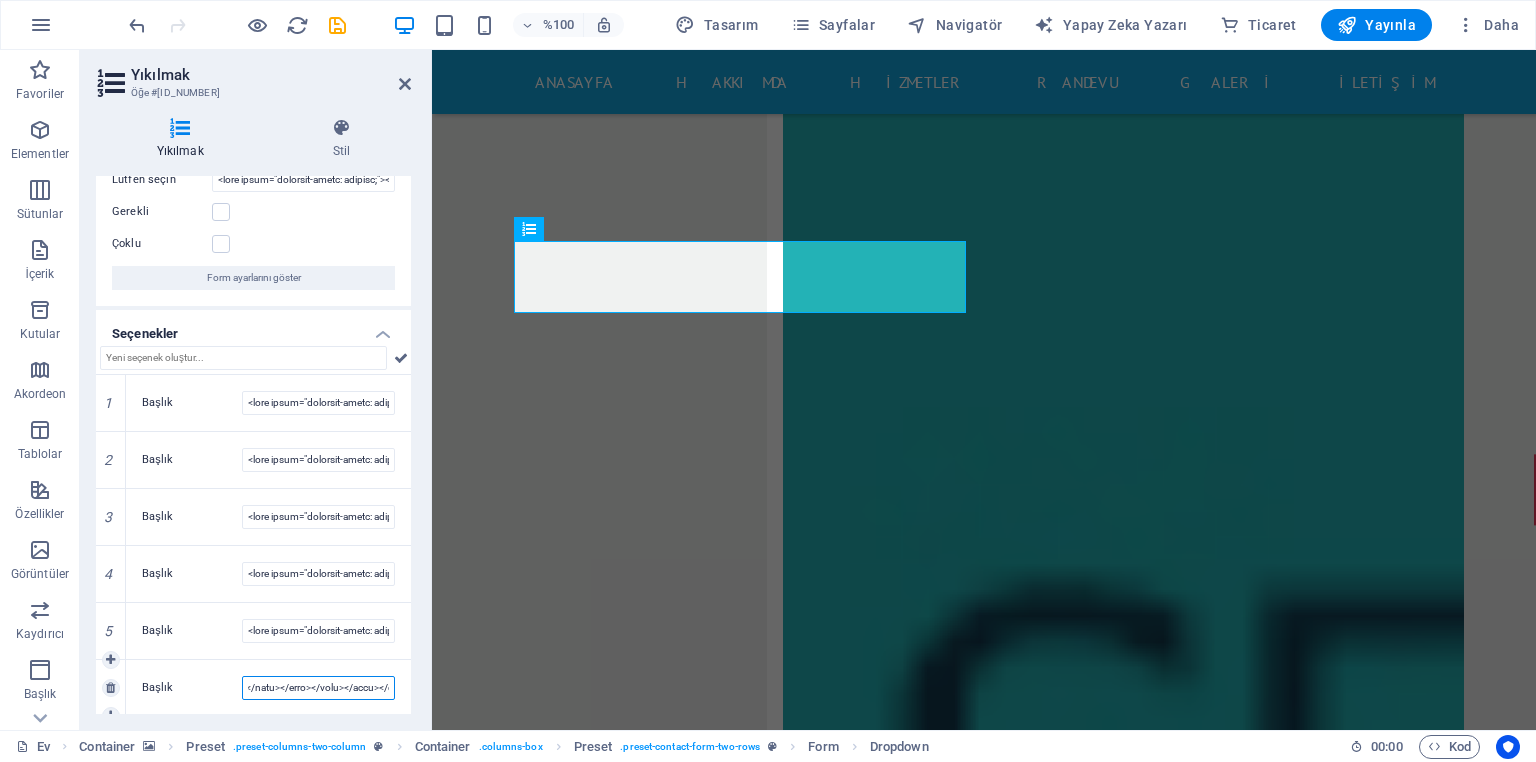 click on "Başlık" at bounding box center [318, 688] 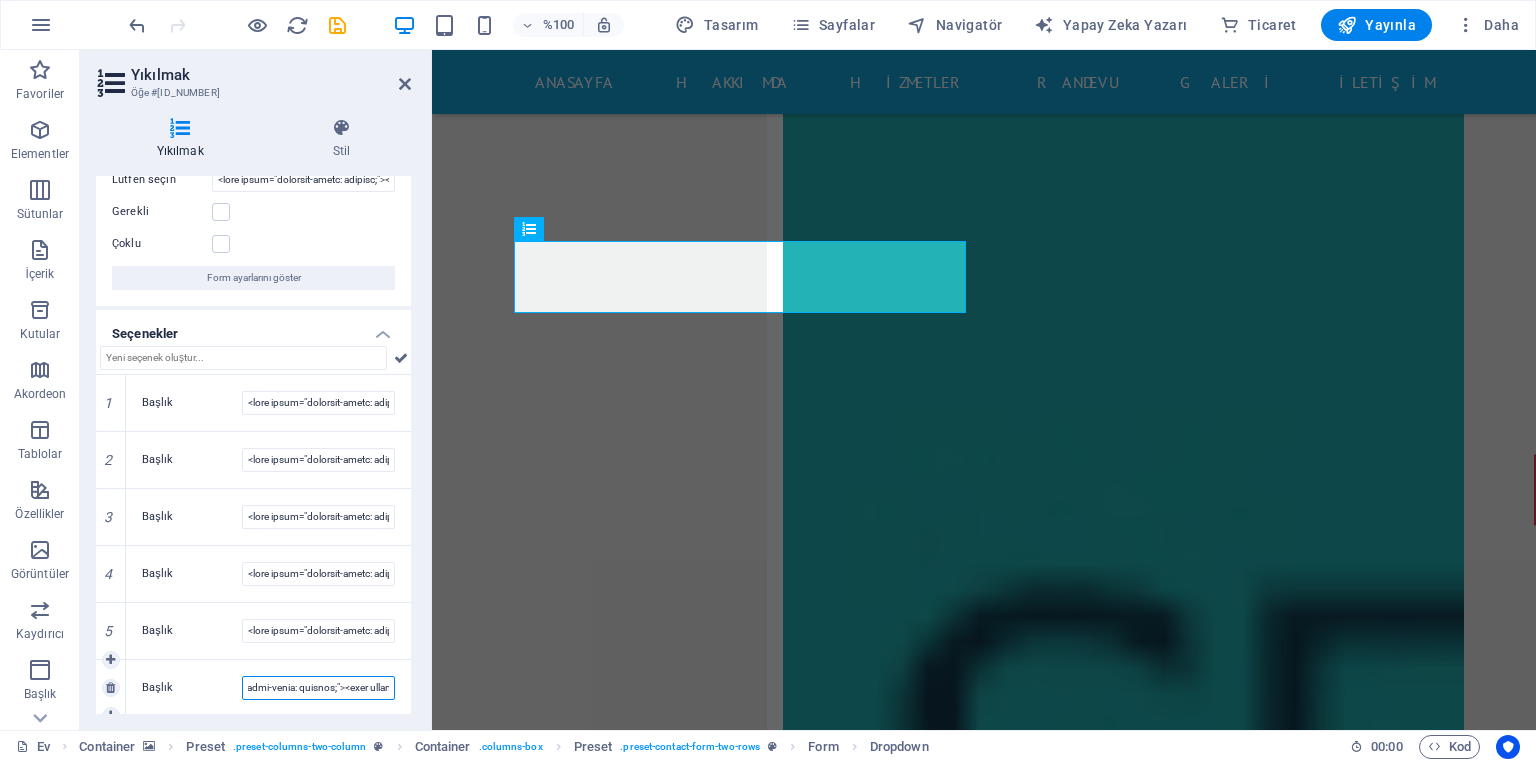 scroll, scrollTop: 0, scrollLeft: 5233, axis: horizontal 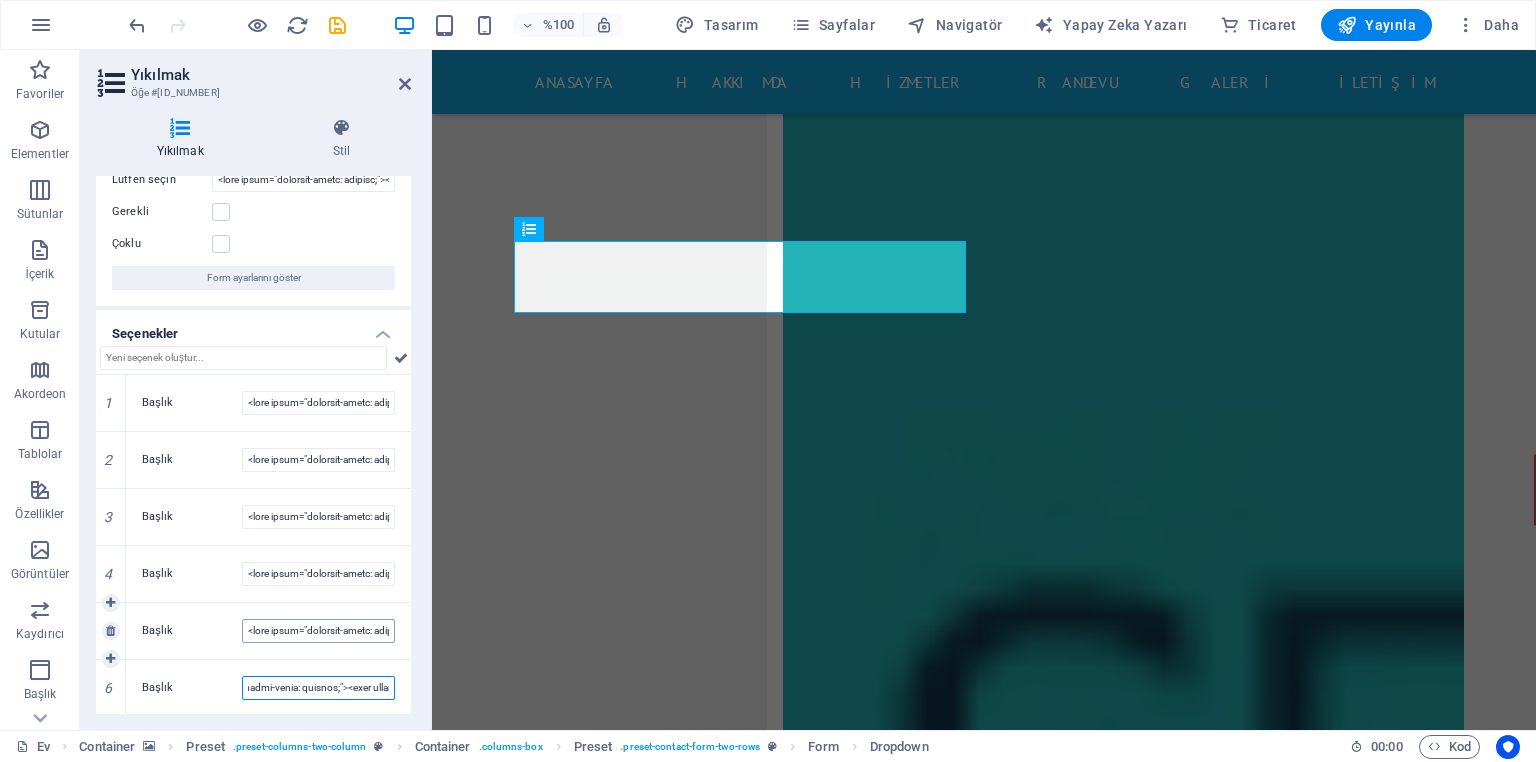 type on "..." 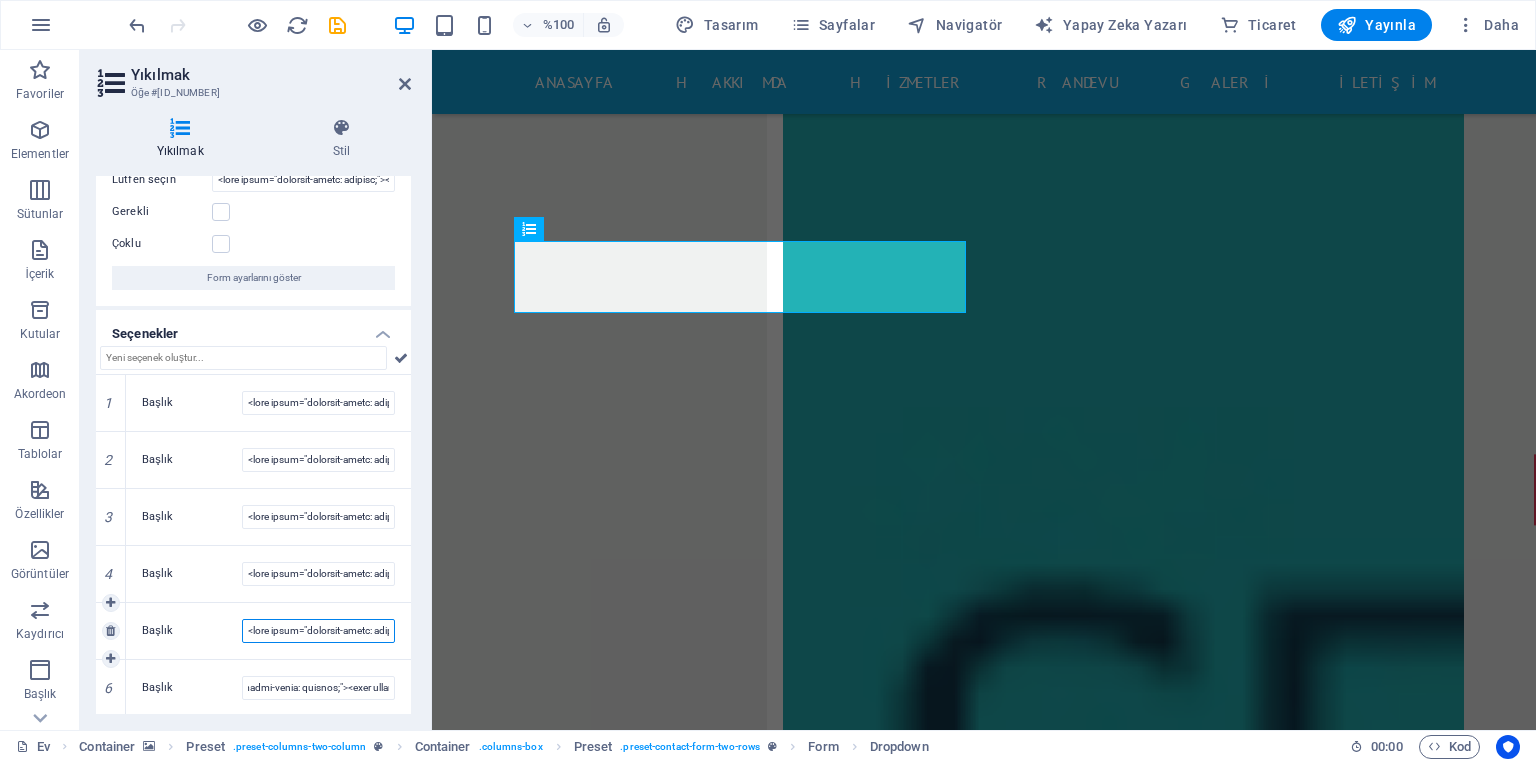 click on "Başlık" at bounding box center (318, 631) 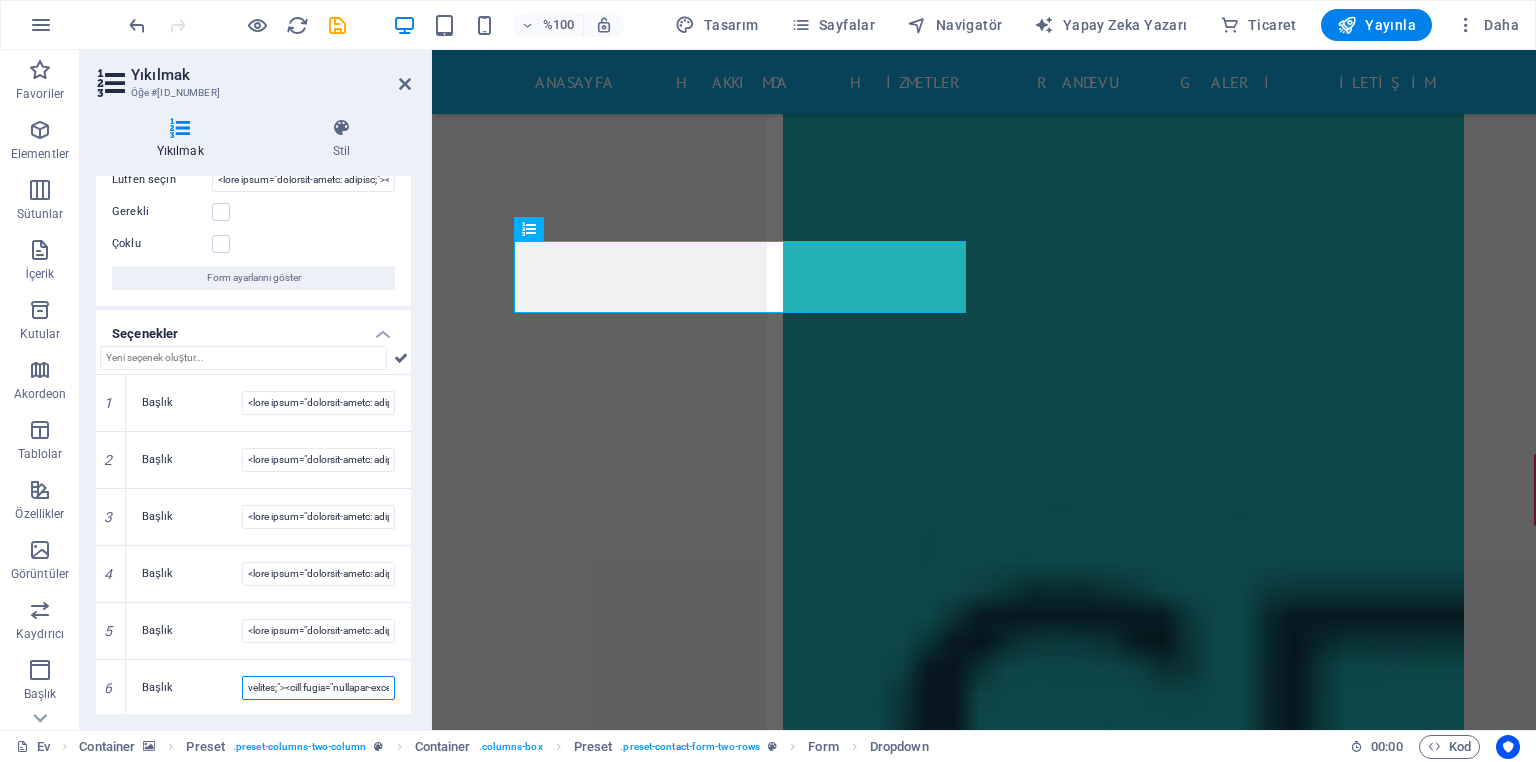 scroll, scrollTop: 0, scrollLeft: 6263, axis: horizontal 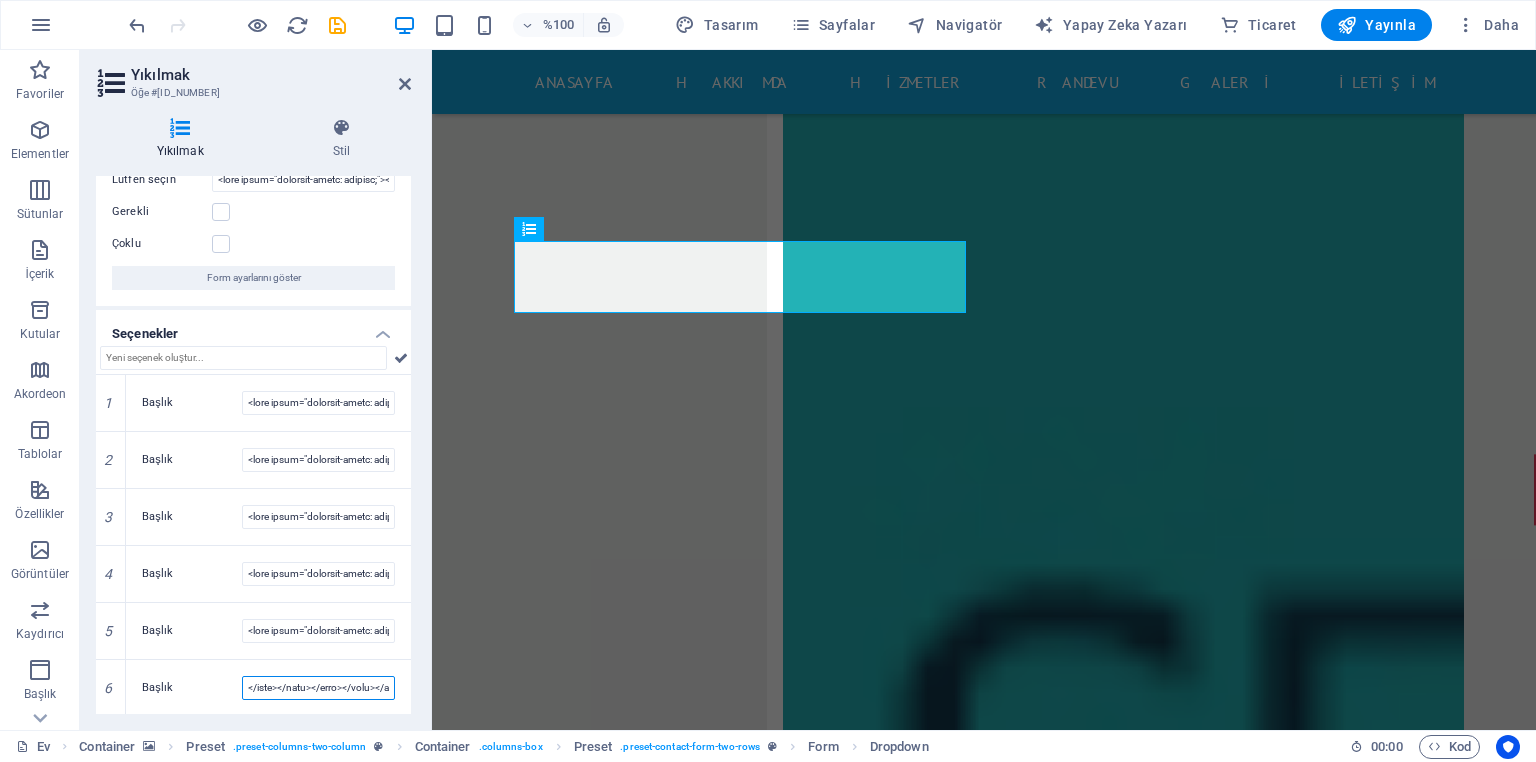 drag, startPoint x: 354, startPoint y: 687, endPoint x: 428, endPoint y: 684, distance: 74.06078 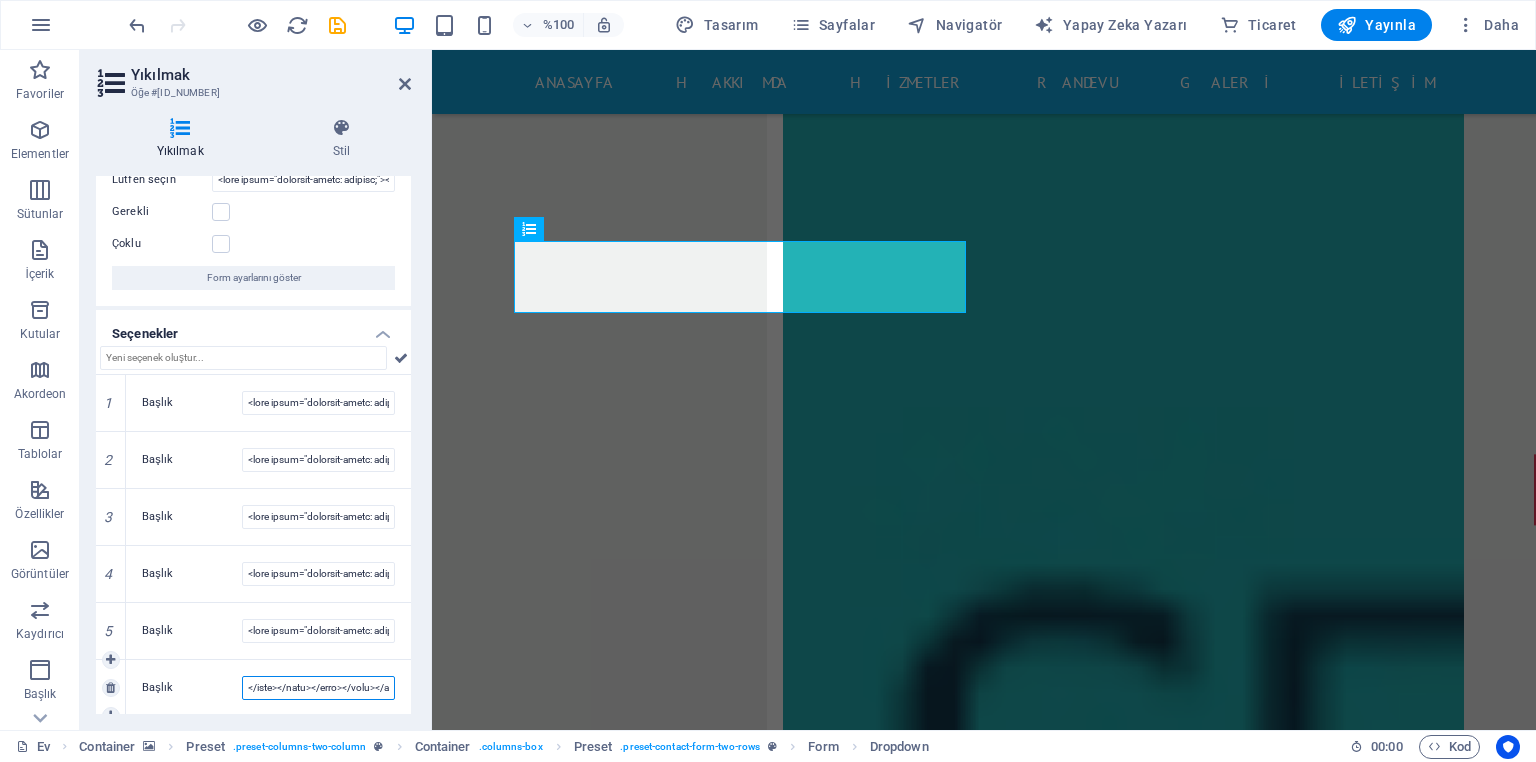 click on "Başlık" at bounding box center (318, 688) 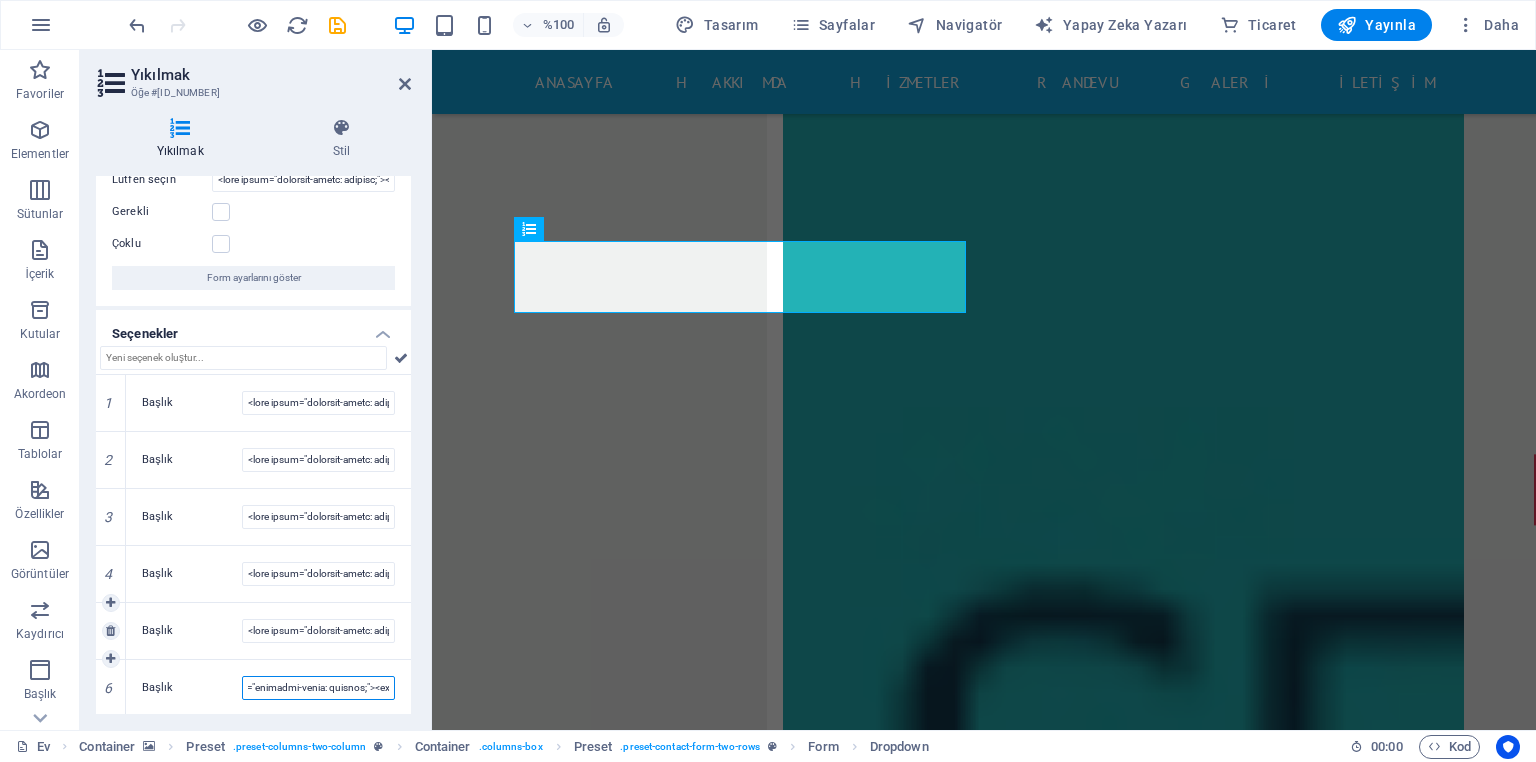 scroll, scrollTop: 0, scrollLeft: 5199, axis: horizontal 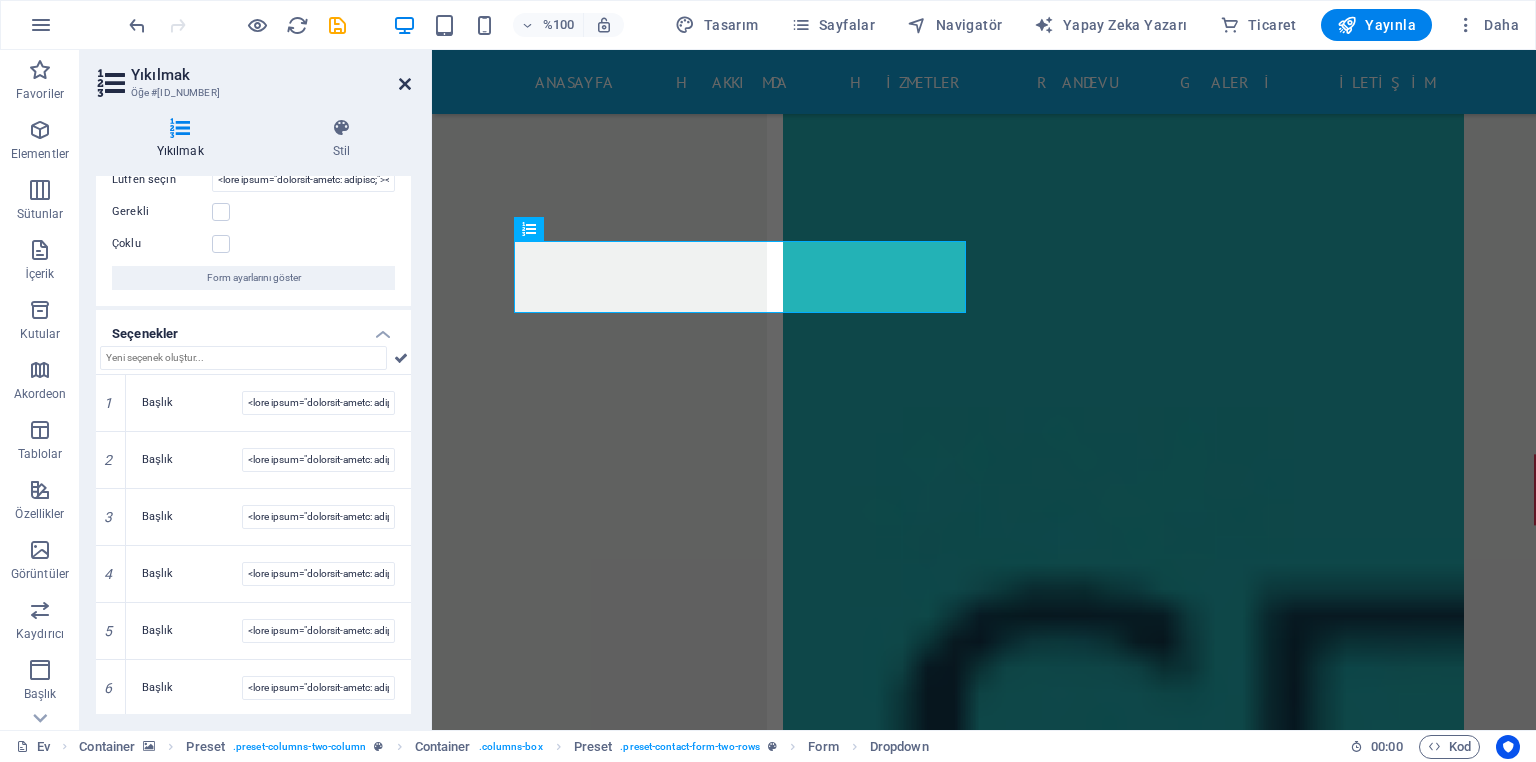 click at bounding box center (405, 84) 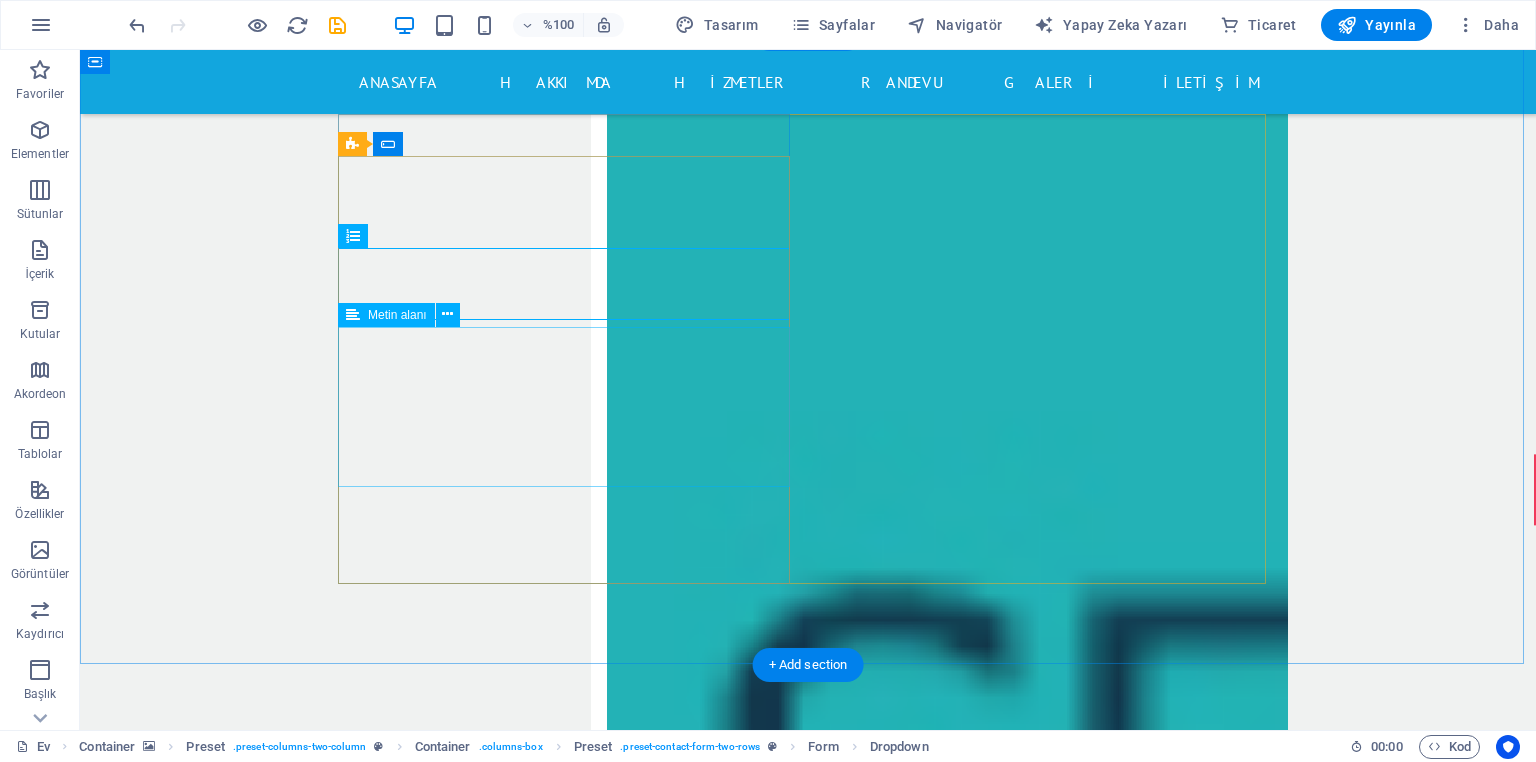 scroll, scrollTop: 13200, scrollLeft: 0, axis: vertical 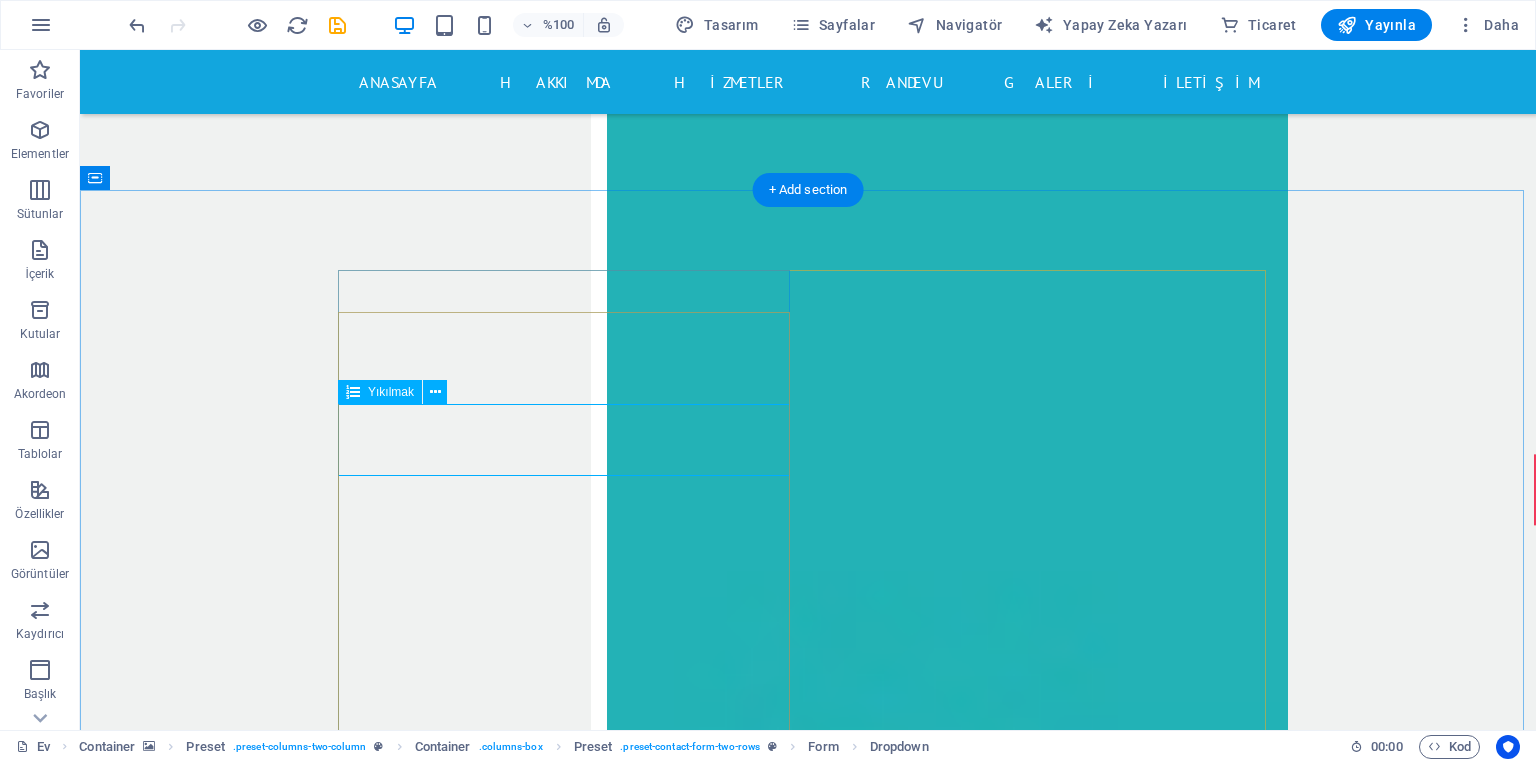 click on "Şikayet
Şikayet
Kısırlık İdrarda Yanma Böbrek Taşıi Prostat Erkek Ürolojisi Diğer" 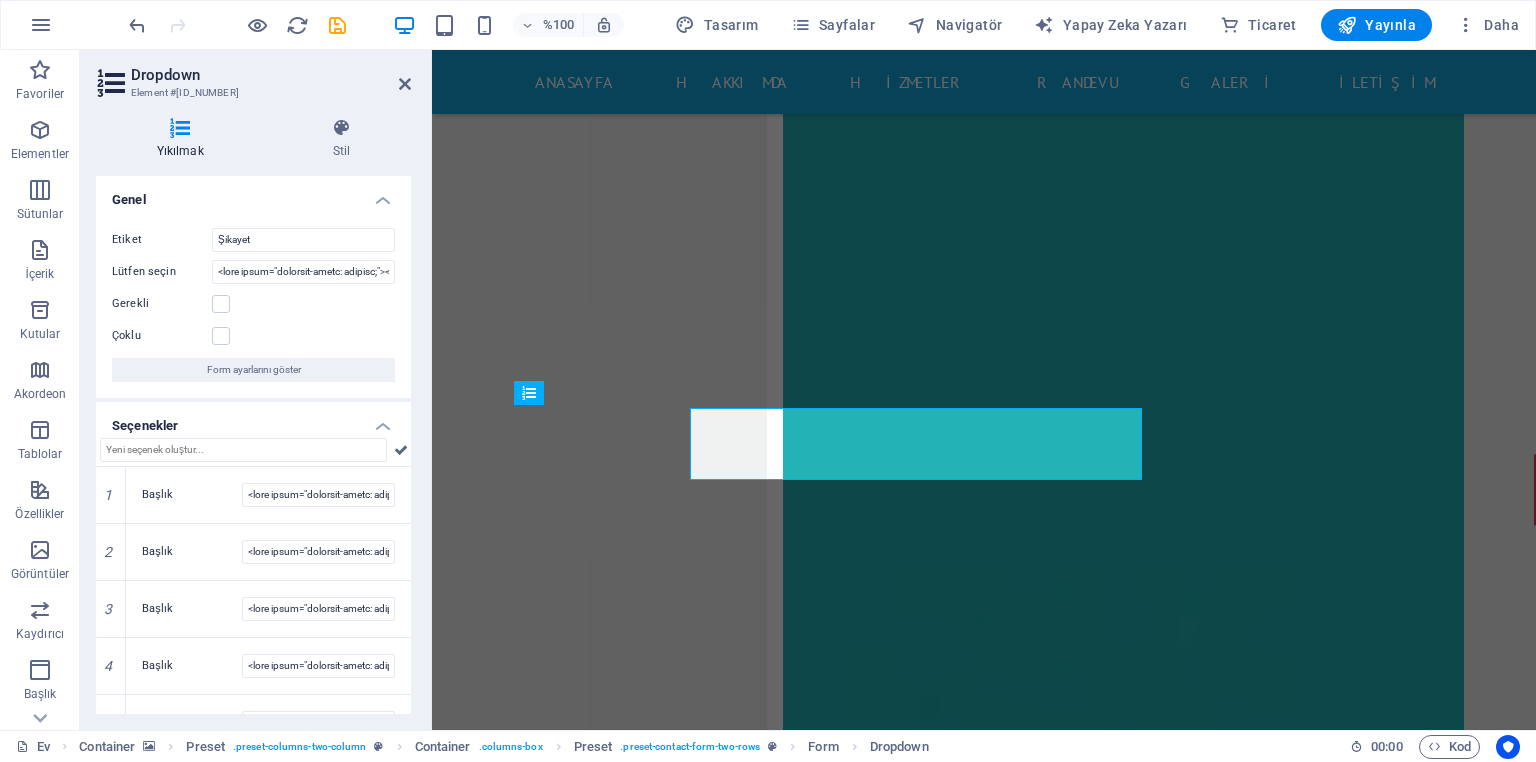 scroll, scrollTop: 13196, scrollLeft: 0, axis: vertical 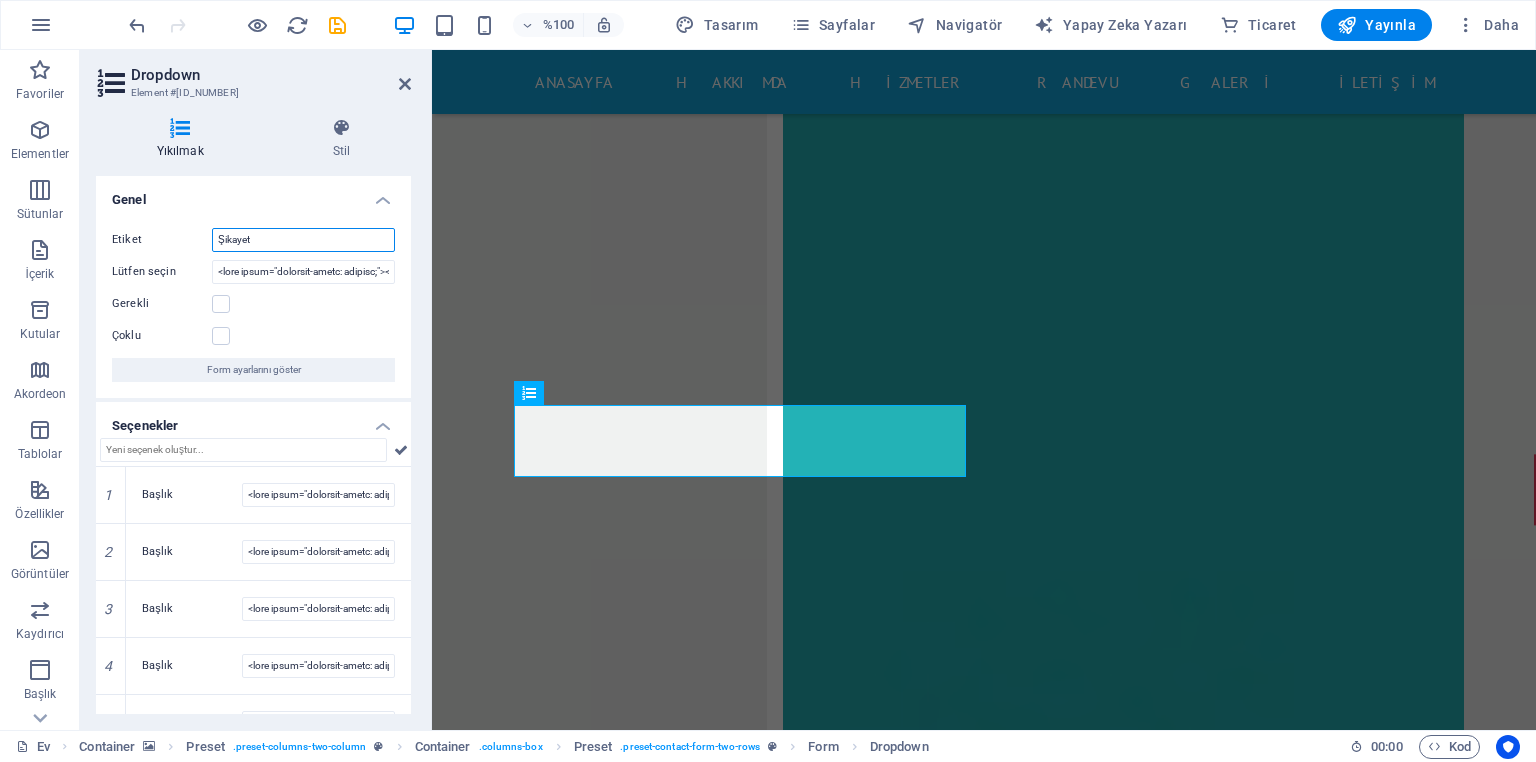 drag, startPoint x: 277, startPoint y: 237, endPoint x: 219, endPoint y: 243, distance: 58.30952 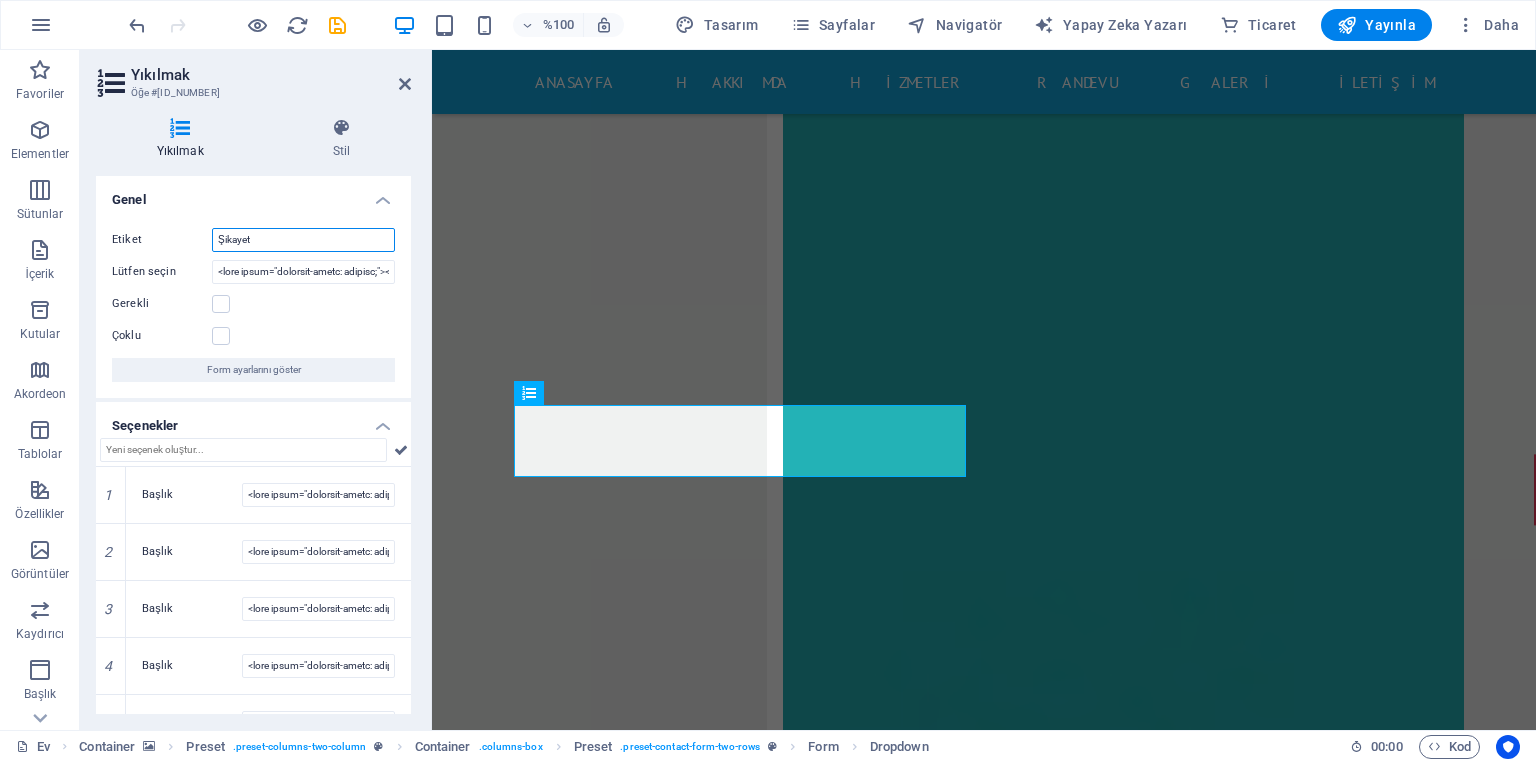type 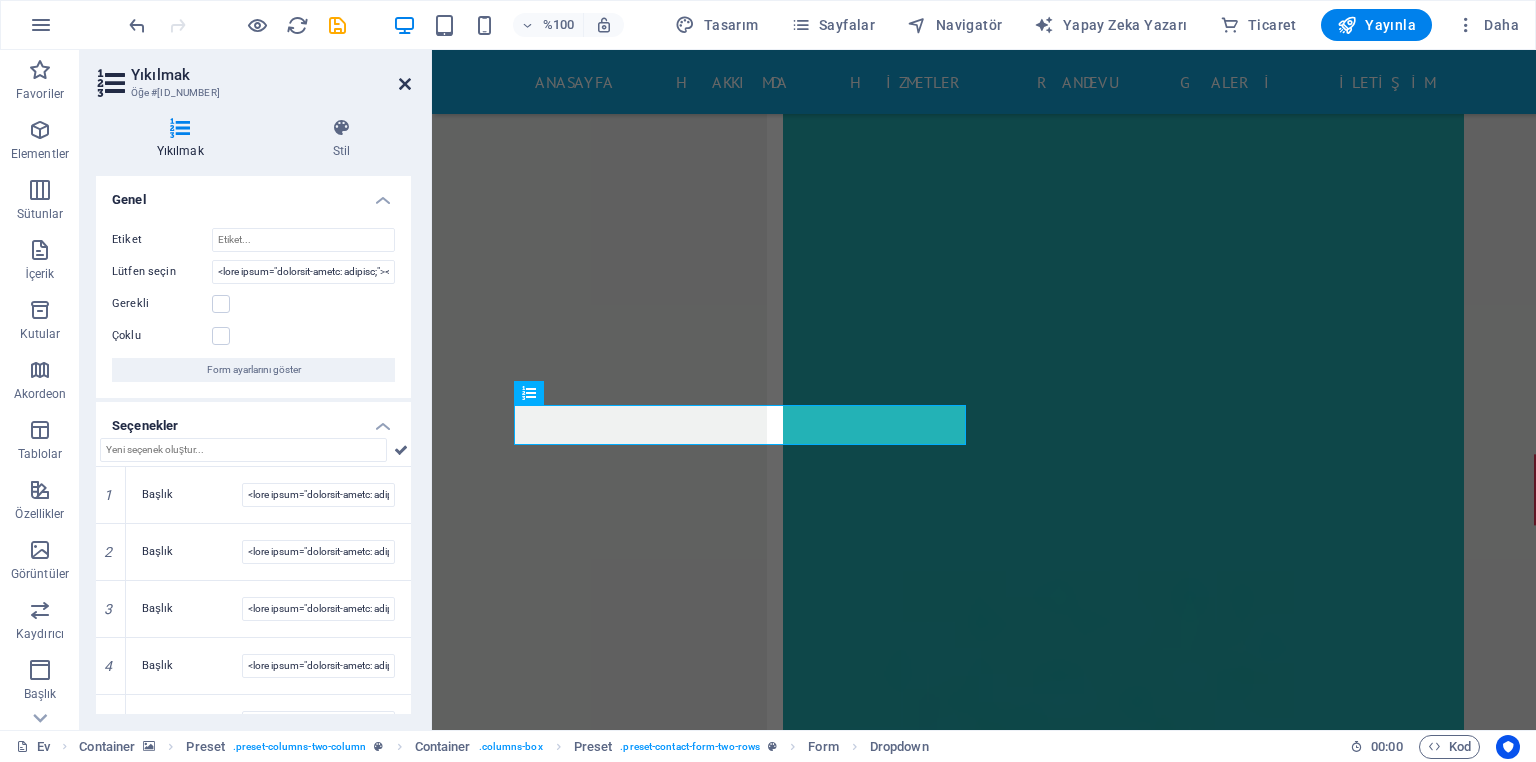 click at bounding box center (405, 84) 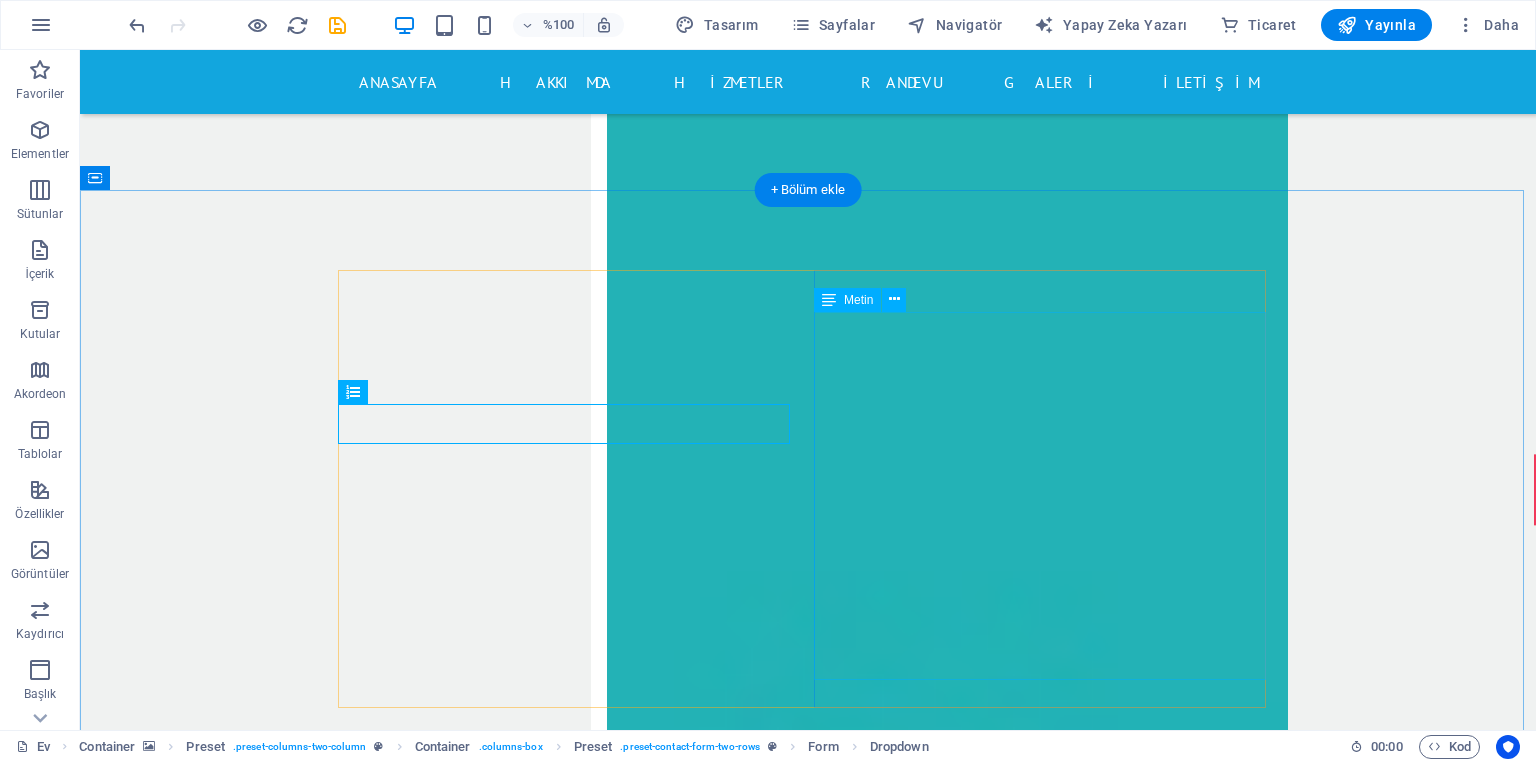 click on "Pazartesi [TIME] / [TIME] Salı [TIME] - [TIME] / [TIME] - [TIME] Çarşamba [TIME] - [TIME] / [TIME] - [TIME] Perşembe [TIME] / [TIME] cuma [TIME] - [TIME] / [TIME] - [TIME] Cumartesi [TIME] Pazar [TIME]" at bounding box center (808, 8956) 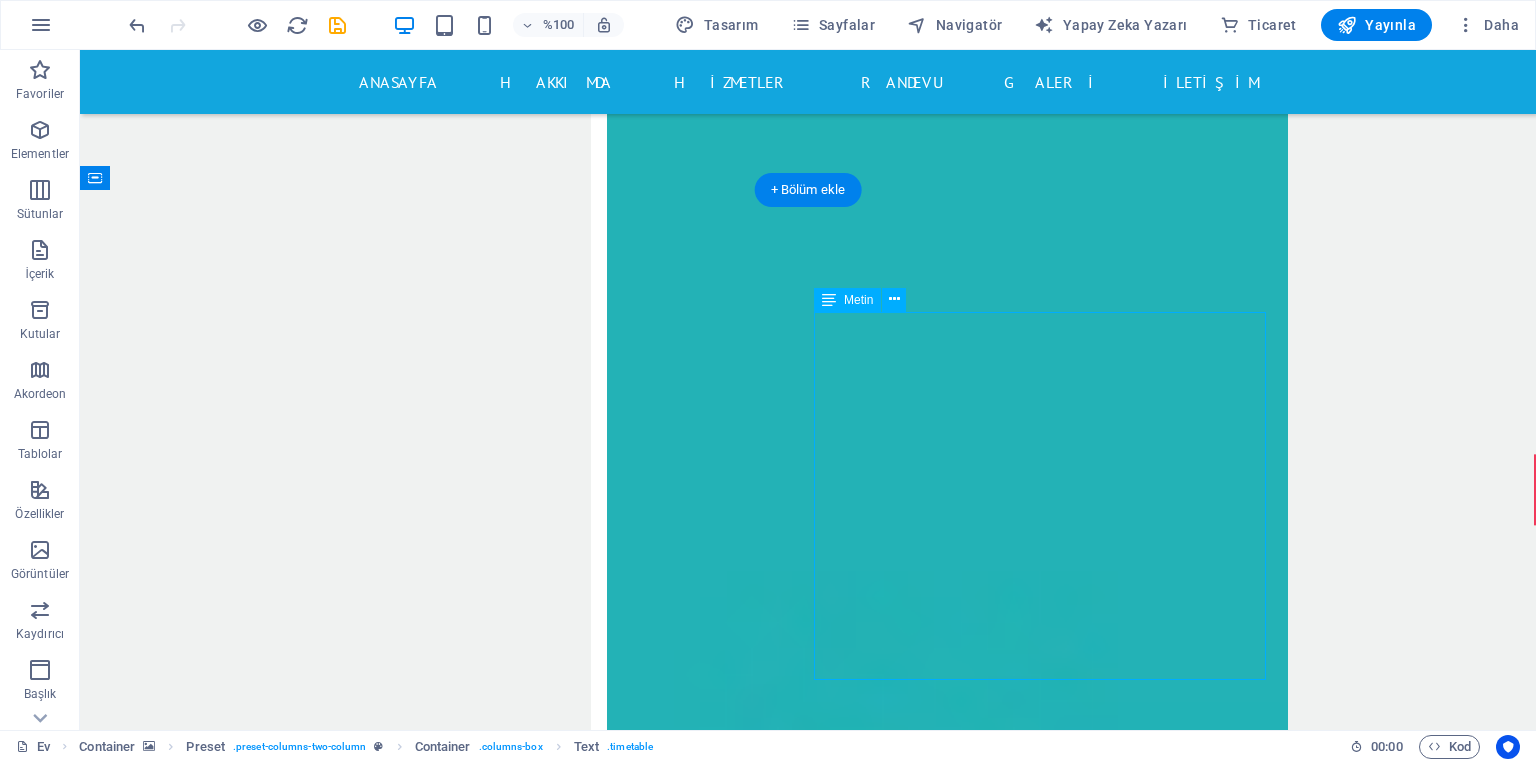 click on "Pazartesi [TIME] / [TIME] Salı [TIME] - [TIME] / [TIME] - [TIME] Çarşamba [TIME] - [TIME] / [TIME] - [TIME] Perşembe [TIME] / [TIME] cuma [TIME] - [TIME] / [TIME] - [TIME] Cumartesi [TIME] Pazar [TIME]" at bounding box center [808, 8956] 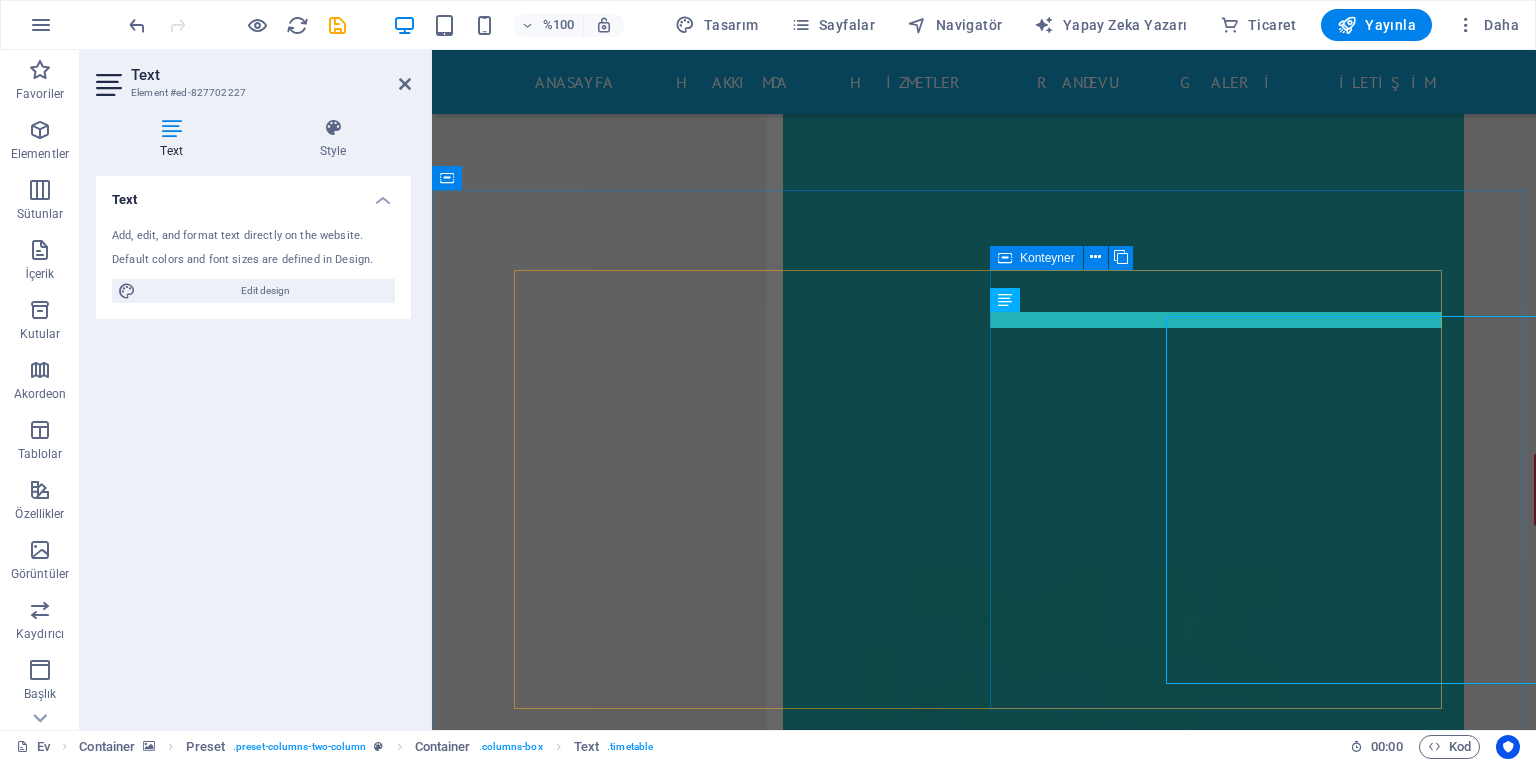 scroll, scrollTop: 13196, scrollLeft: 0, axis: vertical 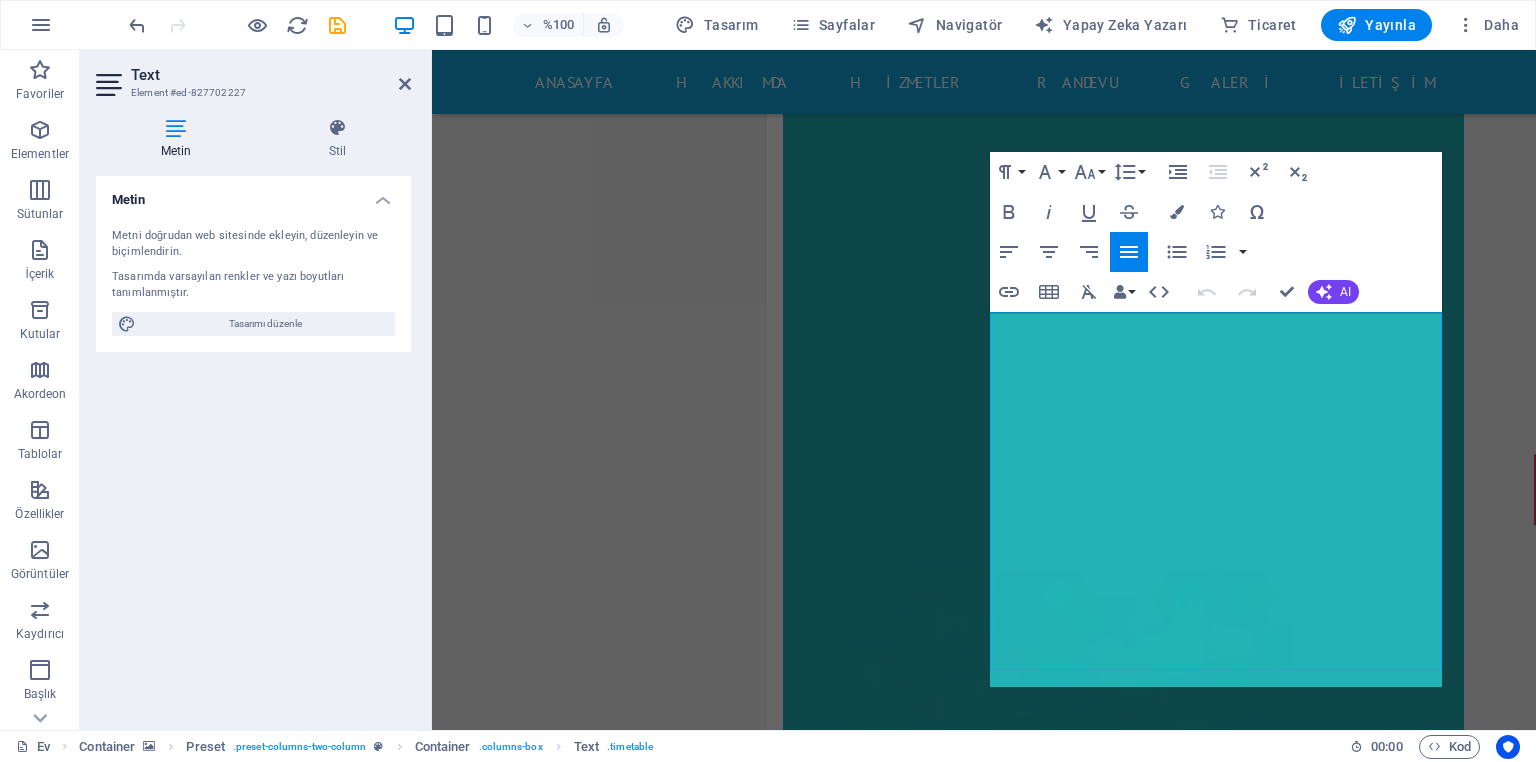 click at bounding box center (984, 7804) 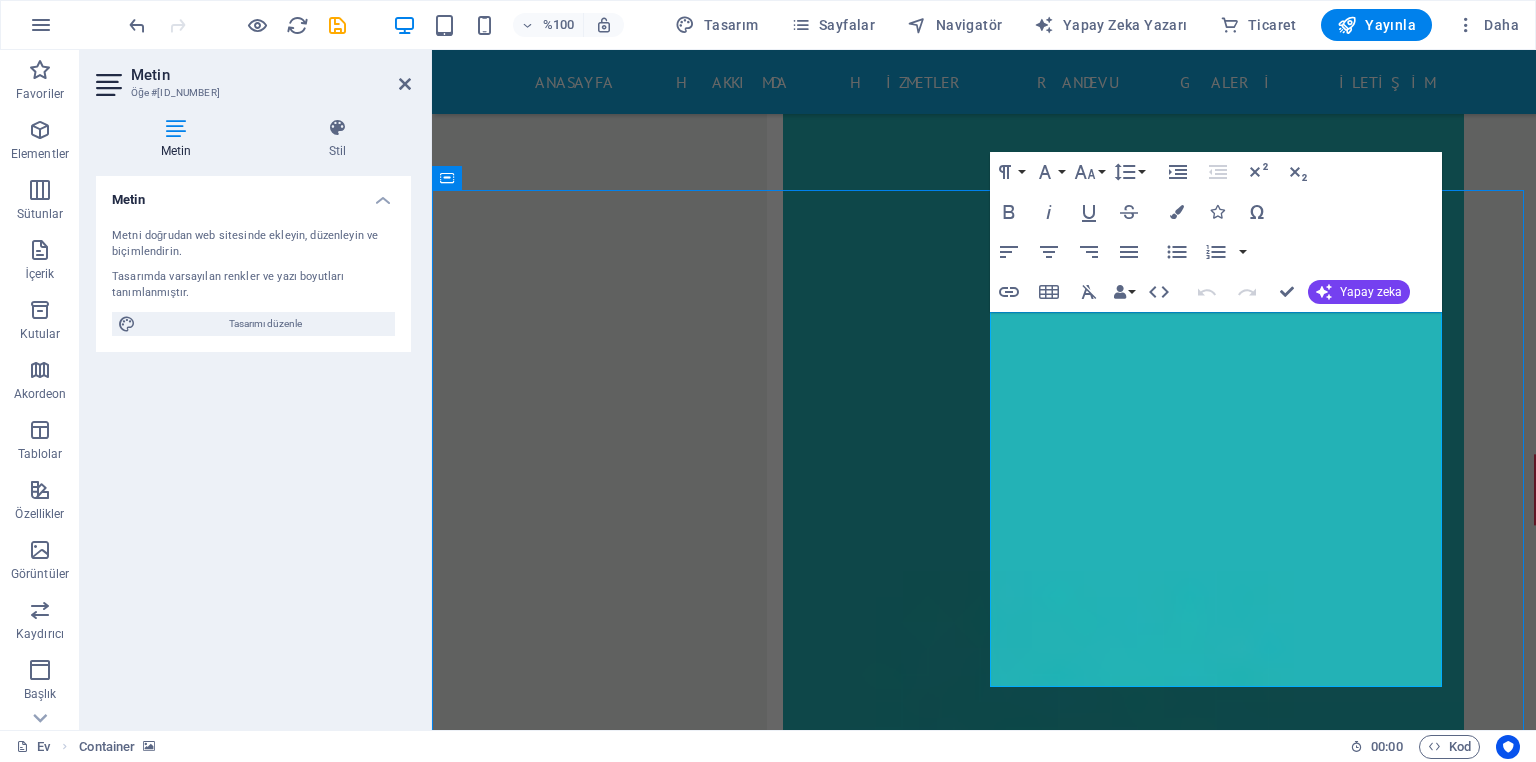 click at bounding box center [984, 7804] 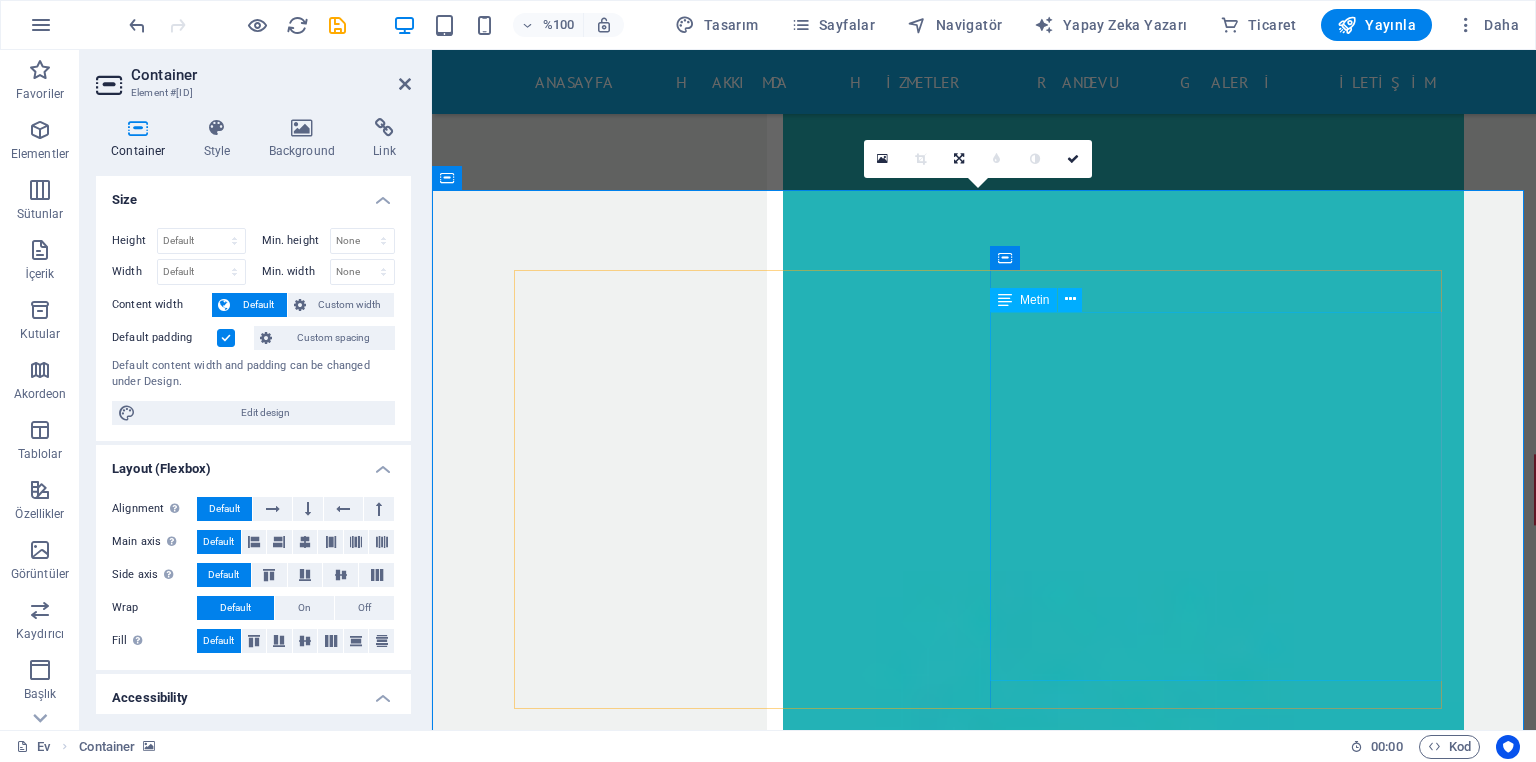 click on "Pazartesi [TIME] / [TIME] Salı [TIME] - [TIME] / [TIME] - [TIME] Çarşamba [TIME] - [TIME] / [TIME] - [TIME] Perşembe [TIME] / [TIME] cuma [TIME] - [TIME] / [TIME] - [TIME] Cumartesi [TIME] Pazar [TIME]" at bounding box center (984, 8957) 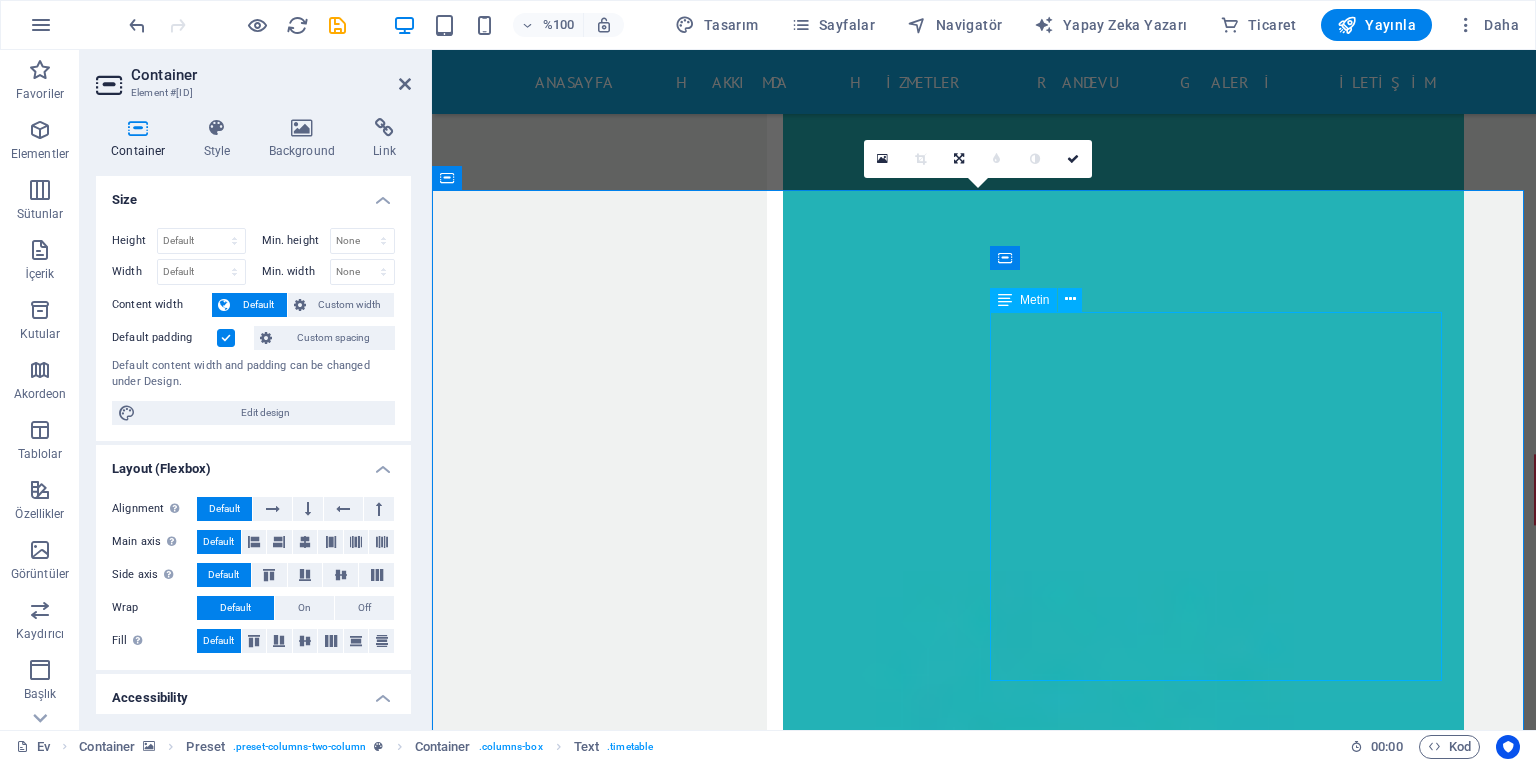click on "Pazartesi [TIME] / [TIME] Salı [TIME] - [TIME] / [TIME] - [TIME] Çarşamba [TIME] - [TIME] / [TIME] - [TIME] Perşembe [TIME] / [TIME] cuma [TIME] - [TIME] / [TIME] - [TIME] Cumartesi [TIME] Pazar [TIME]" at bounding box center (984, 8957) 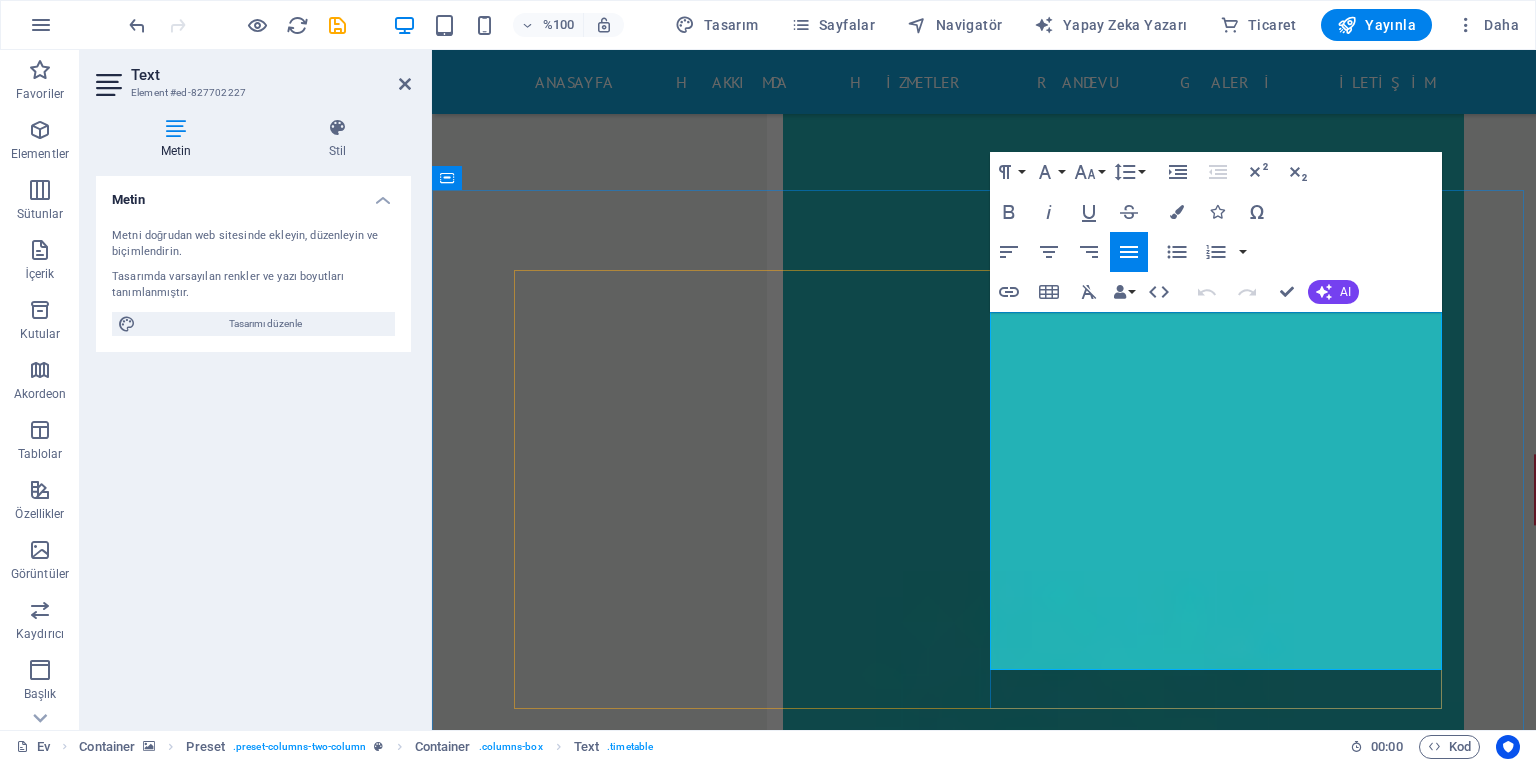 click on "06 - 11am / 13 - 8pm" at bounding box center [1110, 8803] 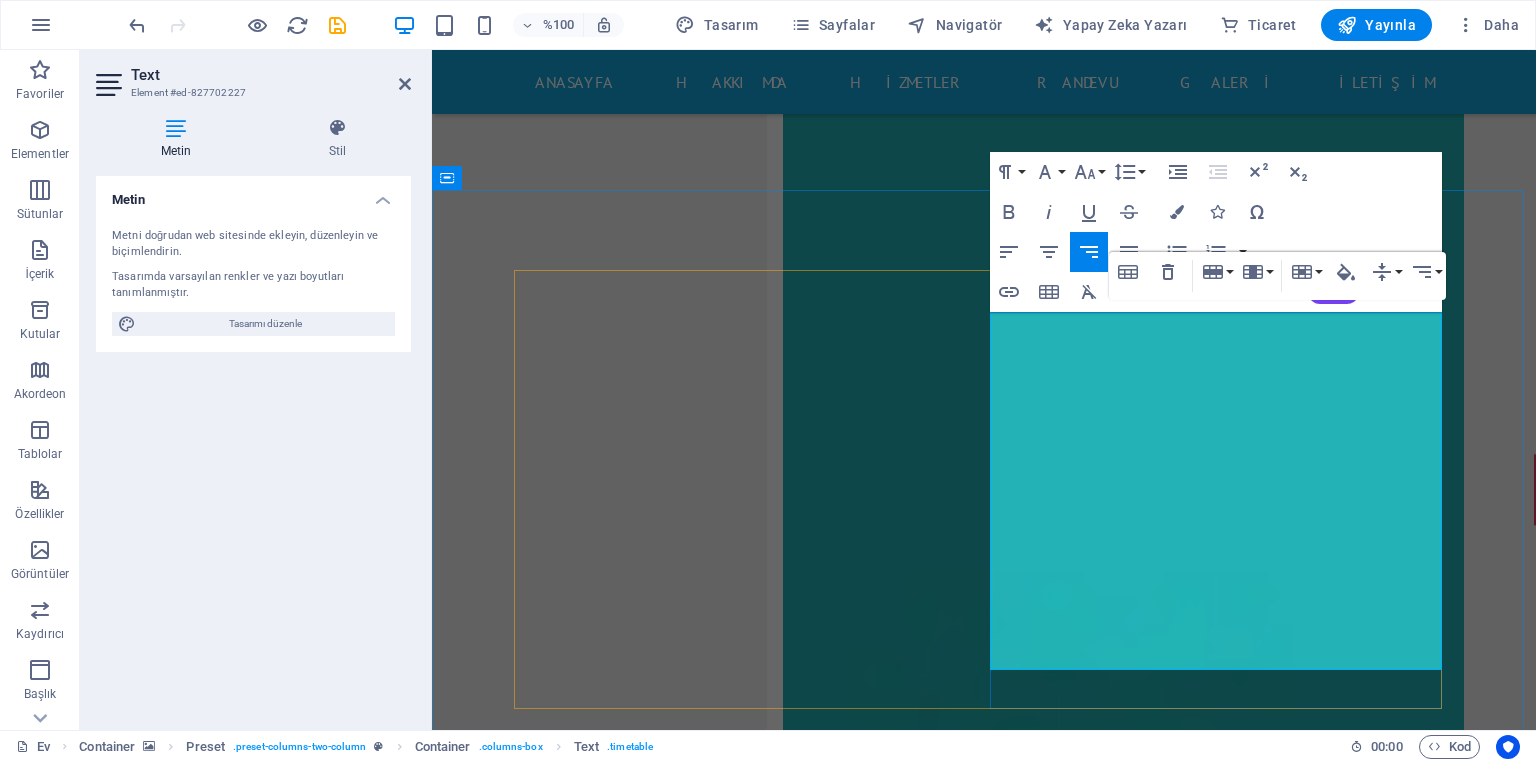 drag, startPoint x: 1300, startPoint y: 343, endPoint x: 1312, endPoint y: 347, distance: 12.649111 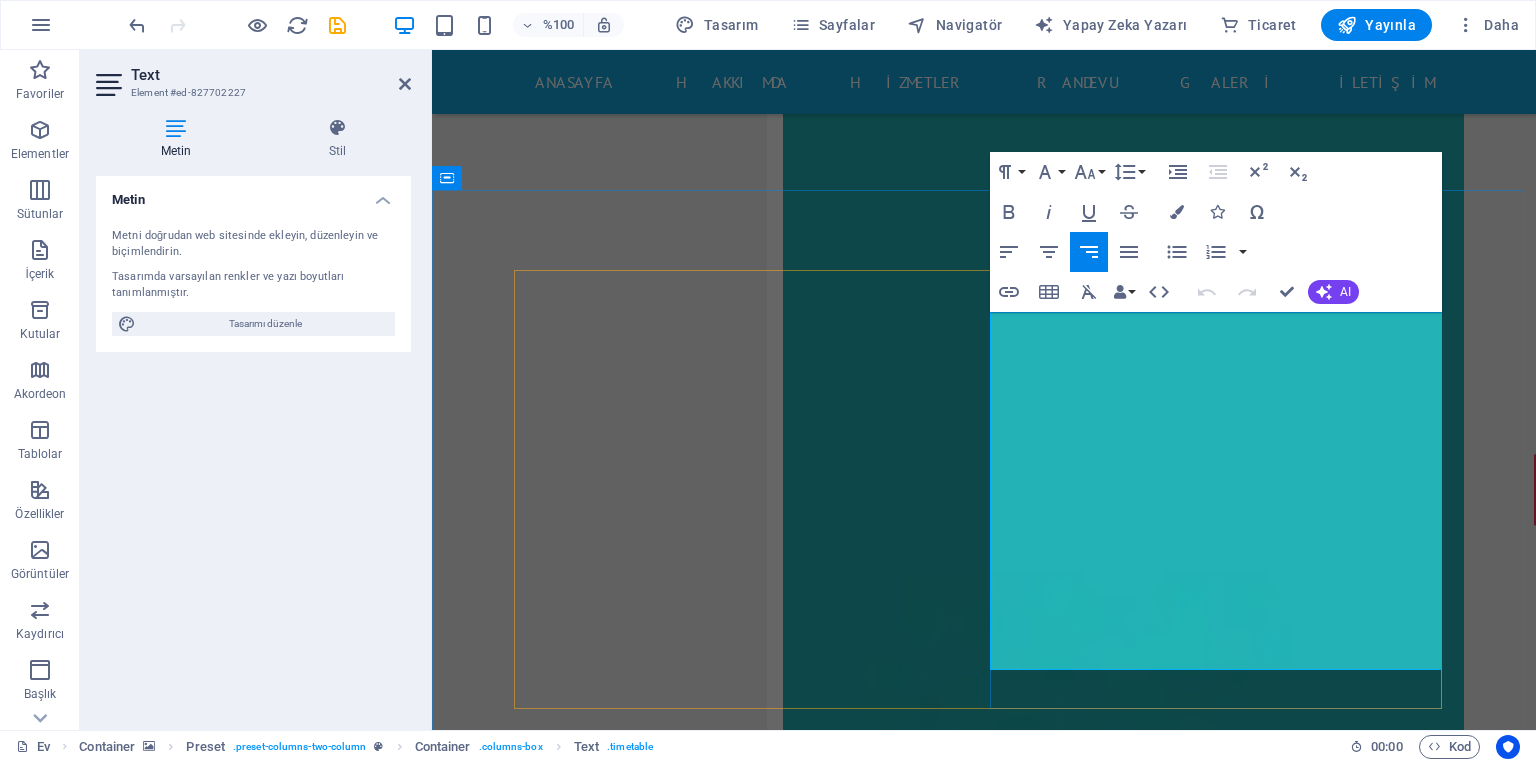 type 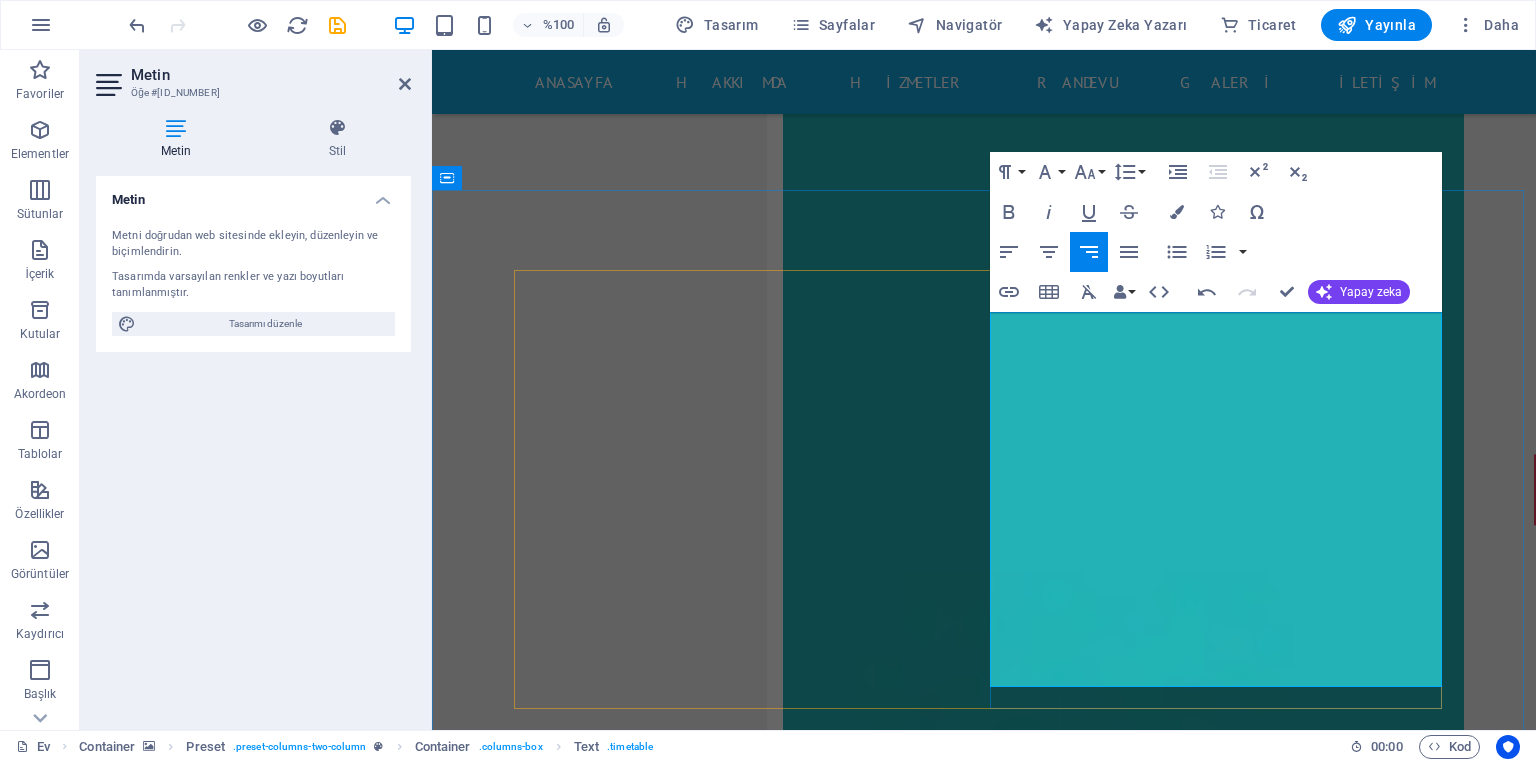 drag, startPoint x: 1305, startPoint y: 345, endPoint x: 1344, endPoint y: 380, distance: 52.40229 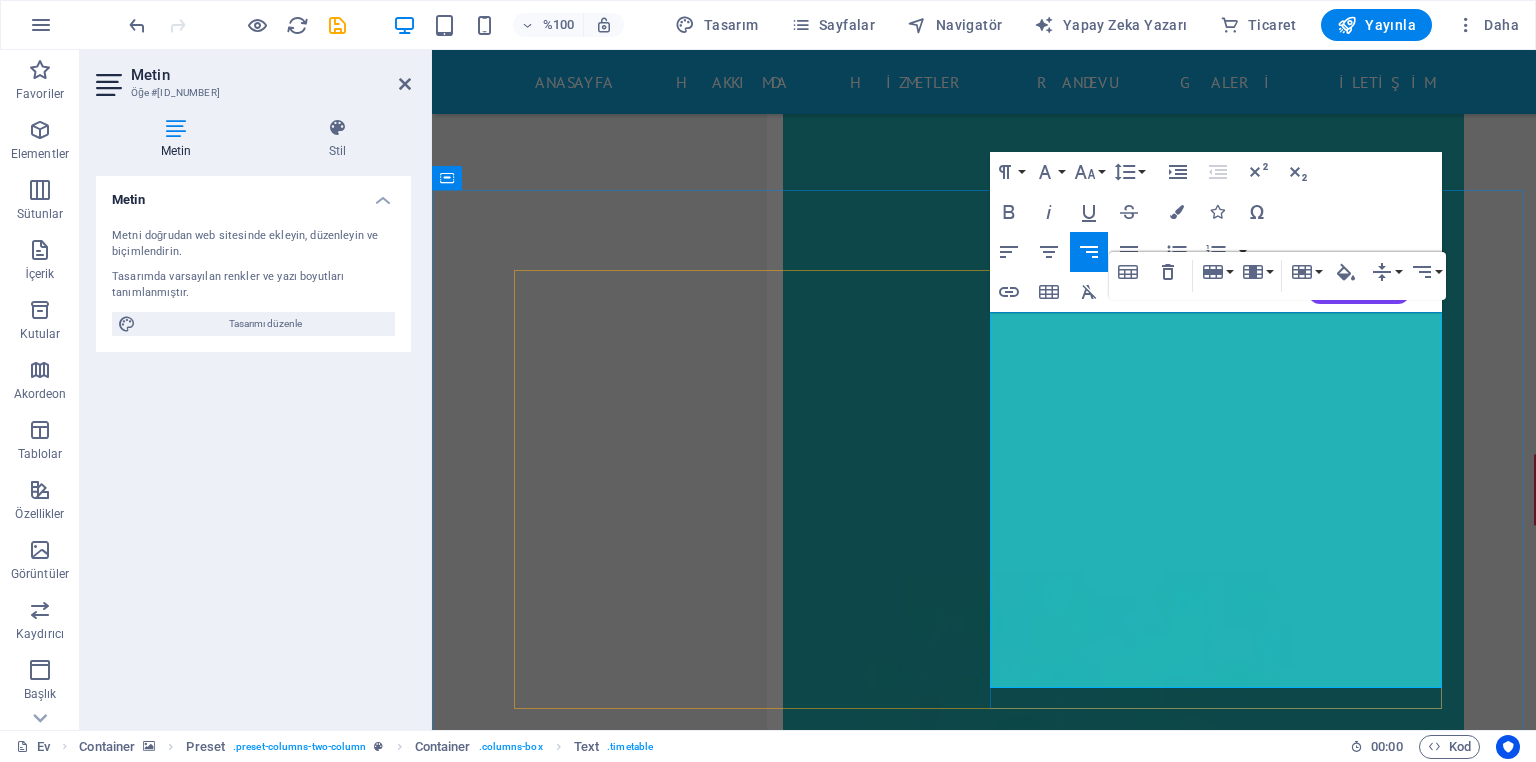 click on "[TIME] - [TIME]am / [TIME] - [TIME]pm" at bounding box center [1139, 8807] 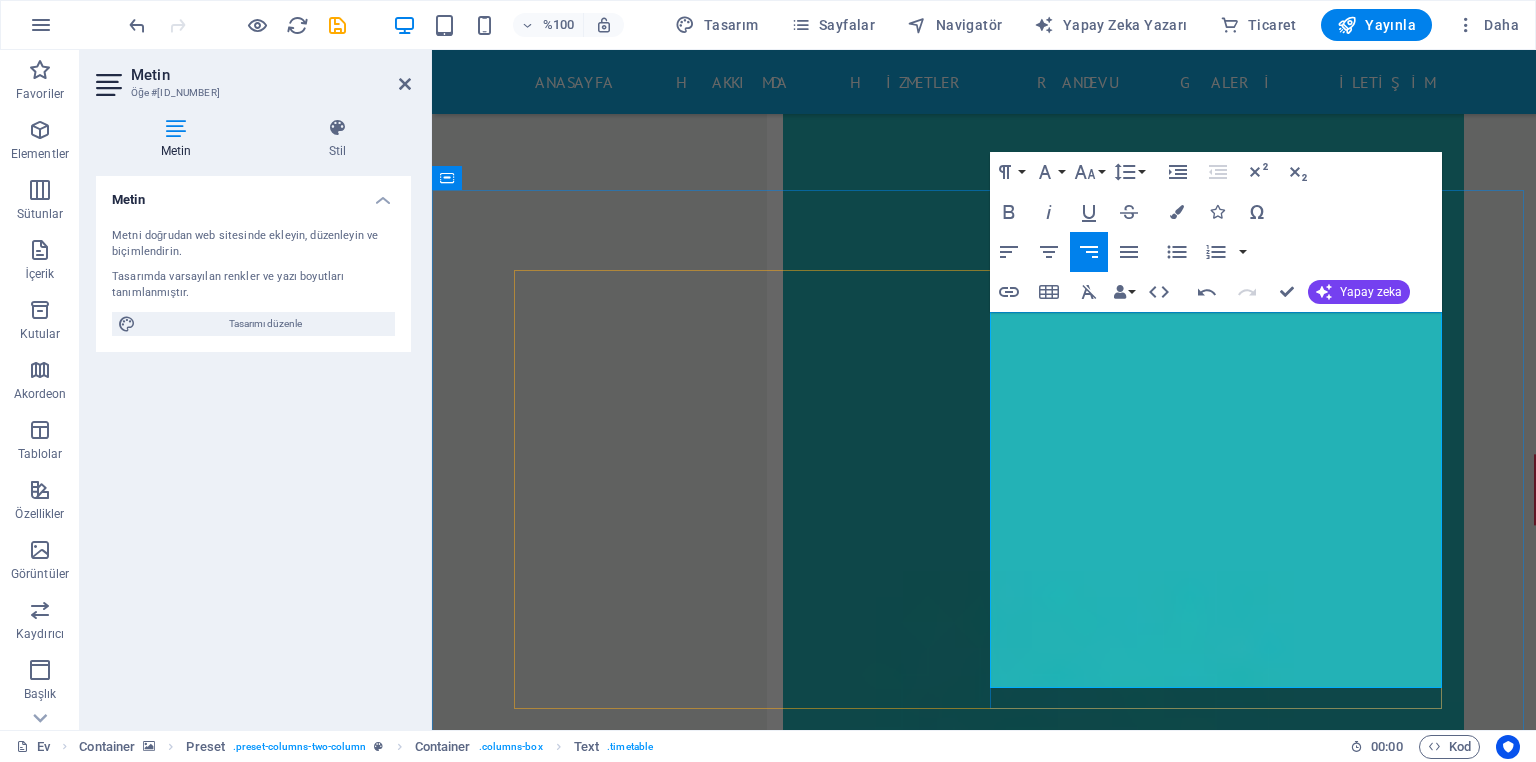 drag, startPoint x: 1368, startPoint y: 351, endPoint x: 1428, endPoint y: 347, distance: 60.133186 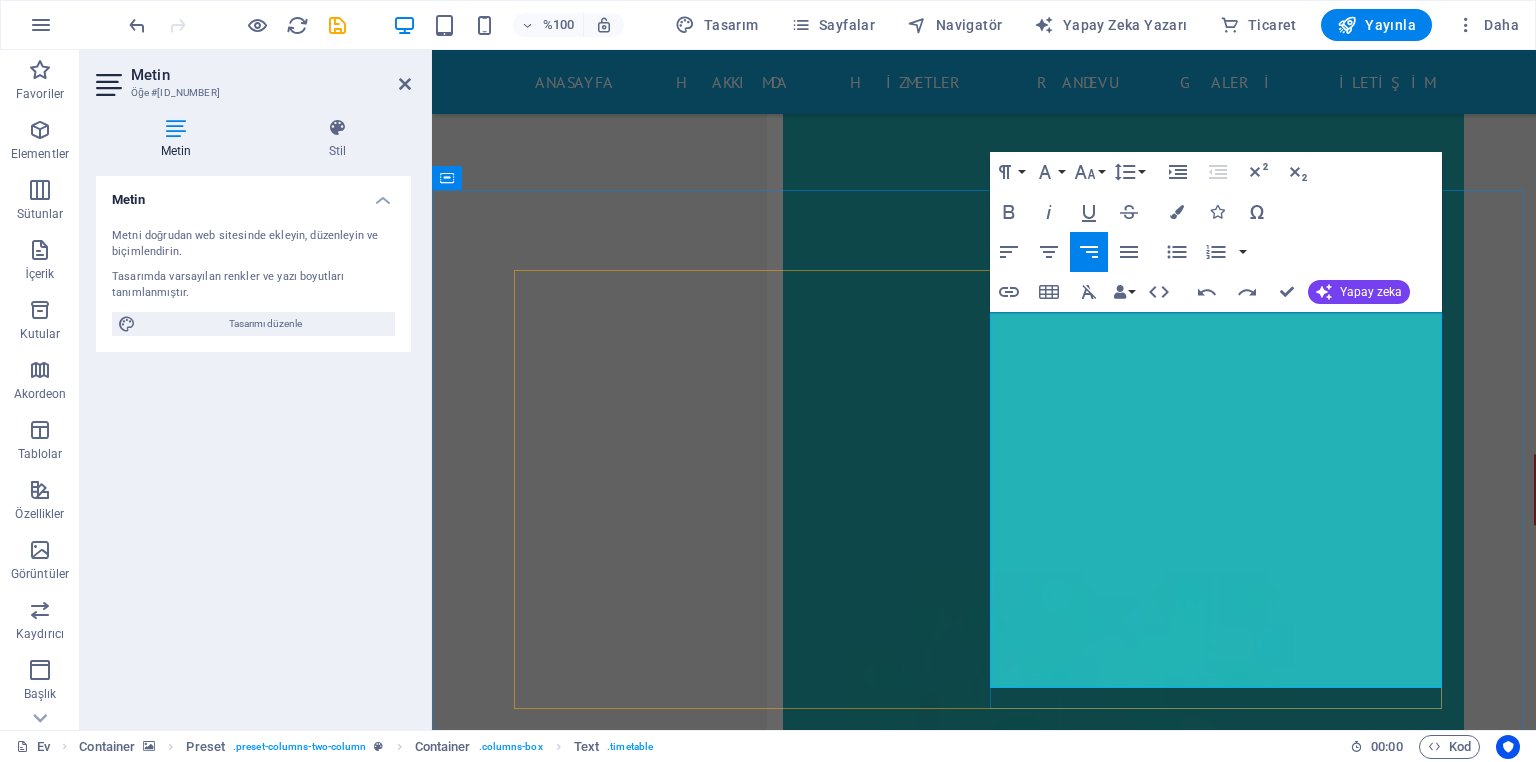 drag, startPoint x: 1340, startPoint y: 346, endPoint x: 1425, endPoint y: 348, distance: 85.02353 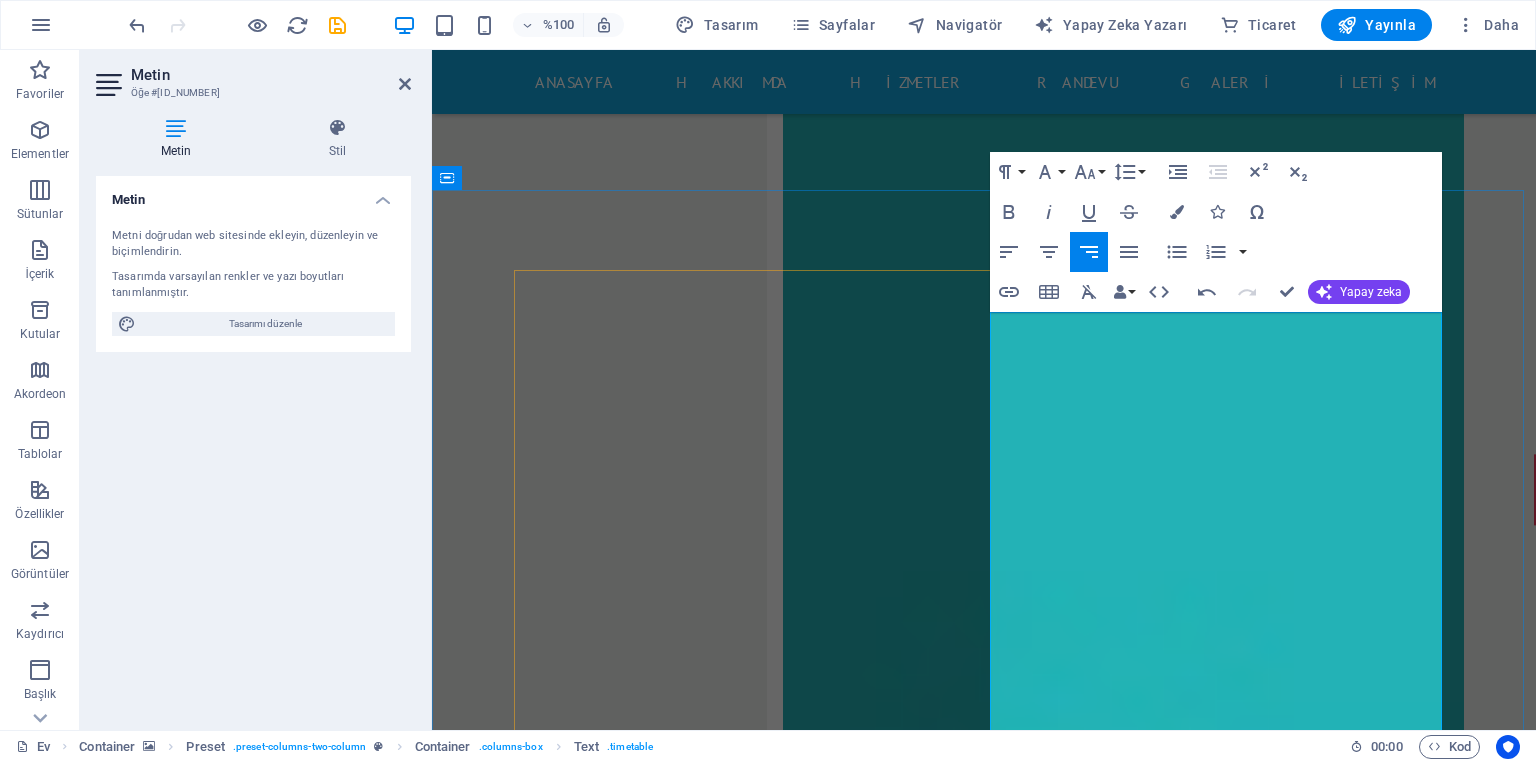 drag, startPoint x: 1340, startPoint y: 410, endPoint x: 1422, endPoint y: 409, distance: 82.006096 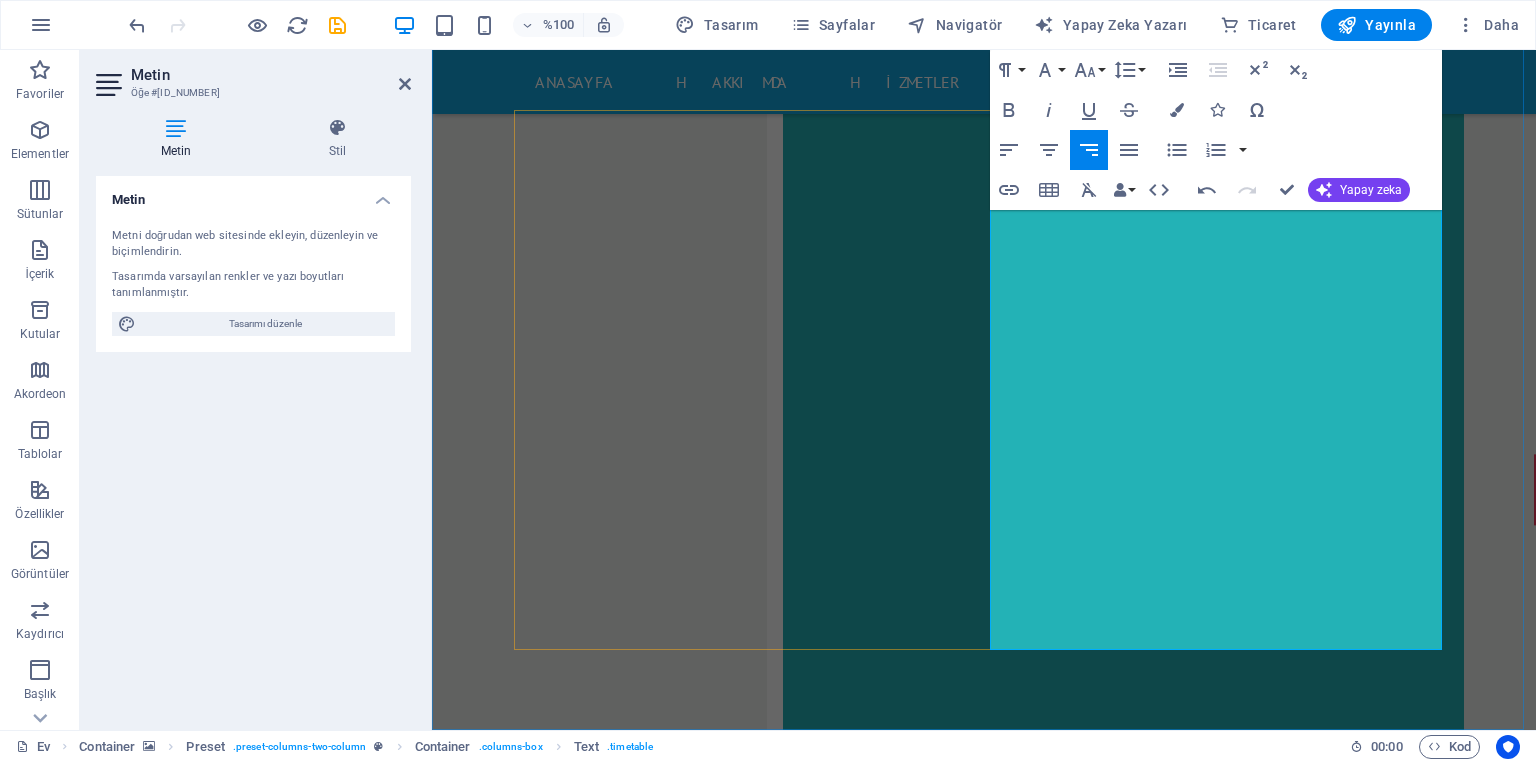 scroll, scrollTop: 13356, scrollLeft: 0, axis: vertical 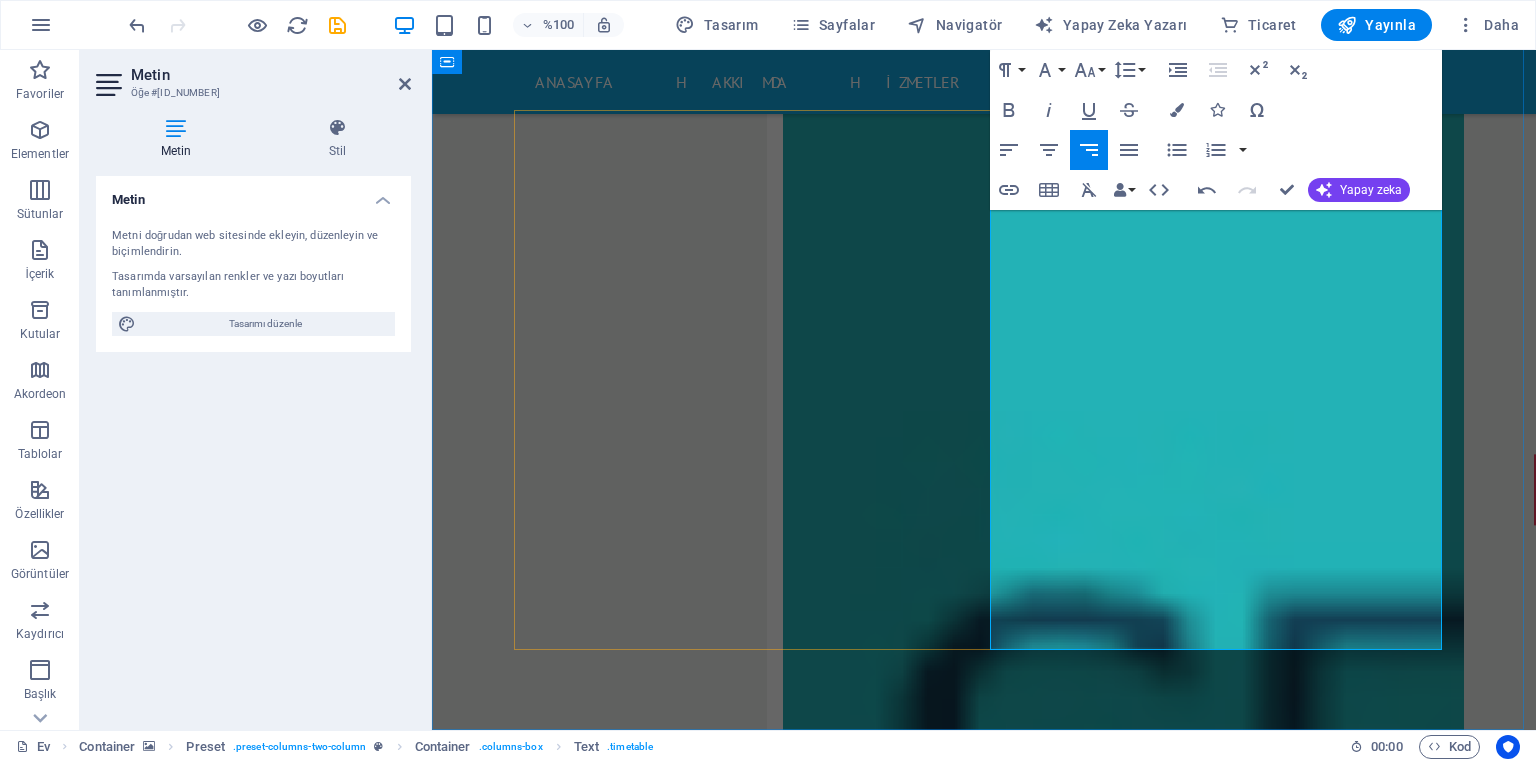 click on "6.30 - 01.00 / 14.00 - 21.00" at bounding box center [1134, 8925] 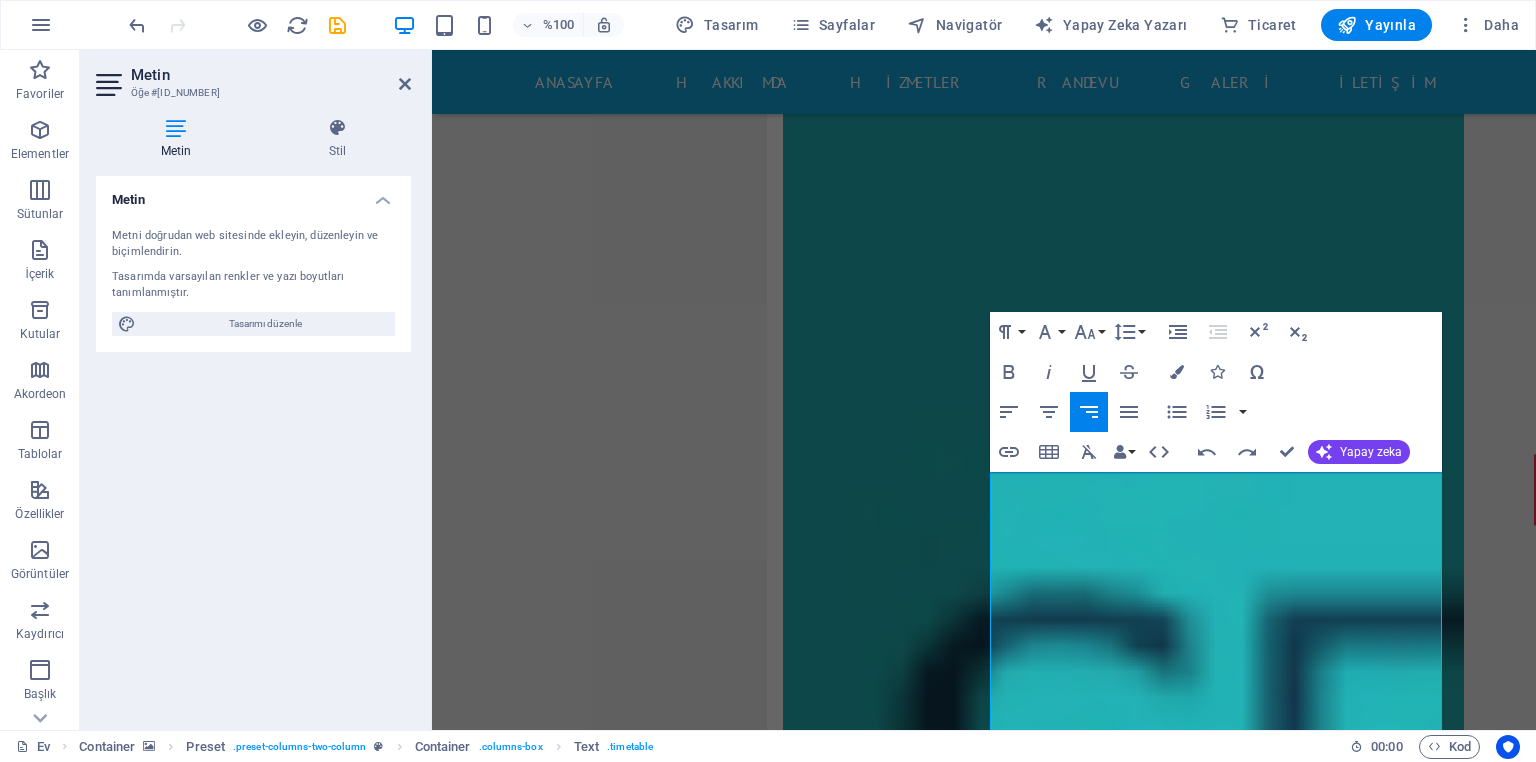 scroll, scrollTop: 13036, scrollLeft: 0, axis: vertical 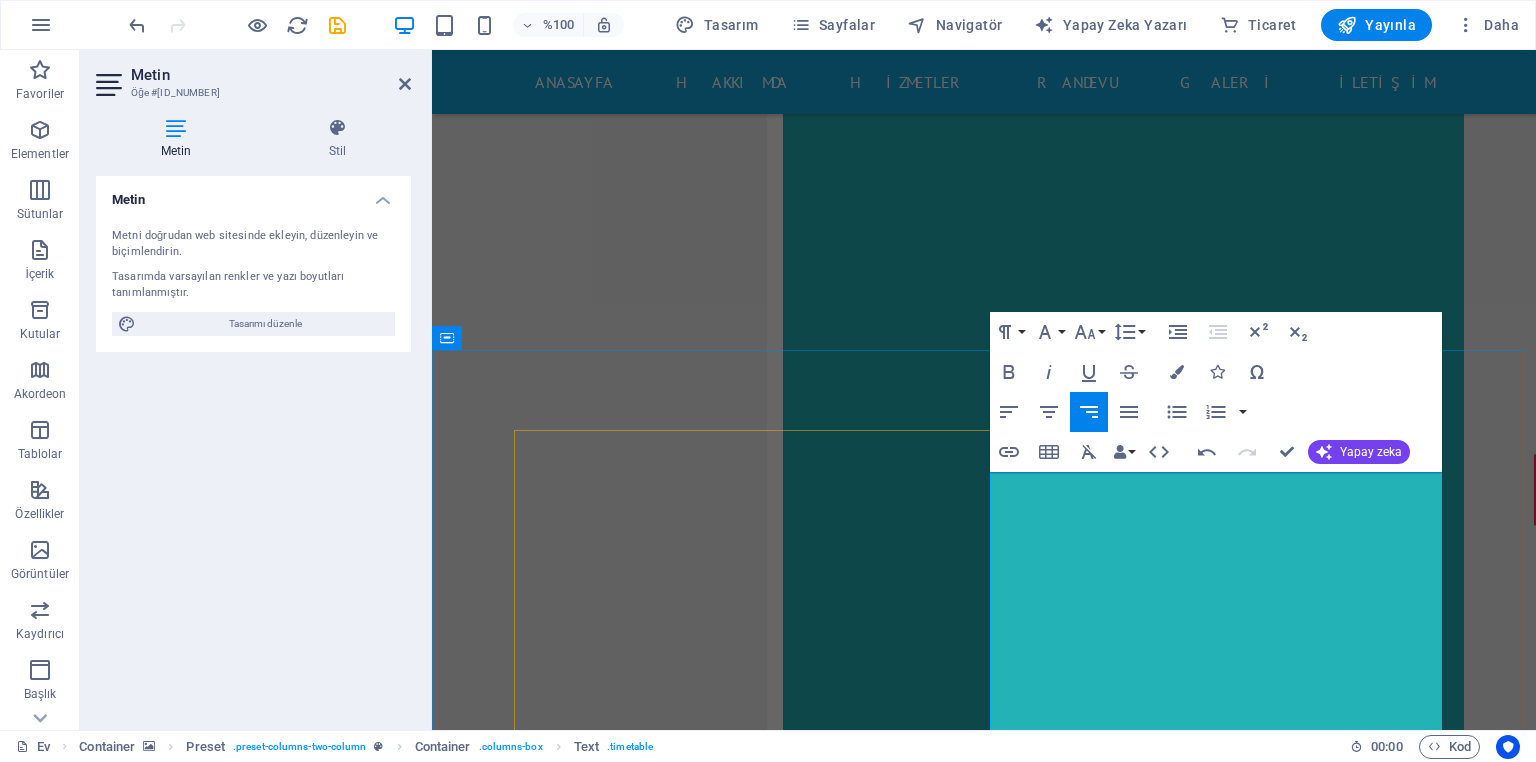 click on "6.30 - 01.00 / 14.00 - 21.00" at bounding box center [1134, 9071] 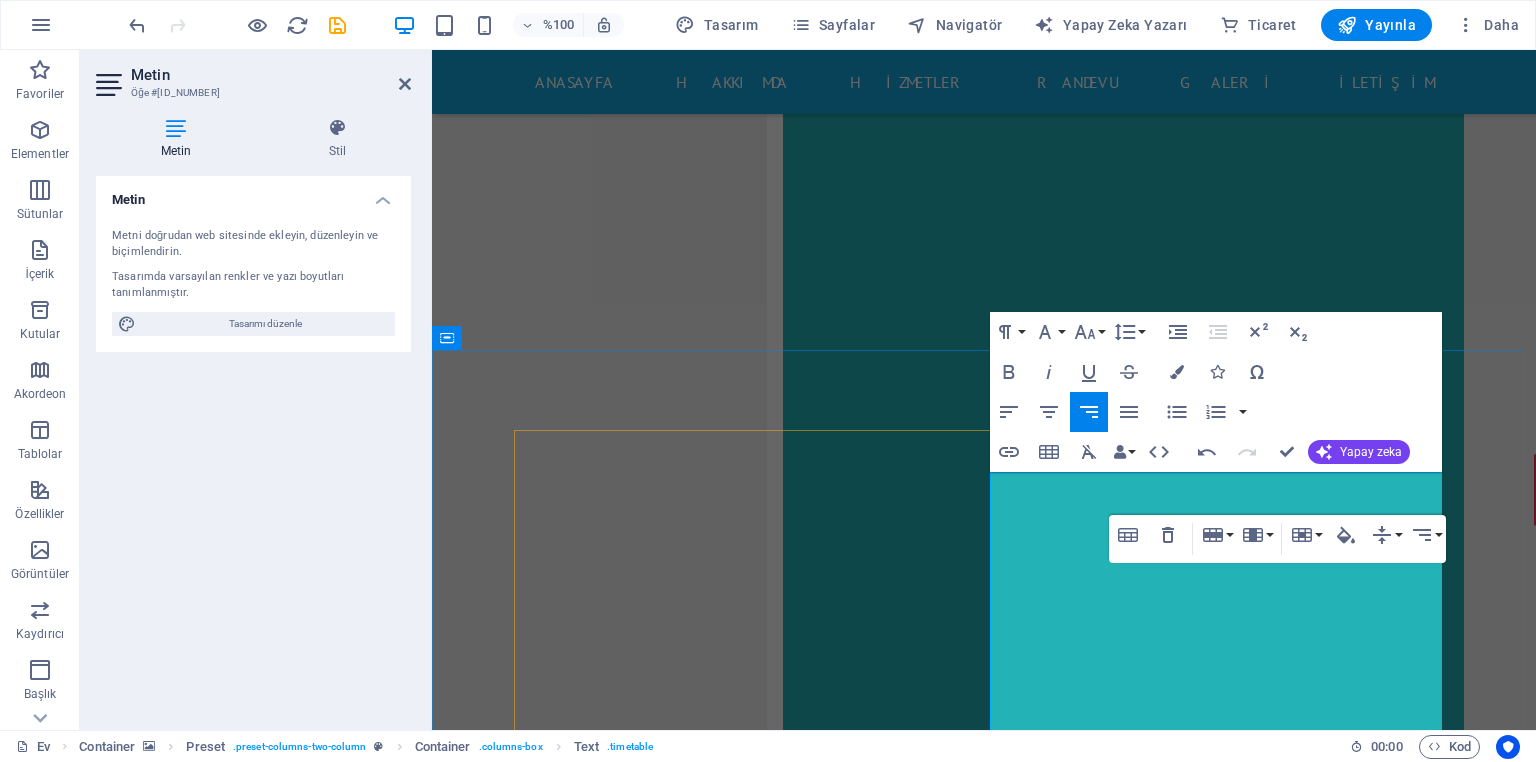 click on "08.00 - 21.00" at bounding box center (1287, 9071) 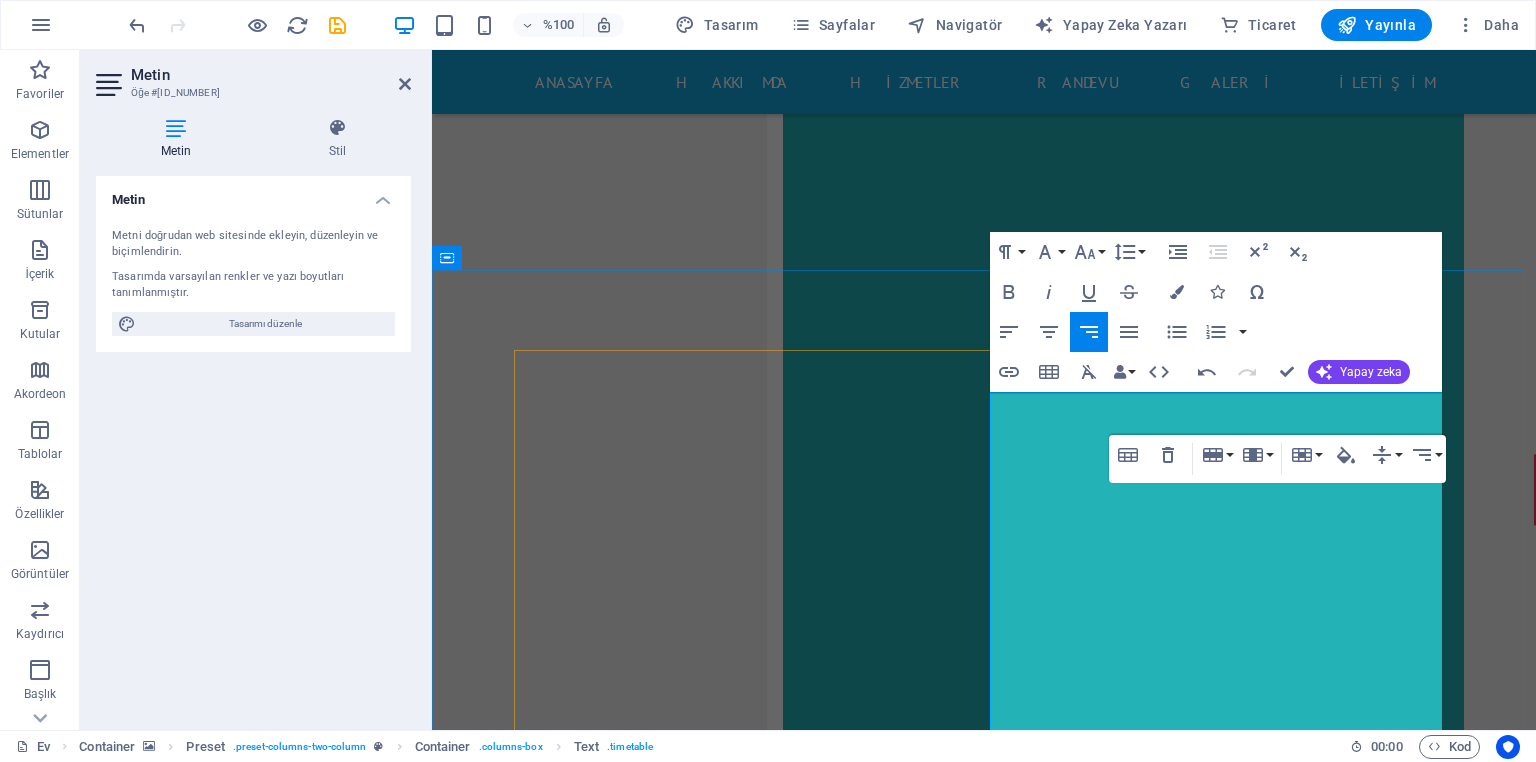 scroll, scrollTop: 13116, scrollLeft: 0, axis: vertical 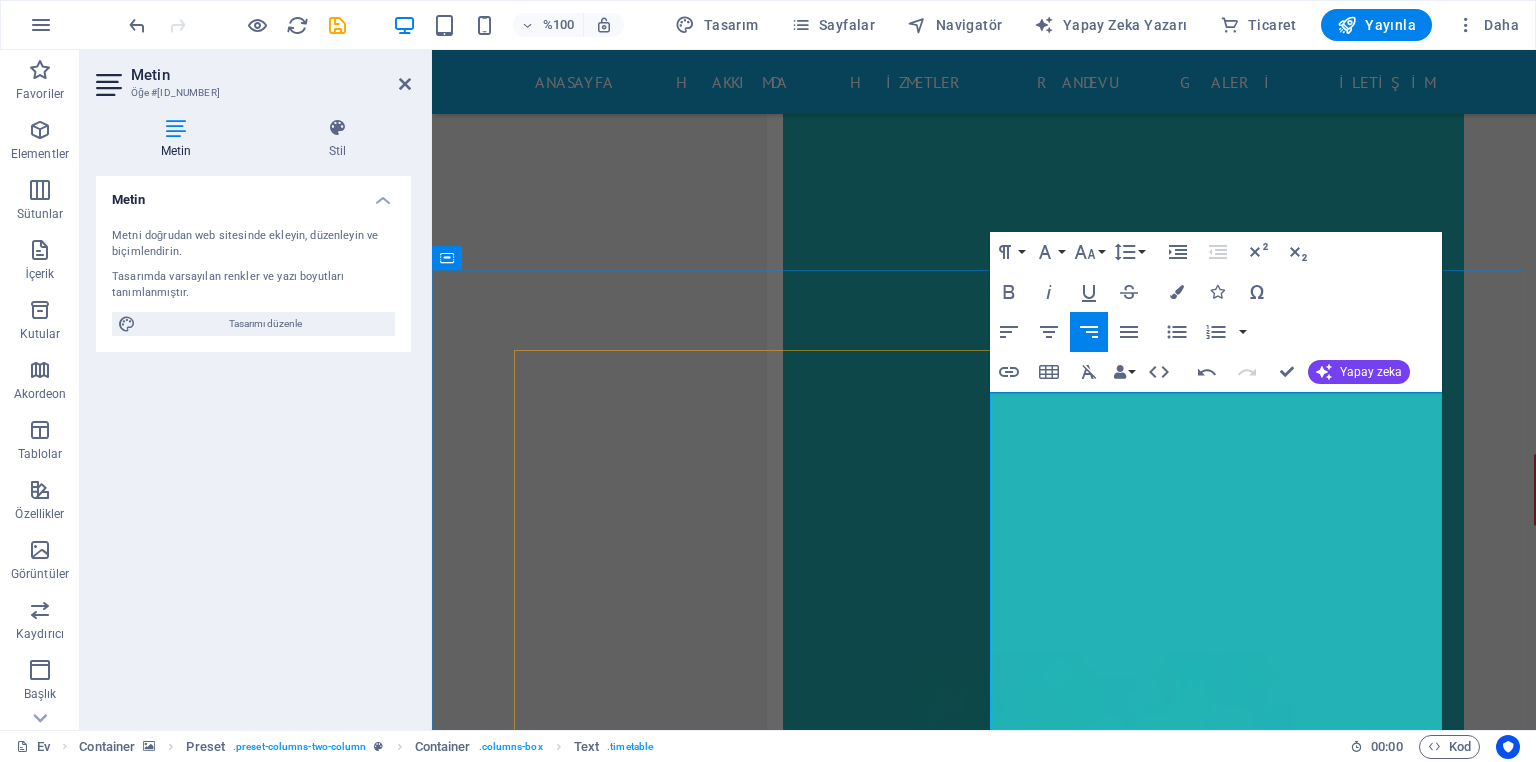 drag, startPoint x: 1292, startPoint y: 581, endPoint x: 1364, endPoint y: 585, distance: 72.11102 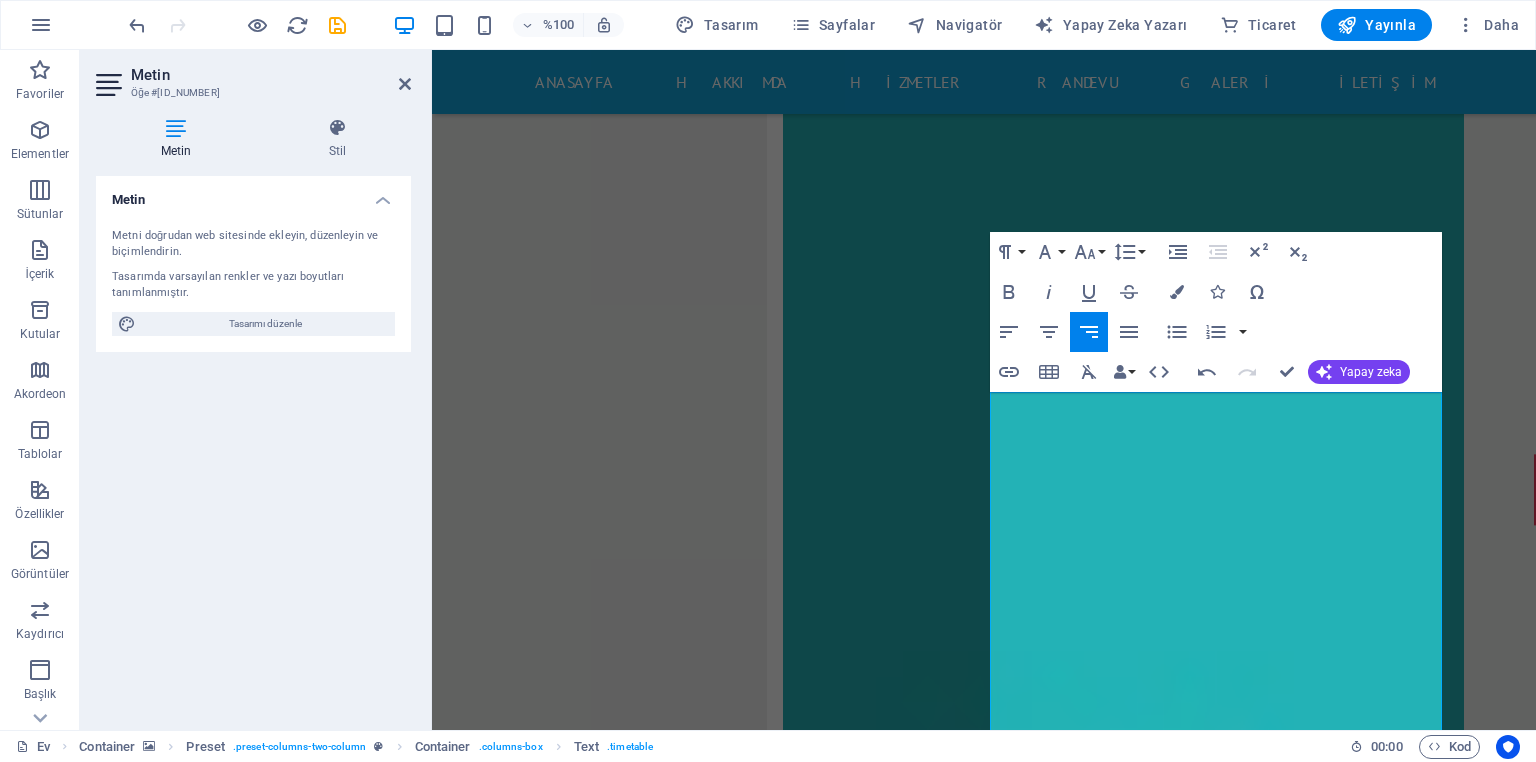 drag, startPoint x: 1244, startPoint y: 636, endPoint x: 1448, endPoint y: 647, distance: 204.29636 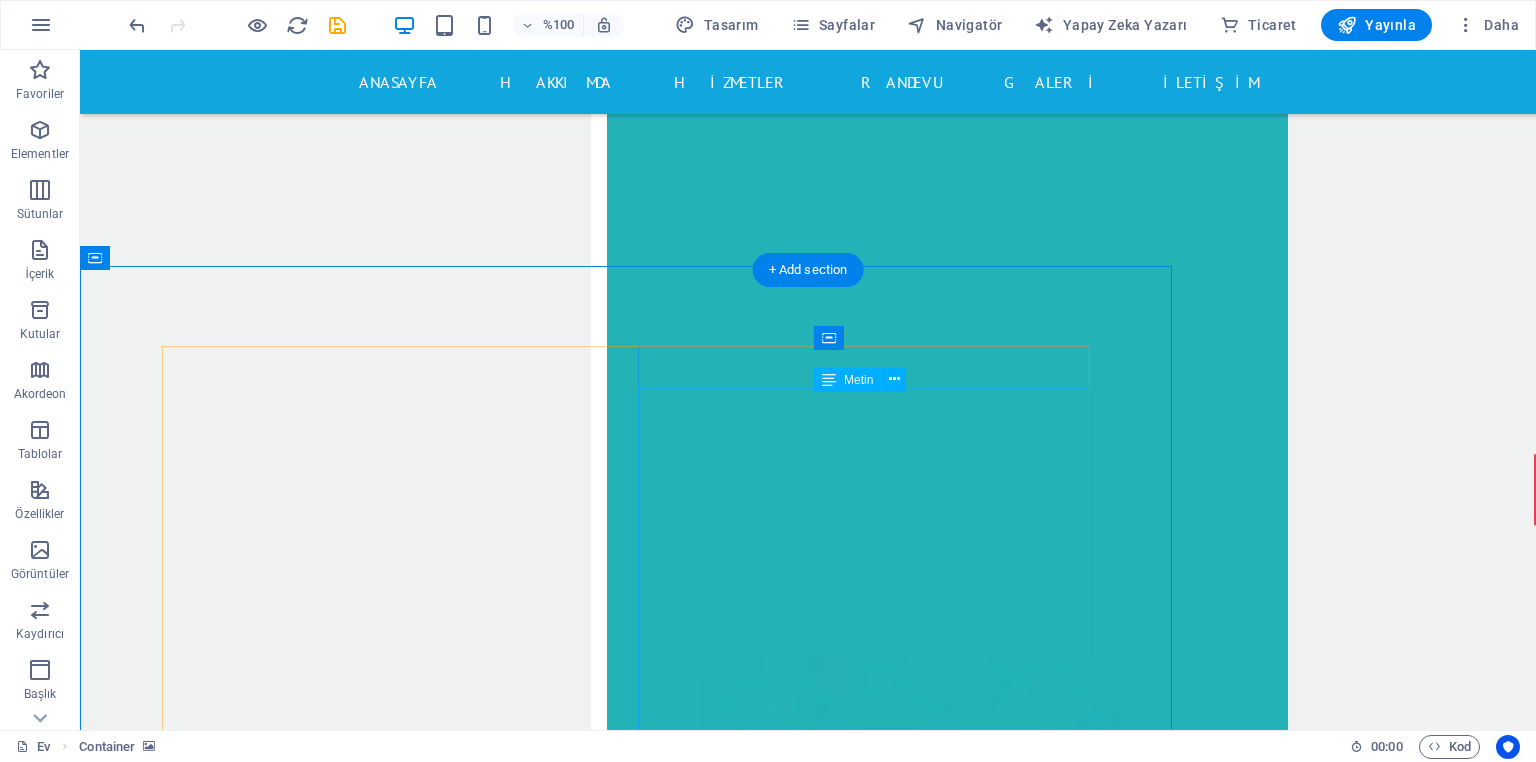 scroll, scrollTop: 13120, scrollLeft: 0, axis: vertical 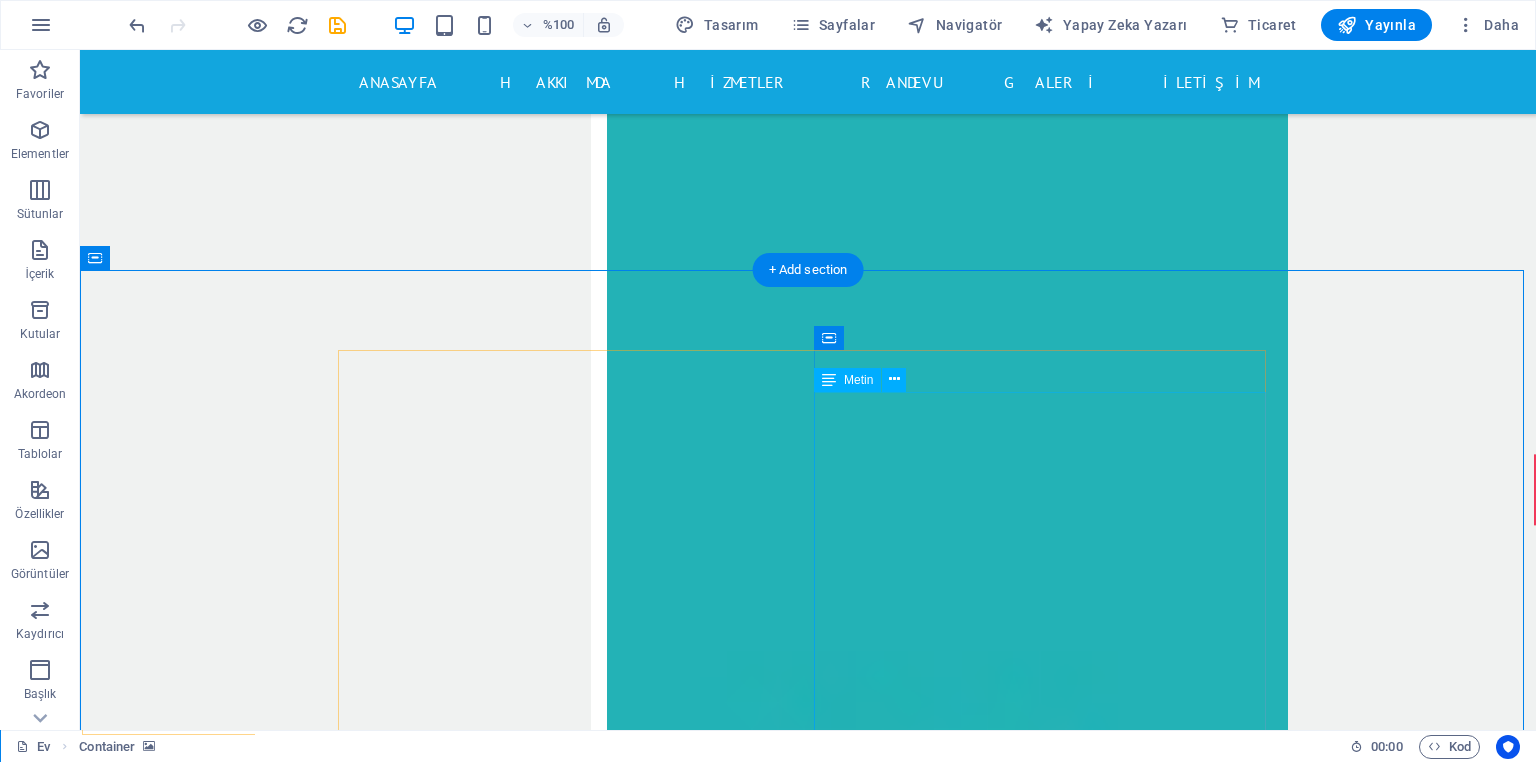 click on "Pazartesi [TIME] - [TIME] Salı [TIME] - [TIME] Çarşamba [TIME] - [TIME] Perşembe [TIME] - [TIME] cuma [TIME] - [TIME] / [TIME] - [TIME] Cumartesi [TIME] - [TIME] Pazar [TIME] - [TIME]" at bounding box center [808, 9038] 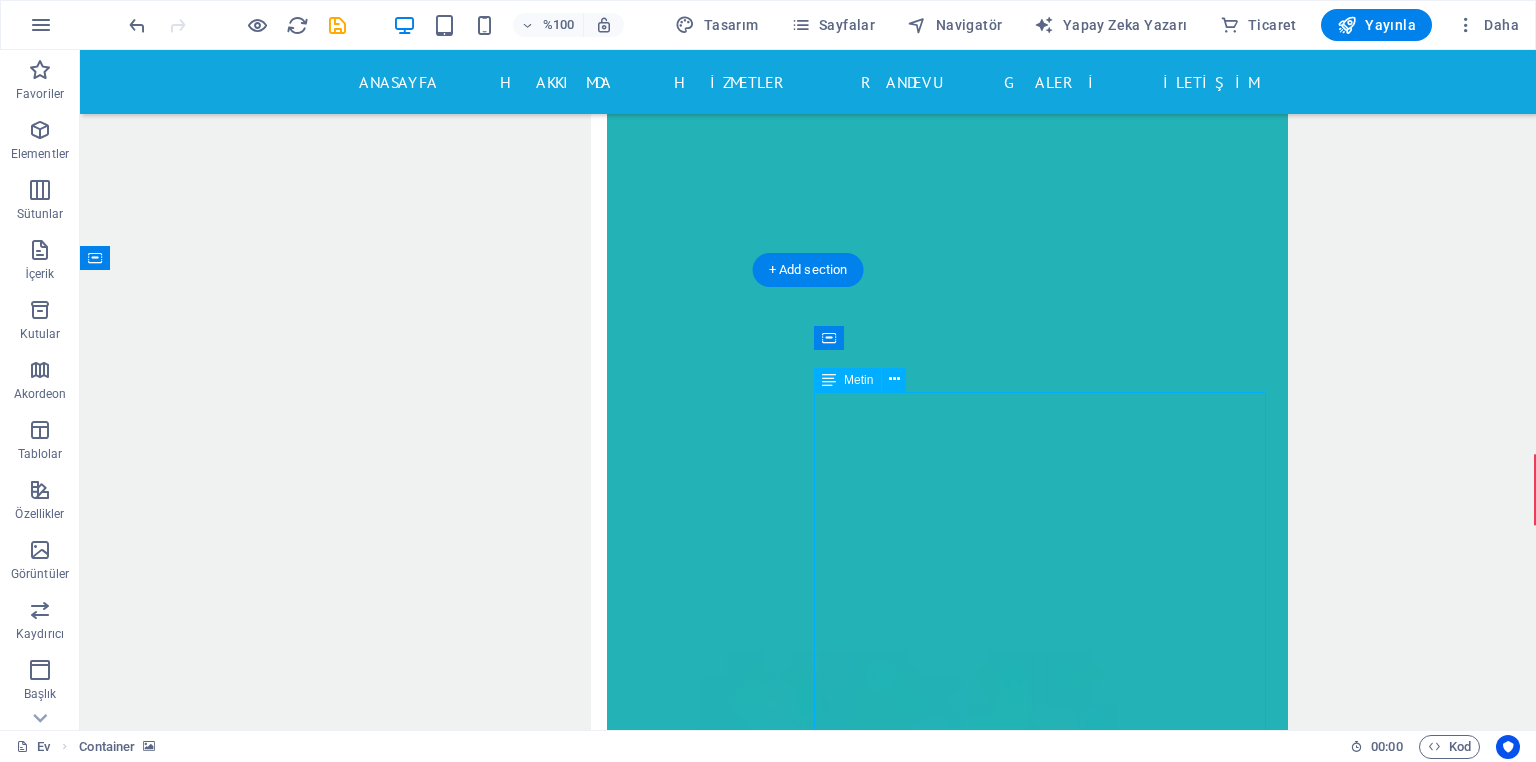 click on "Pazartesi [TIME] - [TIME] Salı [TIME] - [TIME] Çarşamba [TIME] - [TIME] Perşembe [TIME] - [TIME] cuma [TIME] - [TIME] / [TIME] - [TIME] Cumartesi [TIME] - [TIME] Pazar [TIME] - [TIME]" at bounding box center (808, 9038) 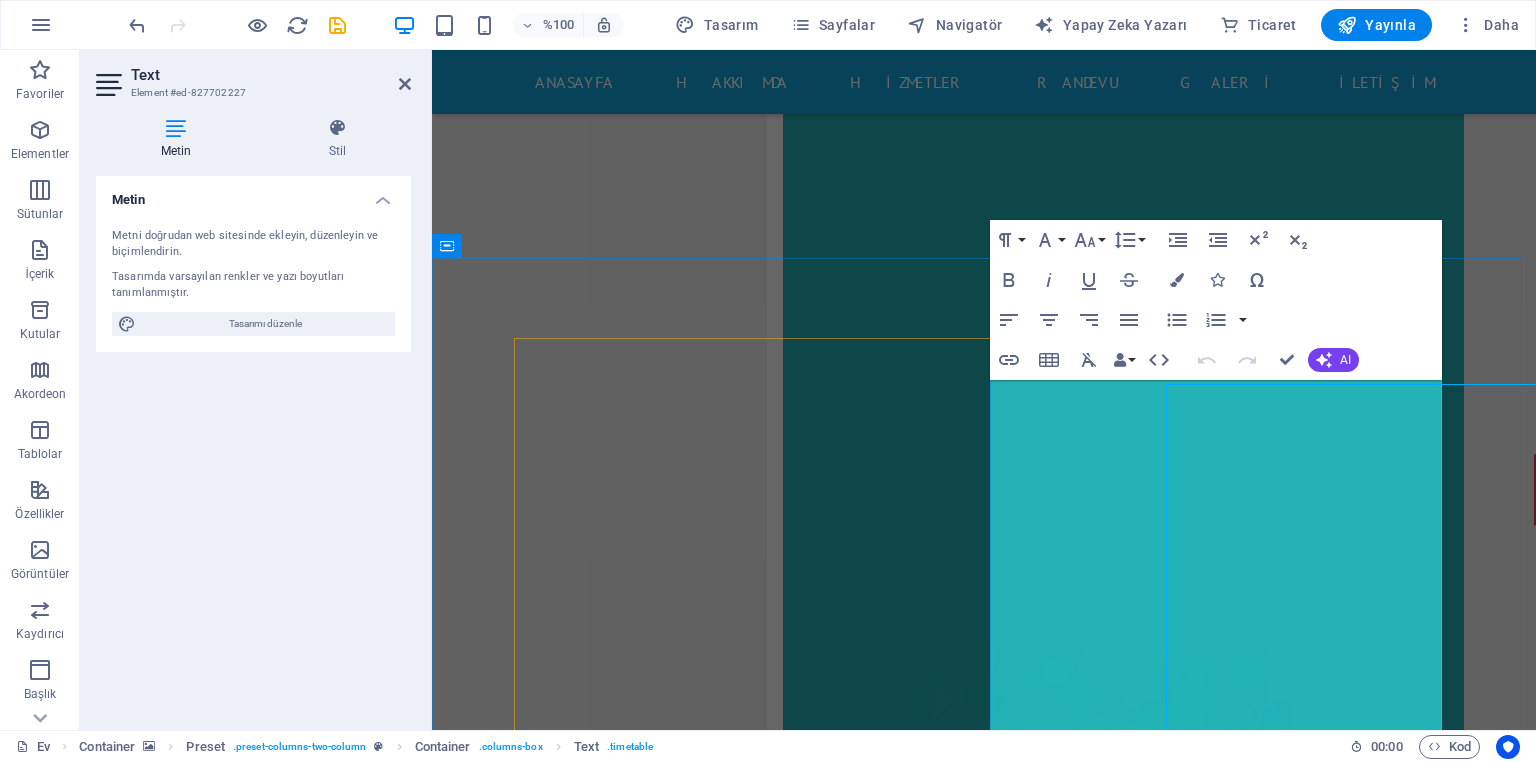 scroll, scrollTop: 13128, scrollLeft: 0, axis: vertical 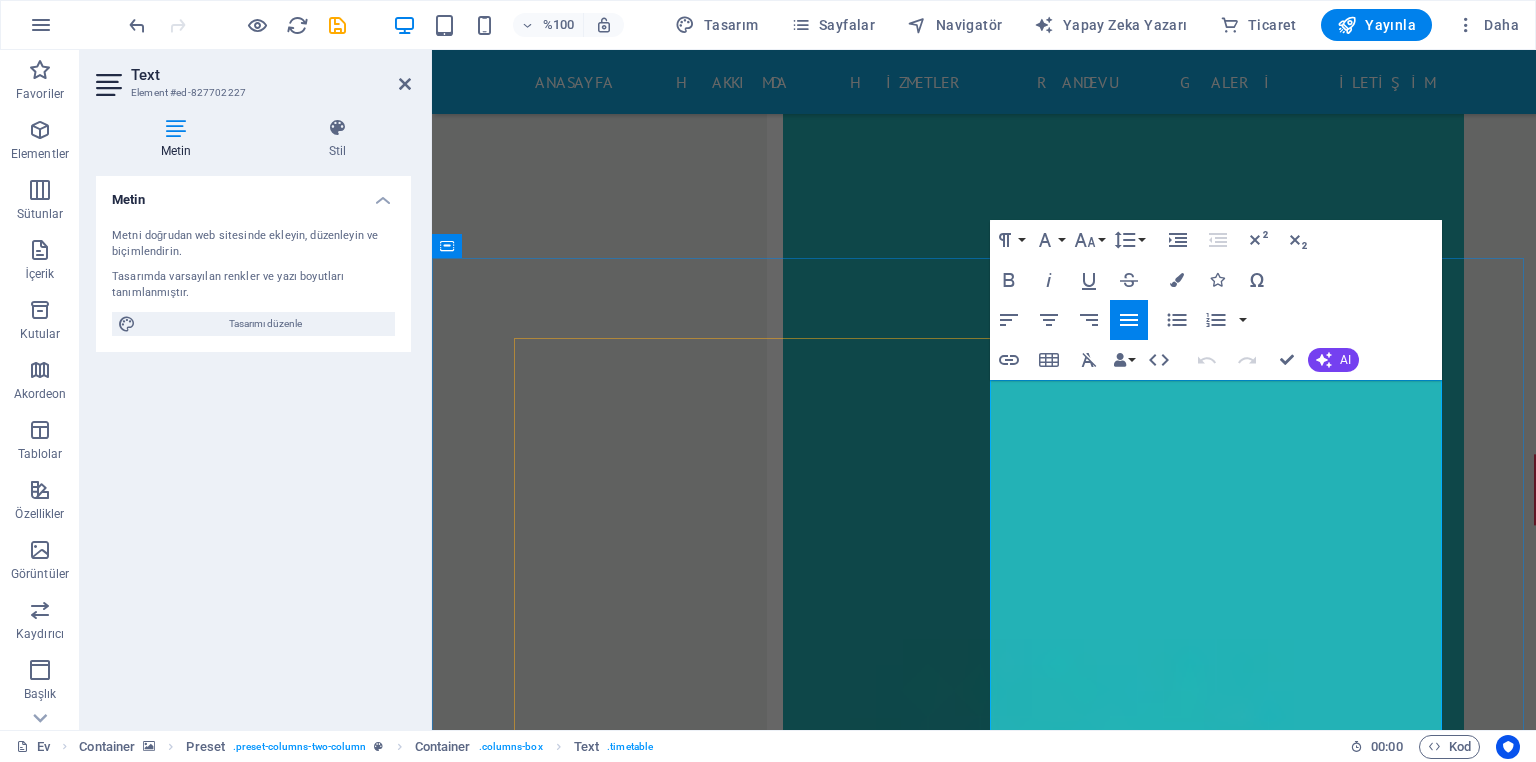 drag, startPoint x: 1247, startPoint y: 605, endPoint x: 1429, endPoint y: 614, distance: 182.2224 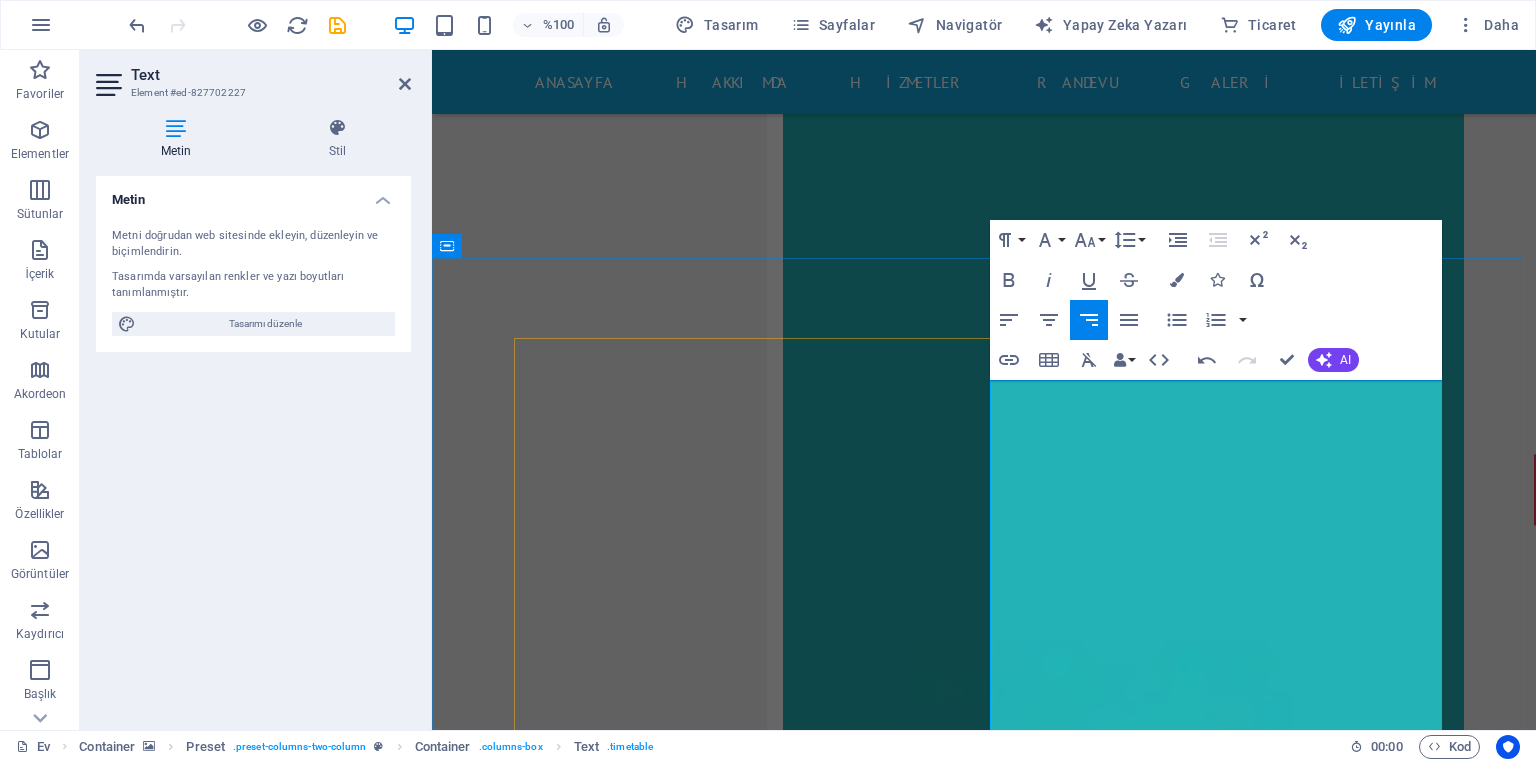 type 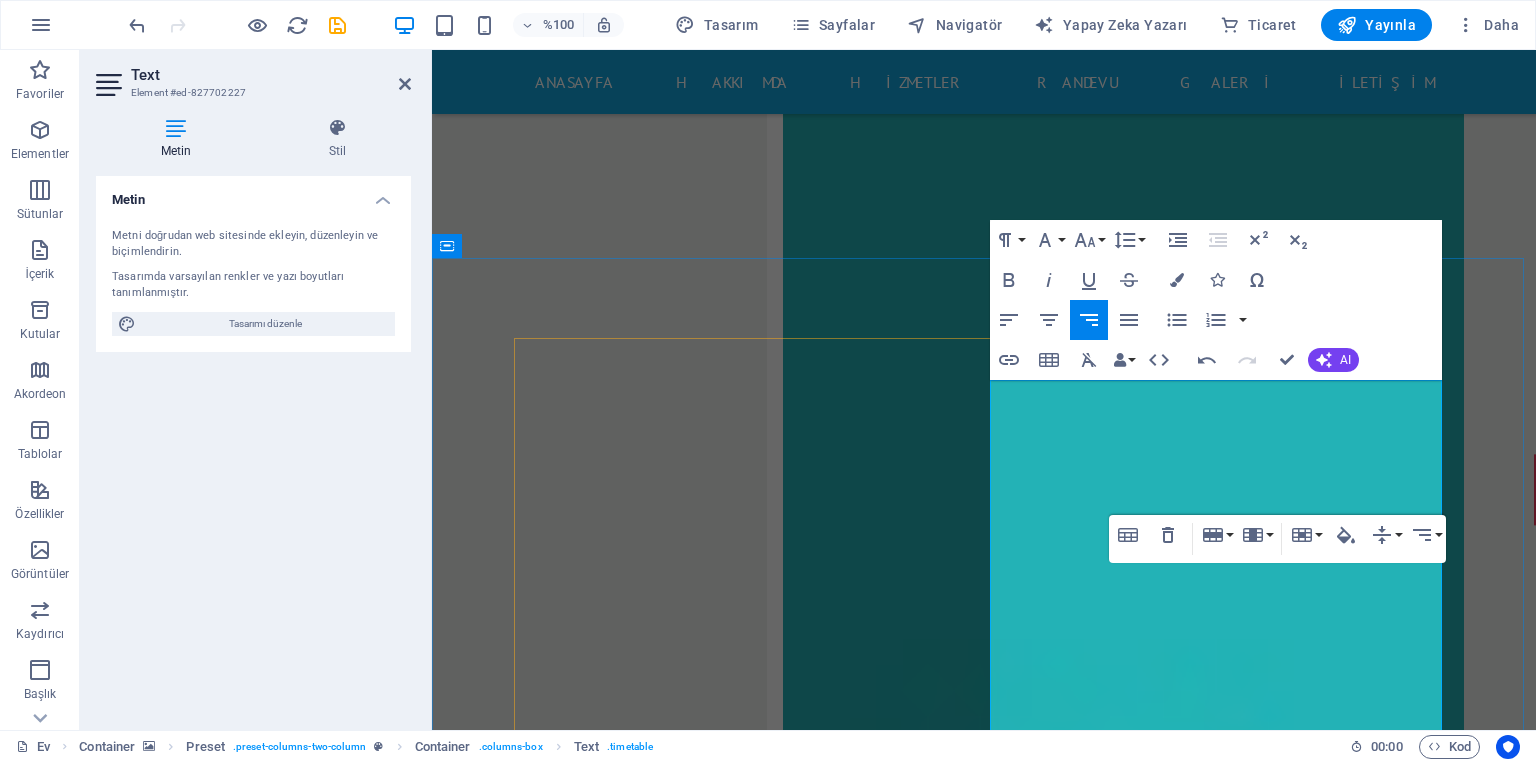 click on "06:00 - 15:00" at bounding box center (1110, 9116) 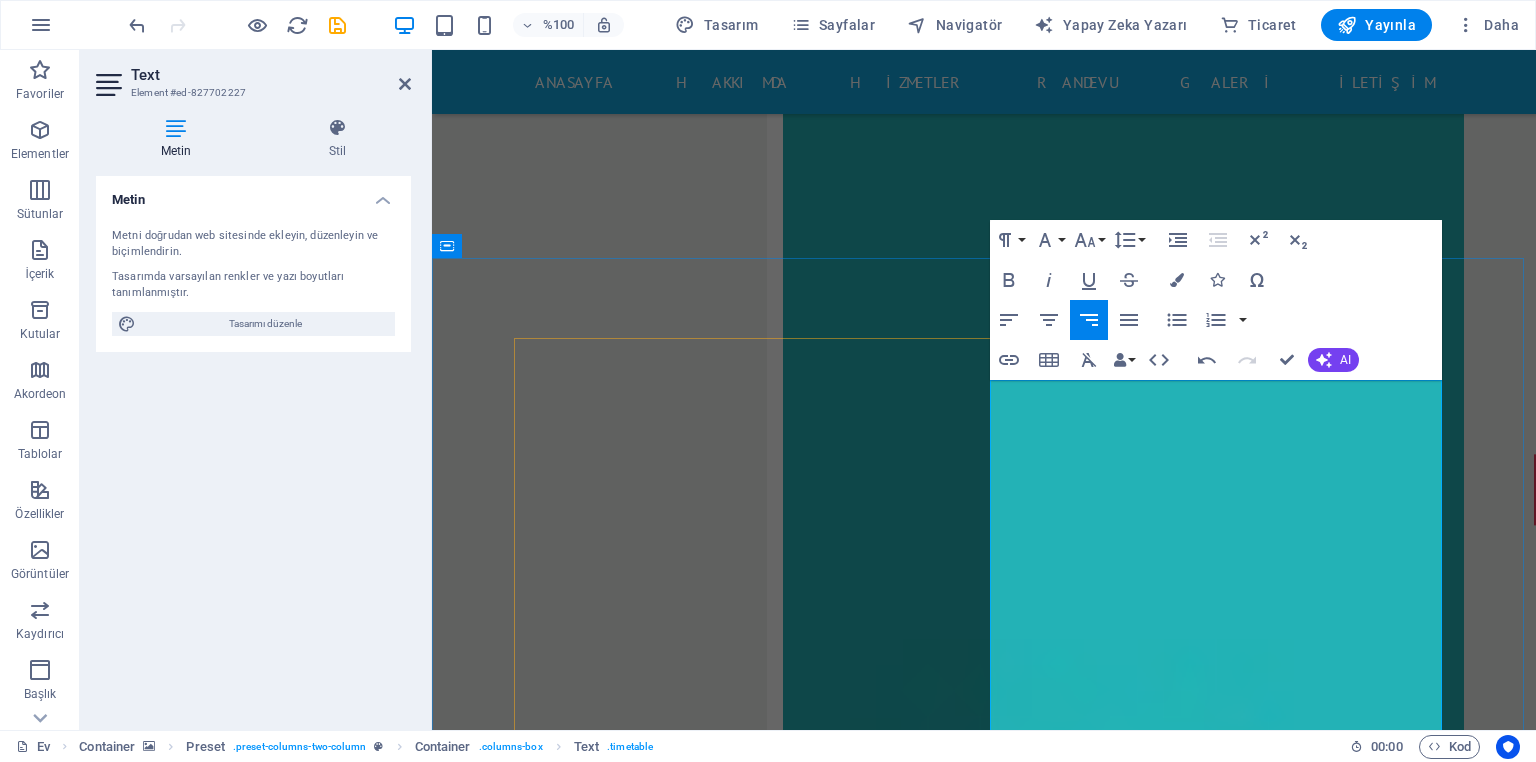 drag, startPoint x: 1341, startPoint y: 656, endPoint x: 1424, endPoint y: 656, distance: 83 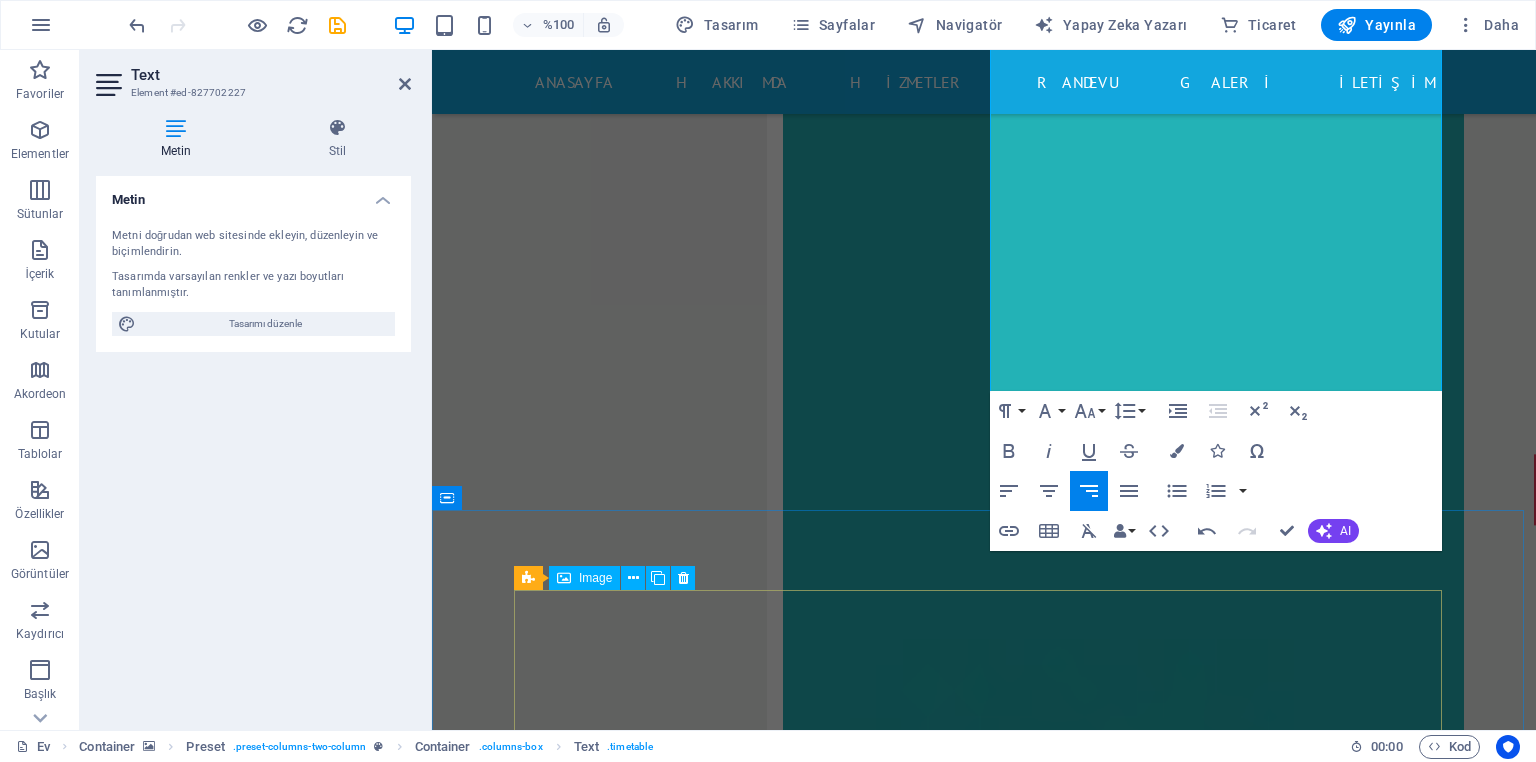 scroll, scrollTop: 13528, scrollLeft: 0, axis: vertical 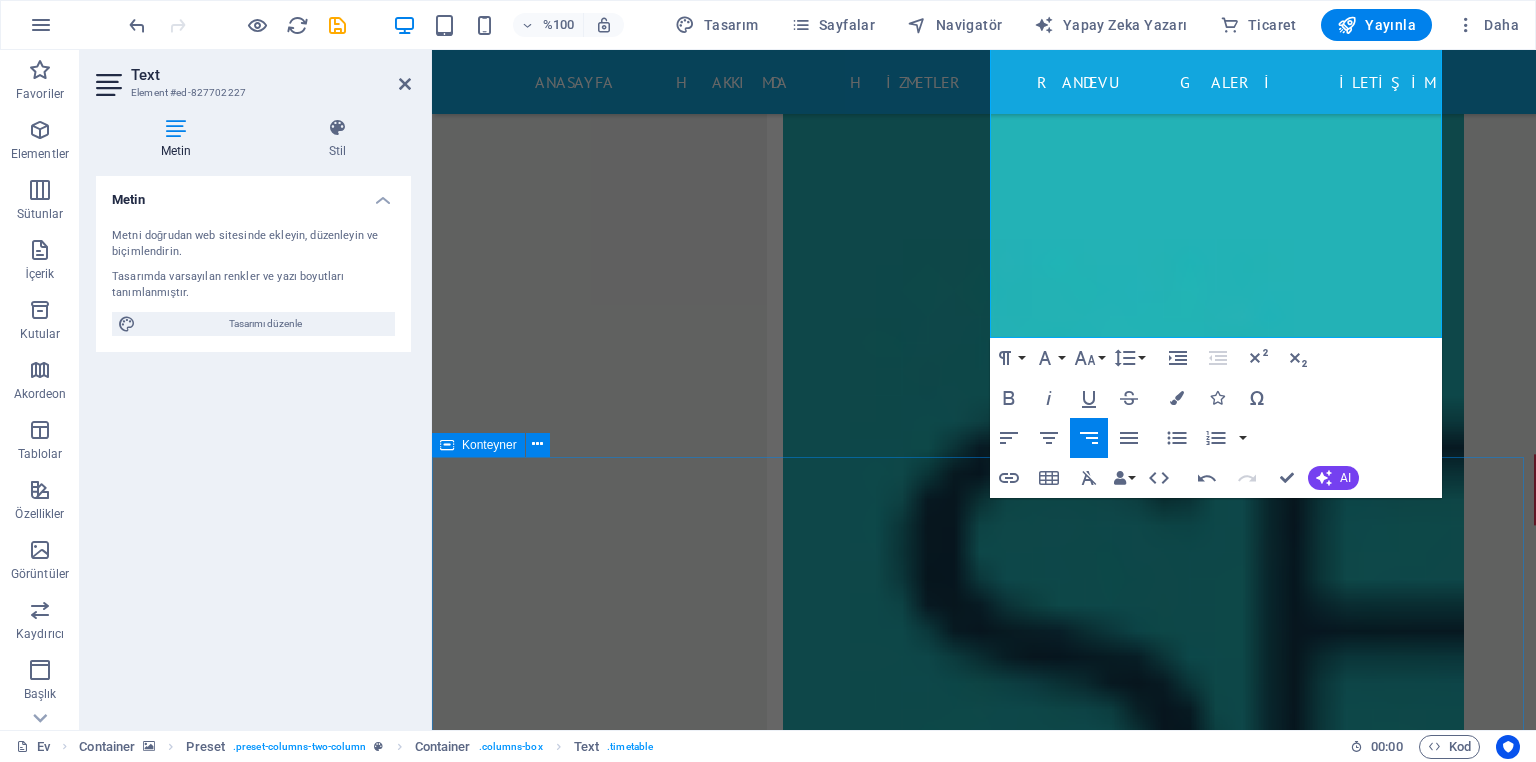 click on "dİCLE Üniversitesinde 12 yıl'da 10.000 den fazla ameliyat! Dicle Üroloji Mağazası - ÜROMER İçeriği buraya bırakın veya Öğeleri ekle Panoya yapıştır" at bounding box center [984, 10564] 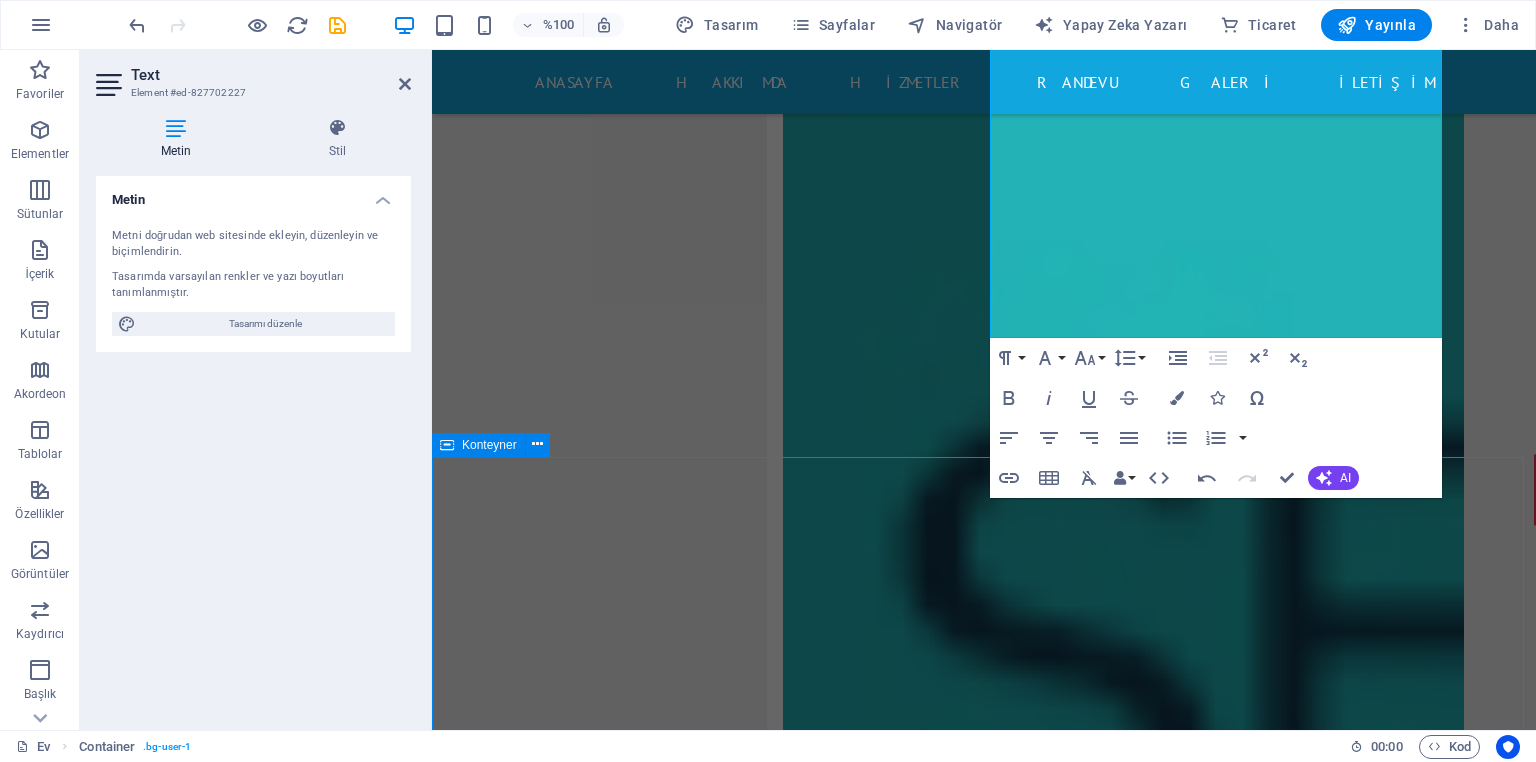 click on "dİCLE Üniversitesinde 12 yıl'da 10.000 den fazla ameliyat! Dicle Üroloji Mağazası - ÜROMER İçeriği buraya bırakın veya Öğeleri ekle Panoya yapıştır" at bounding box center [984, 10564] 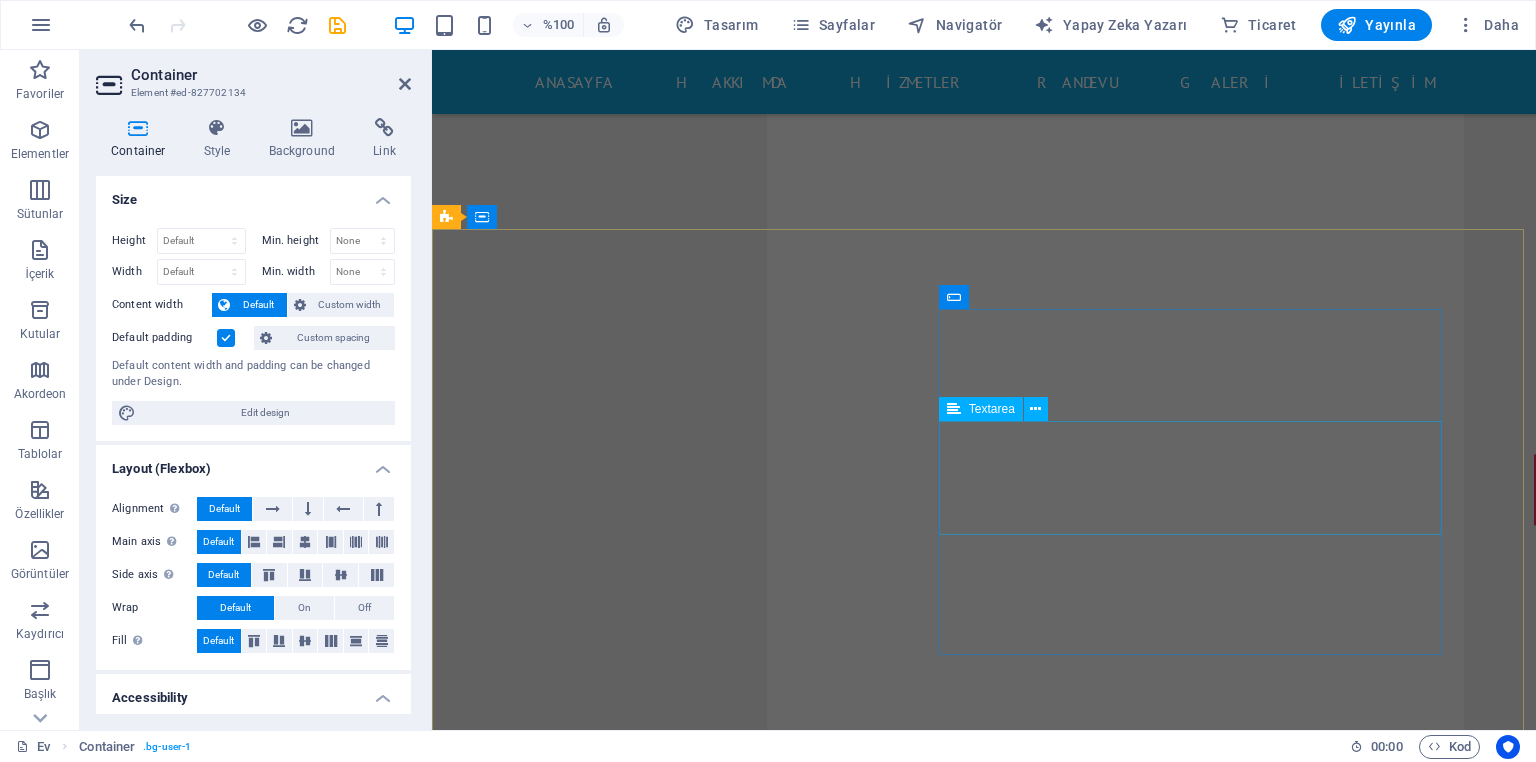 scroll, scrollTop: 17528, scrollLeft: 0, axis: vertical 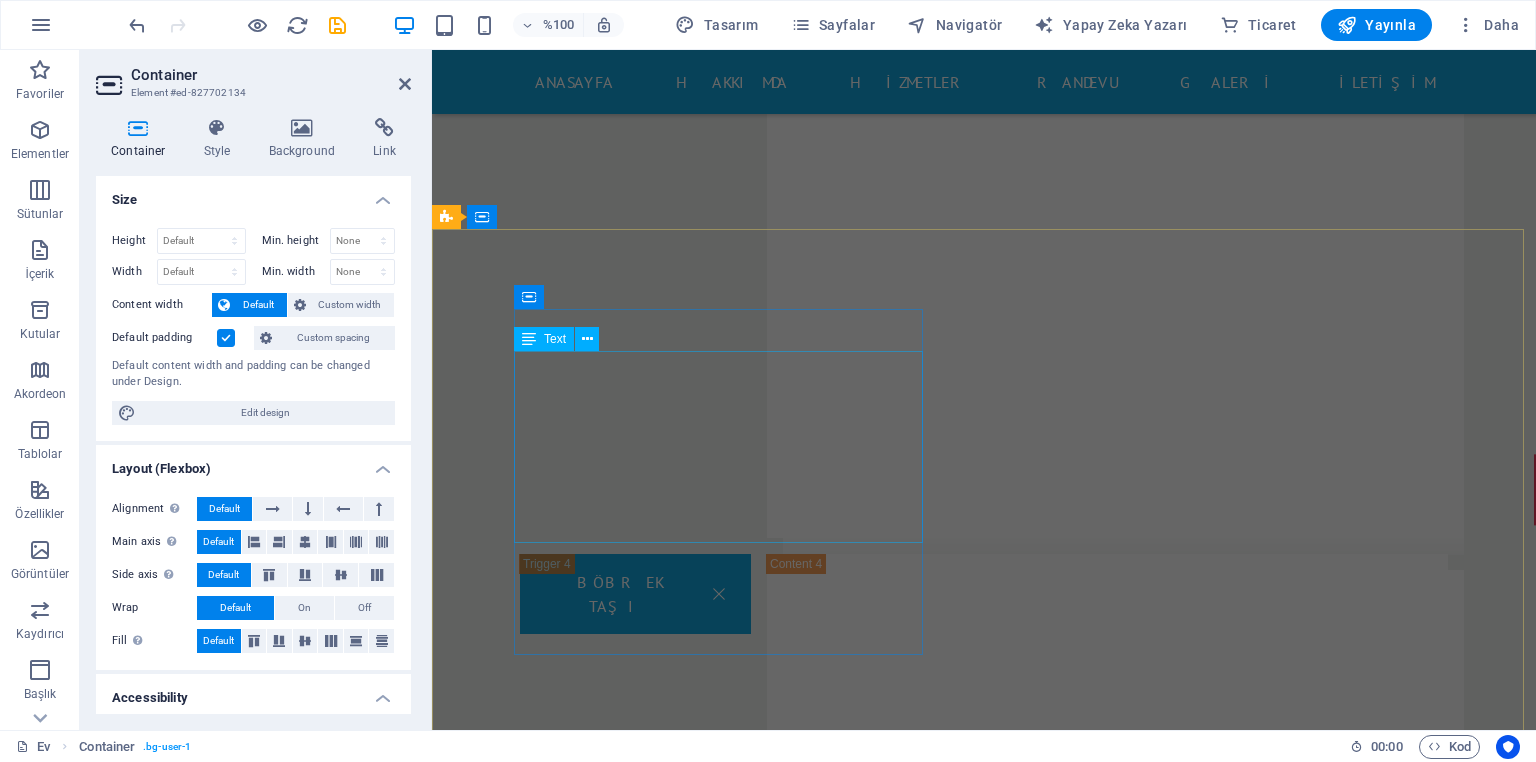 click on "Dicle Üroloji Merkezi - ÜROMER [STREET] [STREET_NAME], [BUILDING_NAME] [BUILDING_NUMBER]/[UNIT_NUMBER] [DISTRICT] / [CITY] [PHONE_NUMBER]   Posta:[EMAIL]  Pazartesi-Cuma: [TIME] / [TIME]" at bounding box center (920, 9313) 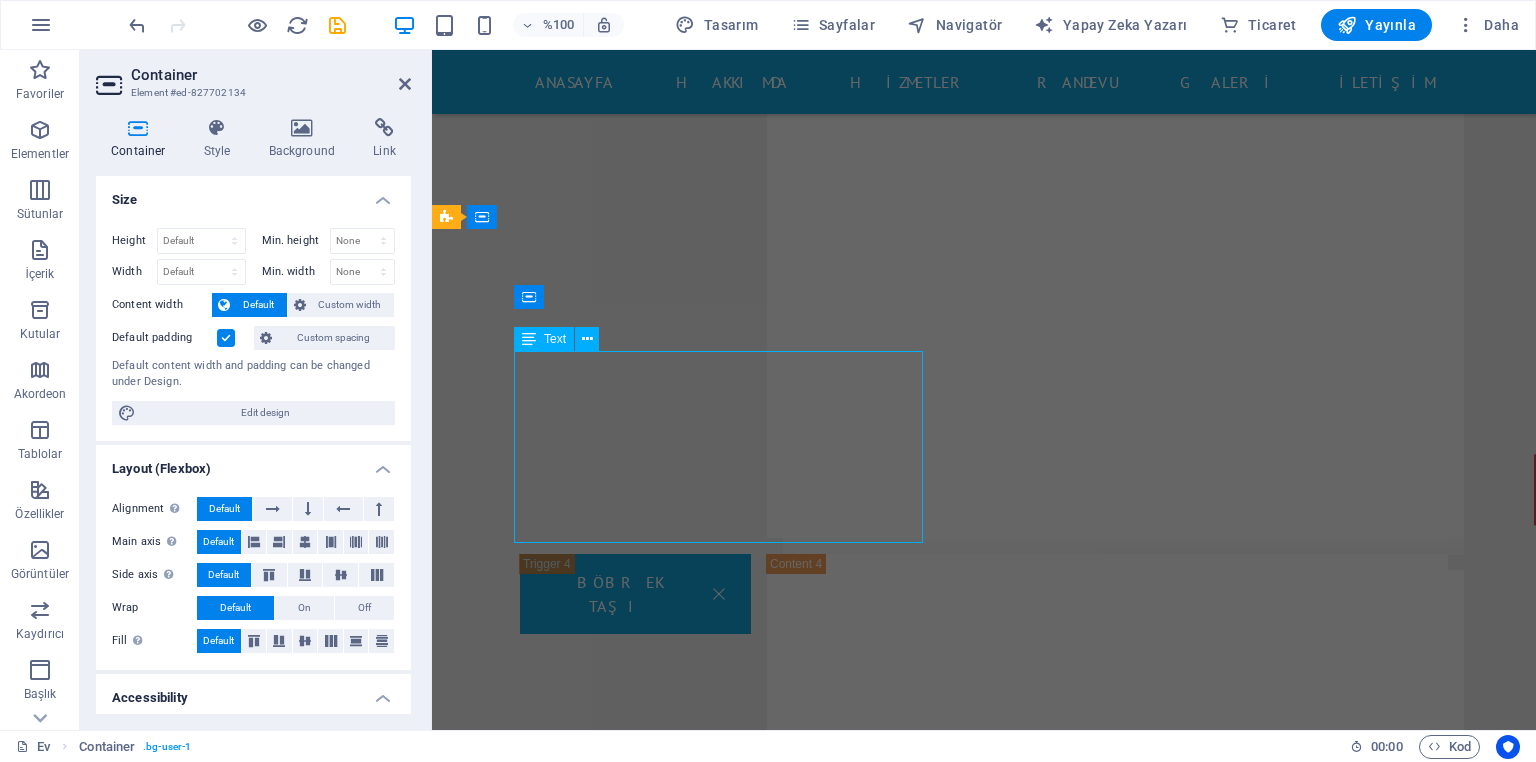 click on "Dicle Üroloji Merkezi - ÜROMER [STREET] [STREET_NAME], [BUILDING_NAME] [BUILDING_NUMBER]/[UNIT_NUMBER] [DISTRICT] / [CITY] [PHONE_NUMBER]   Posta:[EMAIL]  Pazartesi-Cuma: [TIME] / [TIME]" at bounding box center (920, 9313) 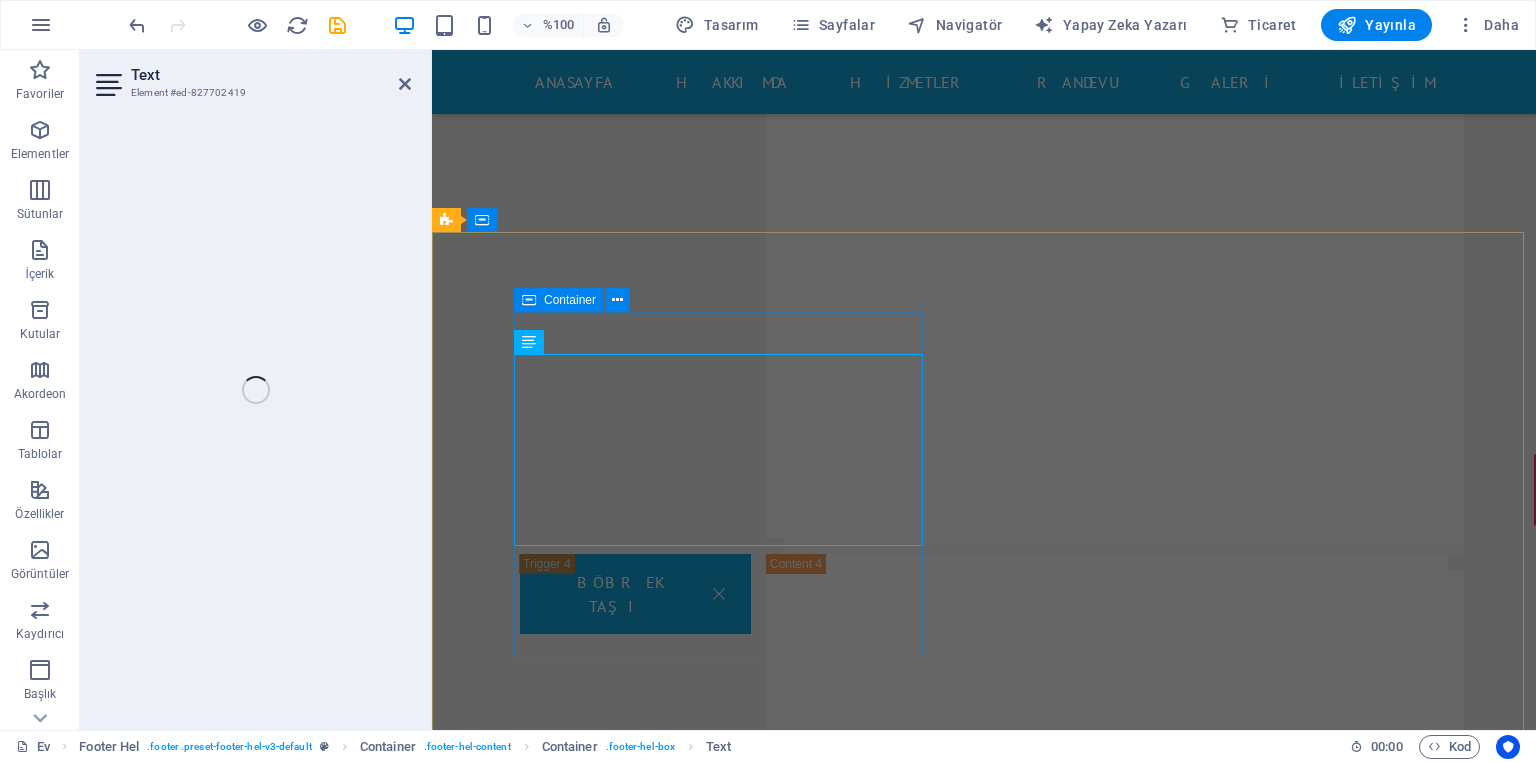 scroll, scrollTop: 17524, scrollLeft: 0, axis: vertical 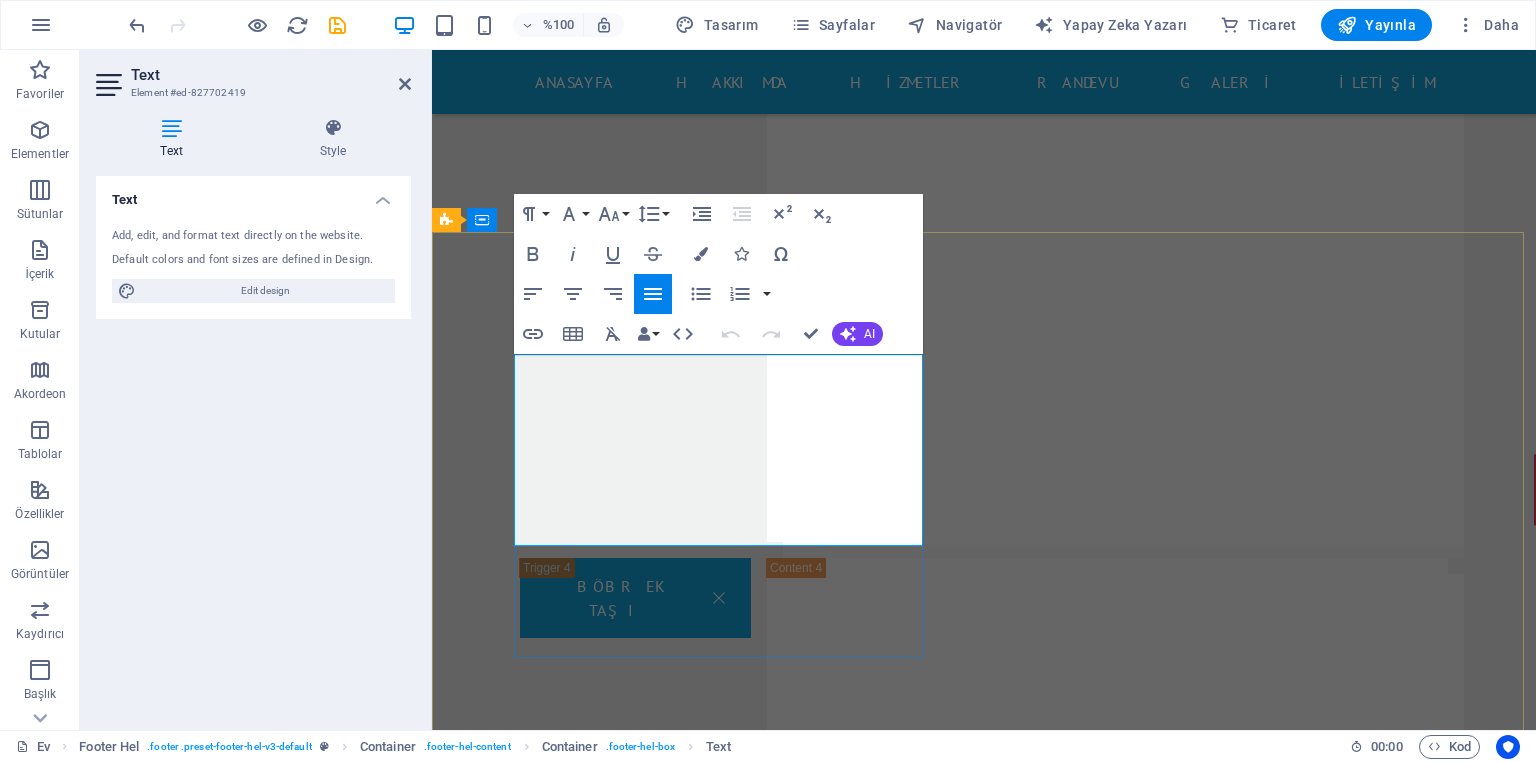 click on "[ADDRESS]" at bounding box center [505, 9269] 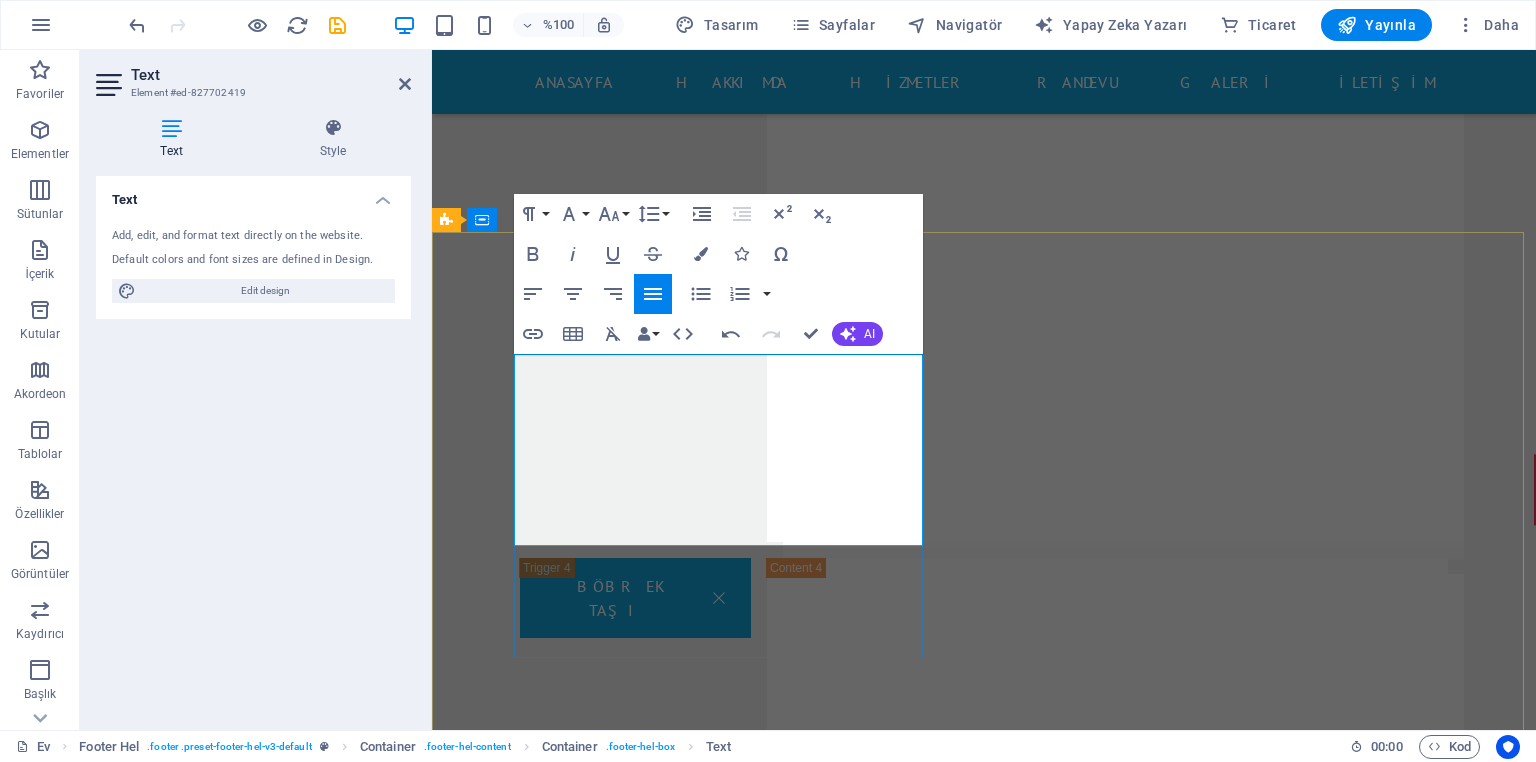 type 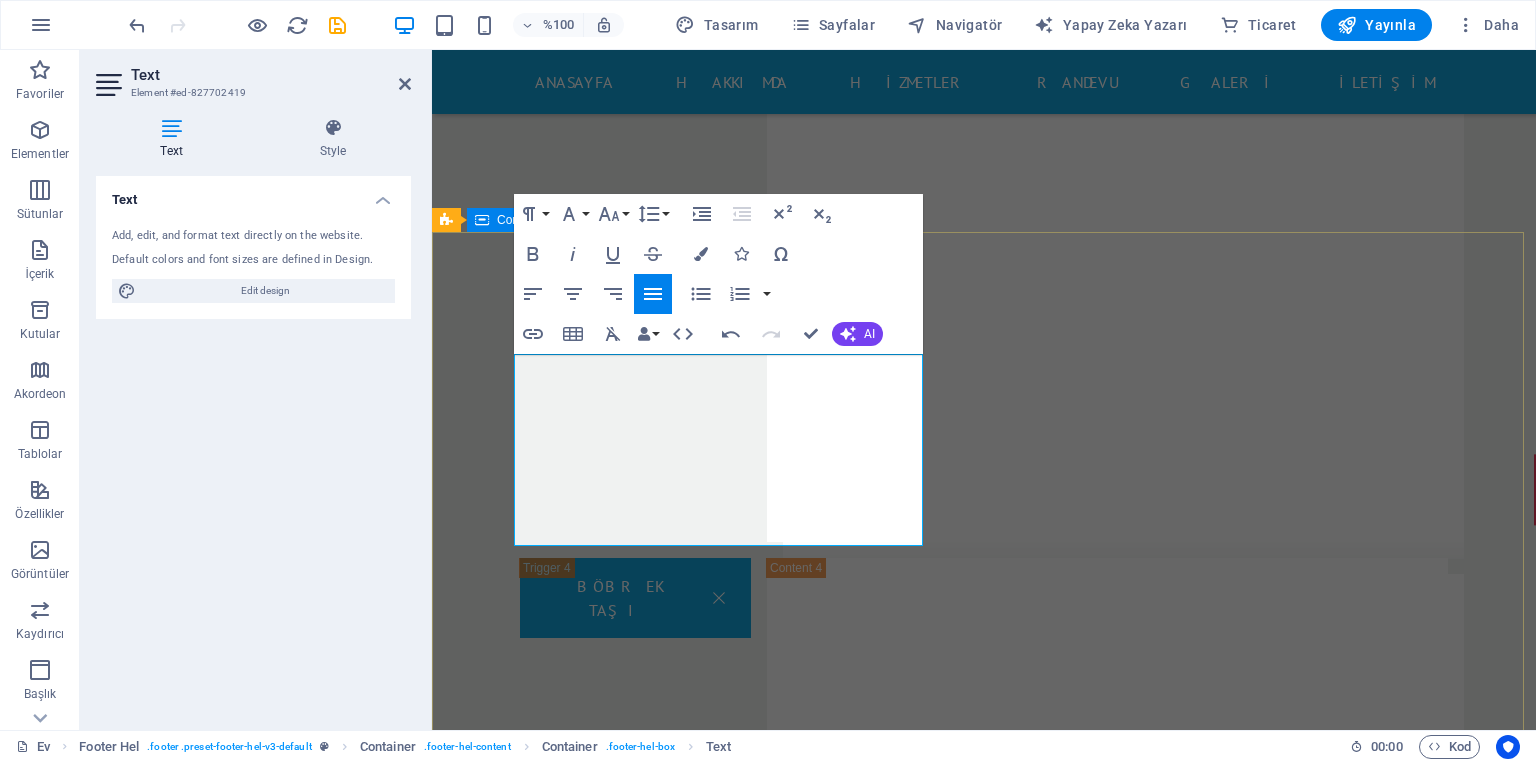 drag, startPoint x: 590, startPoint y: 464, endPoint x: 509, endPoint y: 457, distance: 81.3019 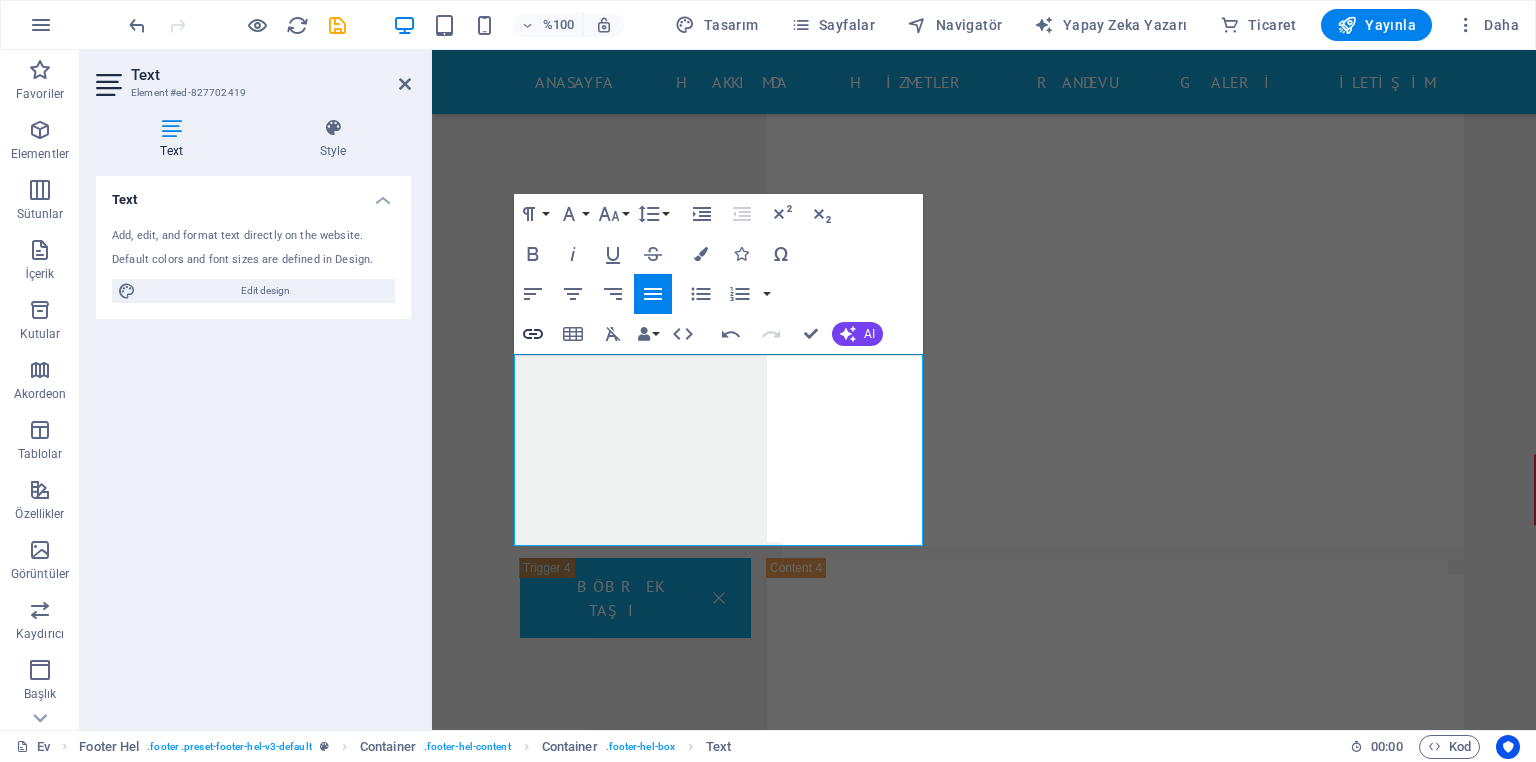 click 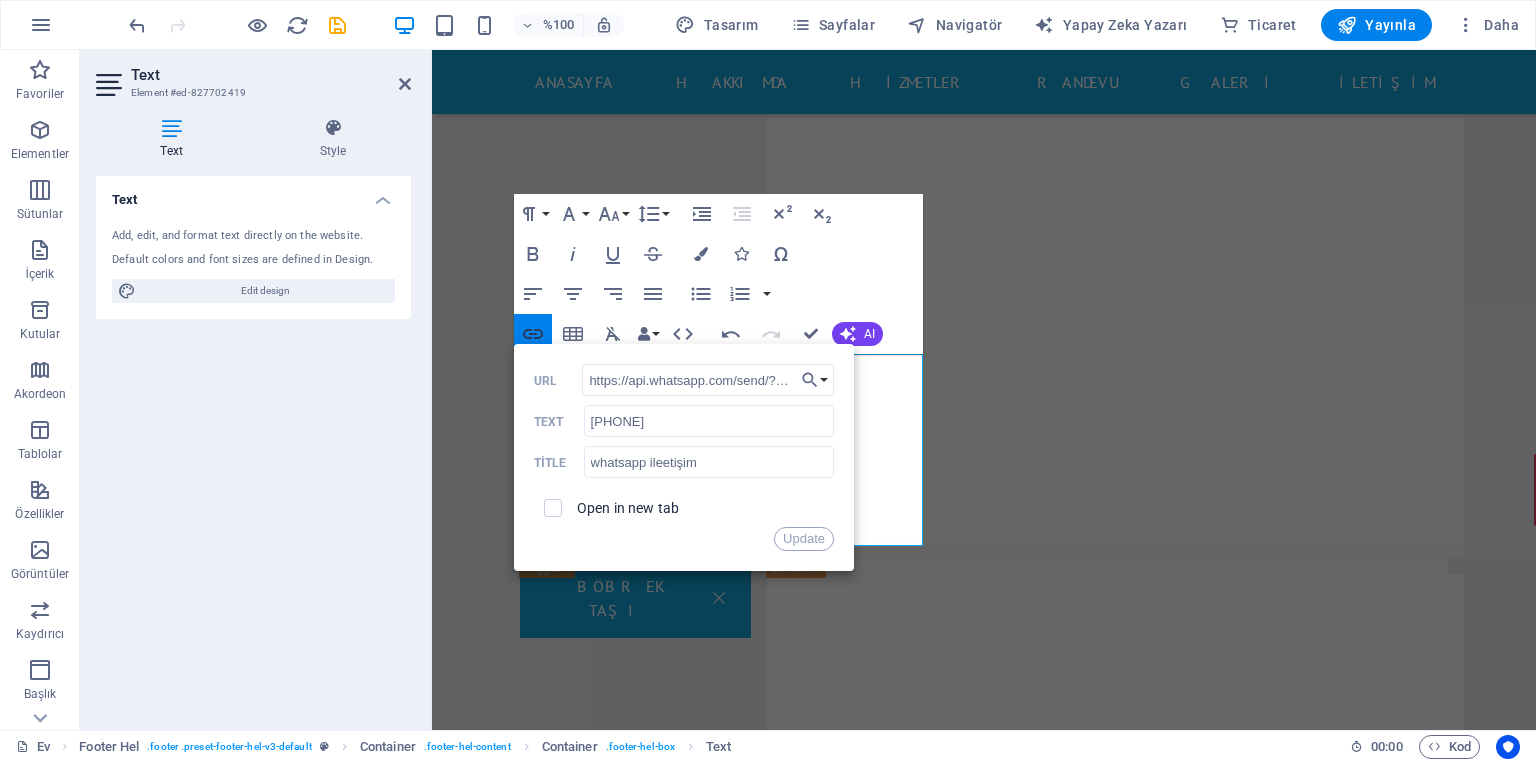 scroll, scrollTop: 0, scrollLeft: 114, axis: horizontal 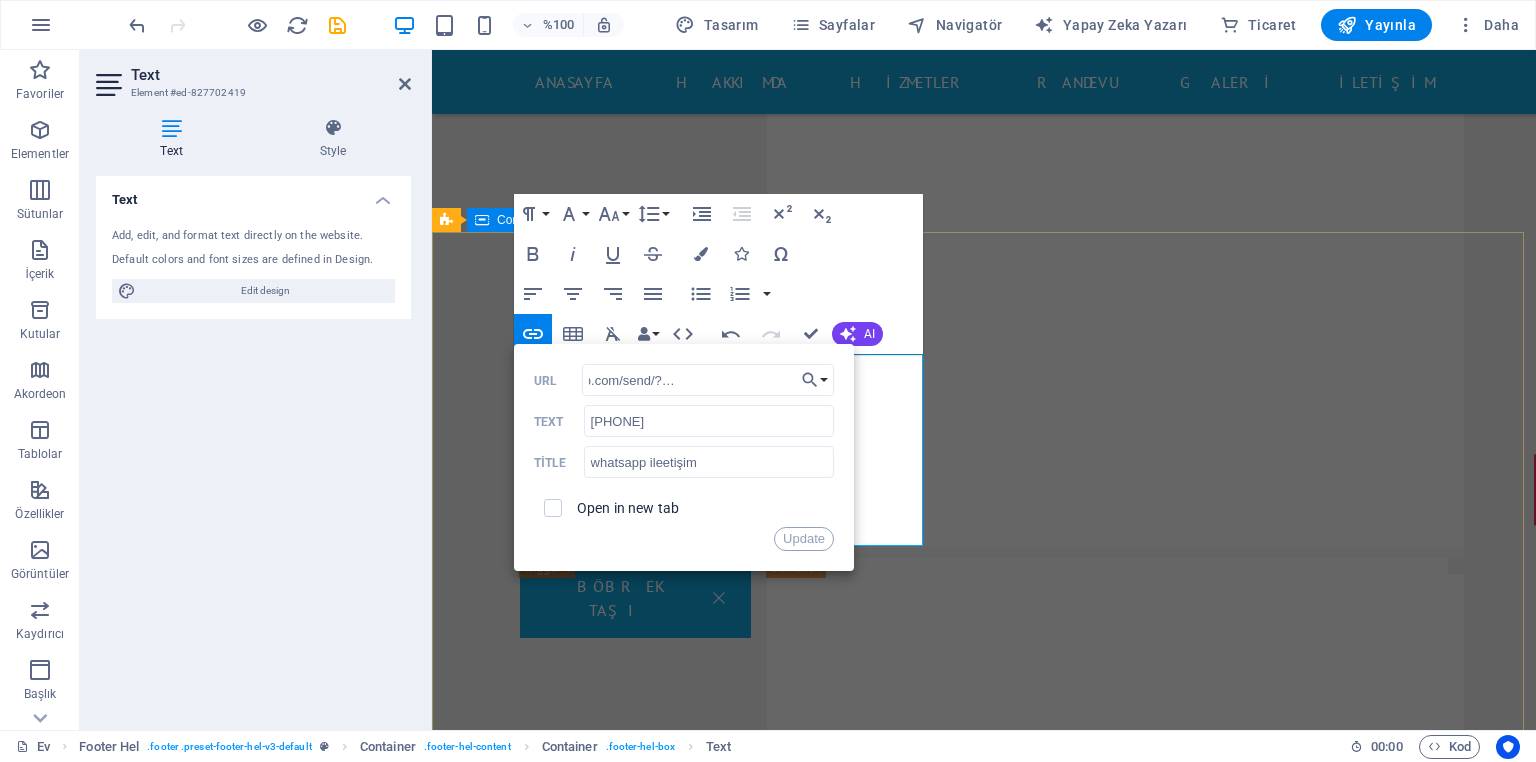 click on "Bize Ulaşın Dicle Üroloji Merkezi - ÜROMER Seyrantepe Sanayi Mah.Elazığ blv. Çeysa Twintowers B Blok No:47/B İç Kapı No:81 Yenişehir /Diyarbakır 0(537) 777 45 55 Posta:[EMAIL] Pazartesi-Cuma: 08:00 / 17:00 Gizlilik politikasını okudum ve okudum. Okunamıyor mu? Yenisini yükle Göndermek" at bounding box center [984, 9467] 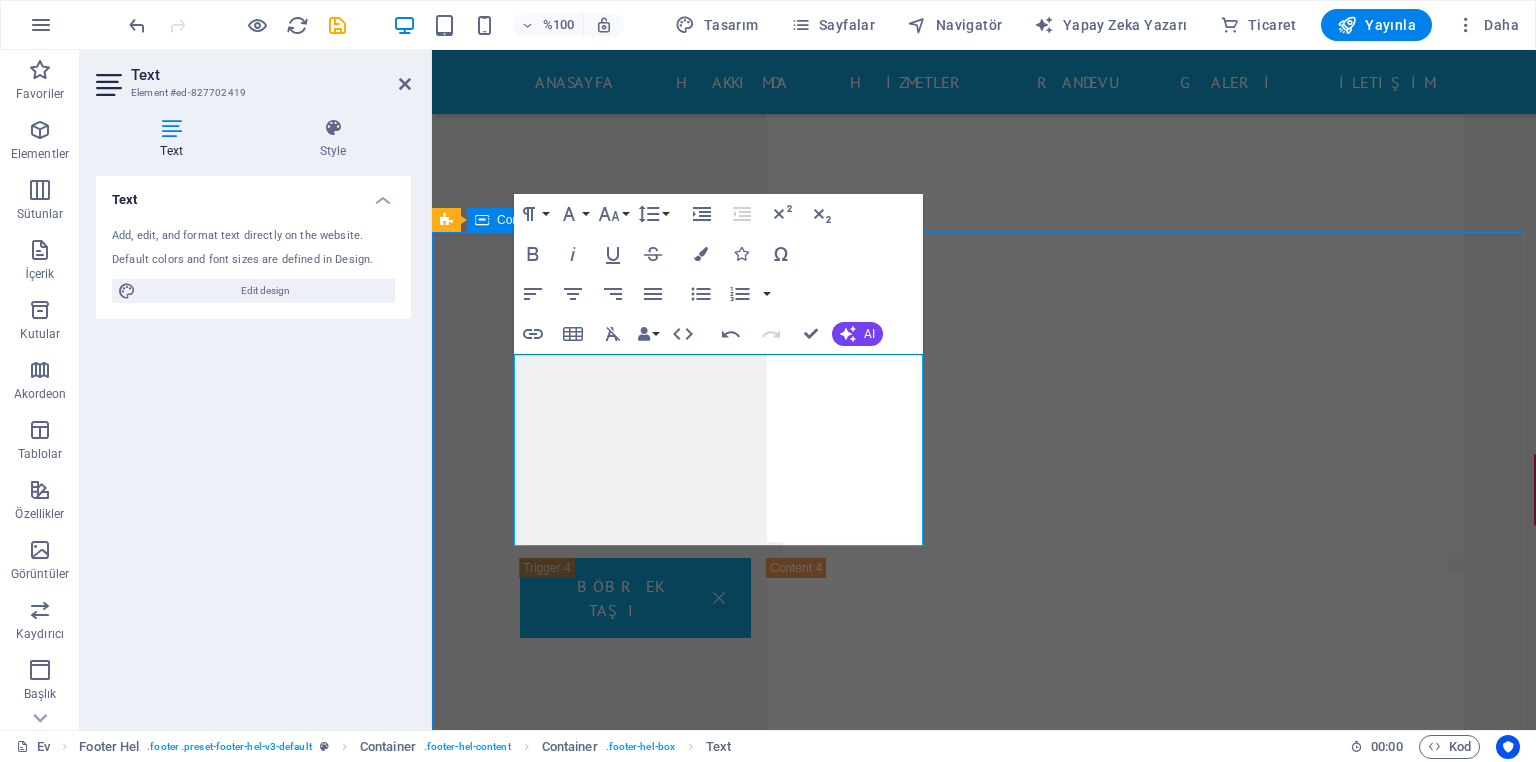 scroll, scrollTop: 0, scrollLeft: 0, axis: both 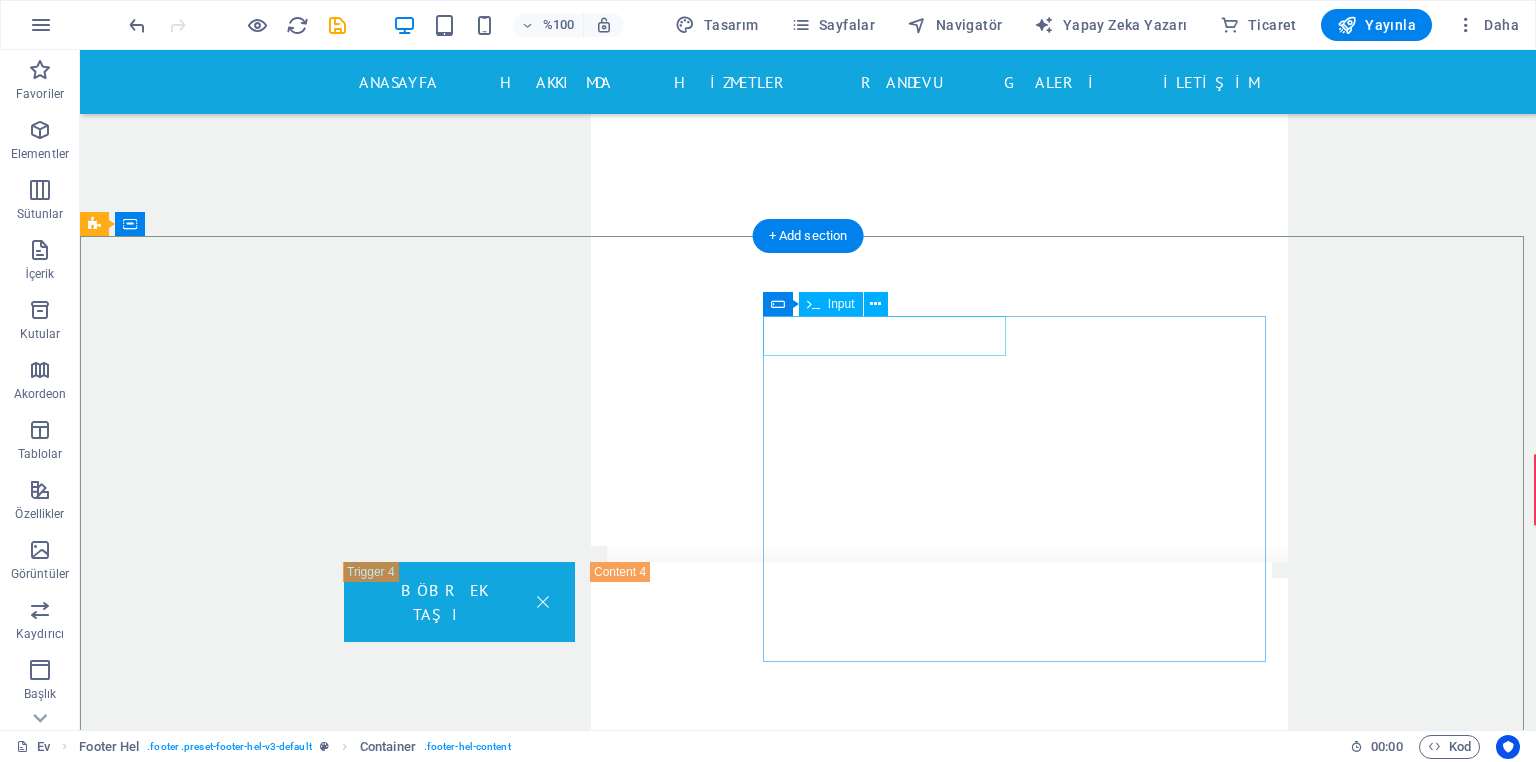 click 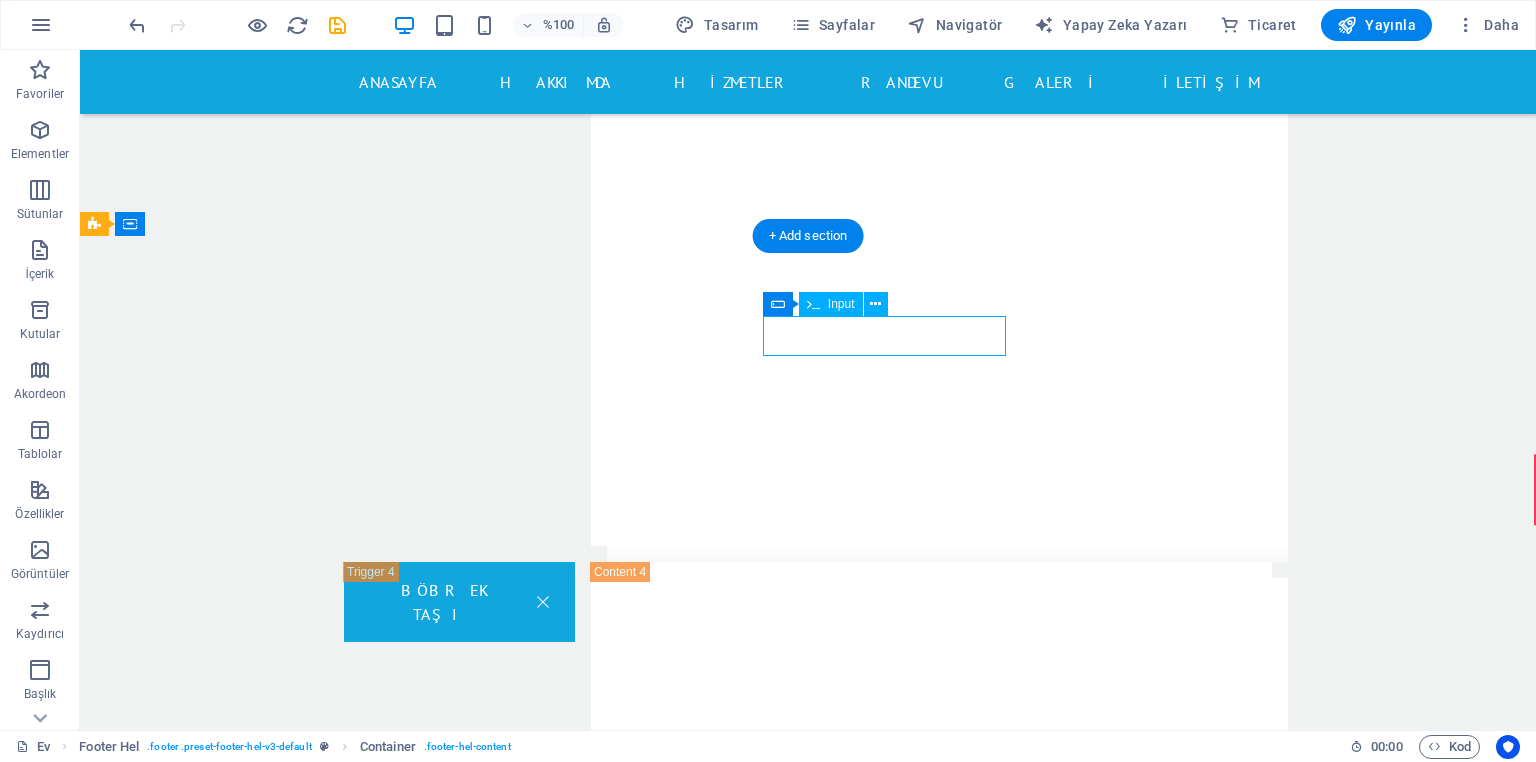 click 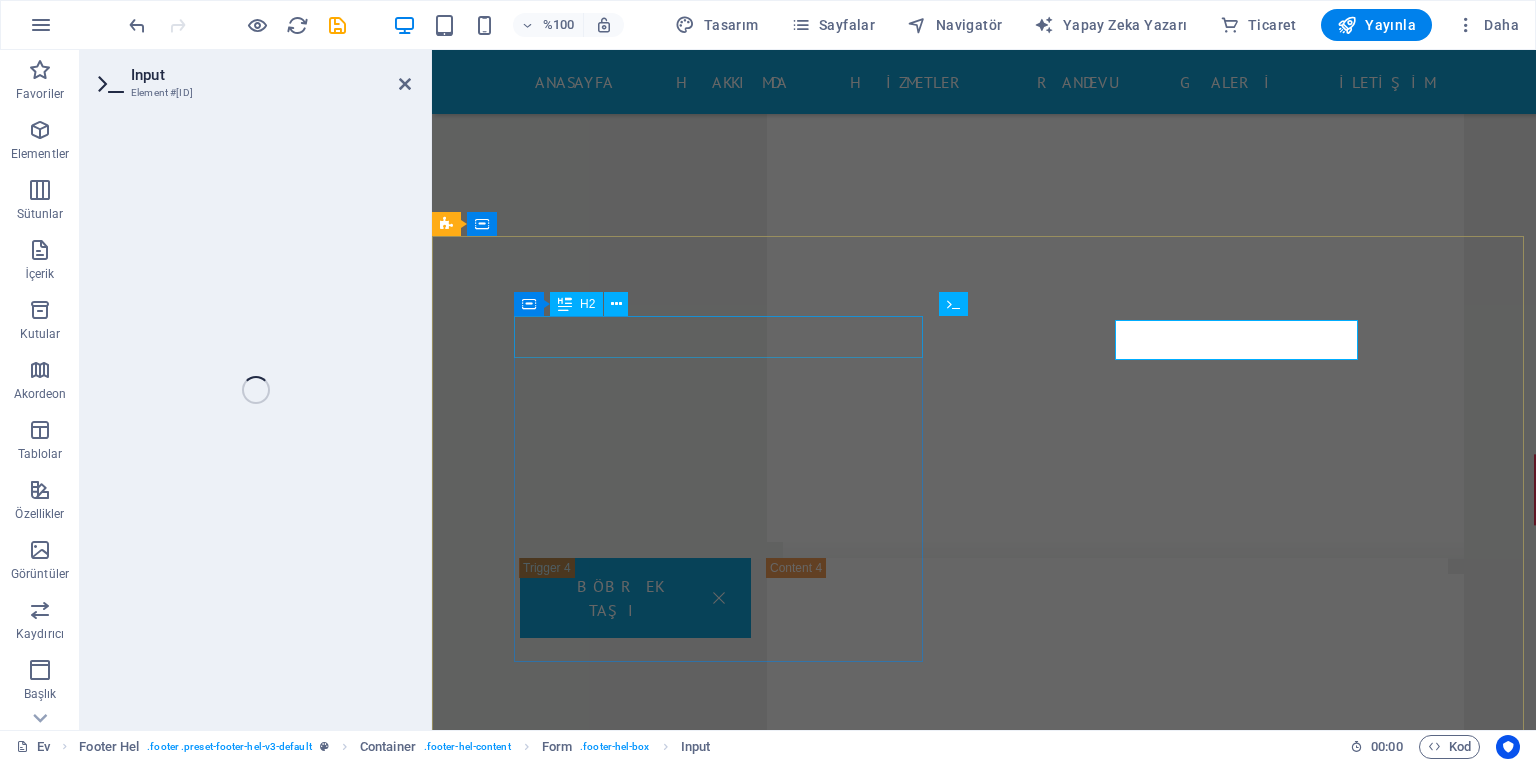scroll, scrollTop: 17520, scrollLeft: 0, axis: vertical 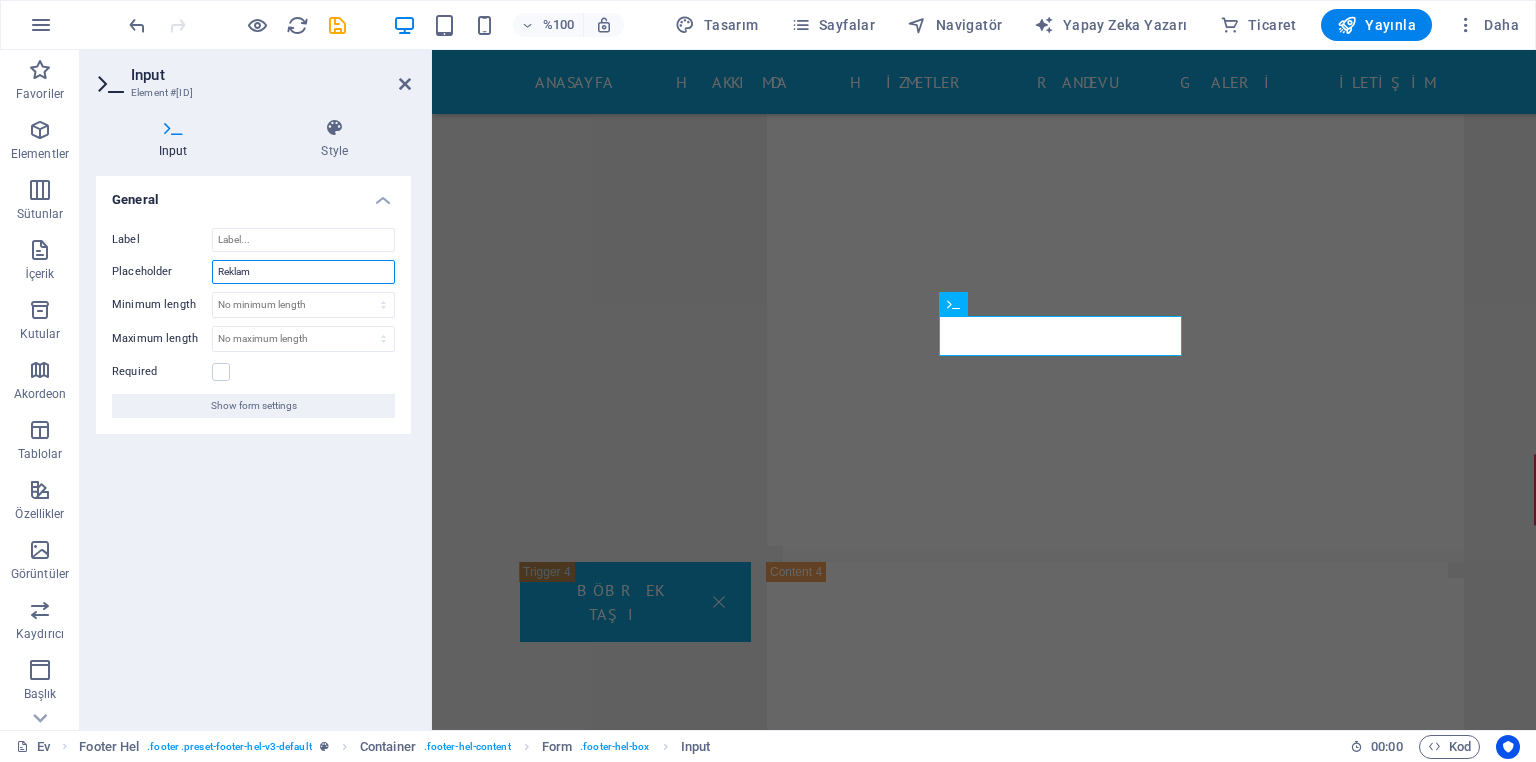 drag, startPoint x: 289, startPoint y: 269, endPoint x: 191, endPoint y: 268, distance: 98.005104 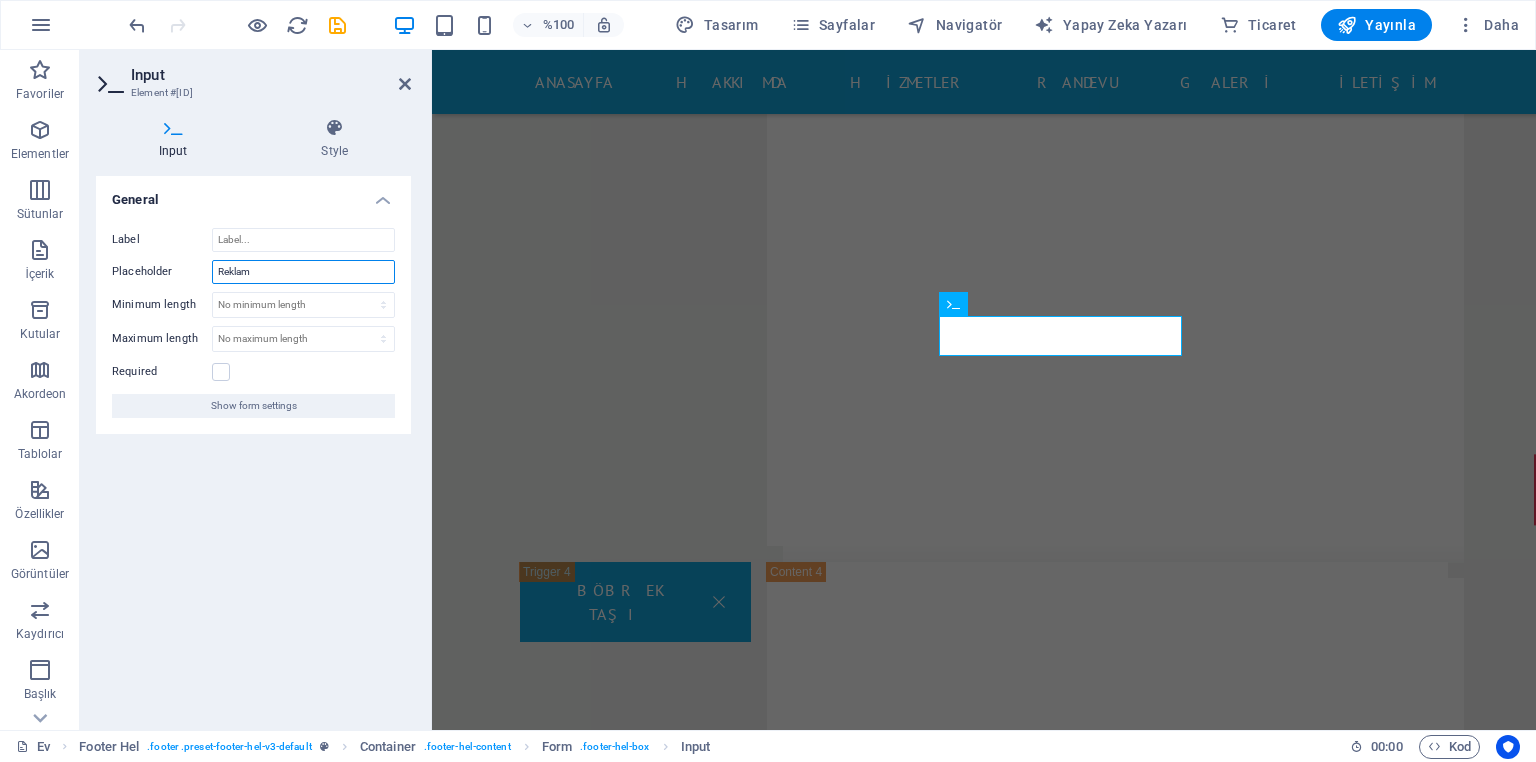 click on "Placeholder Reklam" at bounding box center (253, 272) 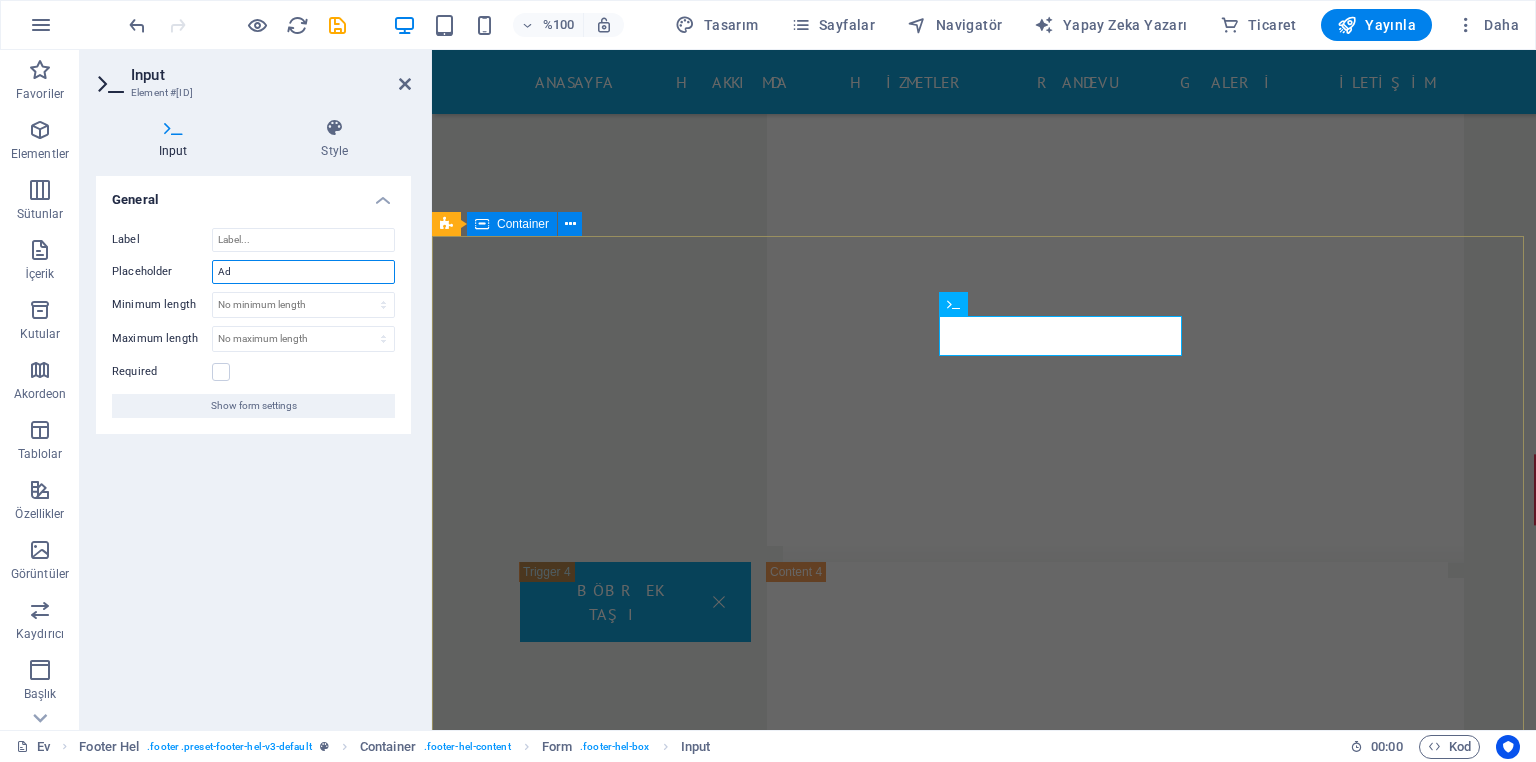 type on "Ad" 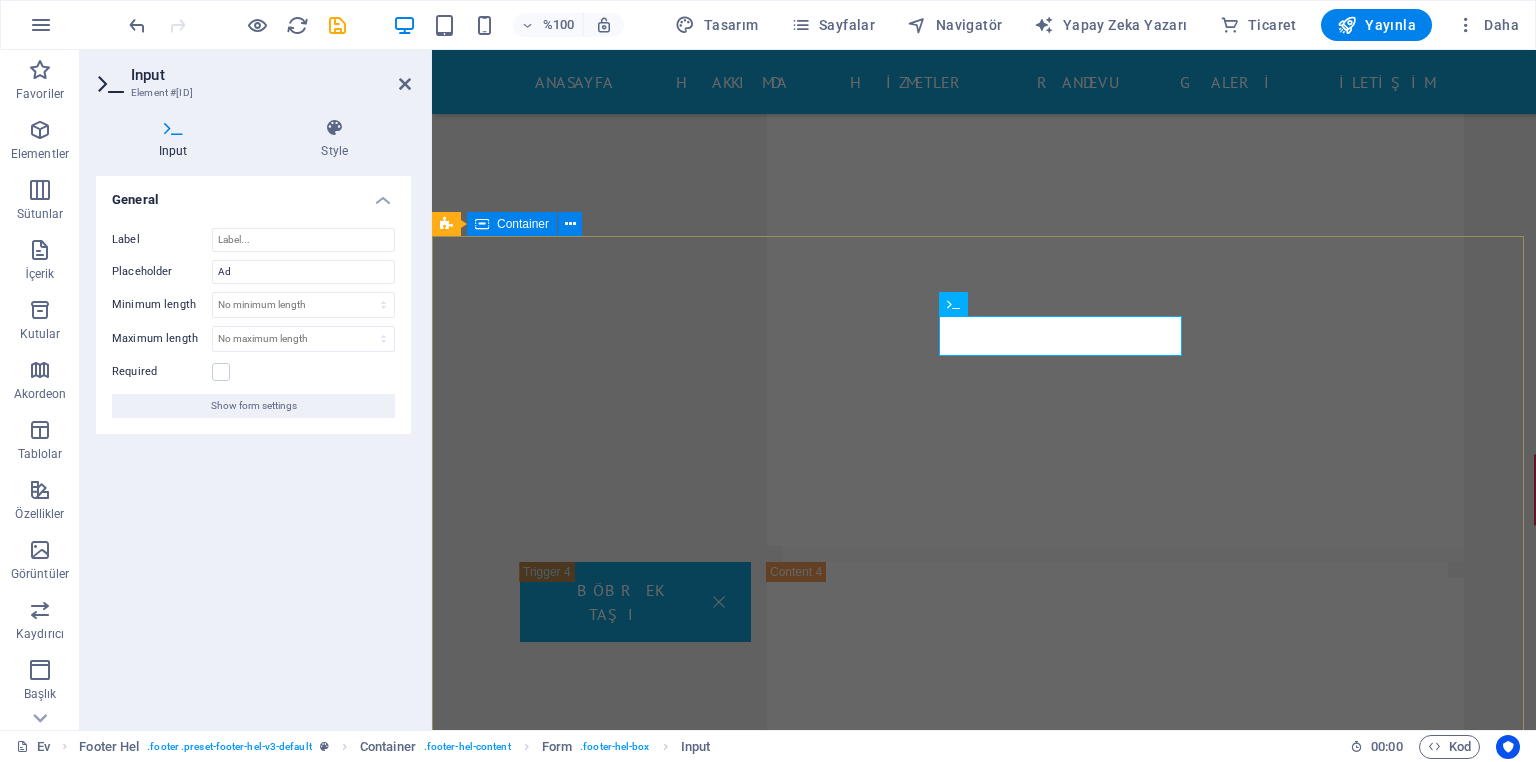 click on "Bize Ulaşın Dicle Üroloji Merkezi - ÜROMER Seyrantepe Sanayi Mah.Elazığ blv. Çeysa Twintowers B Blok No:47/B İç Kapı No:81 Yenişehir /Diyarbakır 0(537) 777 45 55 Posta:[EMAIL] Pazartesi-Cuma: 08:00 / 17:00 Gizlilik politikasını okudum ve okudum. Okunamıyor mu? Yenisini yükle Göndermek" at bounding box center (984, 9471) 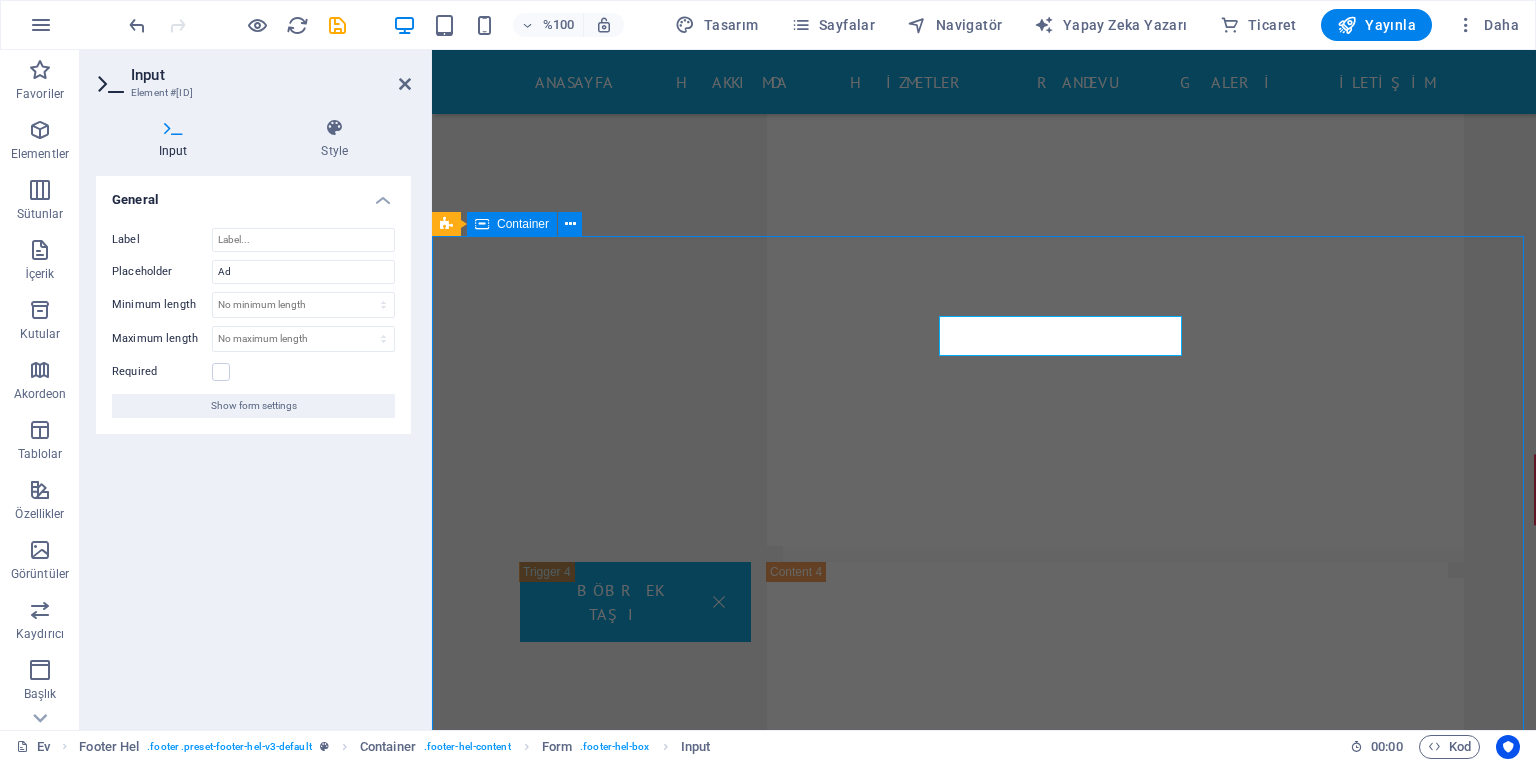 click on "Bize Ulaşın Dicle Üroloji Merkezi - ÜROMER Seyrantepe Sanayi Mah.Elazığ blv. Çeysa Twintowers B Blok No:47/B İç Kapı No:81 Yenişehir /Diyarbakır 0(537) 777 45 55 Posta:[EMAIL] Pazartesi-Cuma: 08:00 / 17:00 Gizlilik politikasını okudum ve okudum. Okunamıyor mu? Yenisini yükle Göndermek" at bounding box center [984, 9471] 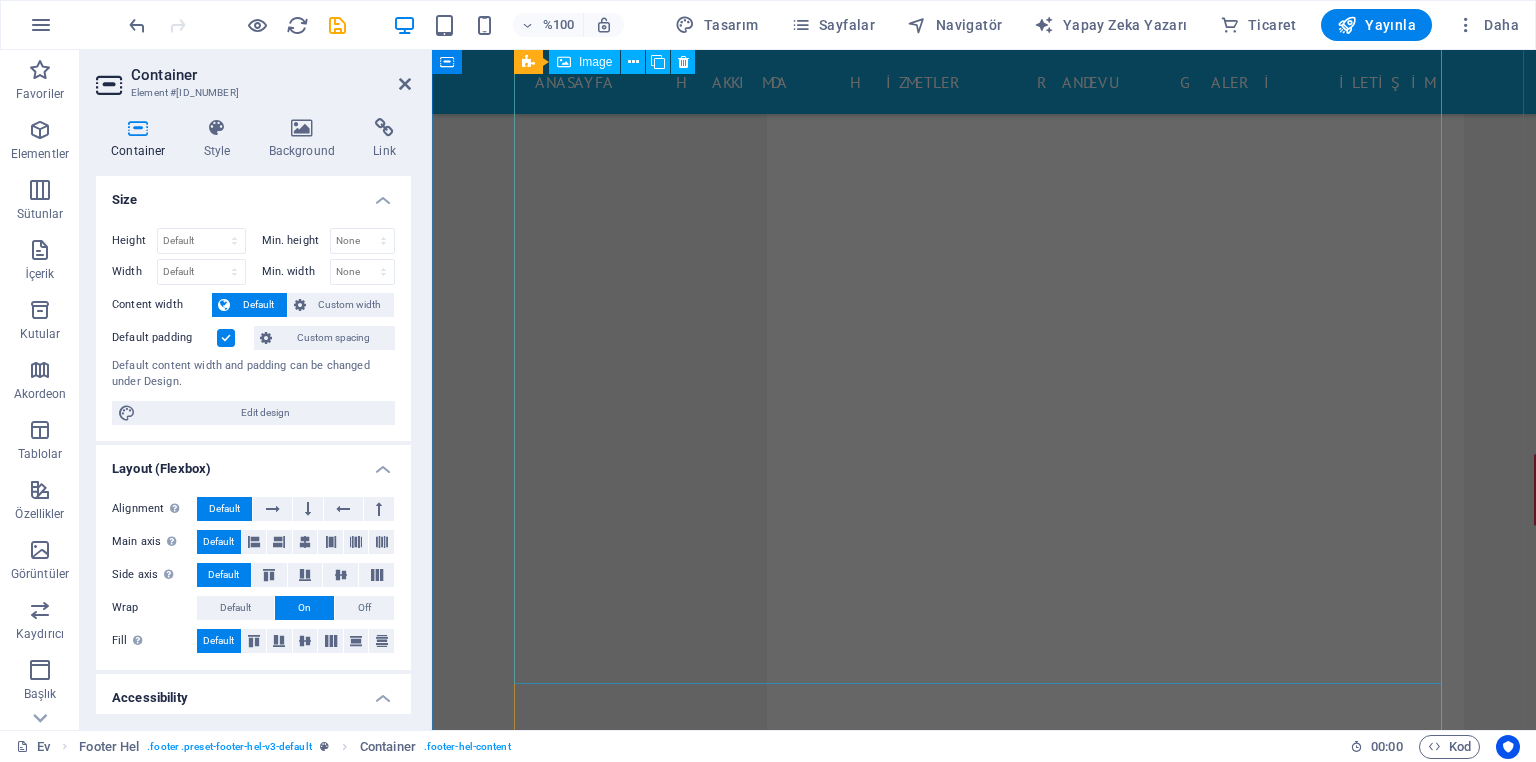 scroll, scrollTop: 16420, scrollLeft: 0, axis: vertical 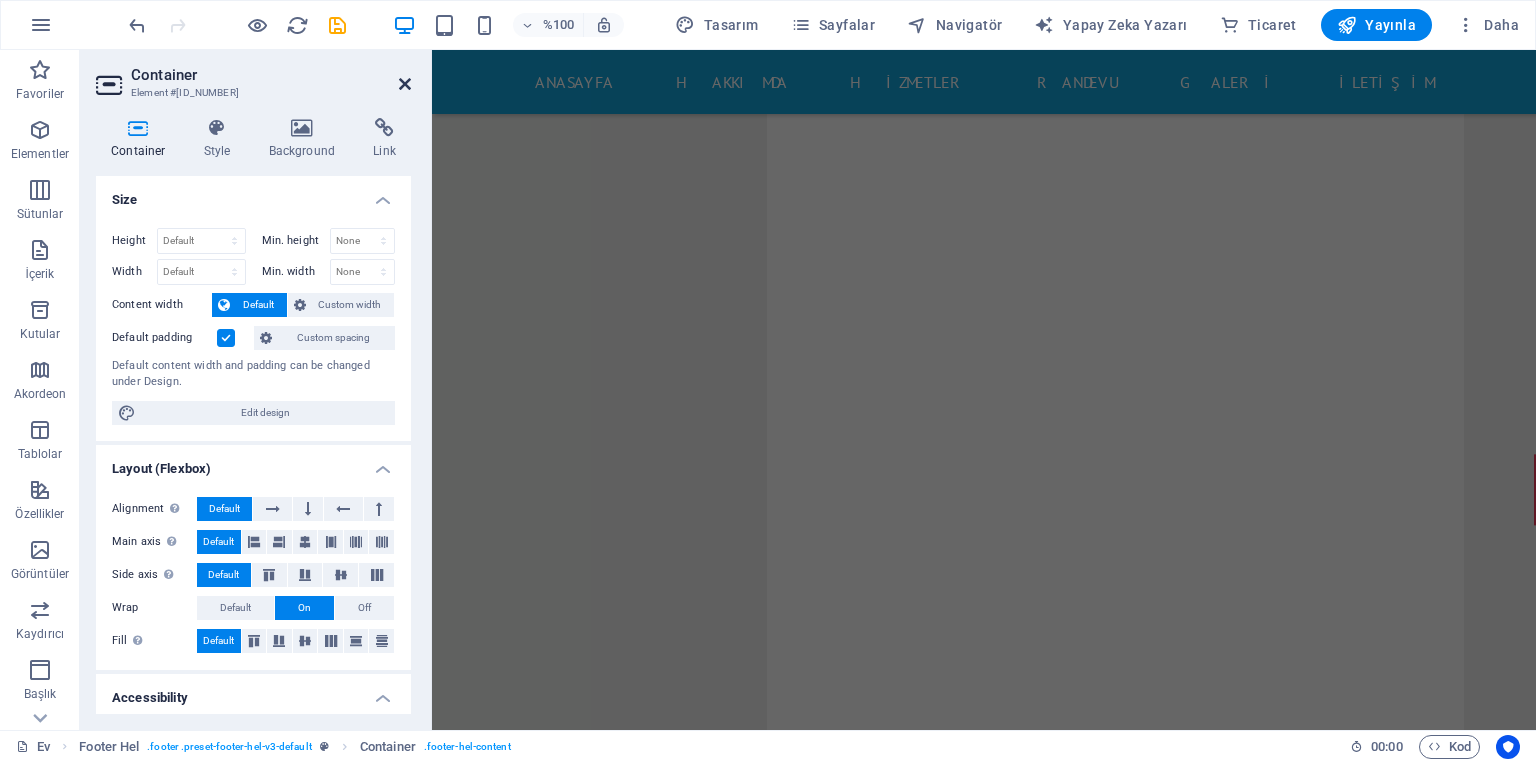click at bounding box center (405, 84) 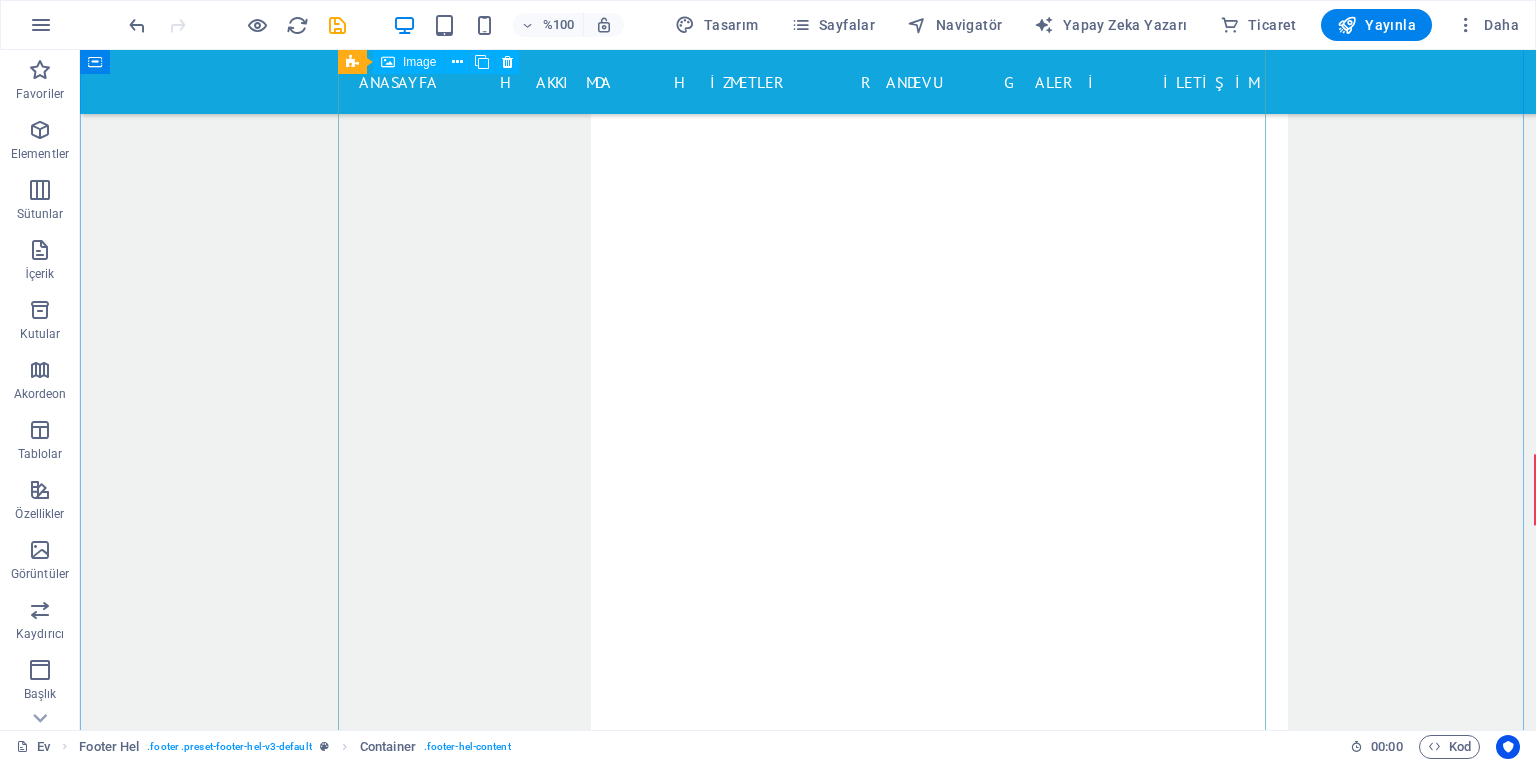 scroll, scrollTop: 16183, scrollLeft: 0, axis: vertical 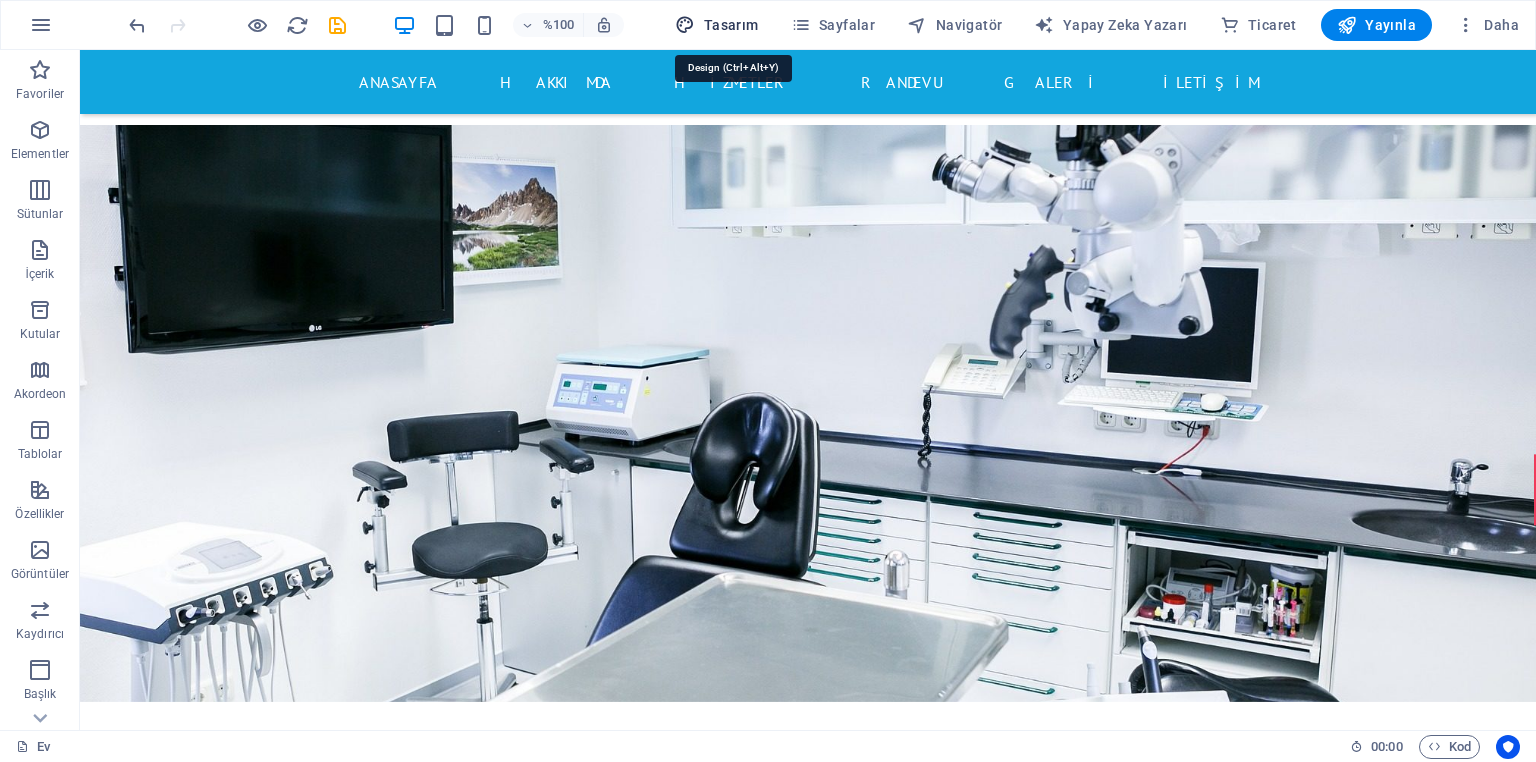 click on "Tasarım" at bounding box center (716, 25) 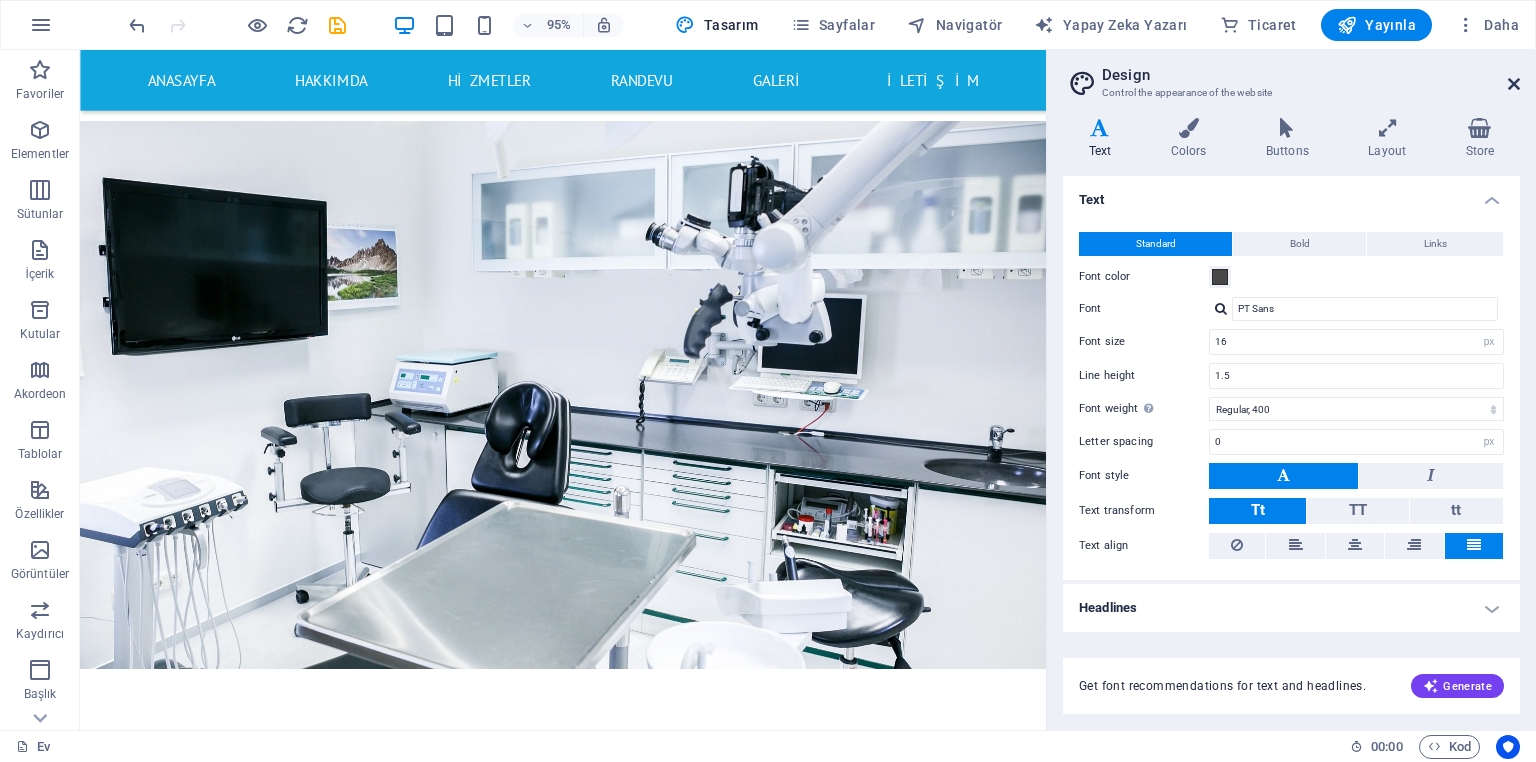 click at bounding box center [1514, 84] 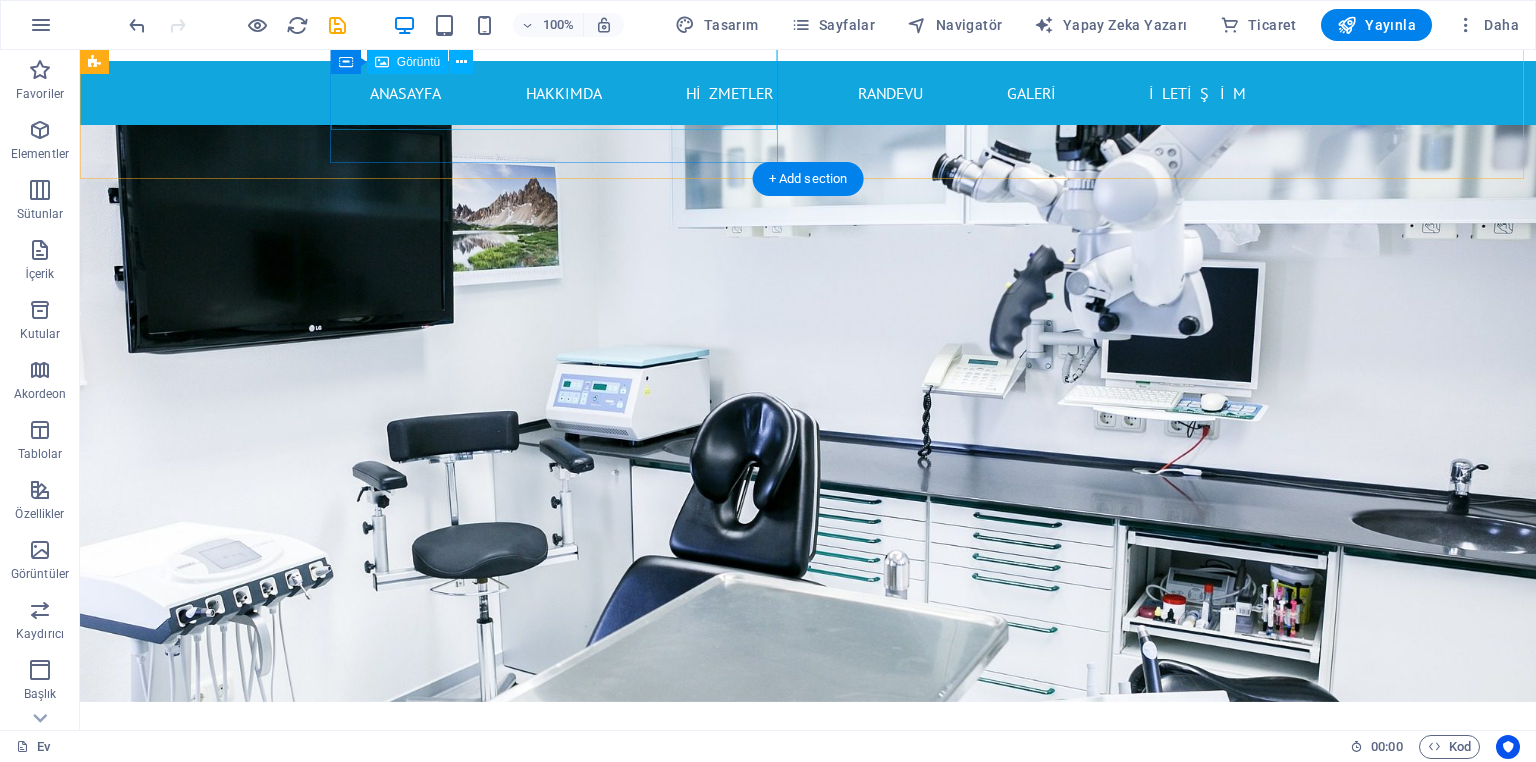 scroll, scrollTop: 66, scrollLeft: 0, axis: vertical 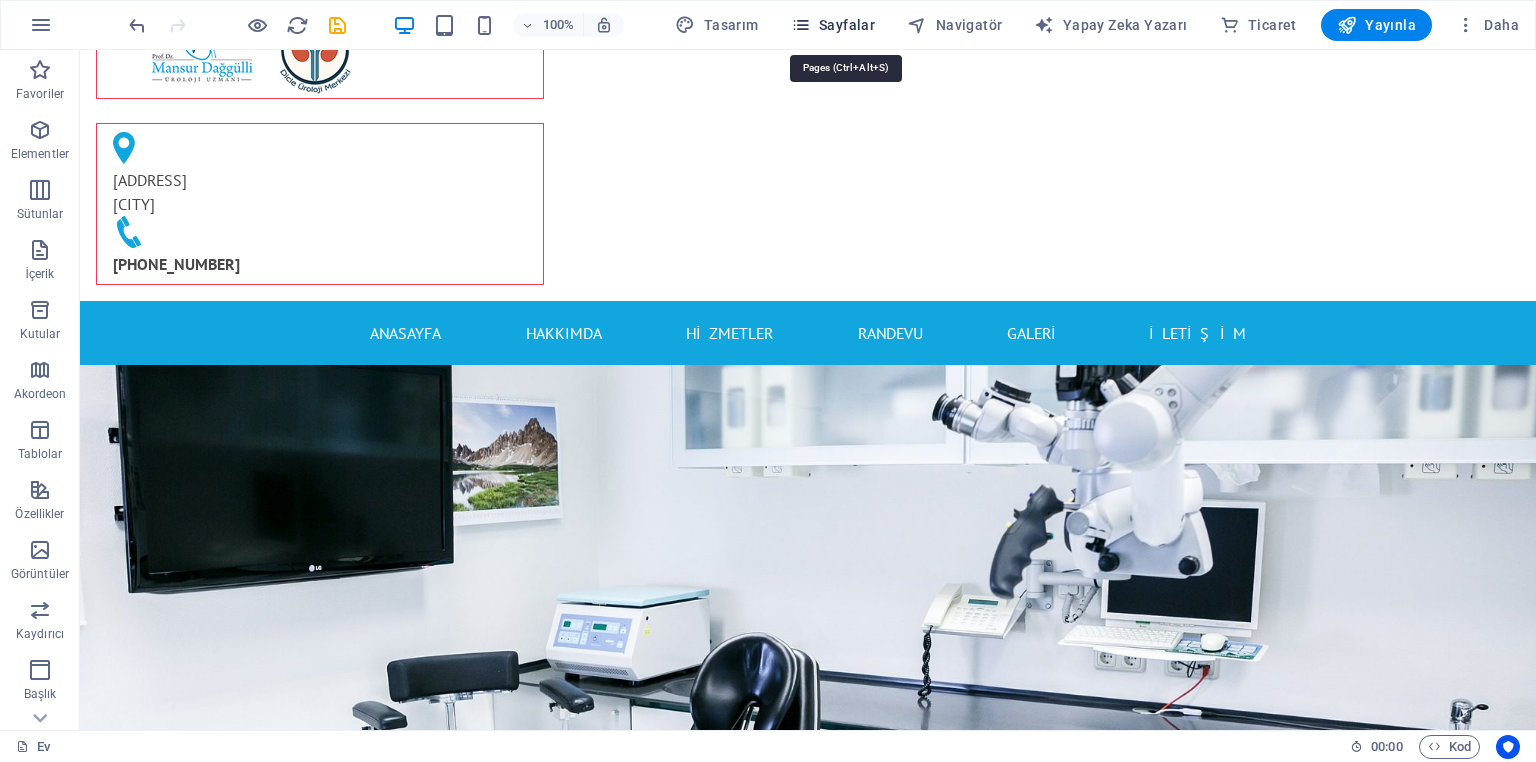 click at bounding box center (801, 25) 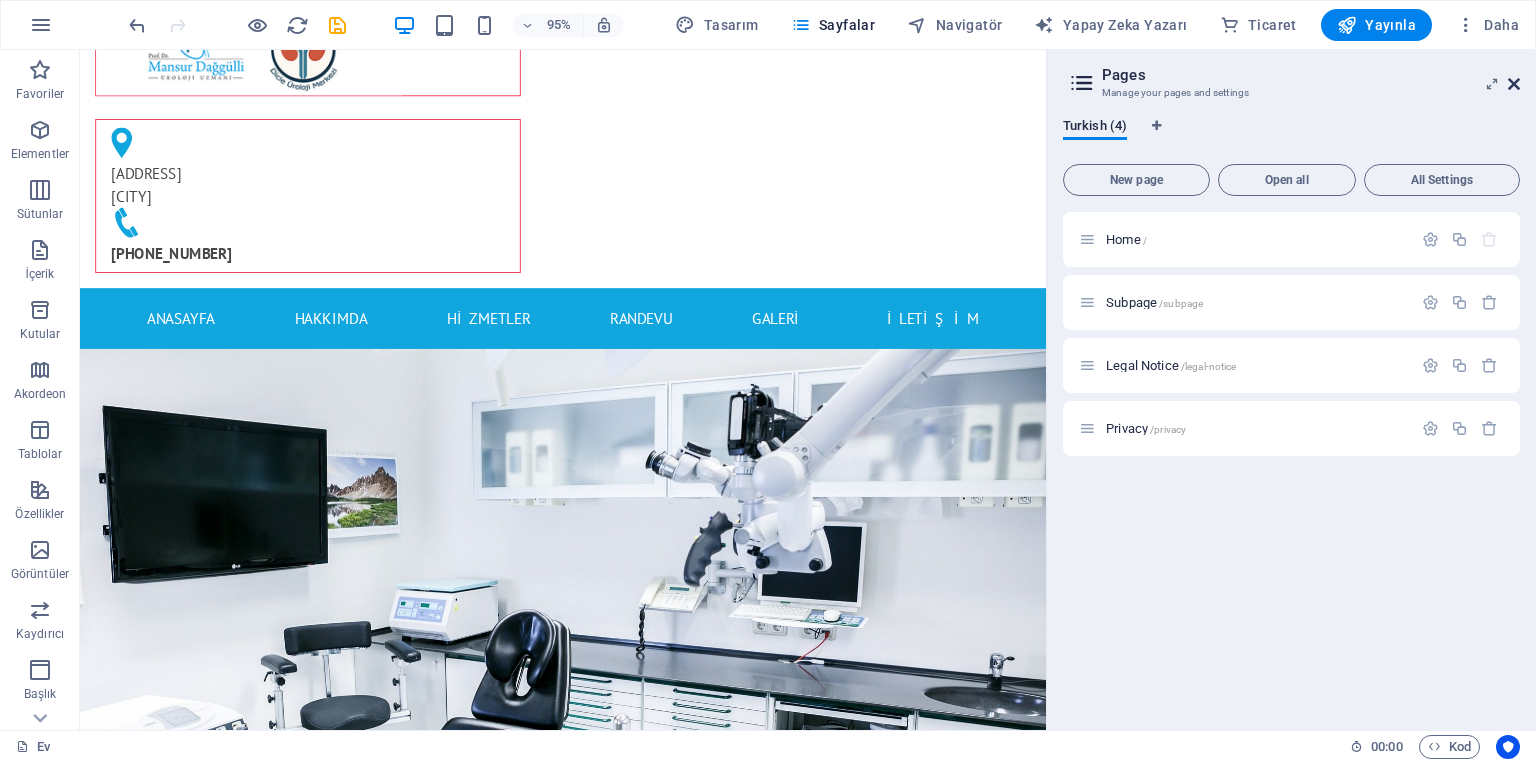 click at bounding box center (1514, 84) 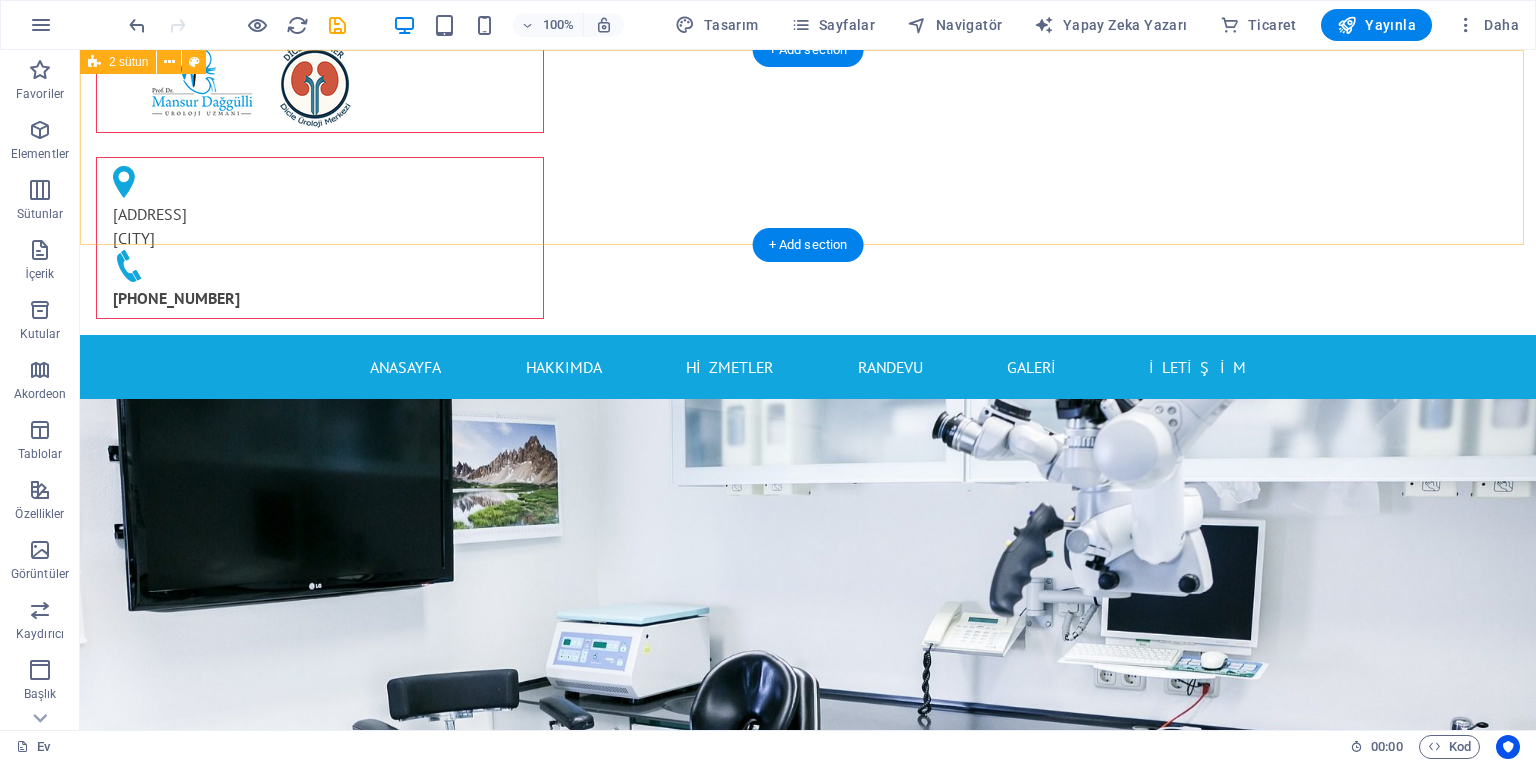scroll, scrollTop: 0, scrollLeft: 0, axis: both 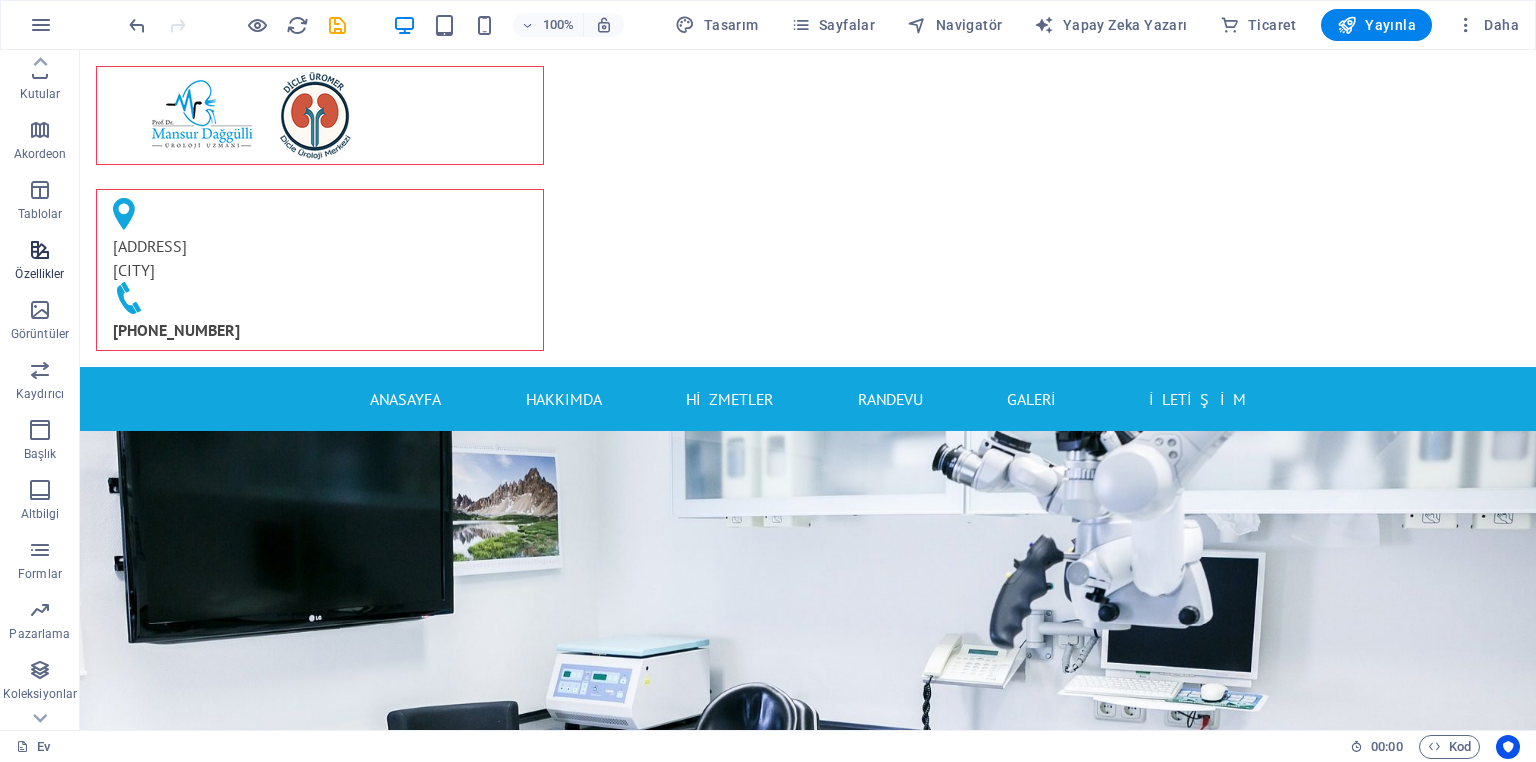 click at bounding box center [40, 250] 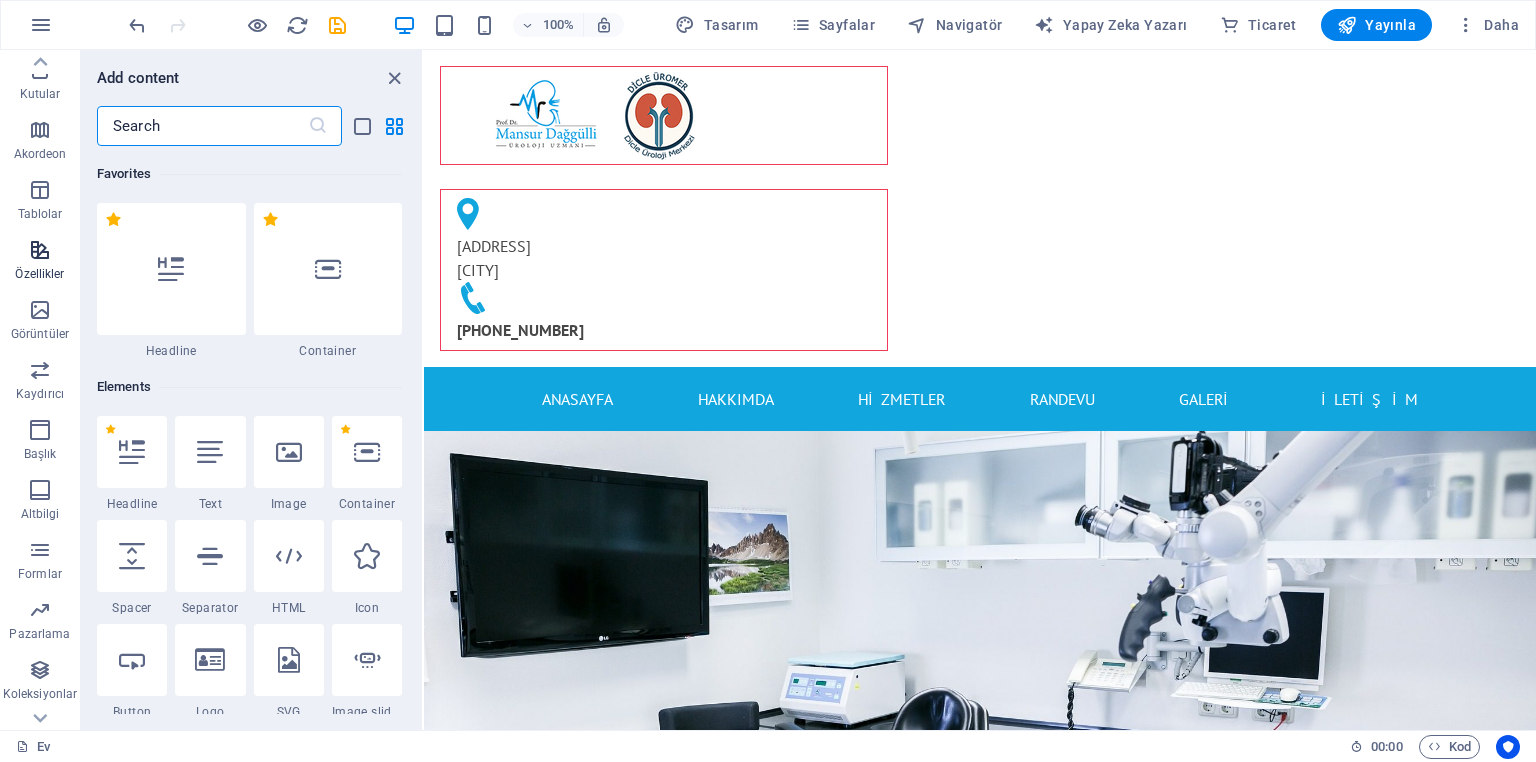 scroll, scrollTop: 7795, scrollLeft: 0, axis: vertical 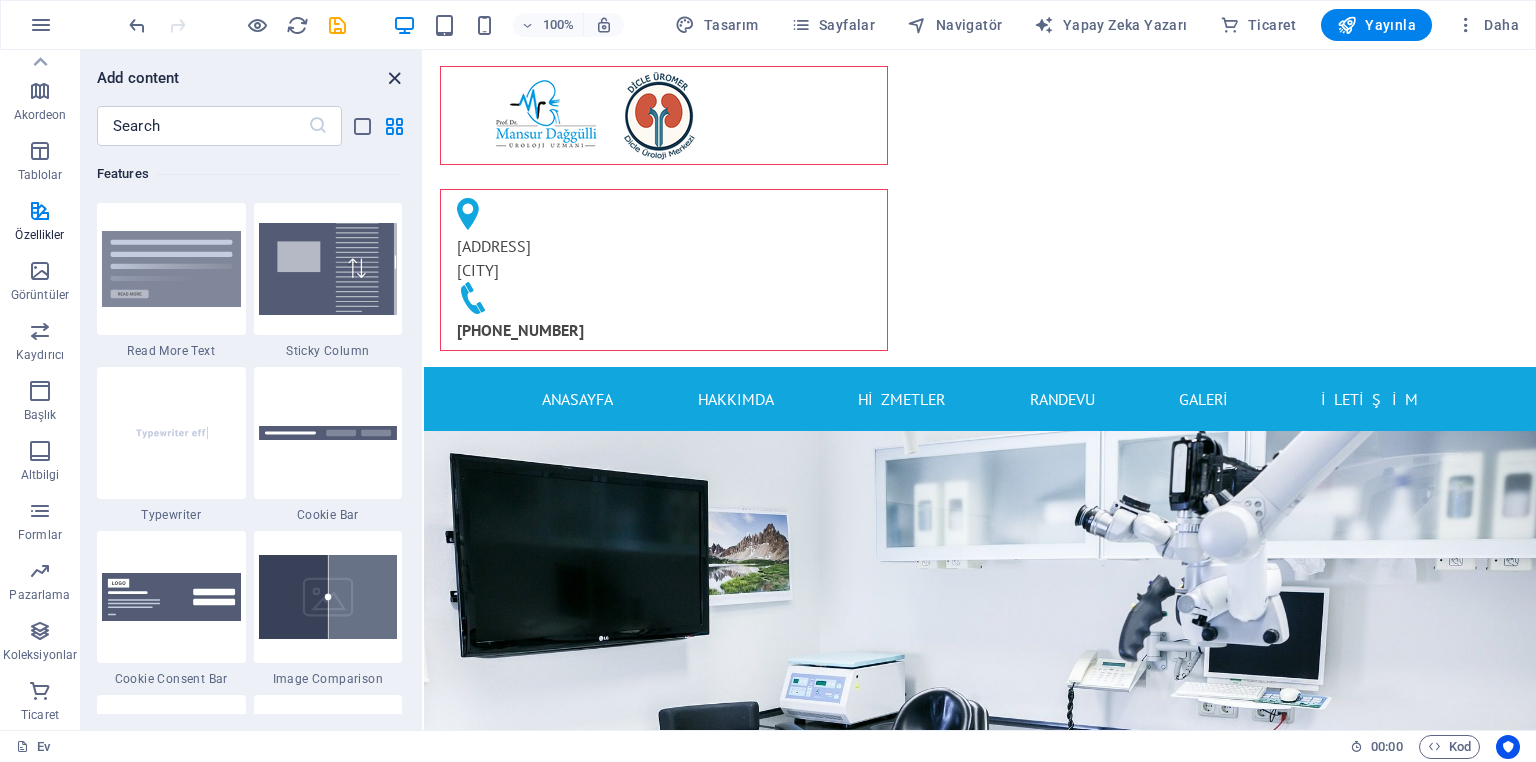 click at bounding box center (394, 78) 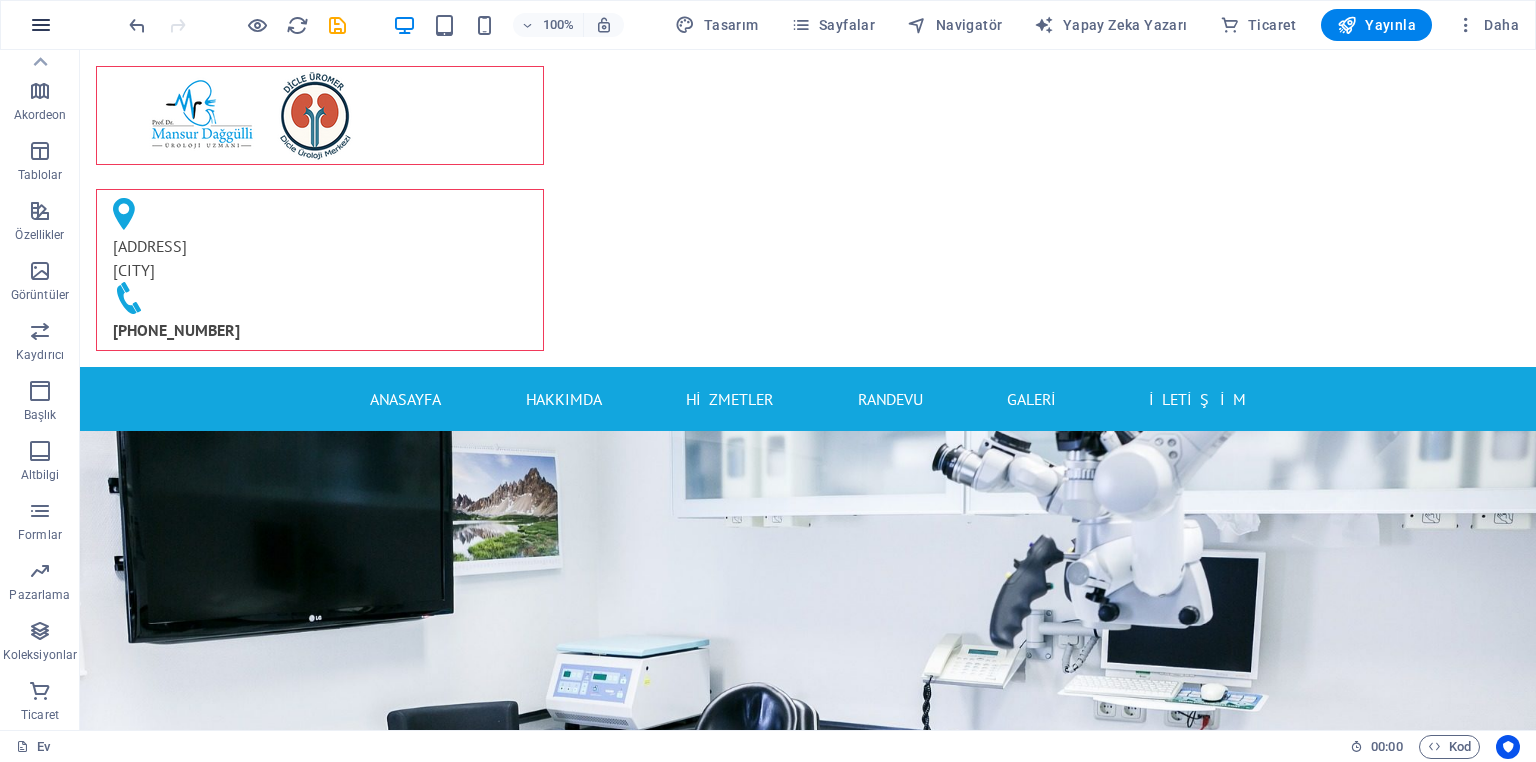 click at bounding box center (41, 25) 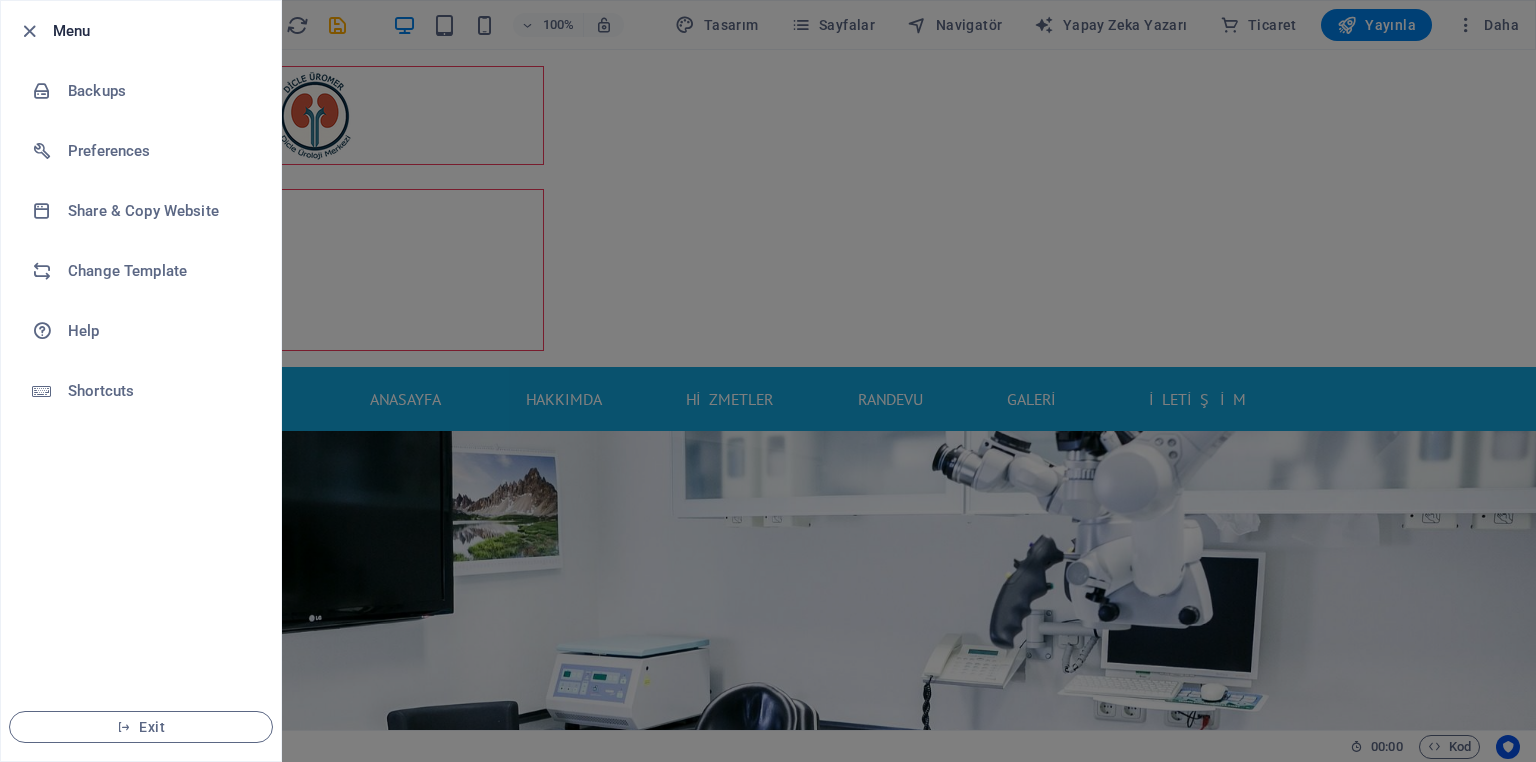 click at bounding box center (768, 381) 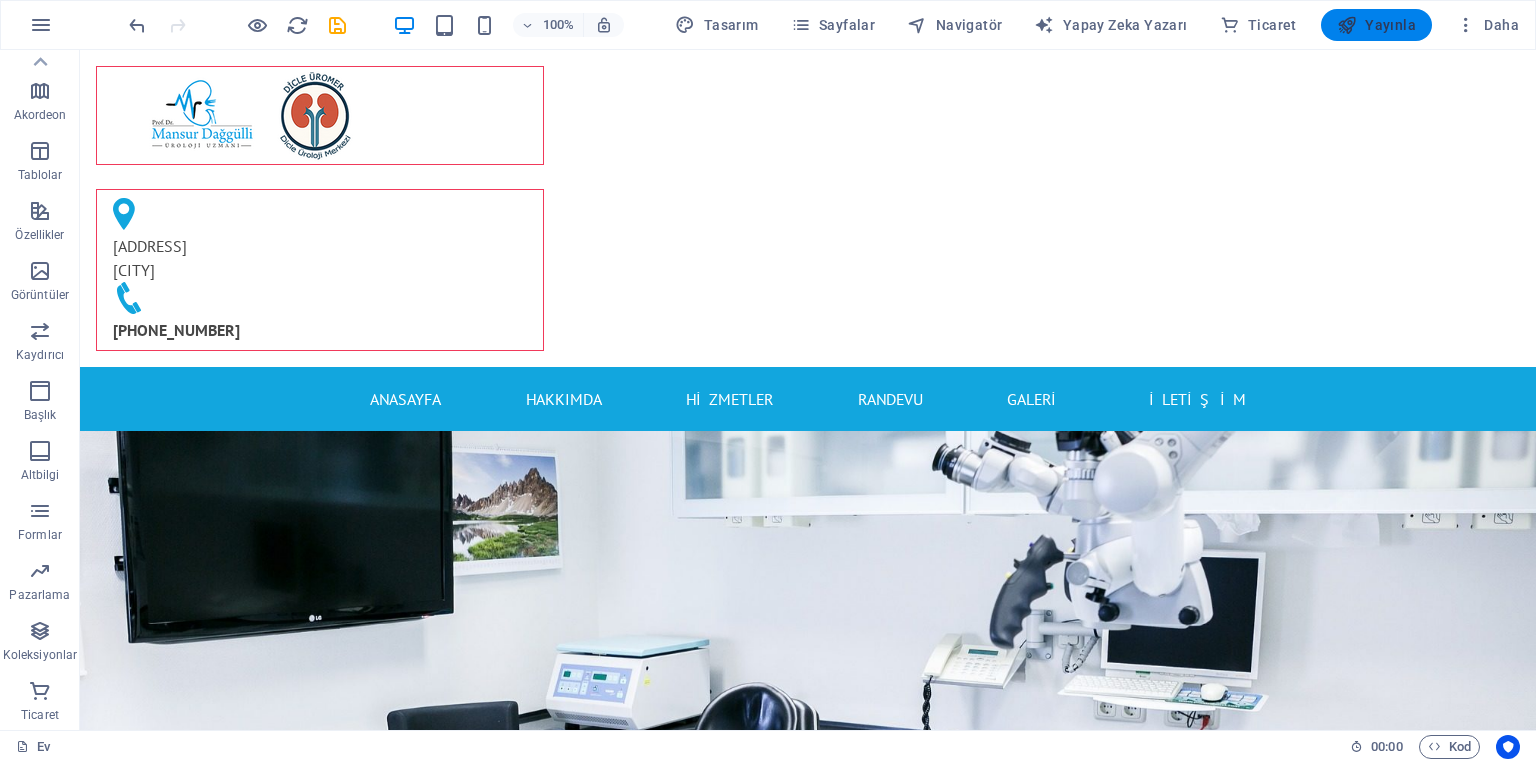 click on "Yayınla" at bounding box center (1376, 25) 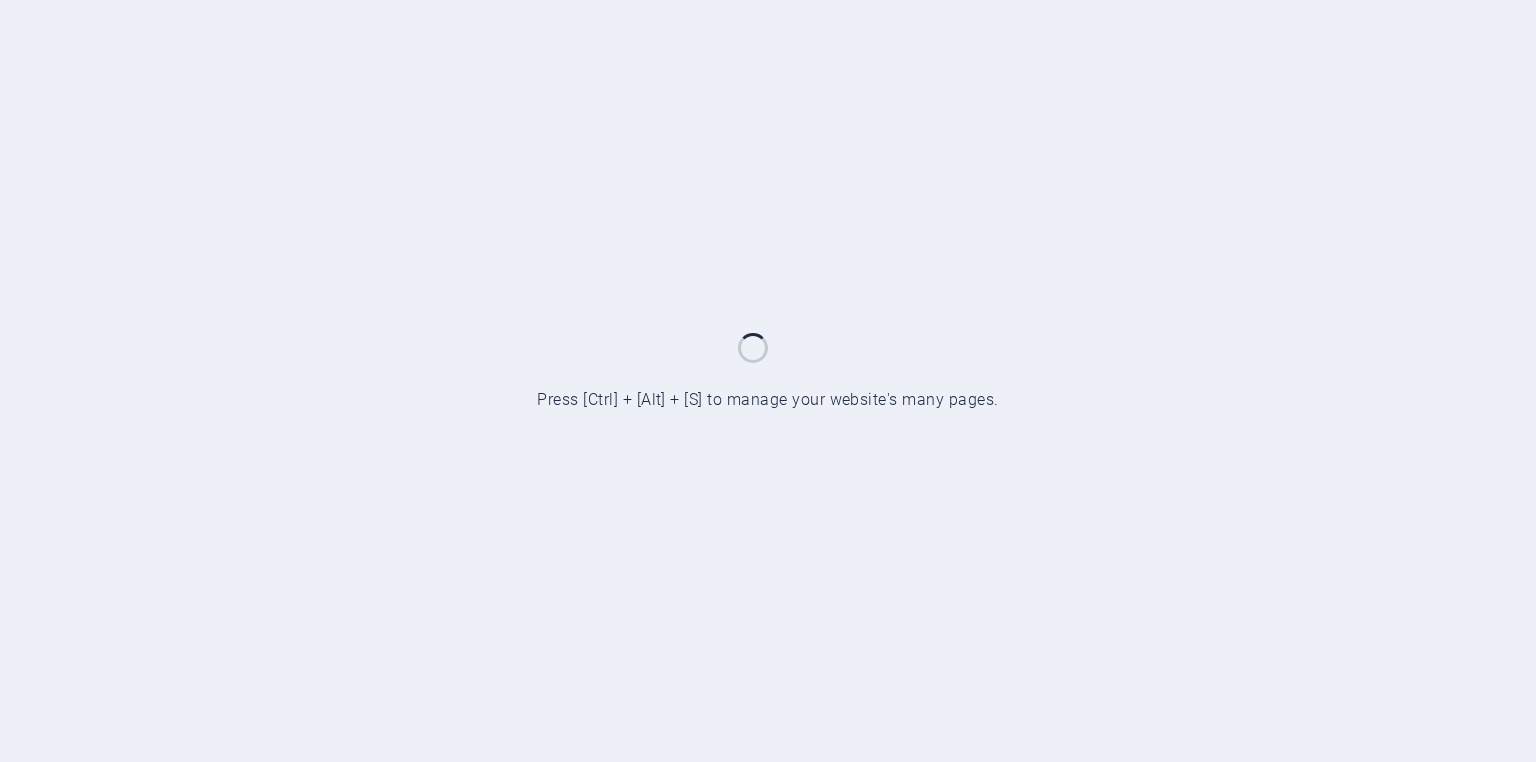scroll, scrollTop: 0, scrollLeft: 0, axis: both 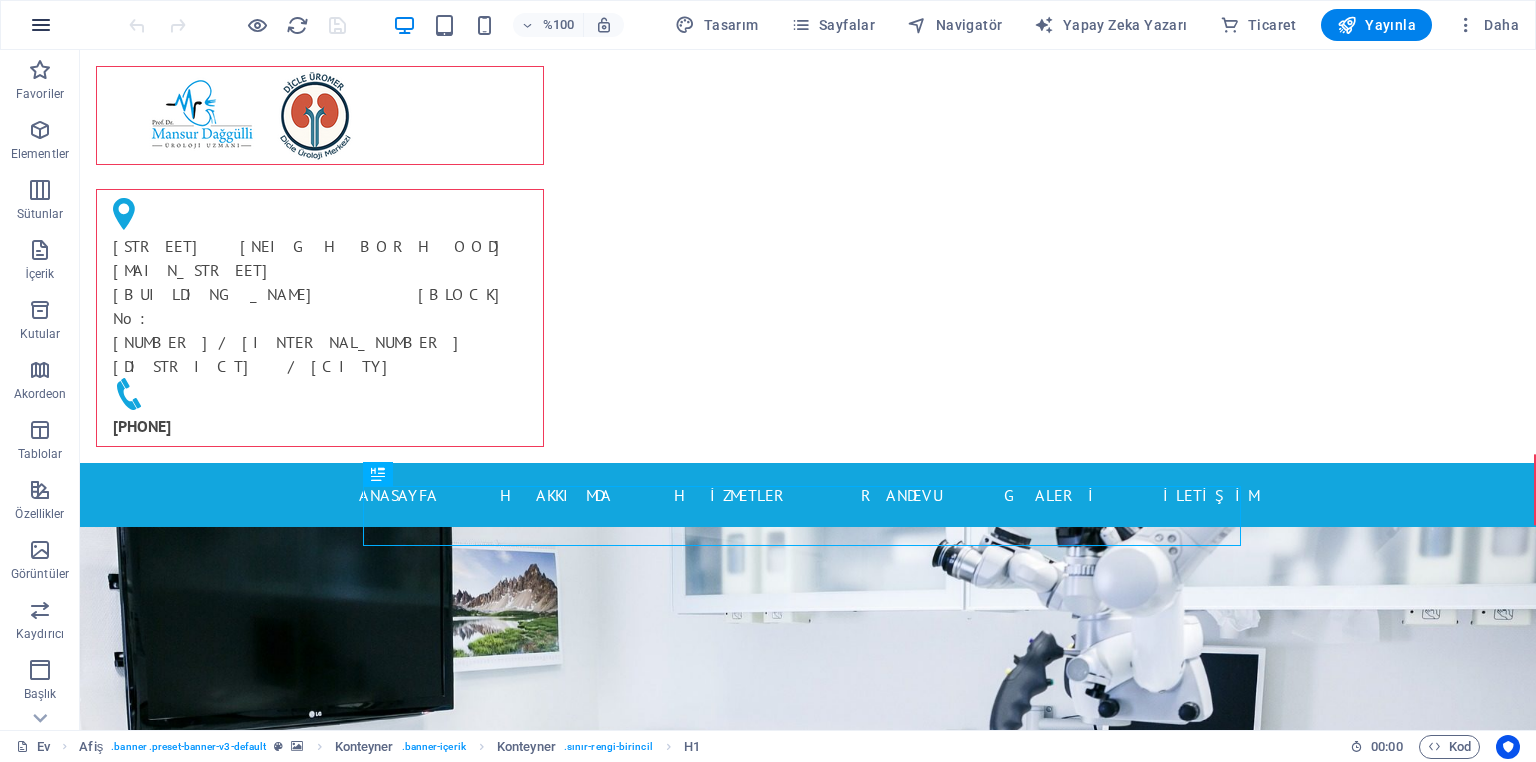 click at bounding box center [41, 25] 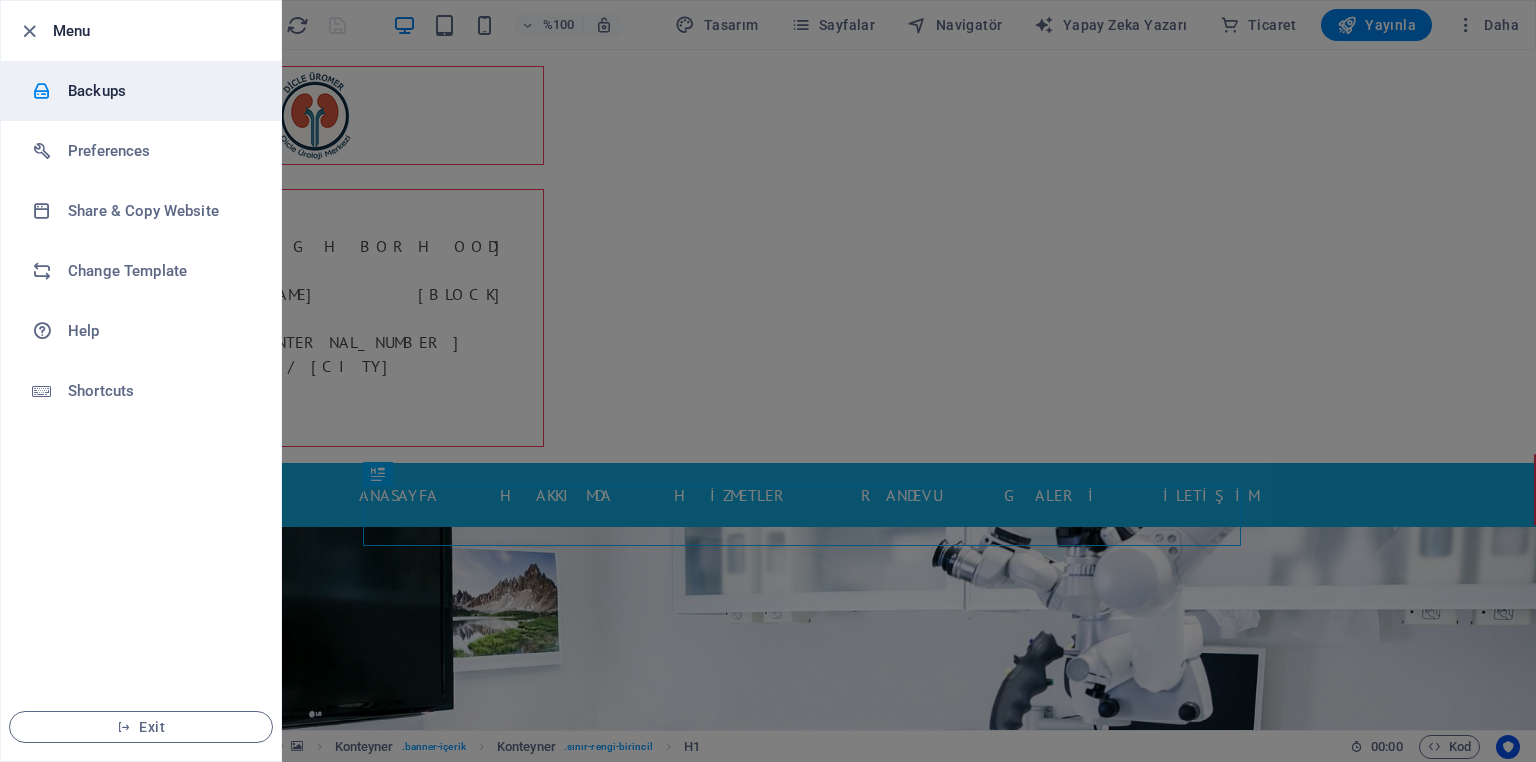 click on "Backups" at bounding box center (160, 91) 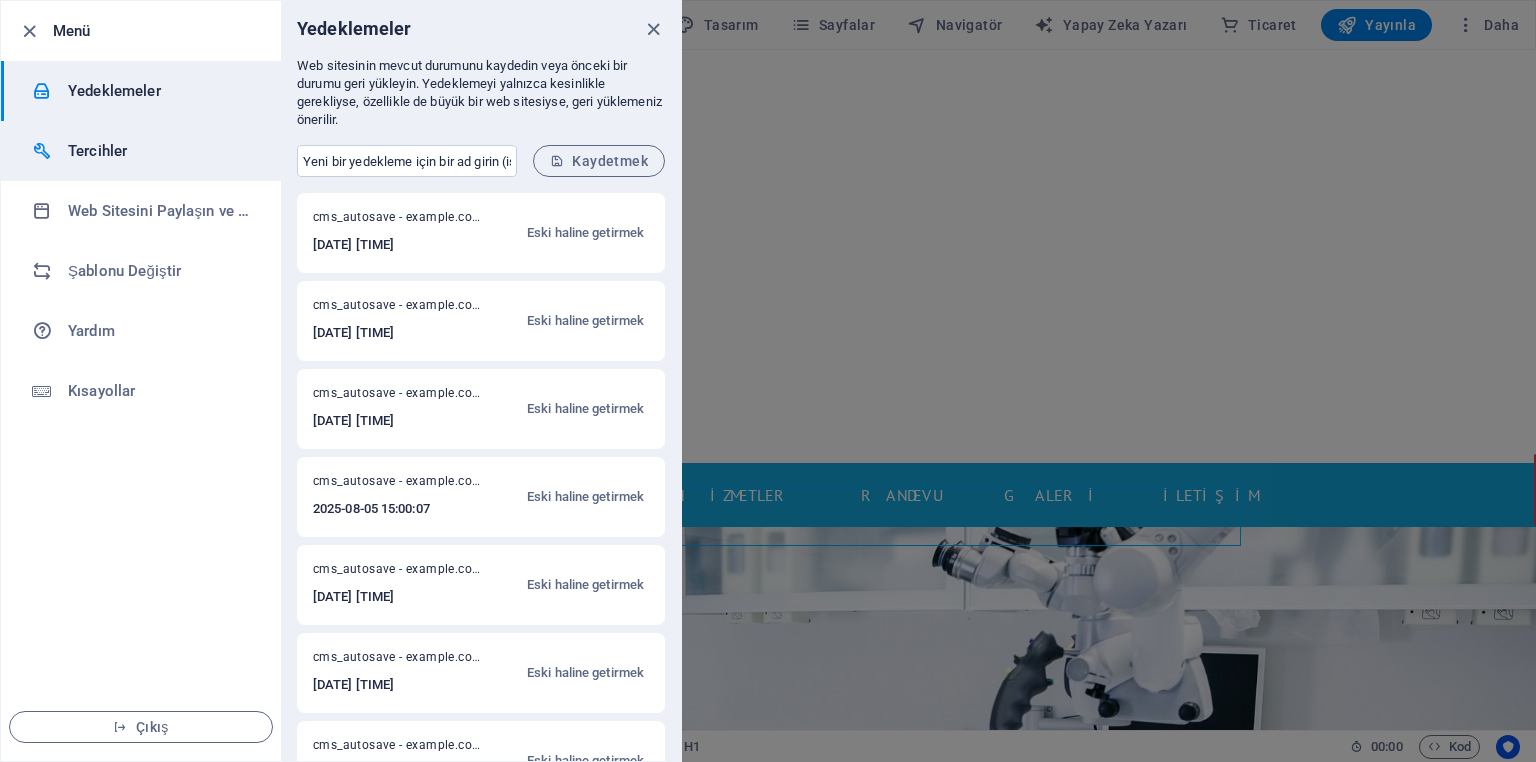click on "Tercihler" at bounding box center (97, 151) 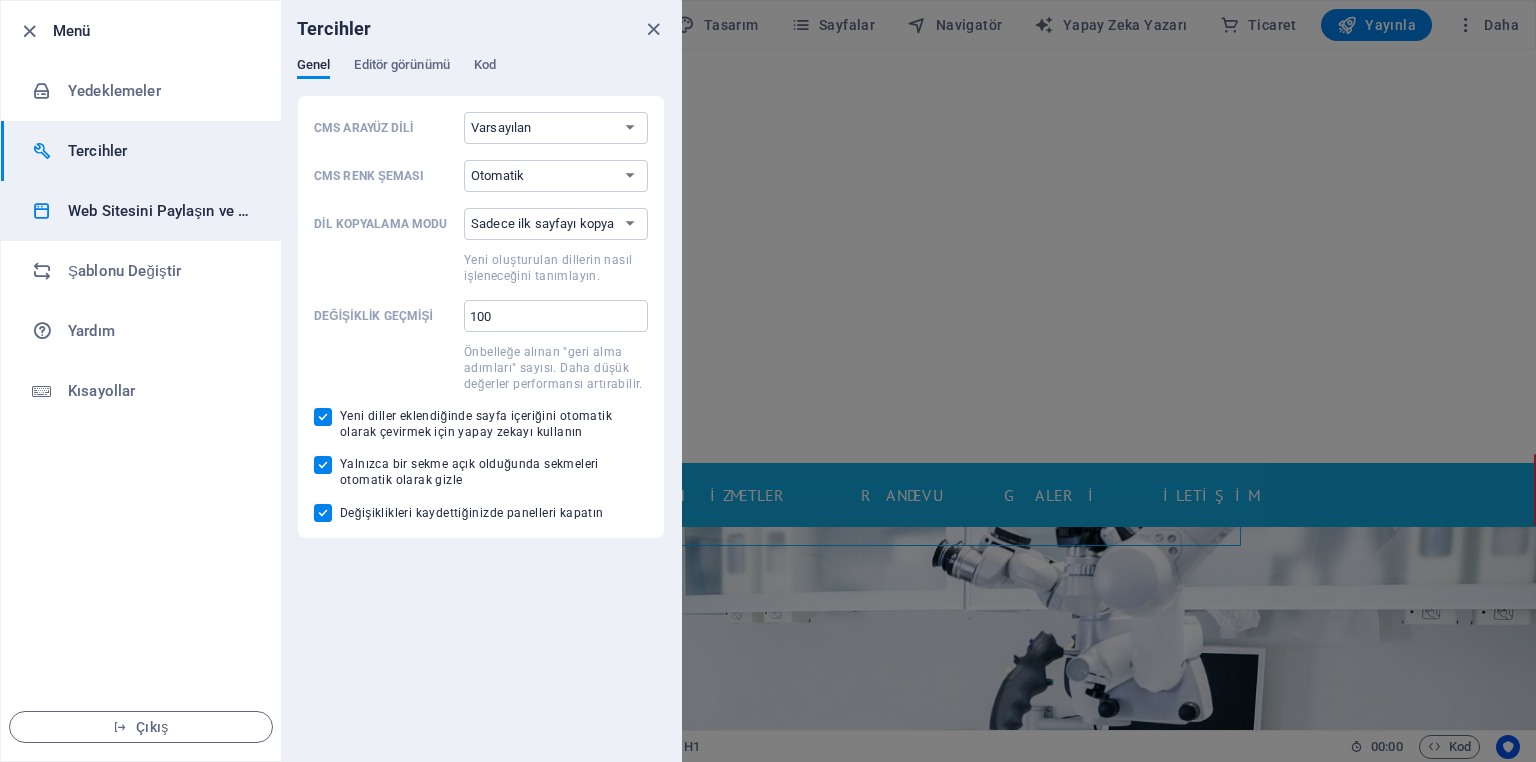 click on "Web Sitesini Paylaşın ve Kopyalayın" at bounding box center (141, 211) 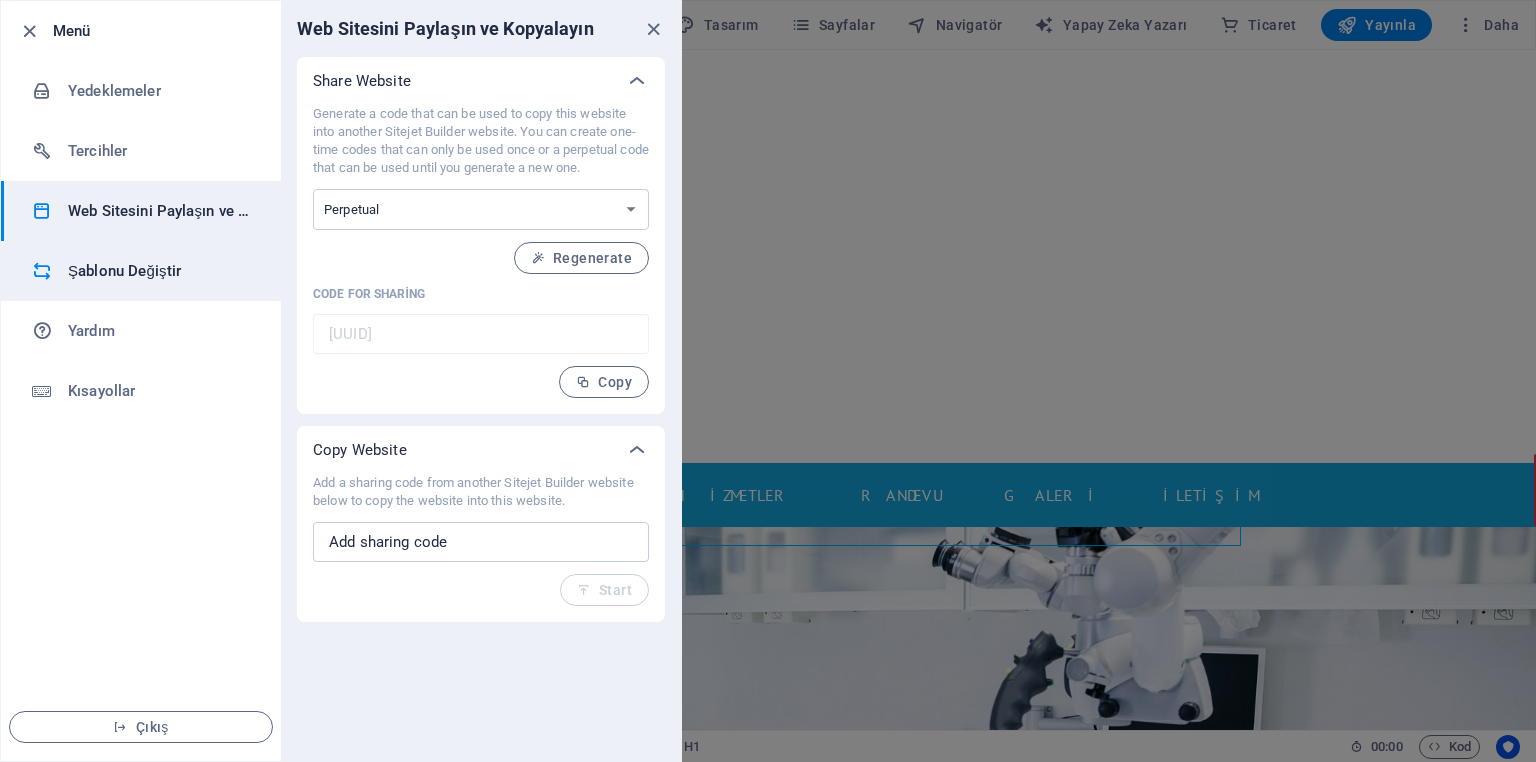 click on "Şablonu Değiştir" at bounding box center [124, 271] 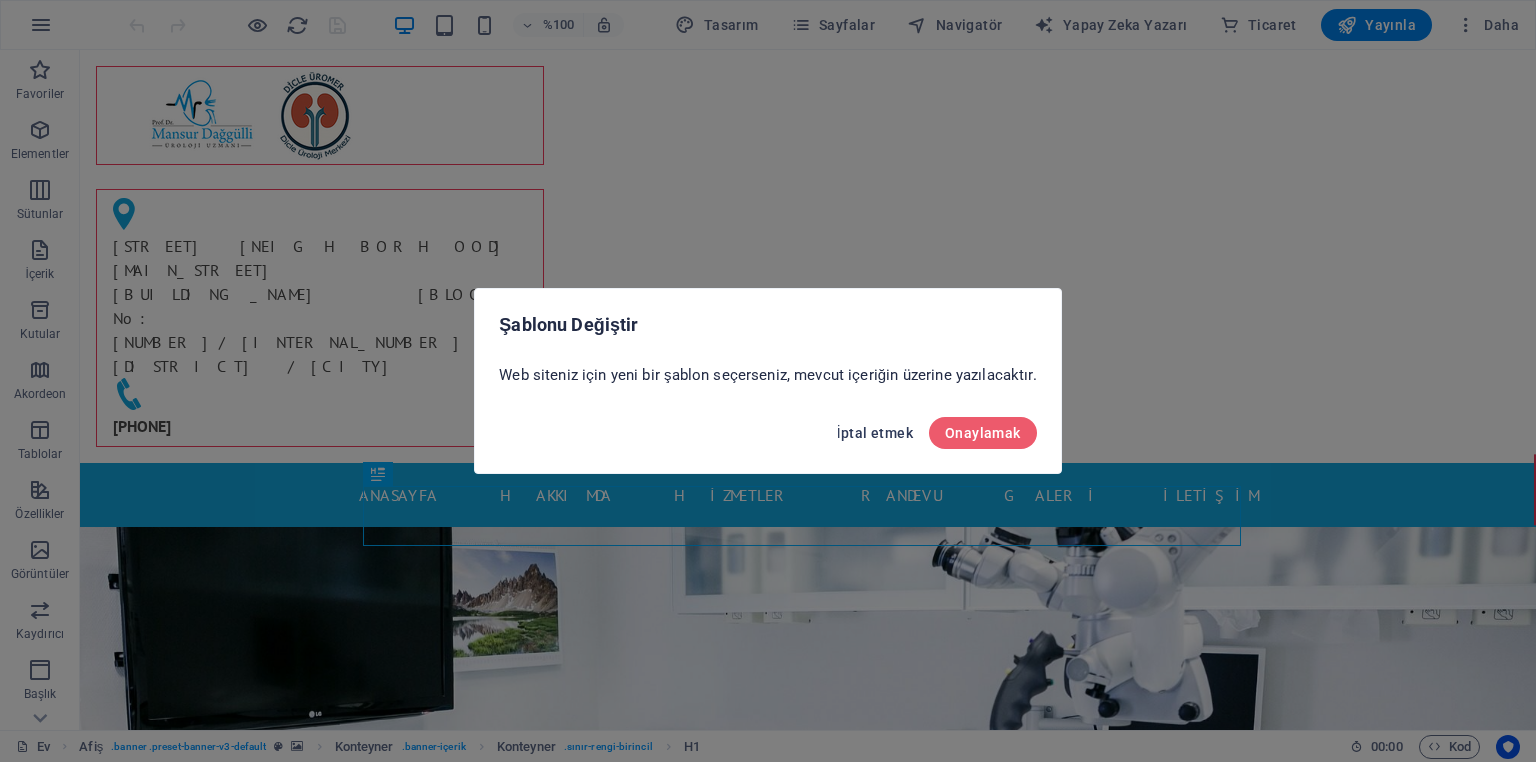 click on "İptal etmek" at bounding box center (875, 433) 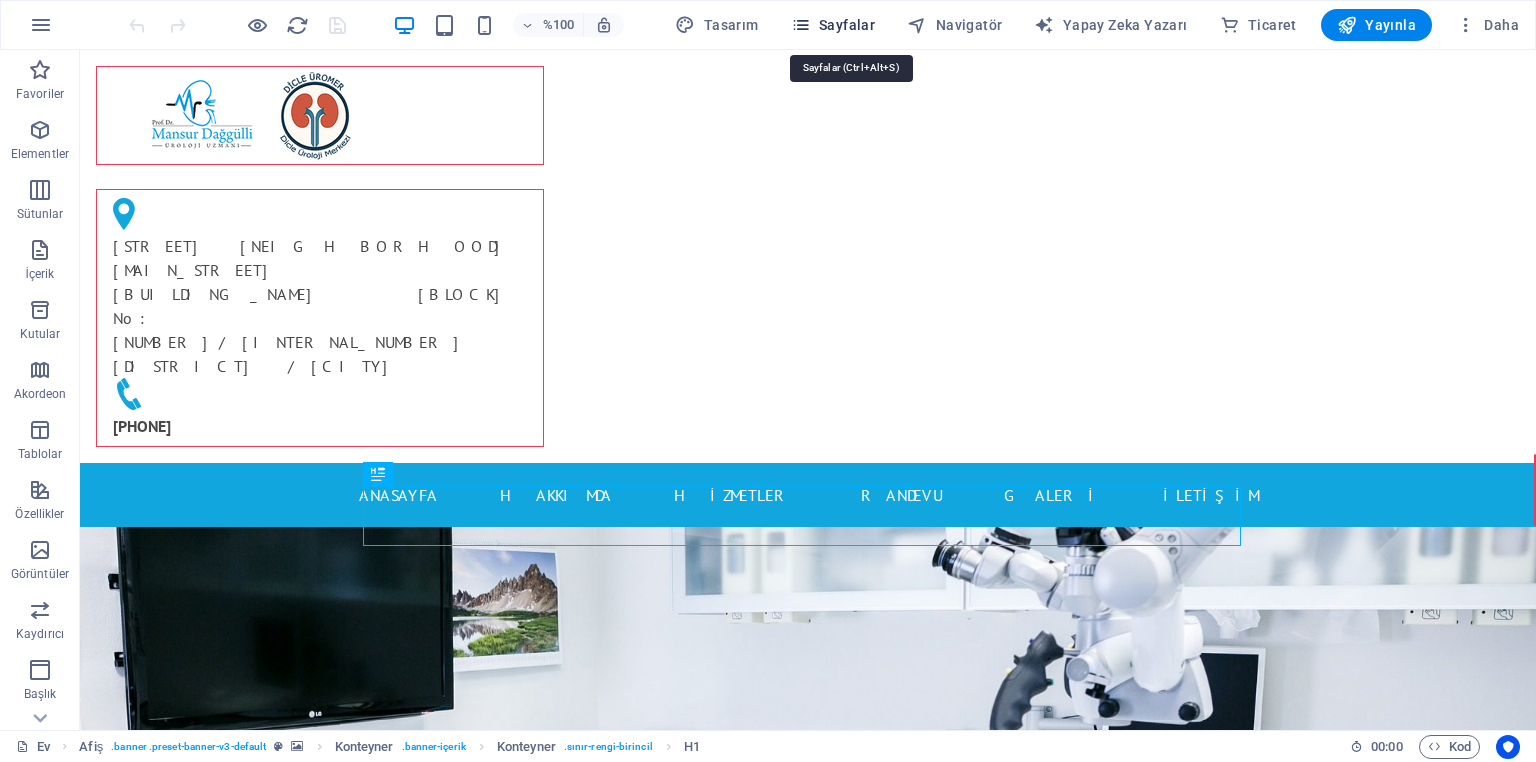 click at bounding box center (801, 25) 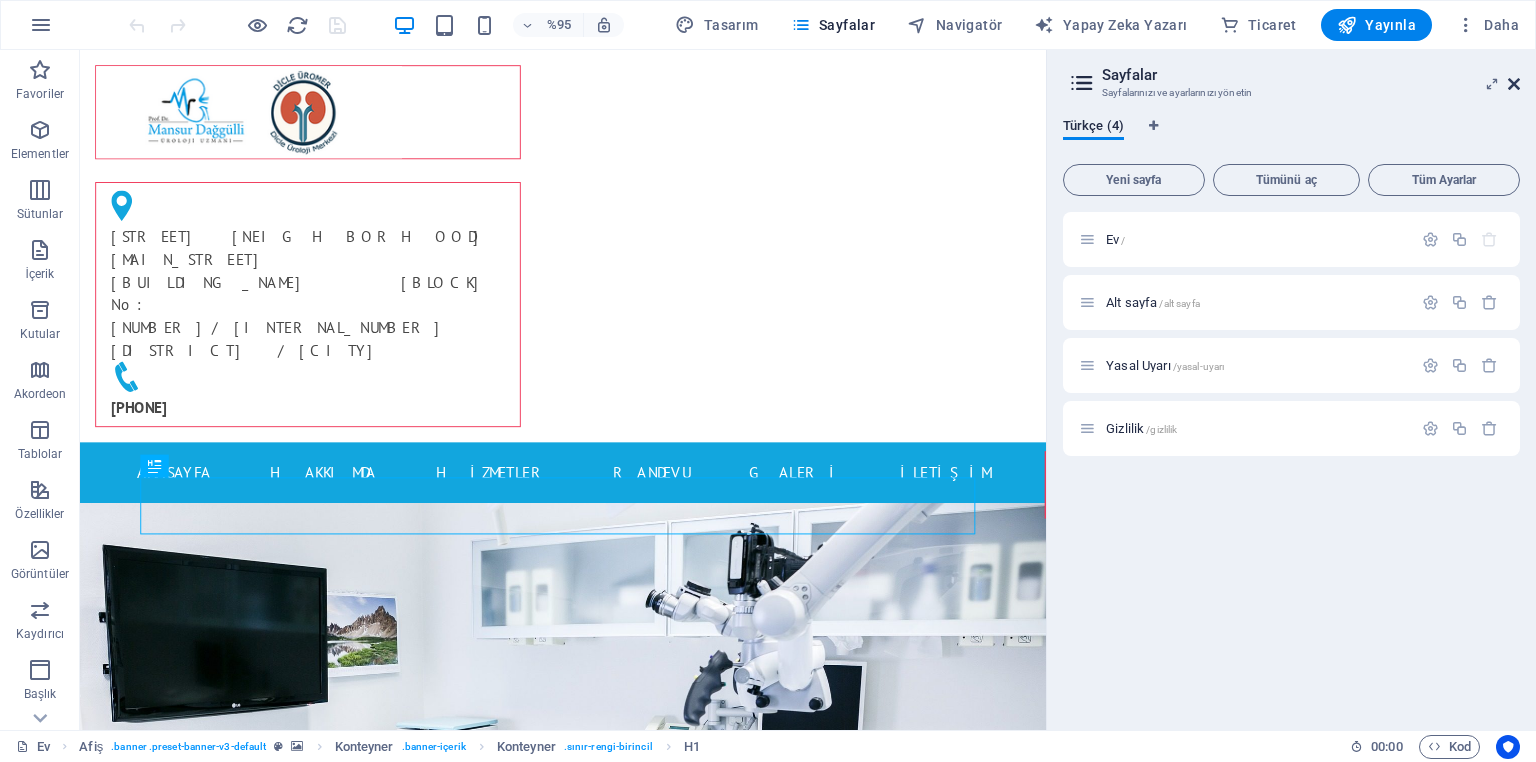 click at bounding box center (1514, 84) 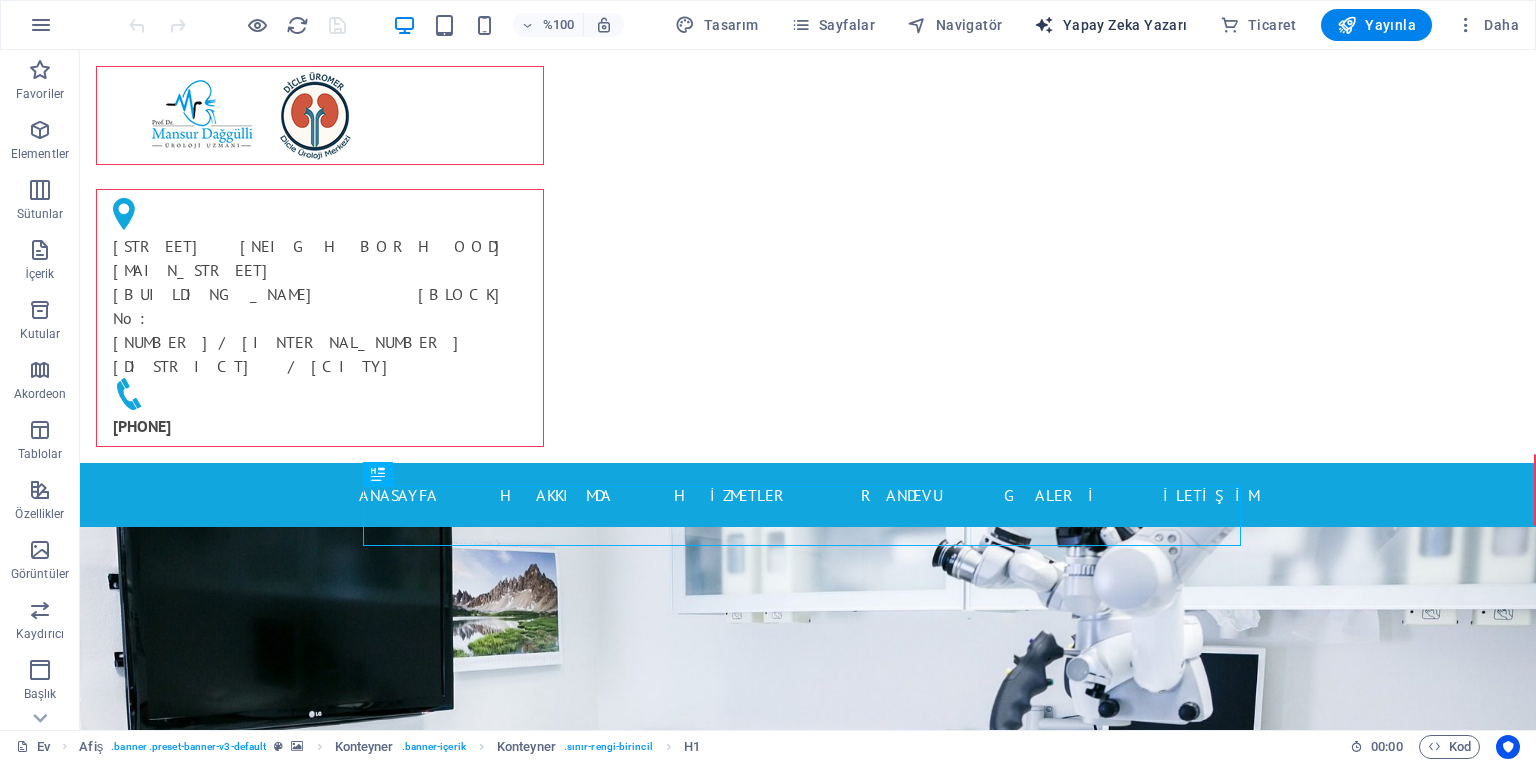 click on "Yapay Zeka Yazarı" at bounding box center [1125, 25] 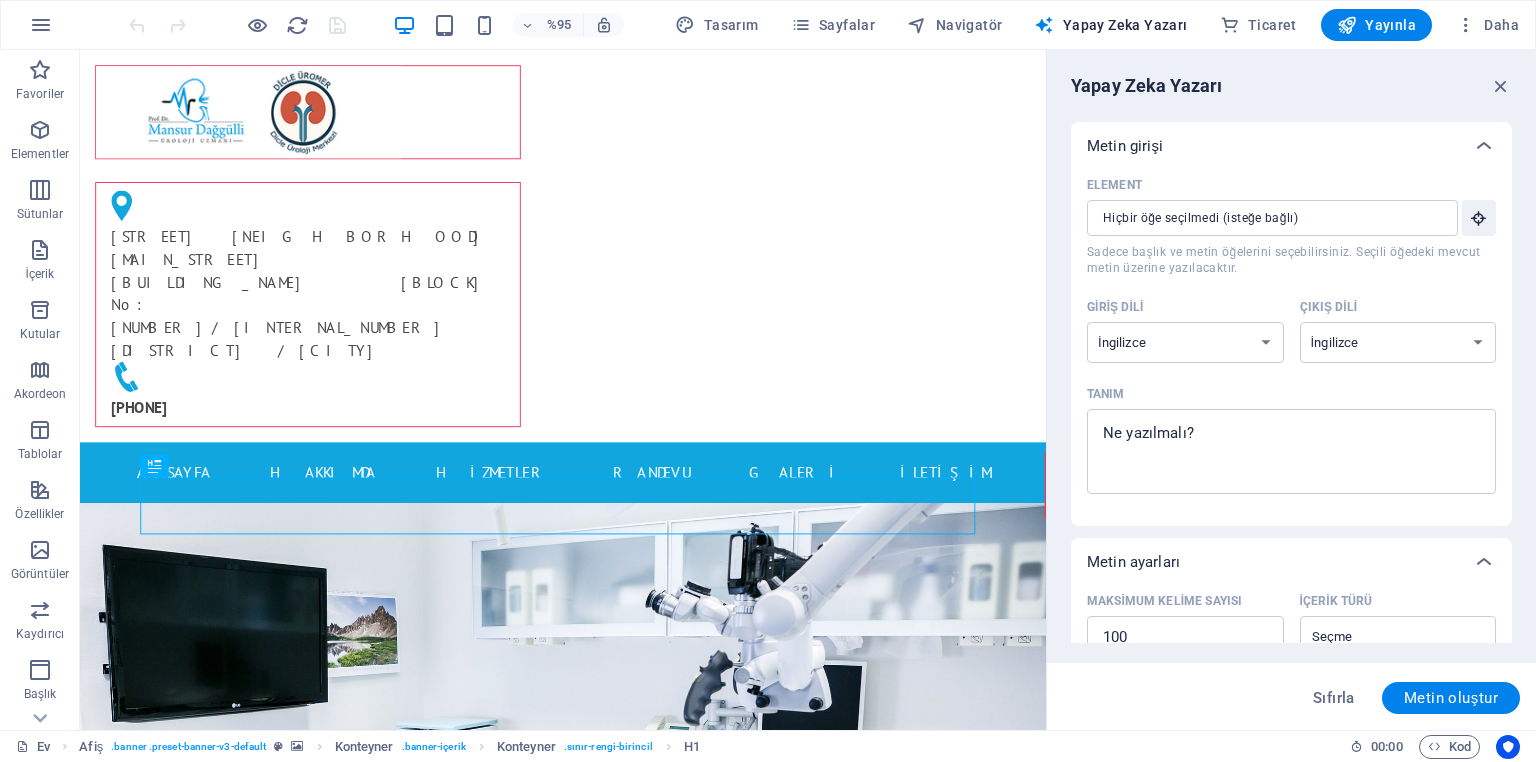 scroll, scrollTop: 160, scrollLeft: 0, axis: vertical 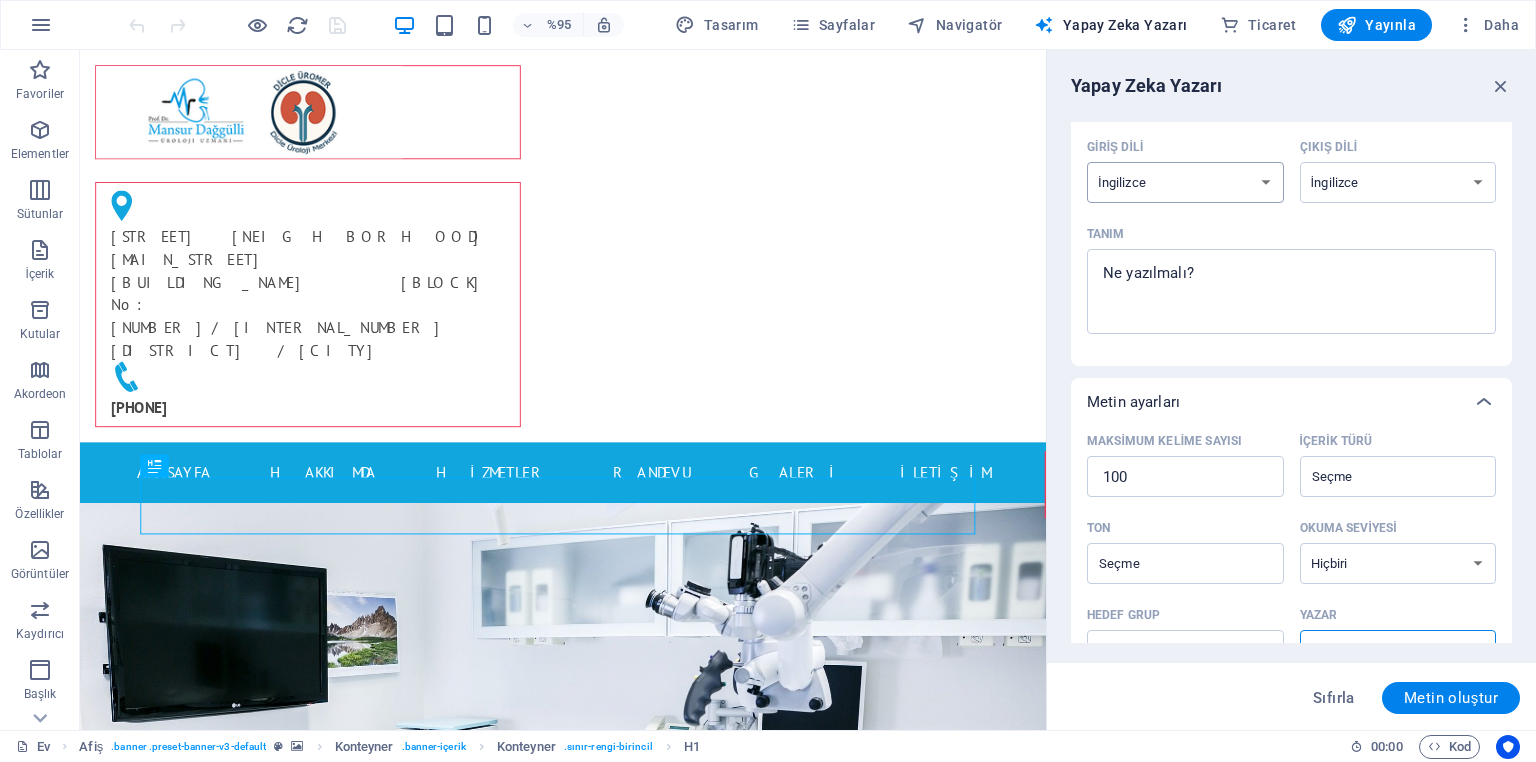 click on "Arnavut Arapça Ermeni Awadhi Azerbaycan Başkurt Bask Belarusça Bengalce Bhojpuri Boşnakça Brezilya Portekizcesi Bulgarca Kantonca (Yue) Katalanca Chhattisgarhi Çince Hırvat Çek Danimarkalı Dogri Flemenkçe İngilizce Estonyalı Faroe dili Fince Fransızca Galiçyaca Gürcü Almanca Yunan Guceratça Haryanvi Hintçe Macarca Endonezyaca İrlandalı İtalyan Japonca Cava Kannada Keşmirli Kazak Konkani Korece Kırgız Letonyalı Litvanyalı Makedonca Maithili Malay Maltaca Mandarin Mandarin Çincesi Marathi Marwari Min Nan Moldovalı Moğolca Karadağlı Nepalce Norveççe Oriya Peştuca Farsça (Farsi) Lehçe Portekizce Pencapça Rajasthani Rumen Rusça Sanskrit Santali Sırpça Sindhi Sinhala Slovak Sloven Slovence İspanyol Ukrayna Urdu Özbekçe Vietnam Galce Wu" at bounding box center (1185, 182) 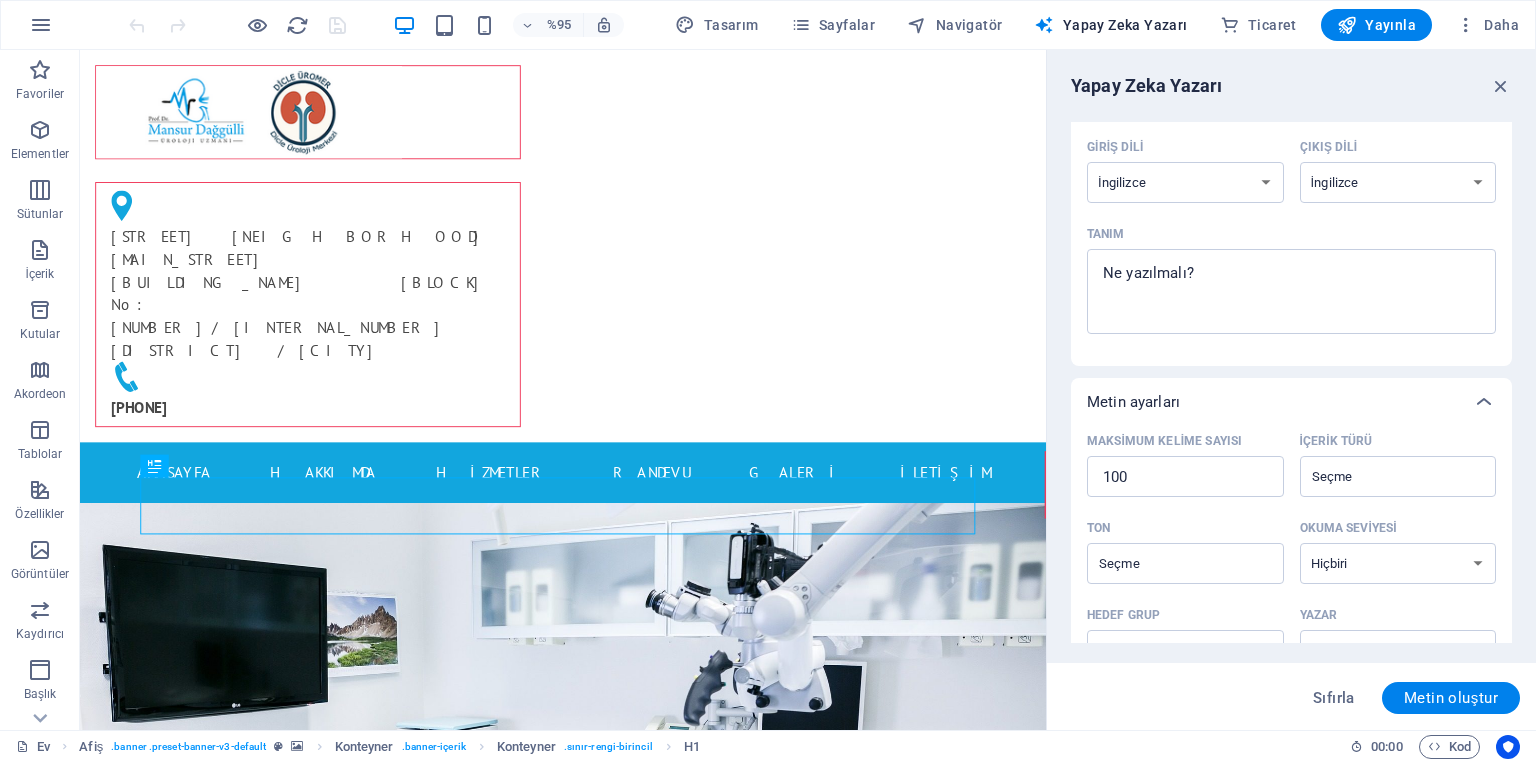 click on "Maksimum kelime sayısı 100 ​ İçerik türü ​ Ton ​ Okuma seviyesi Hiçbiri Akademik Yetişkin Genç Çocuk Hedef grup ​ Yazar ​" at bounding box center (1291, 564) 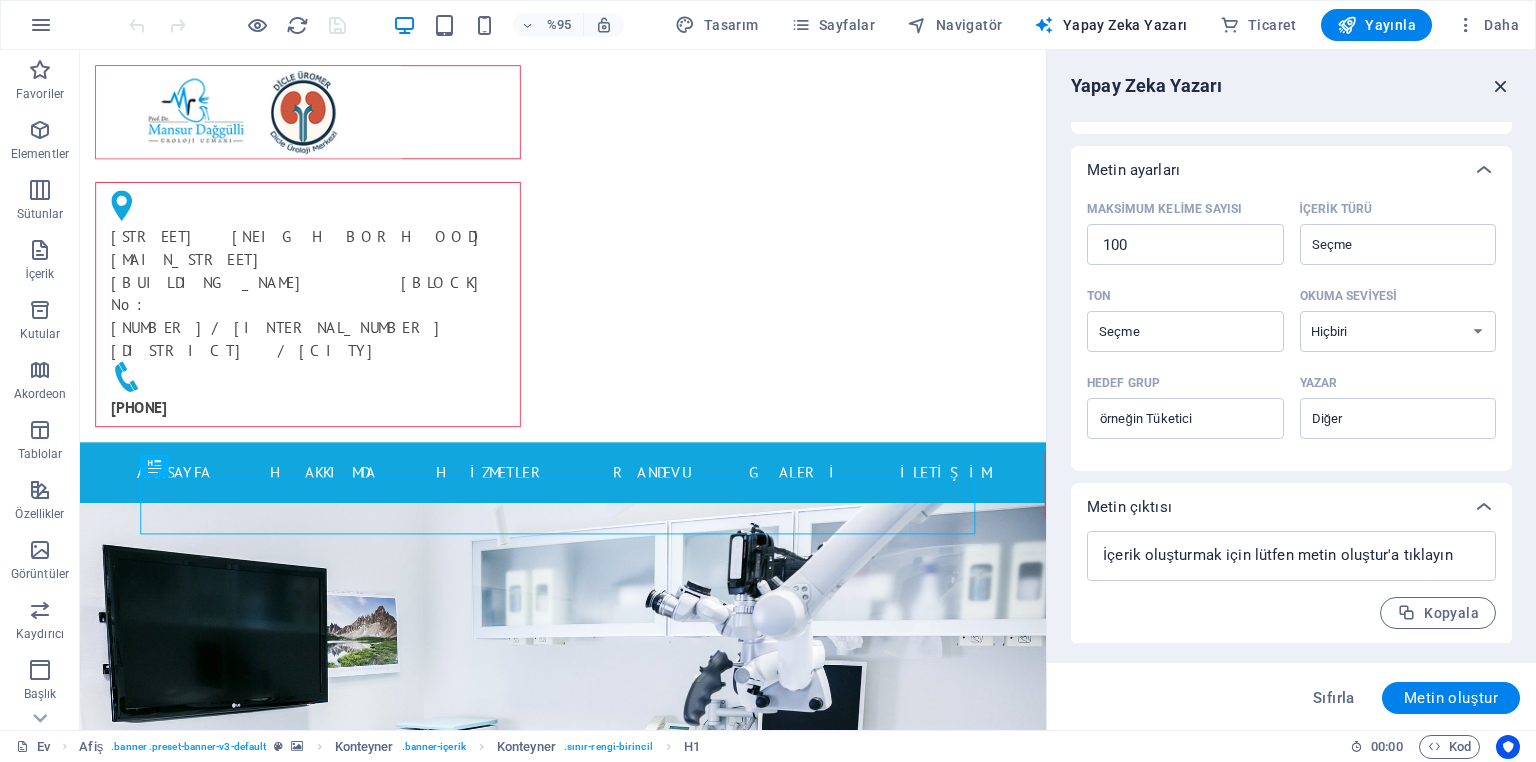 click at bounding box center (1501, 86) 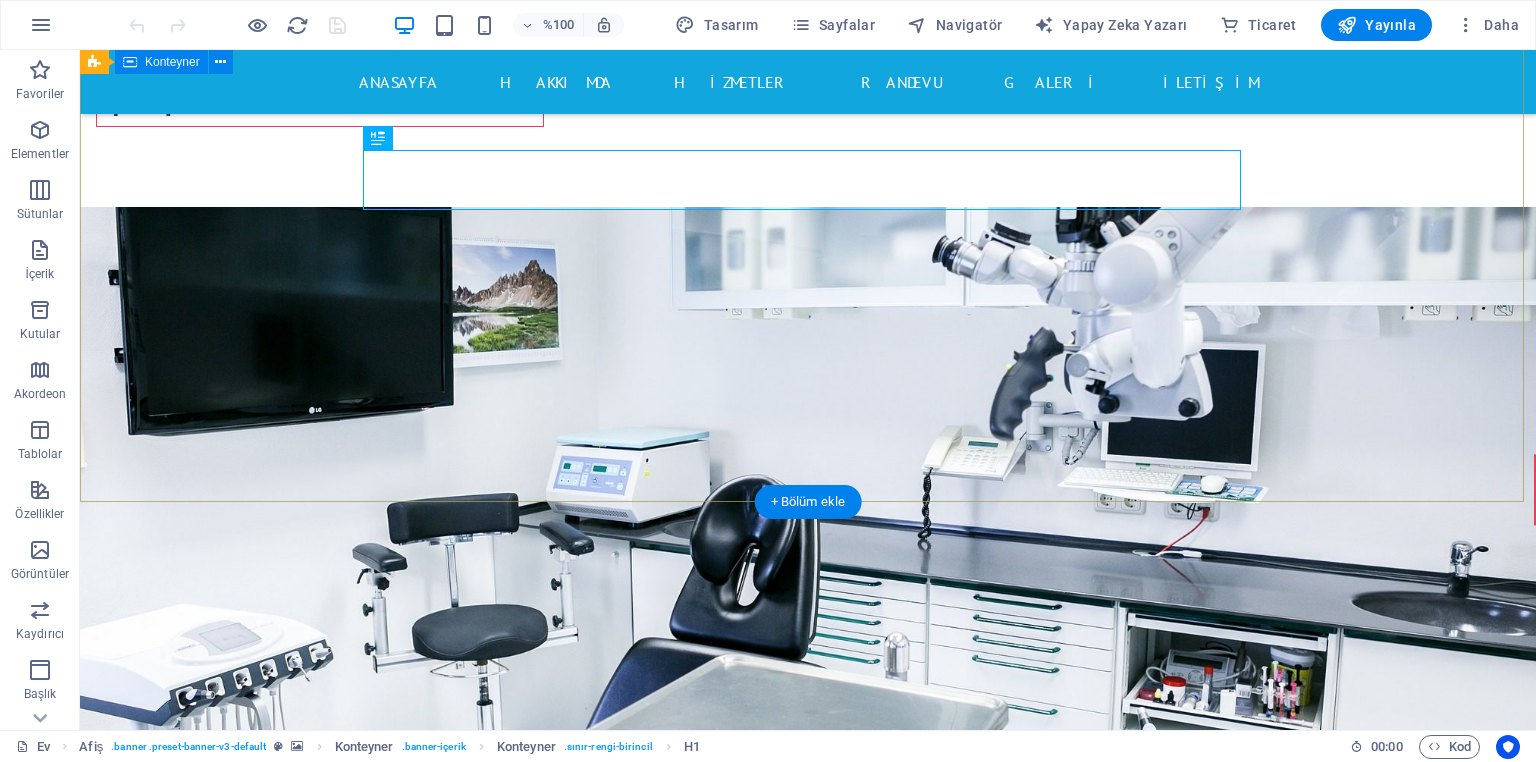 scroll, scrollTop: 560, scrollLeft: 0, axis: vertical 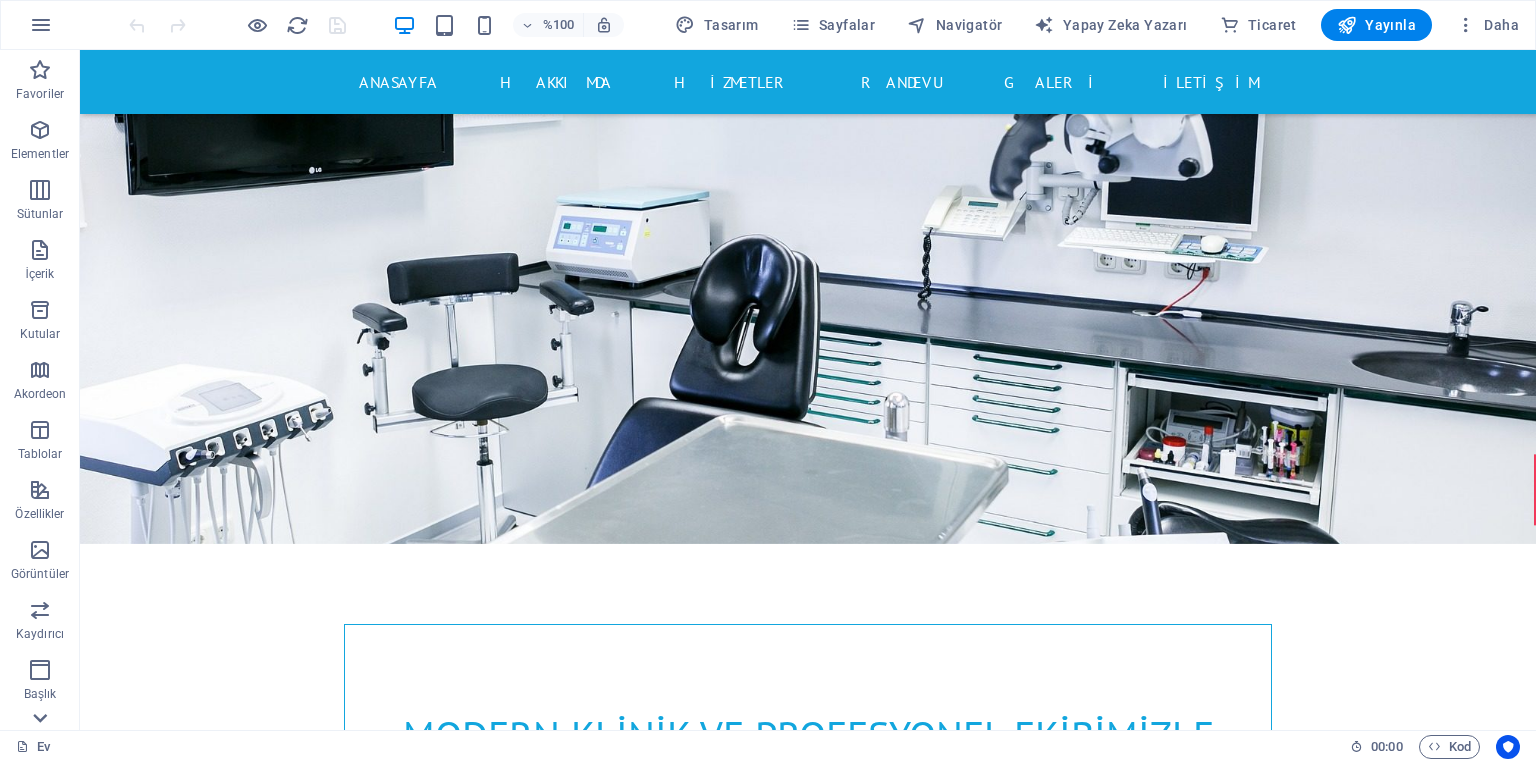 click 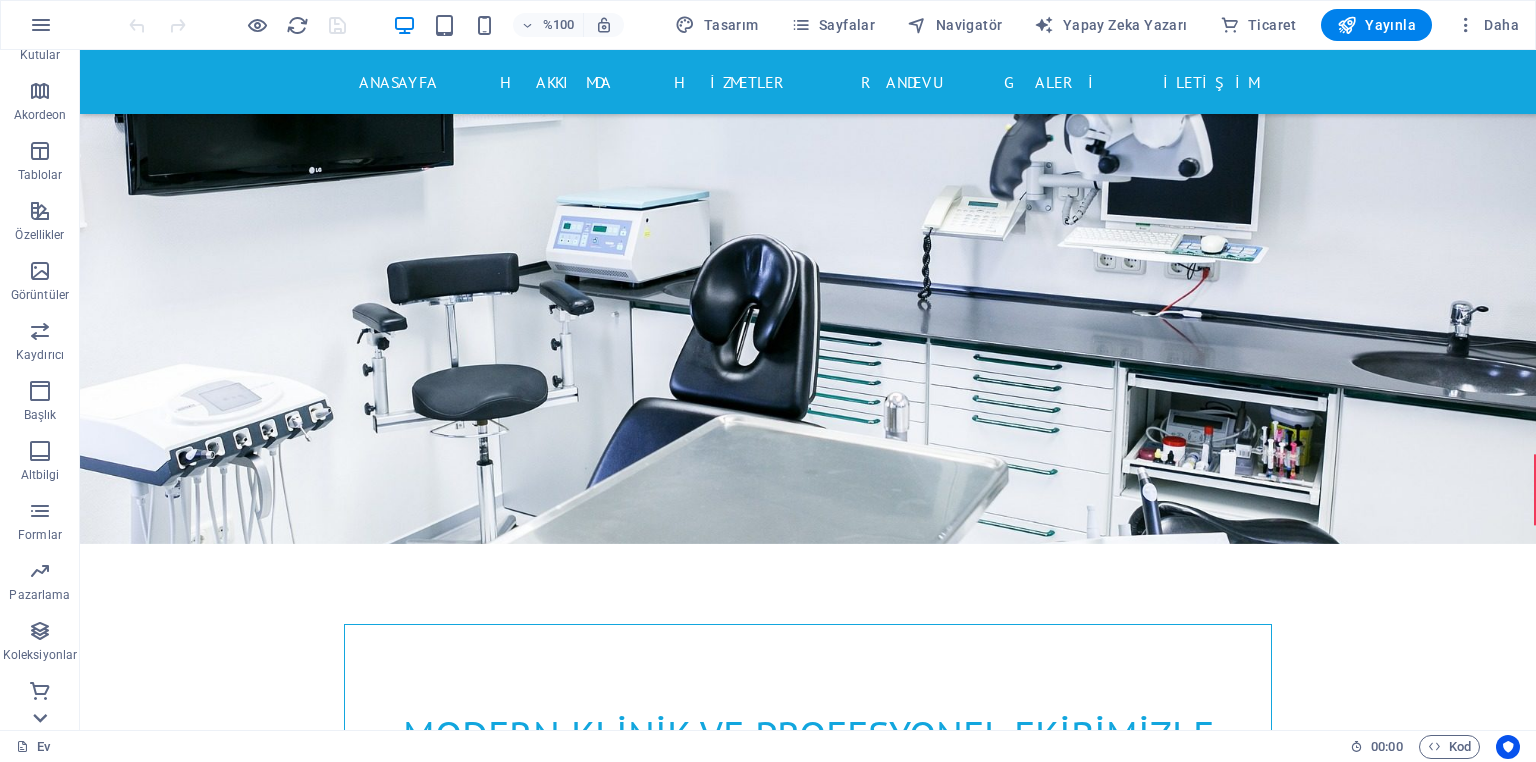 scroll, scrollTop: 279, scrollLeft: 0, axis: vertical 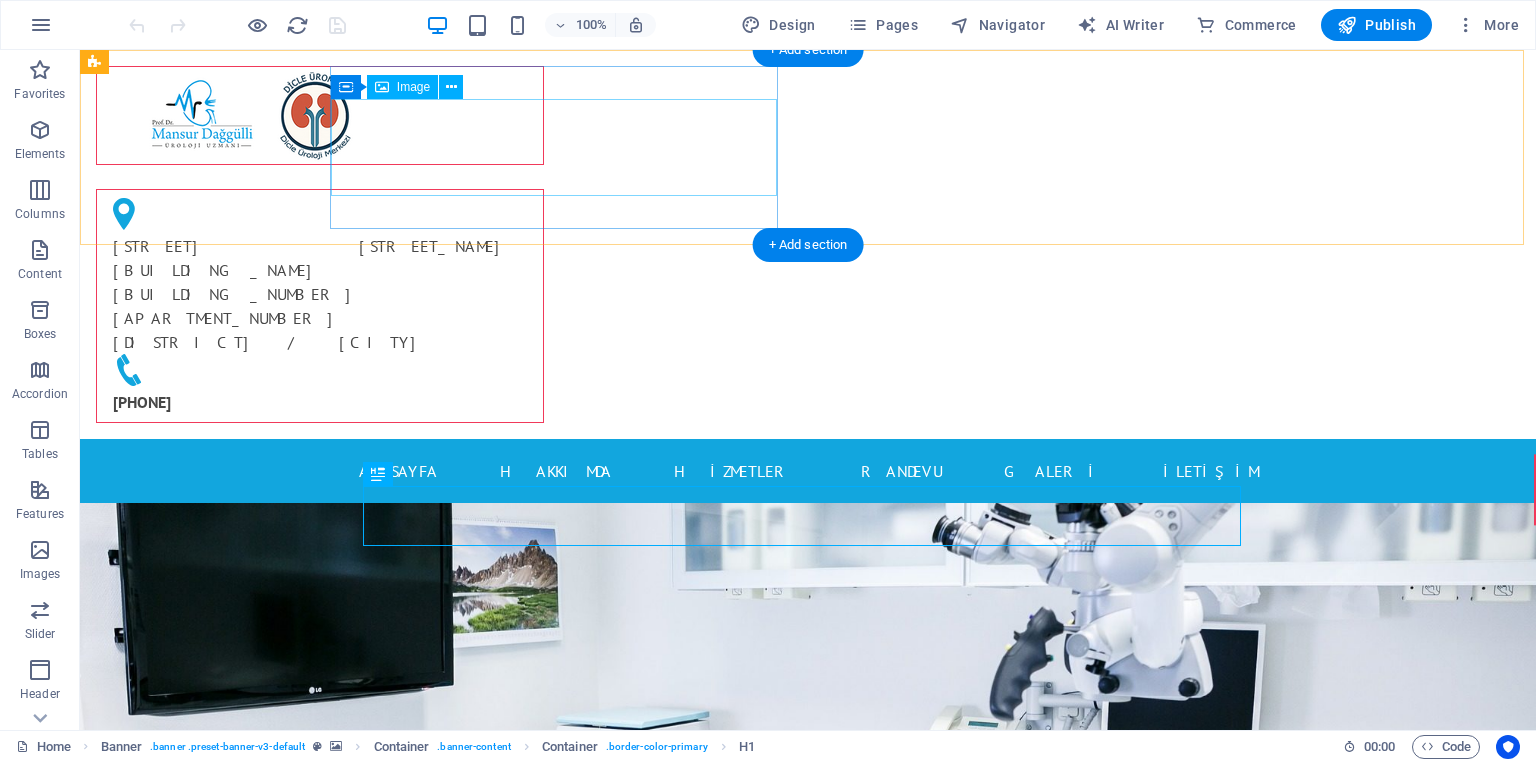 click at bounding box center (320, 115) 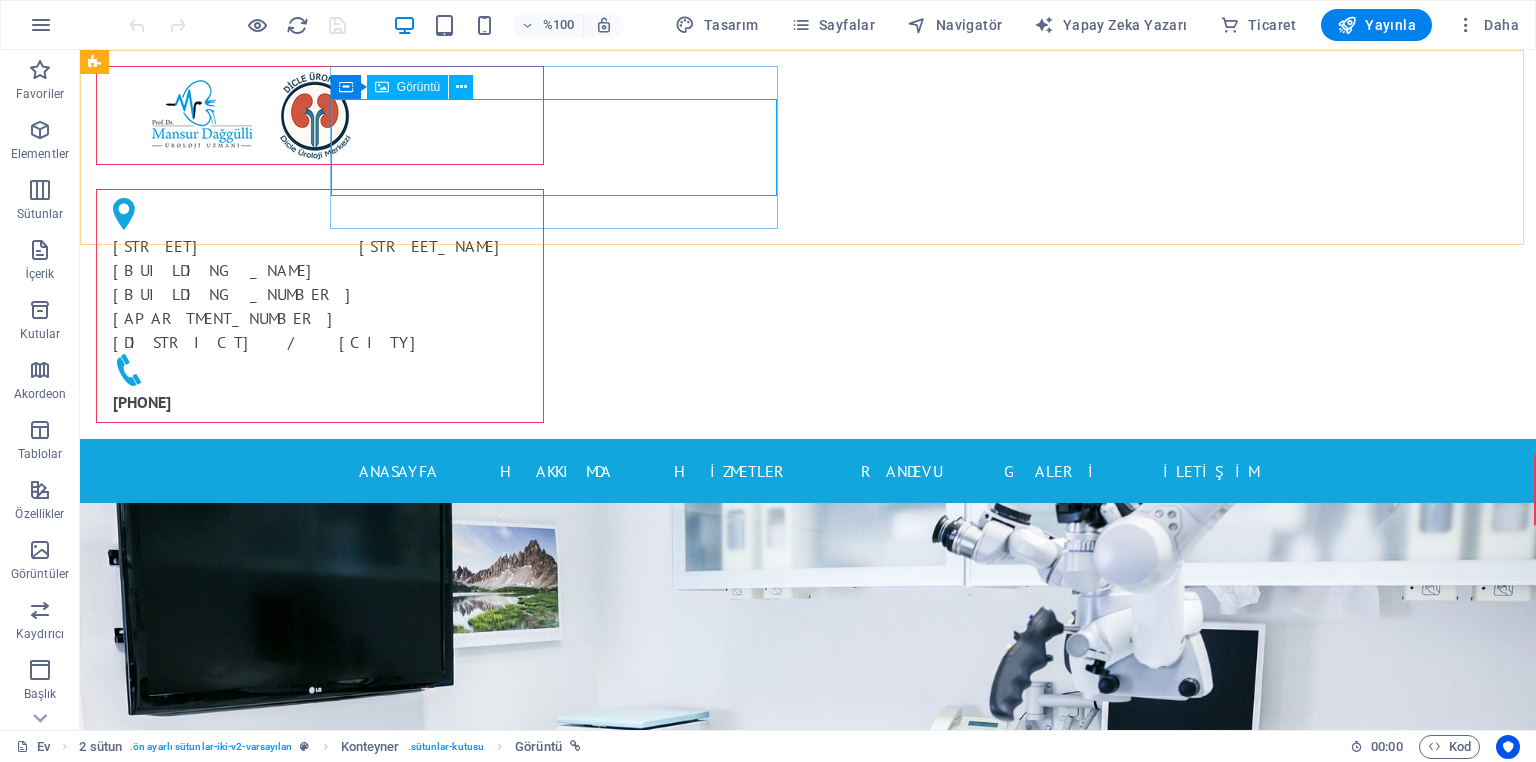 click on "Görüntü" at bounding box center [407, 87] 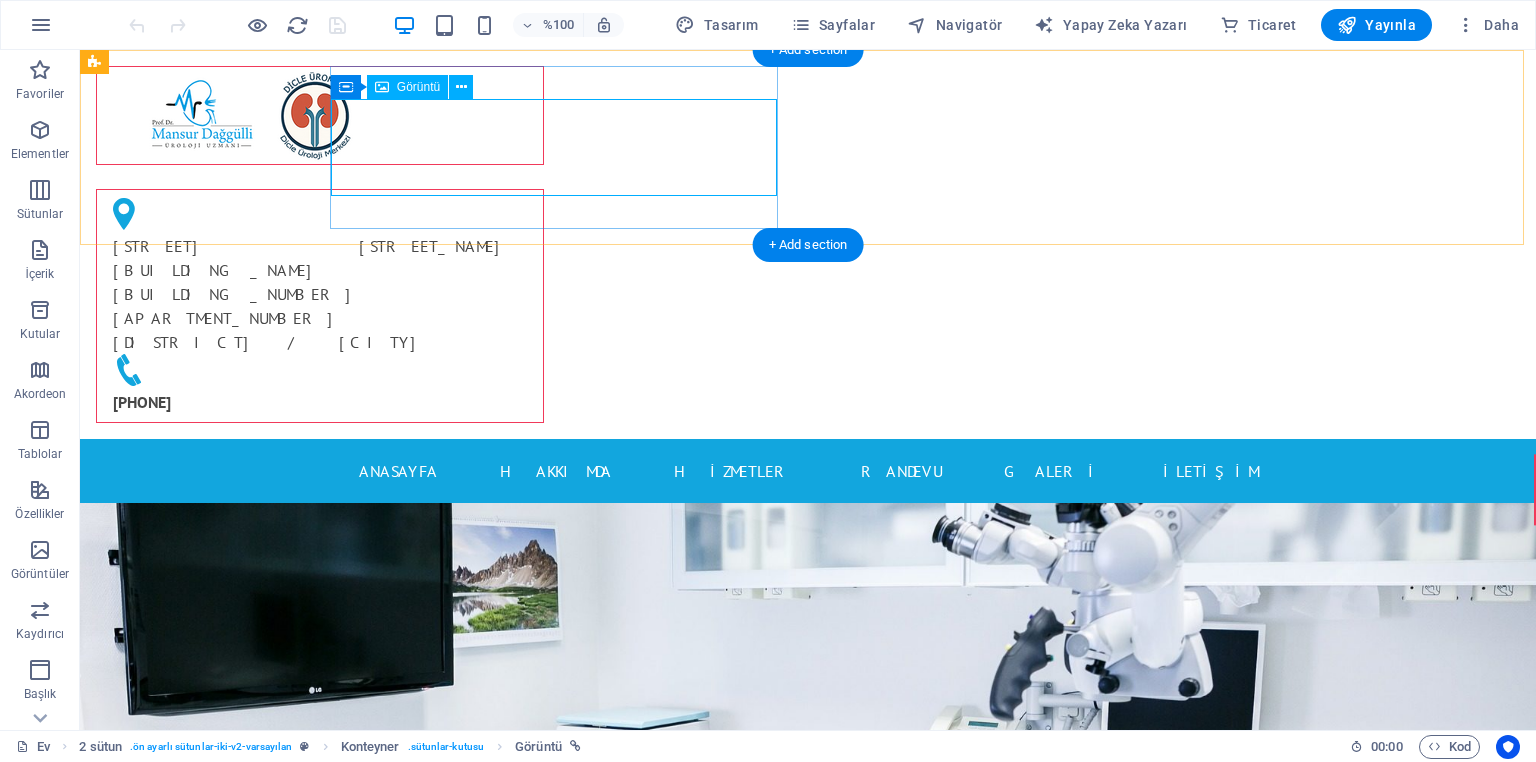 click at bounding box center (320, 115) 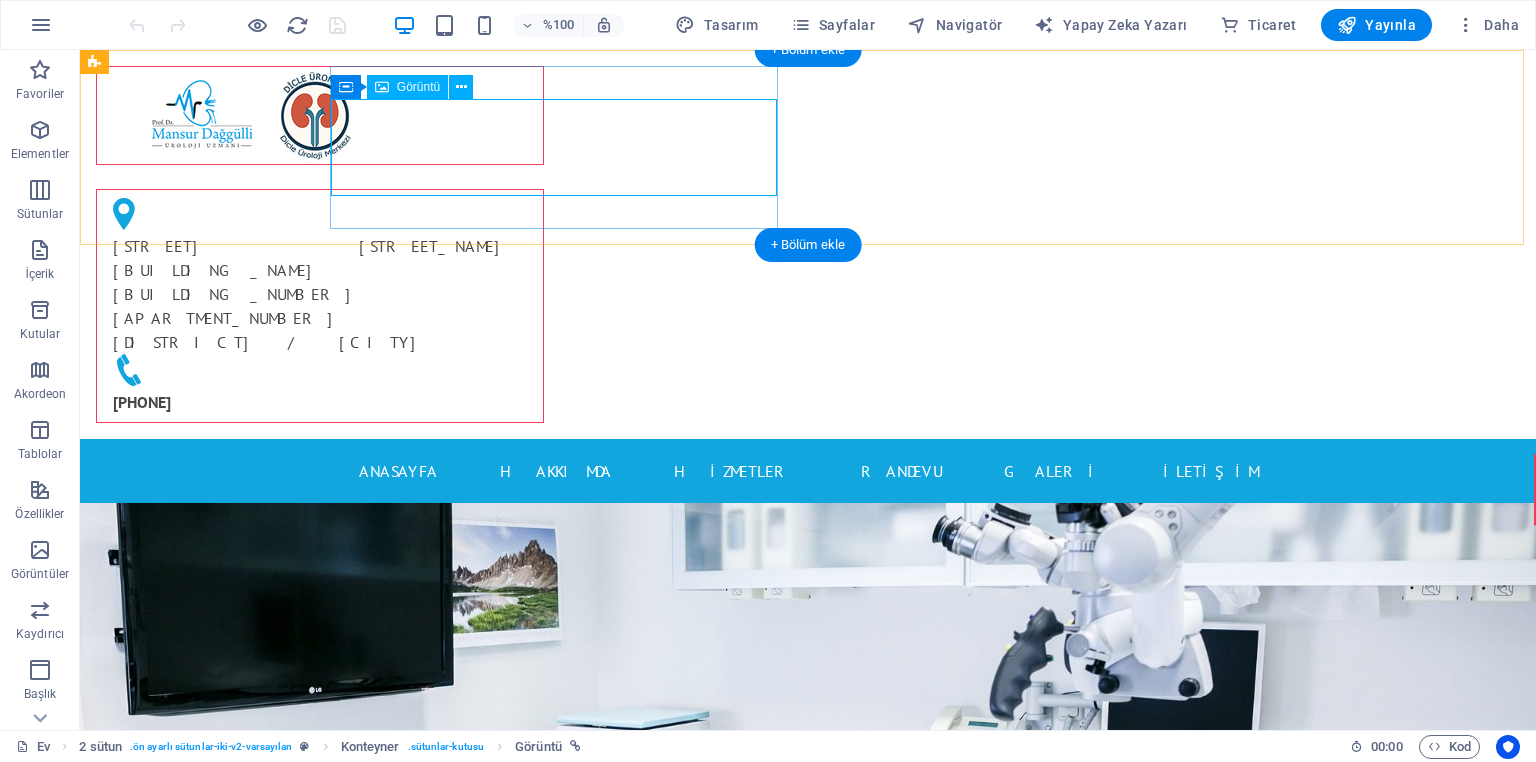 click at bounding box center (320, 115) 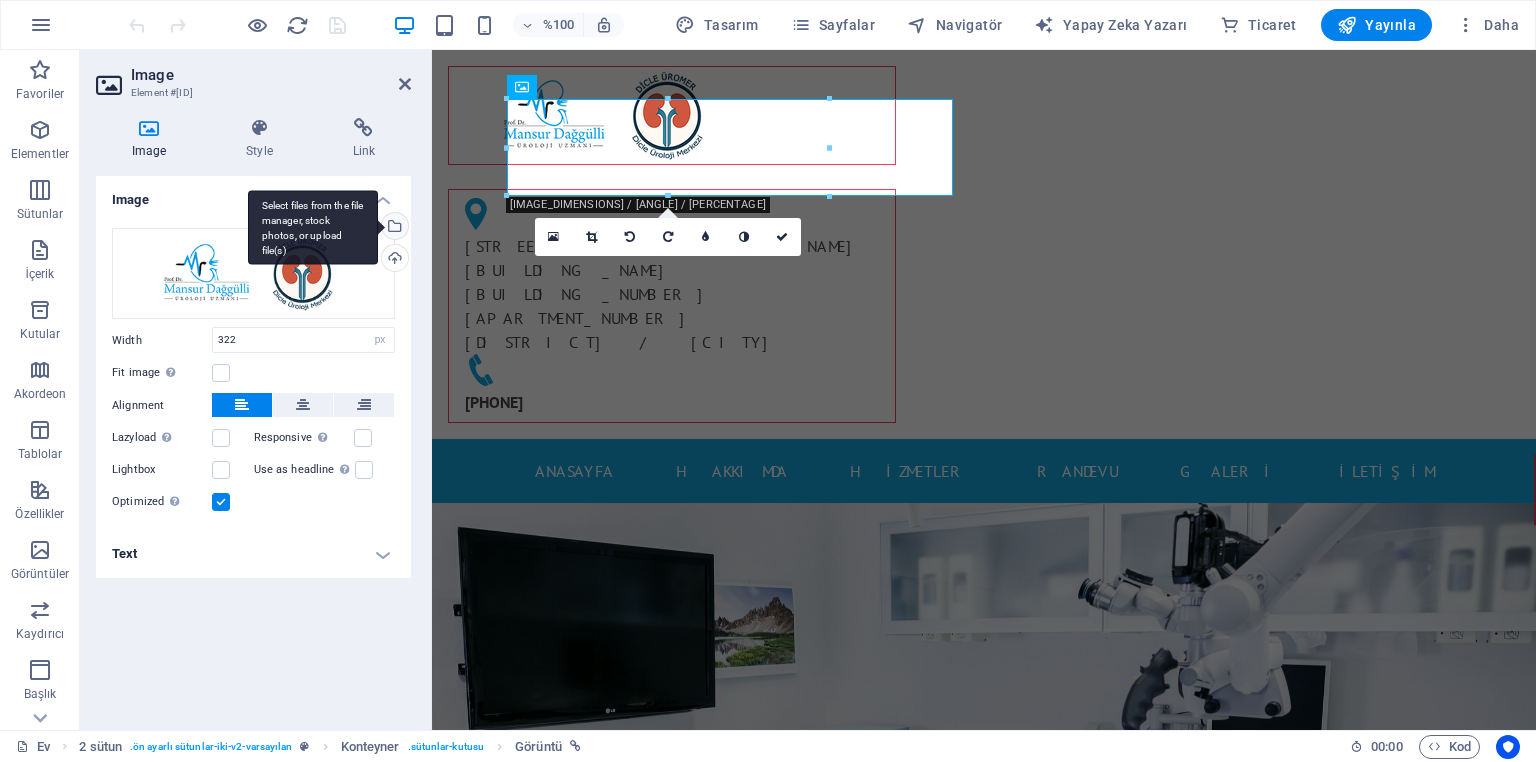 click on "Select files from the file manager, stock photos, or upload file(s)" at bounding box center (313, 227) 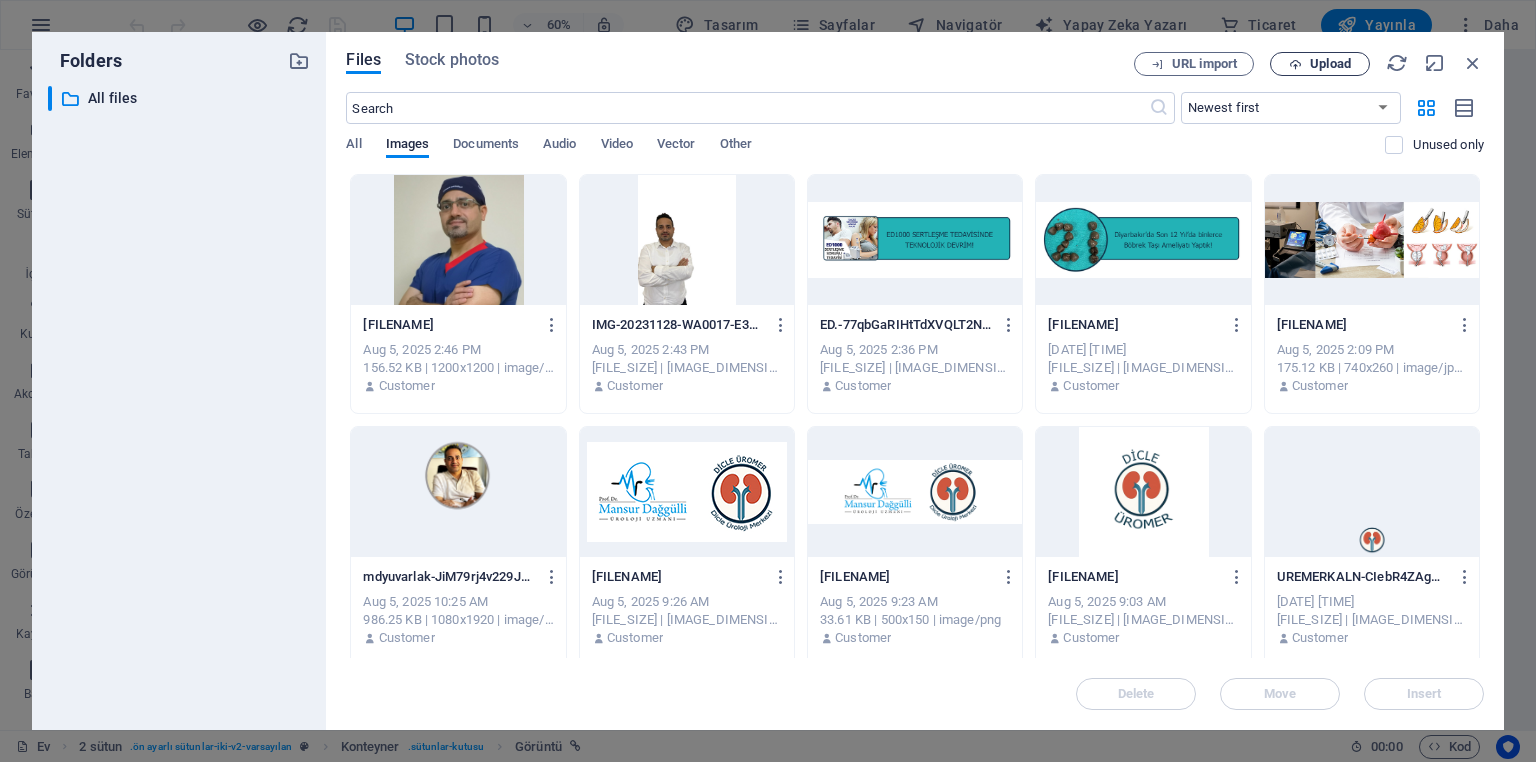 click on "Upload" at bounding box center [1330, 64] 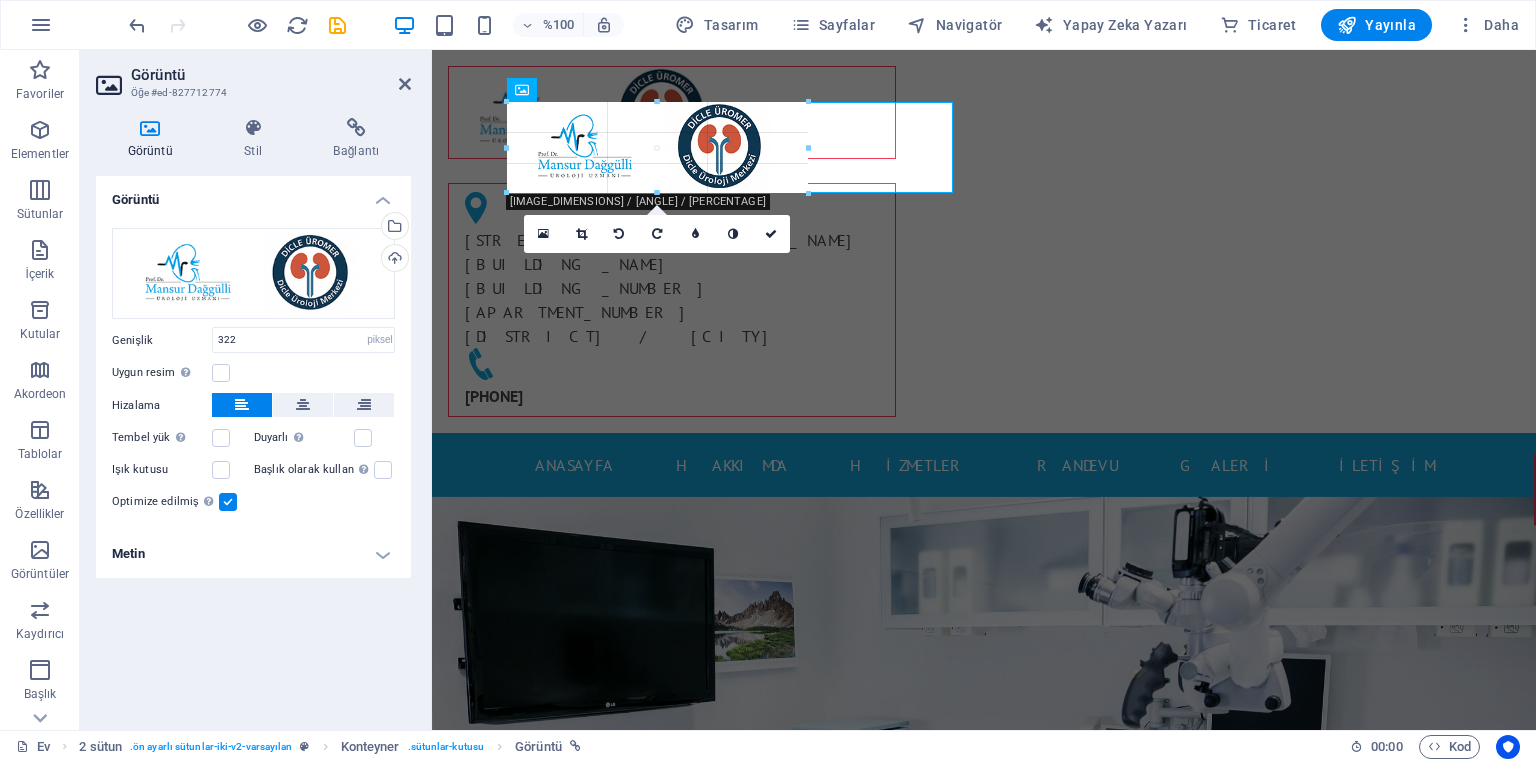 drag, startPoint x: 832, startPoint y: 148, endPoint x: 811, endPoint y: 143, distance: 21.587032 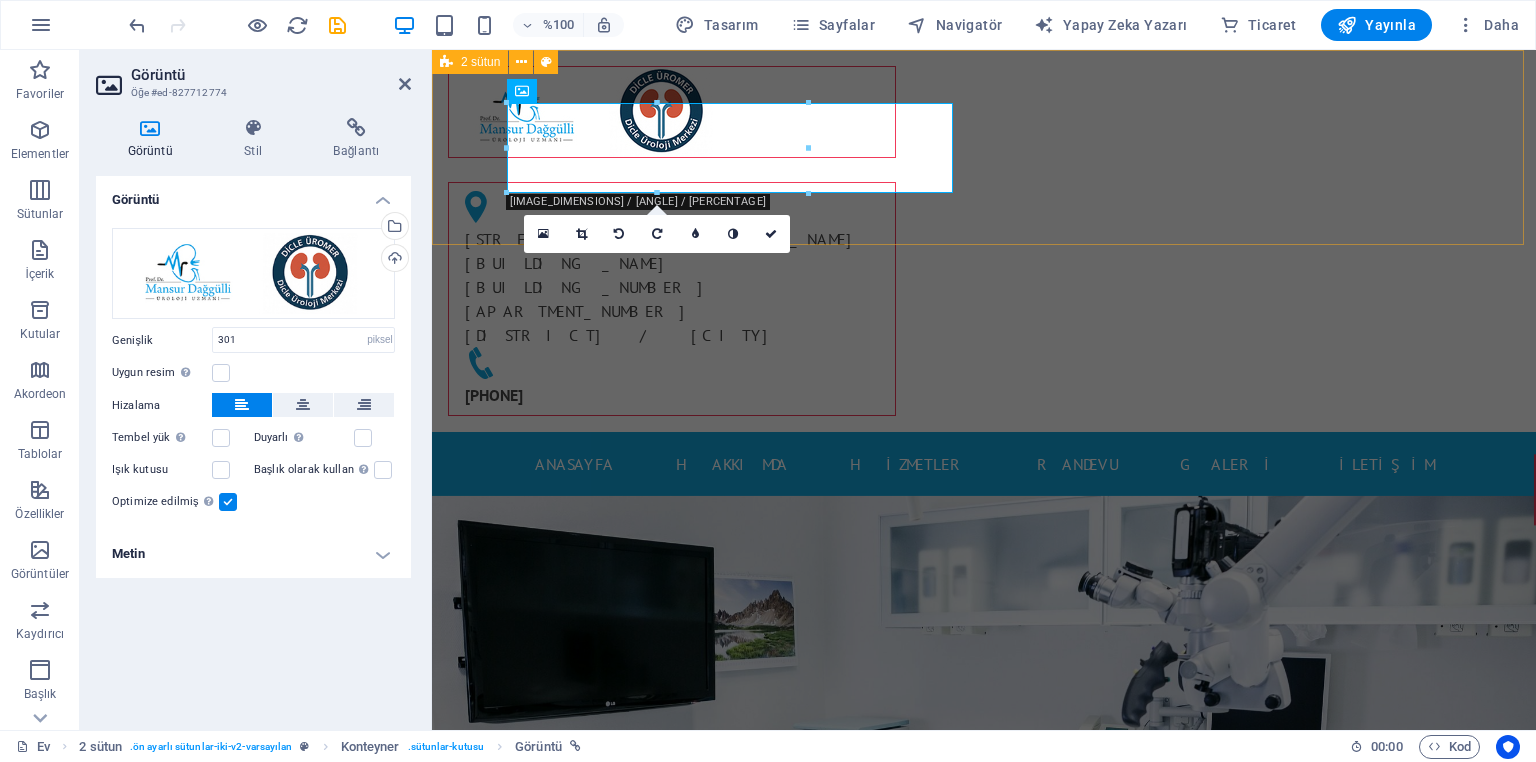 click on "Seyrantepe Sanayi Mah.Elazığ blv.Seyrantepe Köprüsü Çeysa Twintowers B Blok No:47/B İç Kapı No:81 Yenişehir /DİYARBAKIR 05377774555" at bounding box center [984, 241] 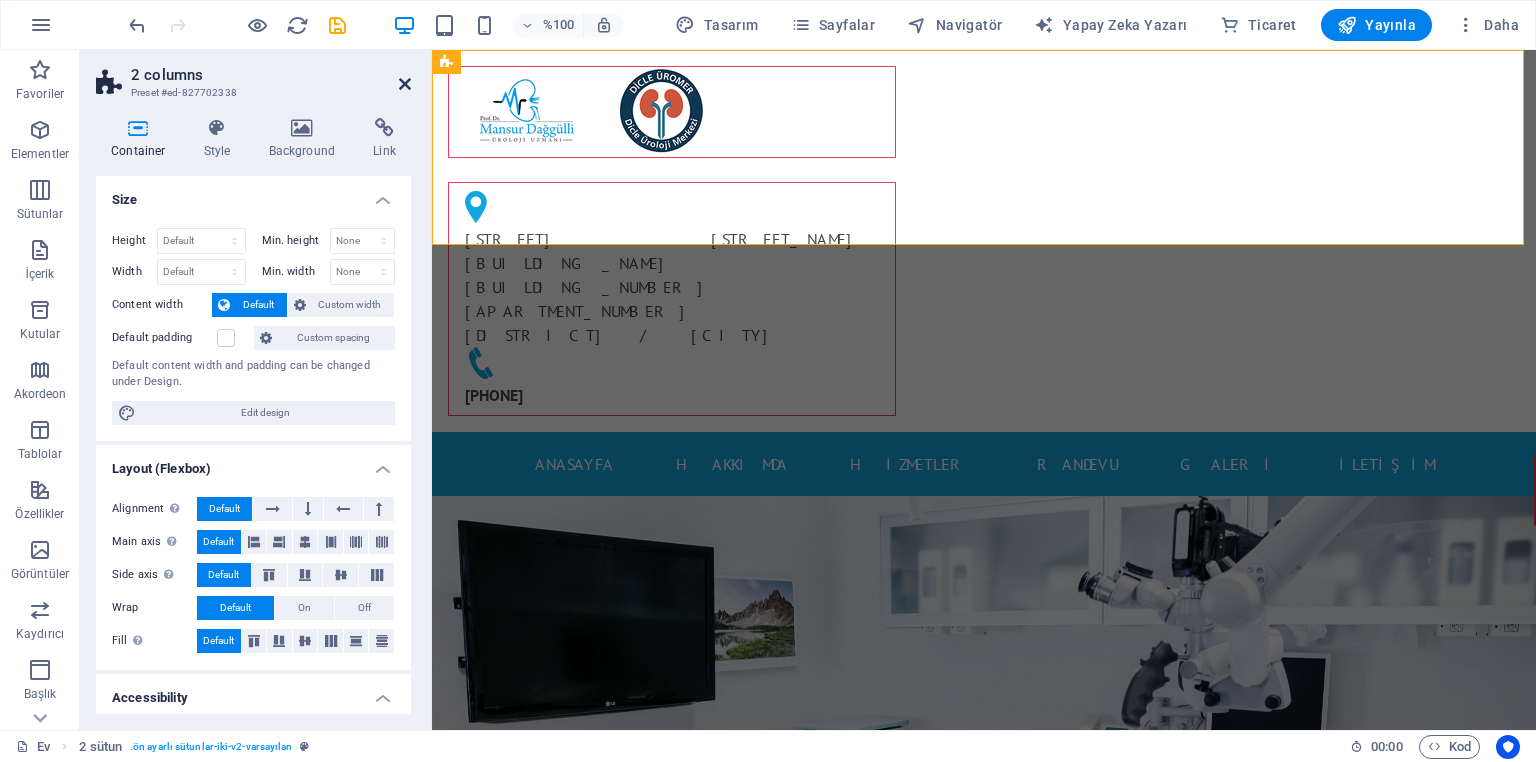 click at bounding box center [405, 84] 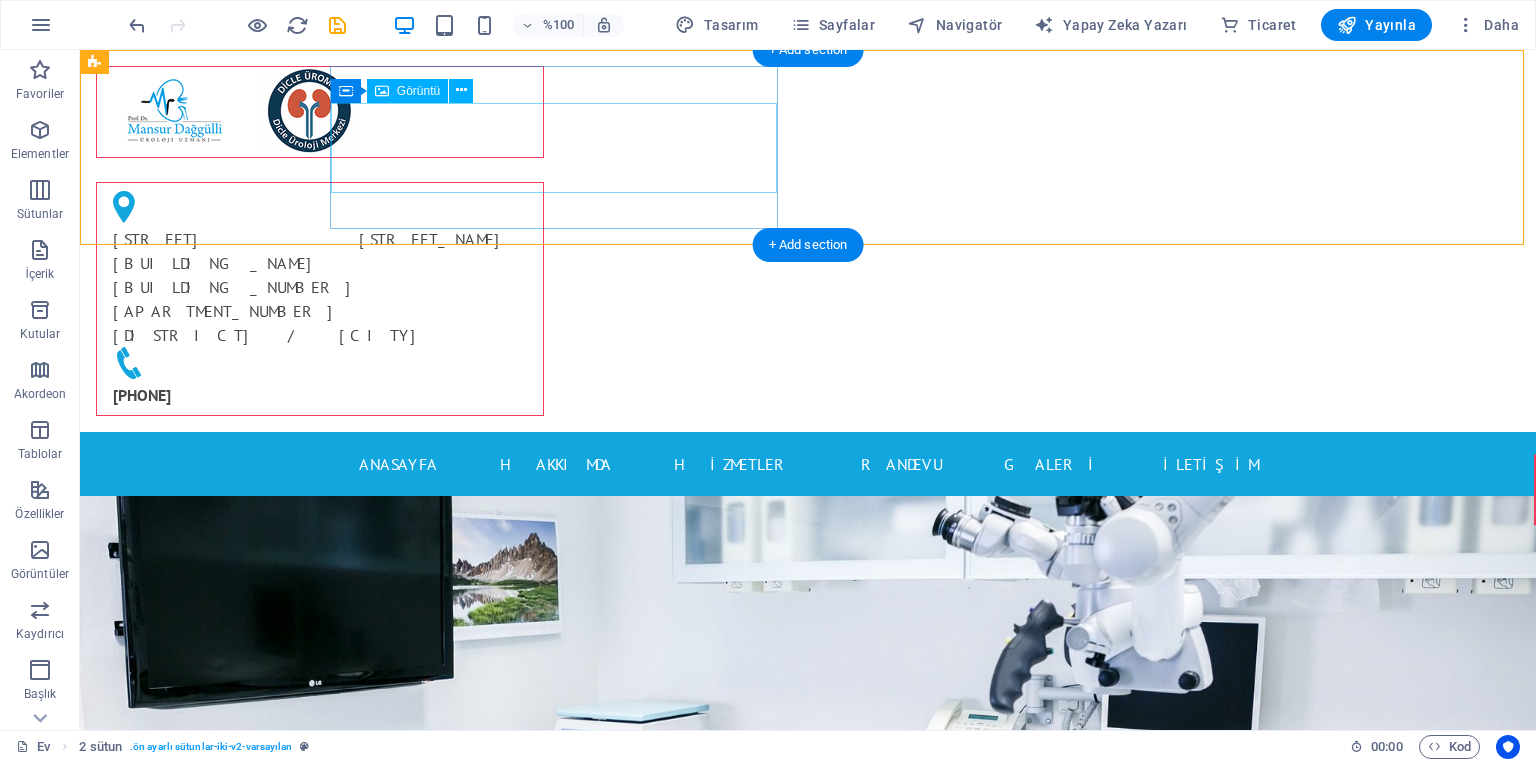 click at bounding box center (320, 112) 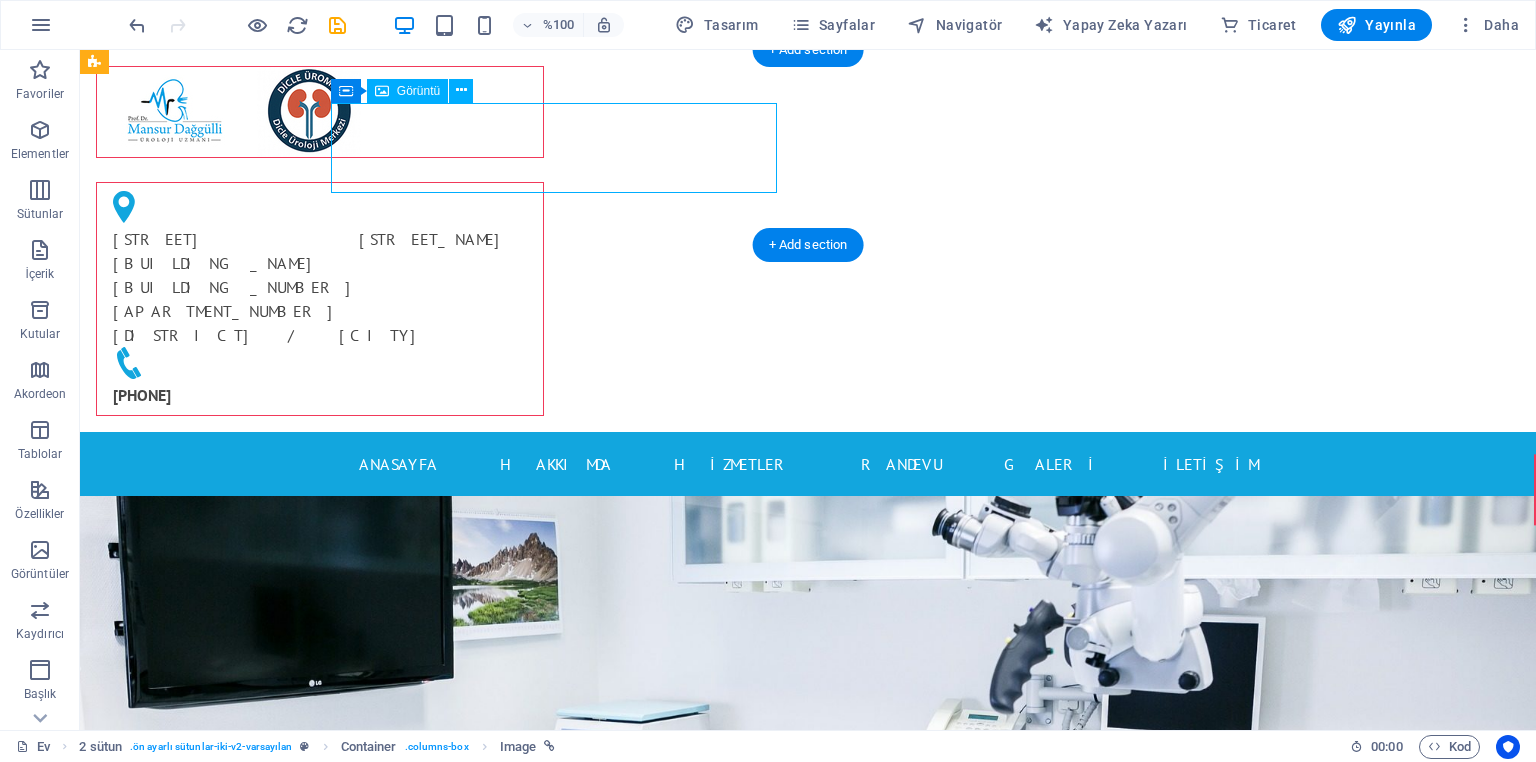 click at bounding box center (320, 112) 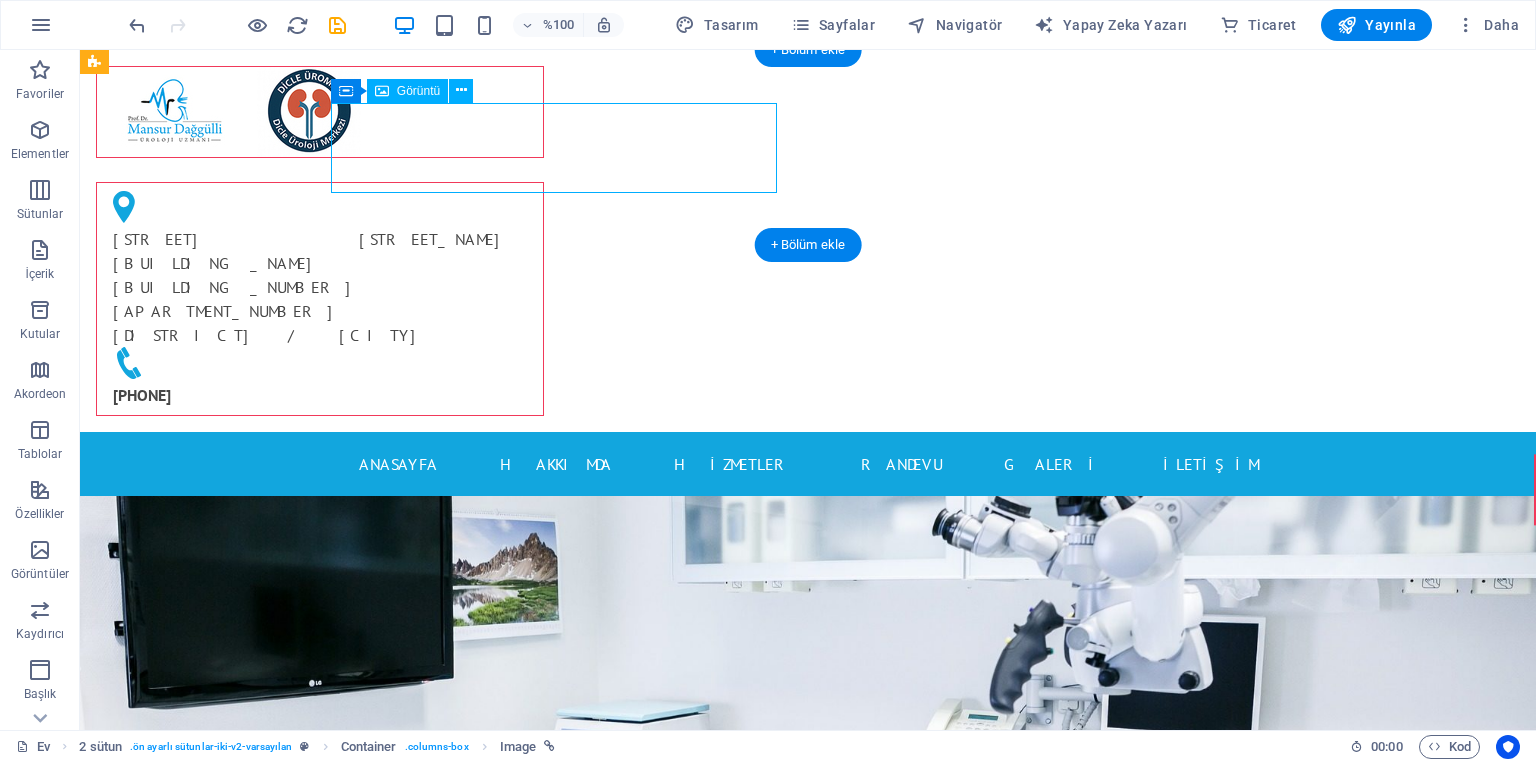 click at bounding box center (320, 112) 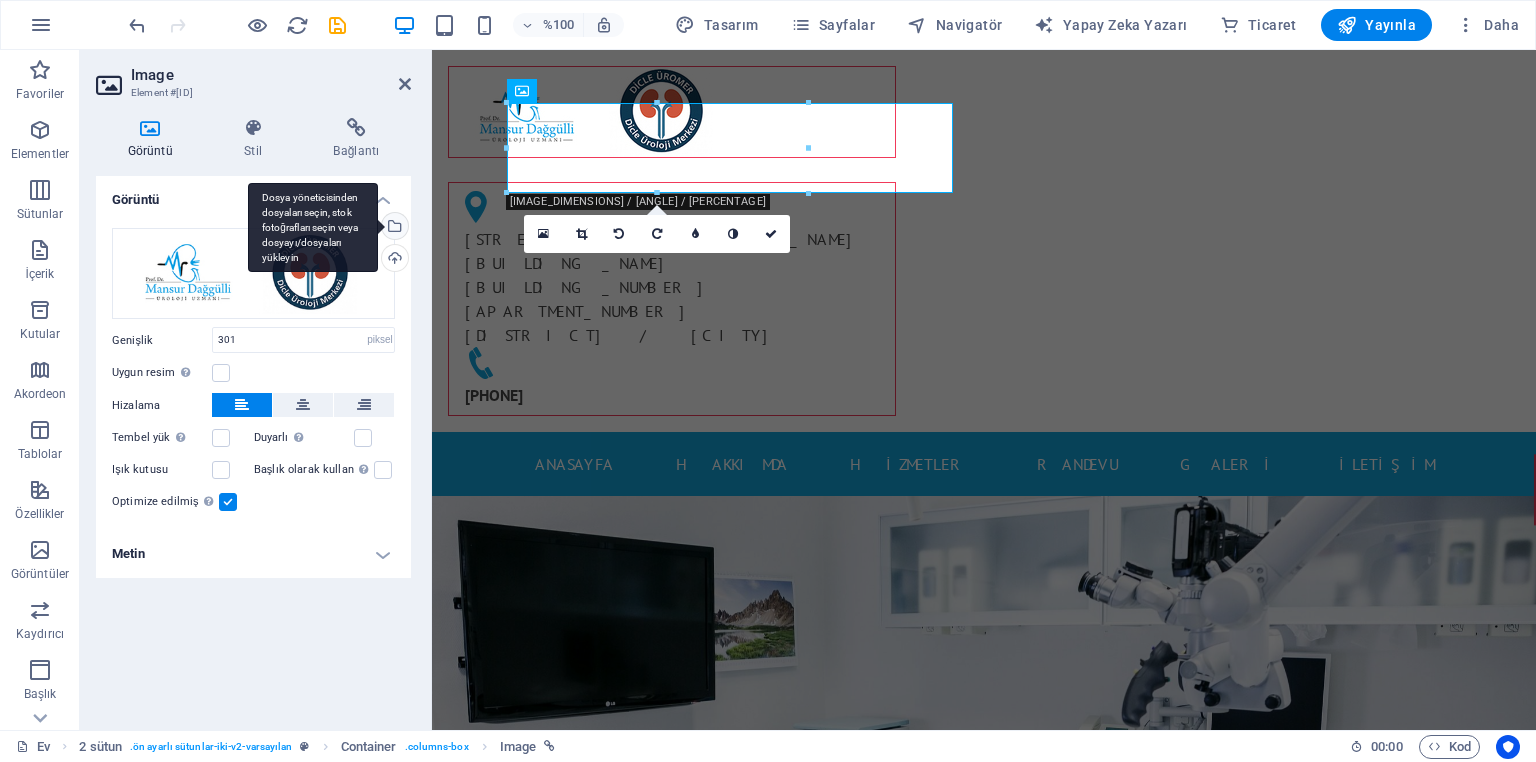 click on "Dosya yöneticisinden dosyaları seçin, stok fotoğrafları seçin veya dosyayı/dosyaları yükleyin" at bounding box center (393, 228) 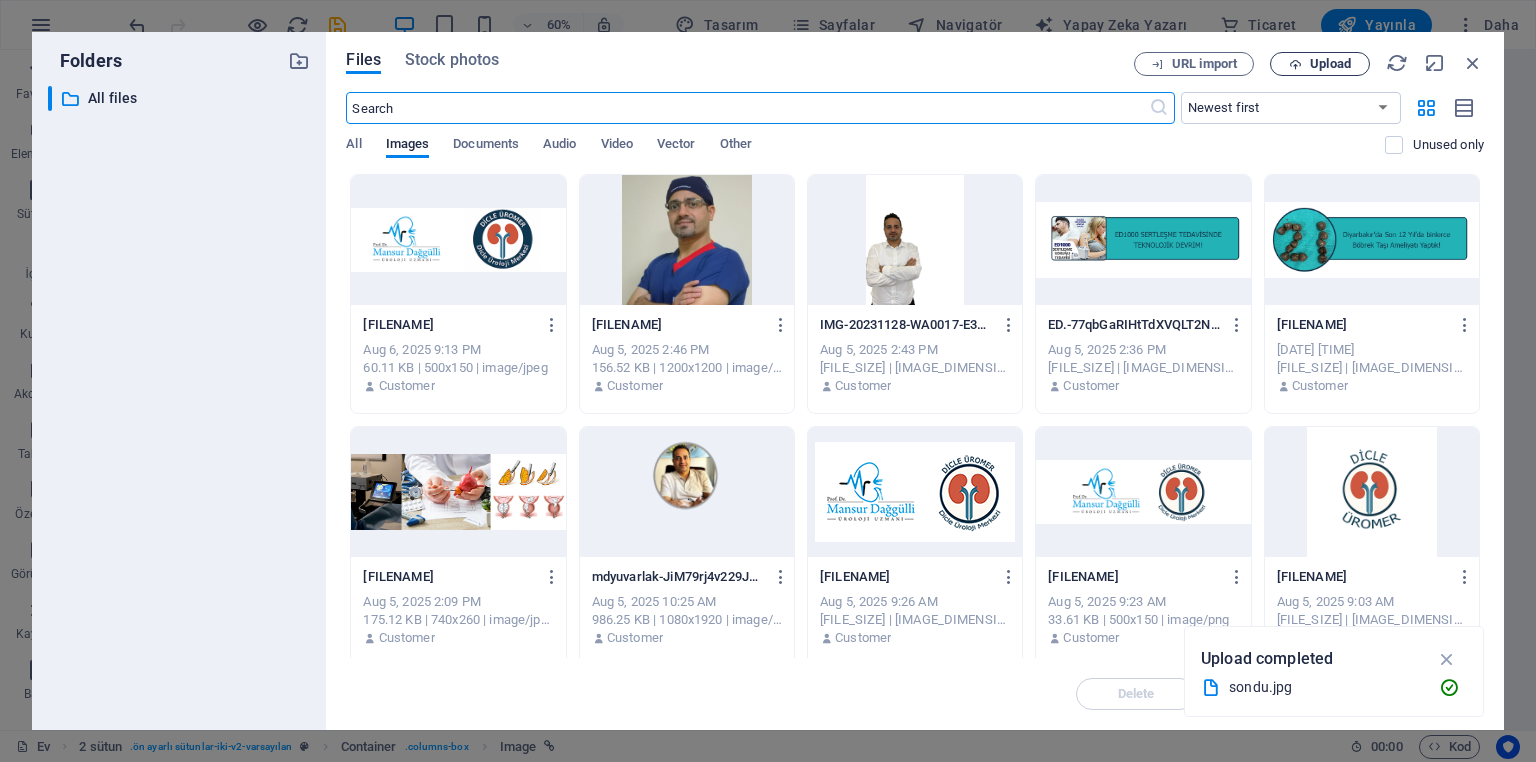 click on "Upload" at bounding box center [1330, 64] 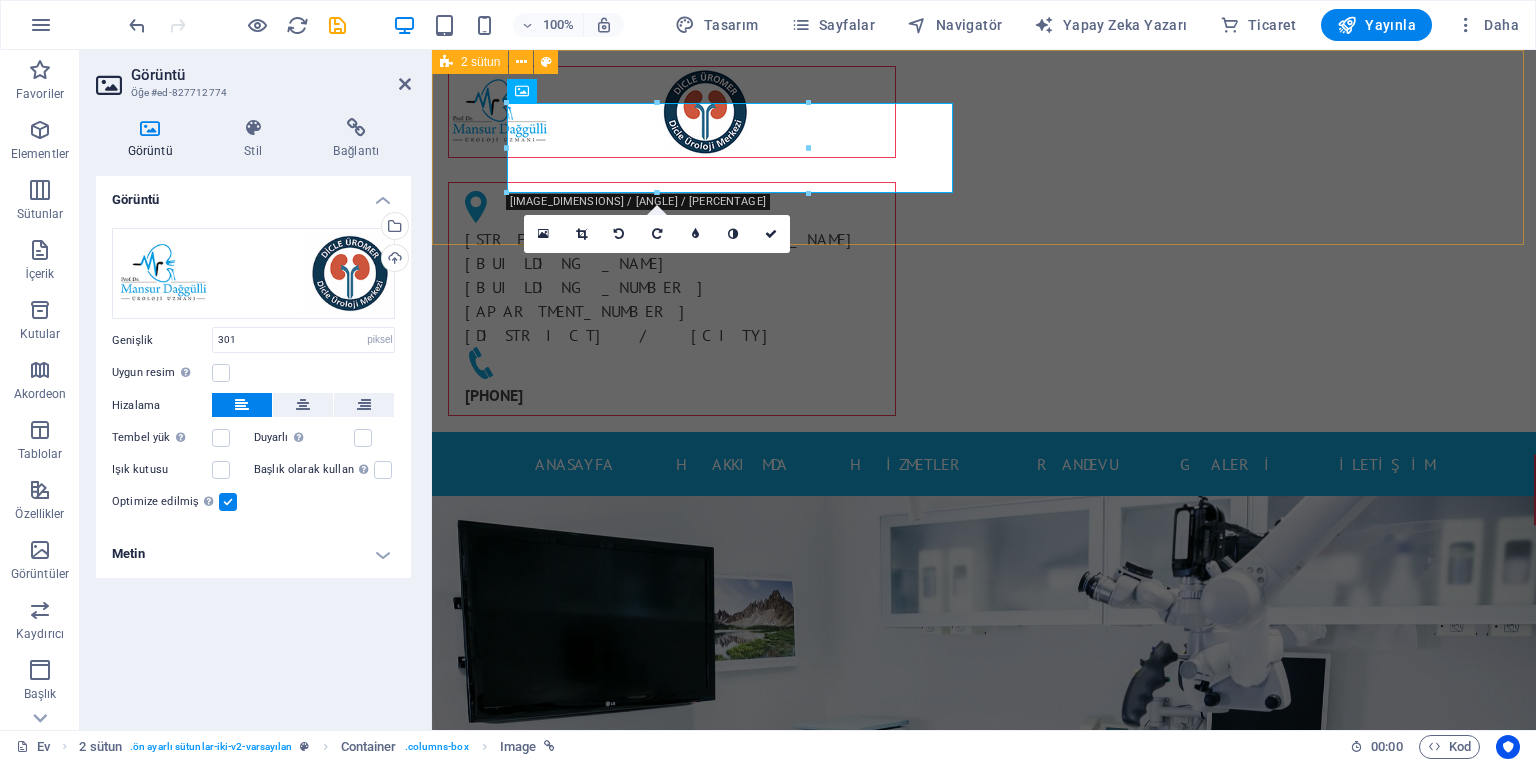 click on "Seyrantepe Sanayi Mah.Elazığ blv.Seyrantepe Köprüsü Çeysa Twintowers B Blok No:47/B İç Kapı No:81 Yenişehir /DİYARBAKIR 05377774555" at bounding box center (984, 241) 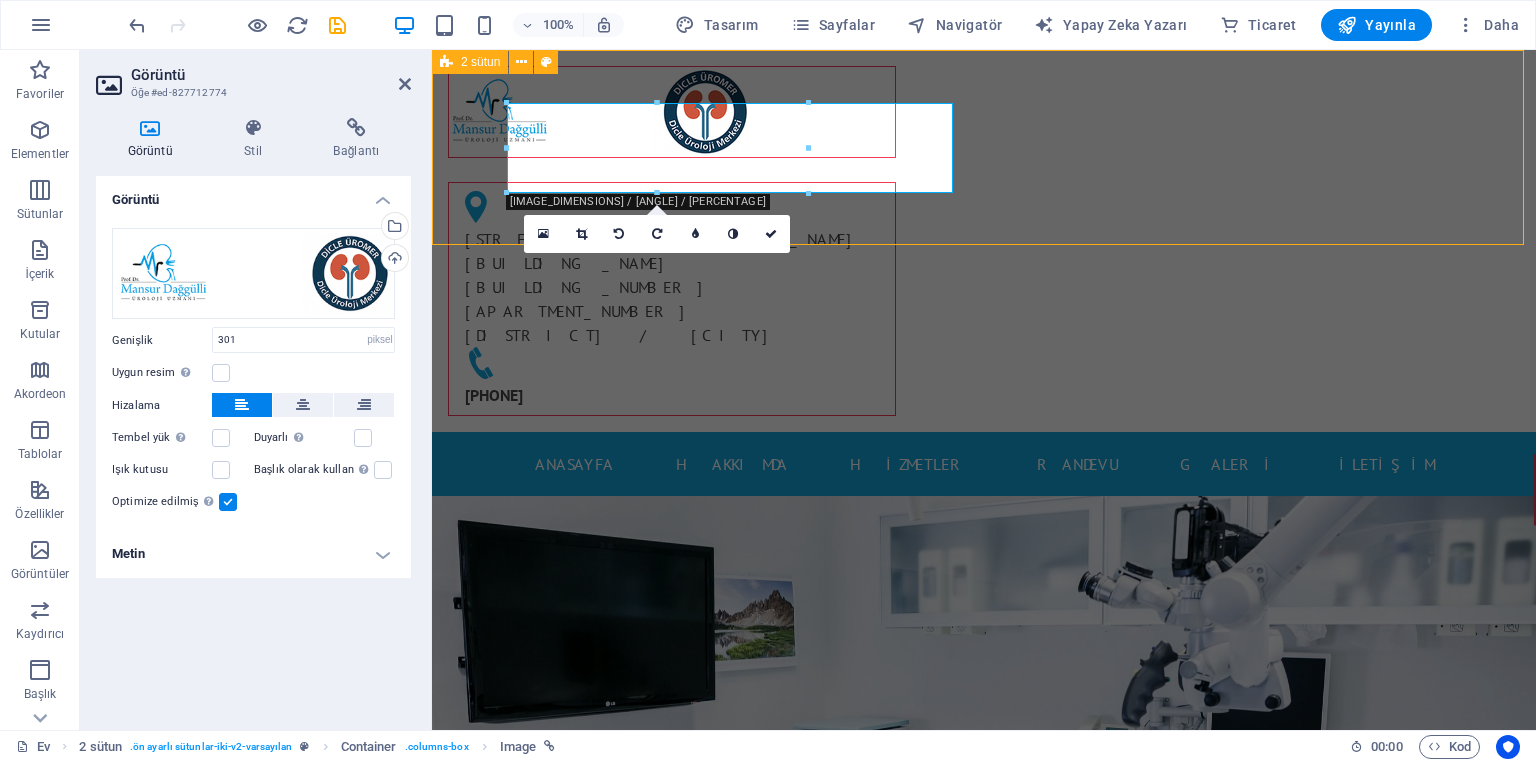 click on "Seyrantepe Sanayi Mah.Elazığ blv.Seyrantepe Köprüsü Çeysa Twintowers B Blok No:47/B İç Kapı No:81 Yenişehir /DİYARBAKIR 05377774555" at bounding box center (984, 241) 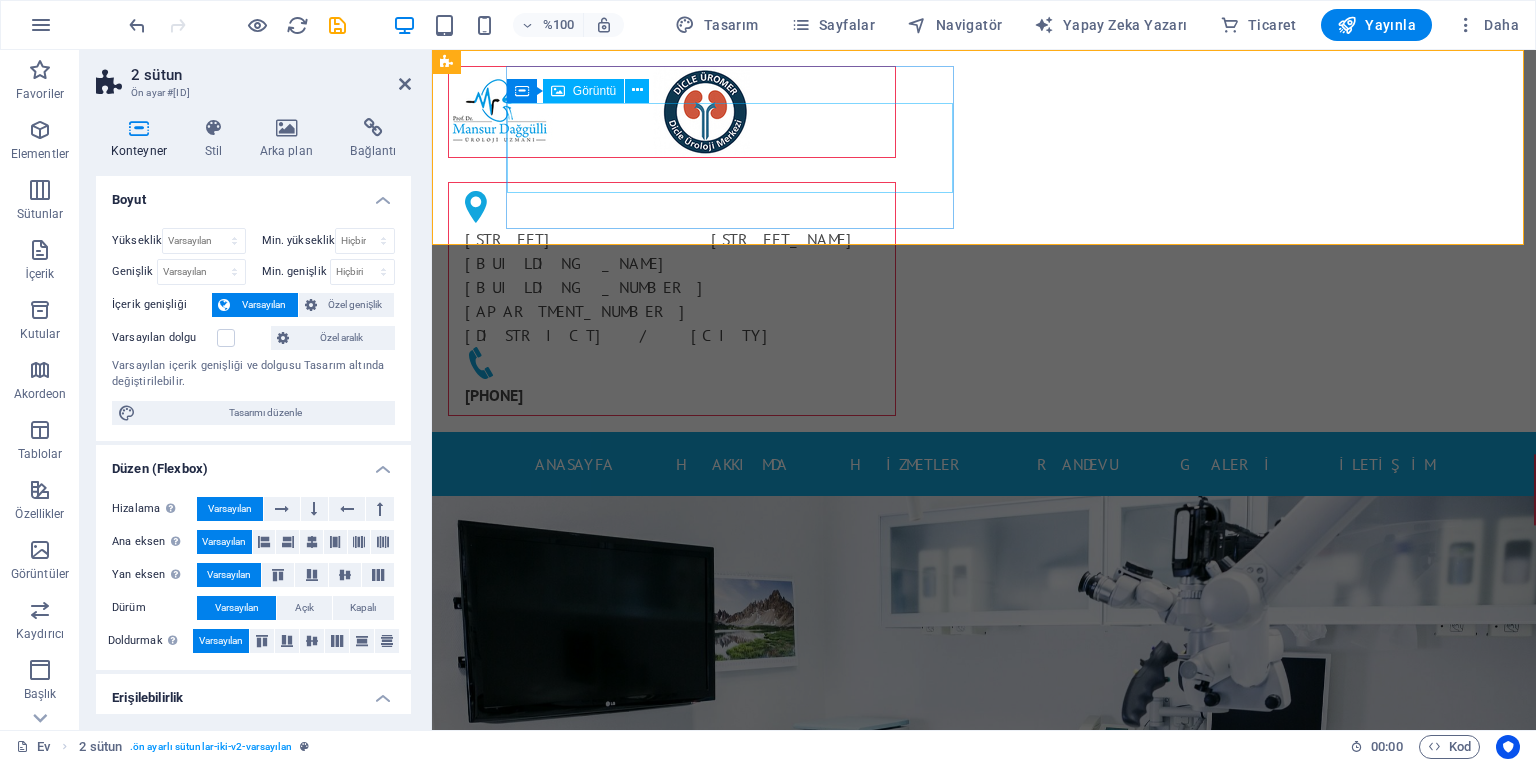click at bounding box center [672, 112] 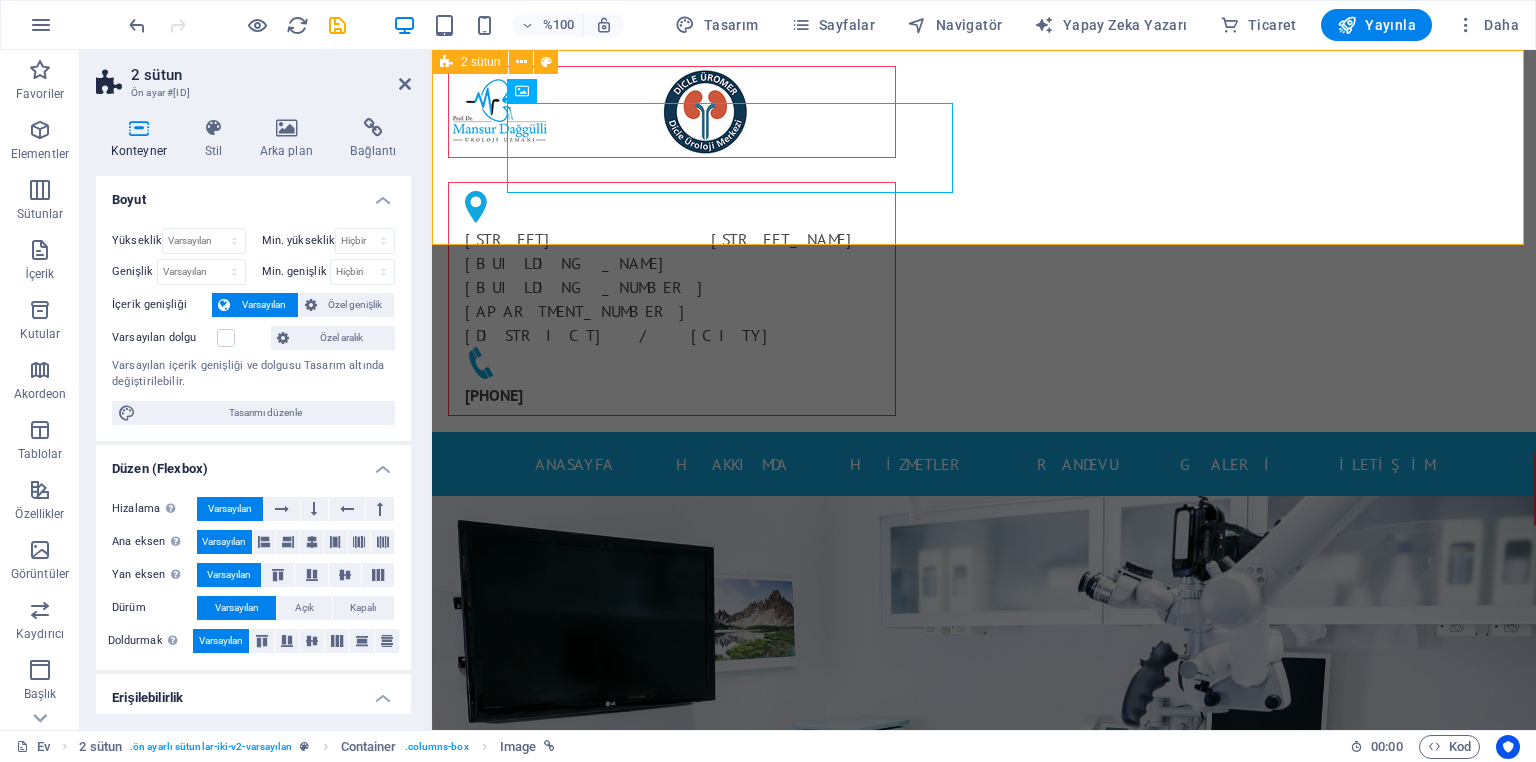 click on "Seyrantepe Sanayi Mah.Elazığ blv.Seyrantepe Köprüsü Çeysa Twintowers B Blok No:47/B İç Kapı No:81 Yenişehir /DİYARBAKIR 05377774555" at bounding box center [984, 241] 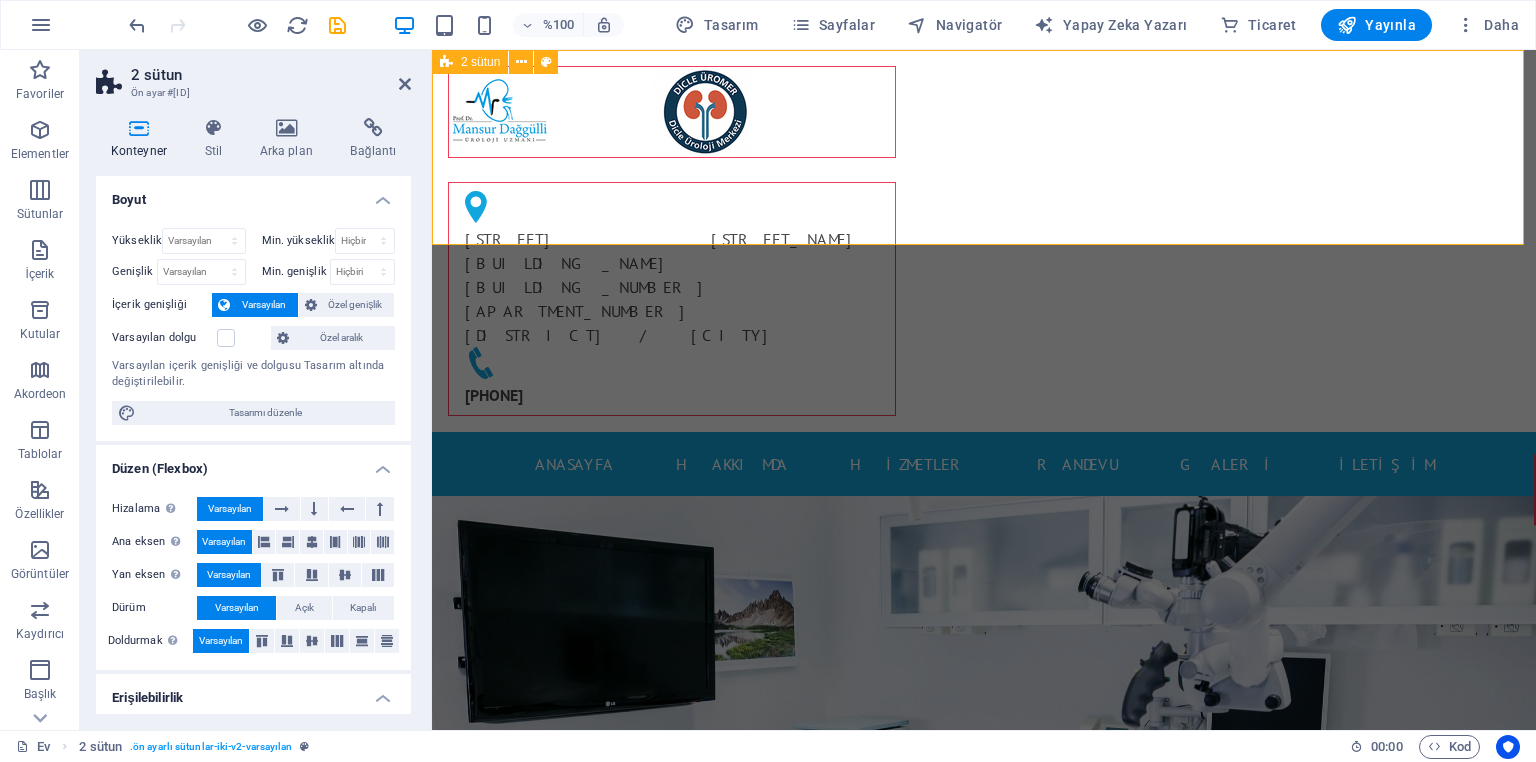 click on "Seyrantepe Sanayi Mah.Elazığ blv.Seyrantepe Köprüsü Çeysa Twintowers B Blok No:47/B İç Kapı No:81 Yenişehir /DİYARBAKIR 05377774555" at bounding box center (984, 241) 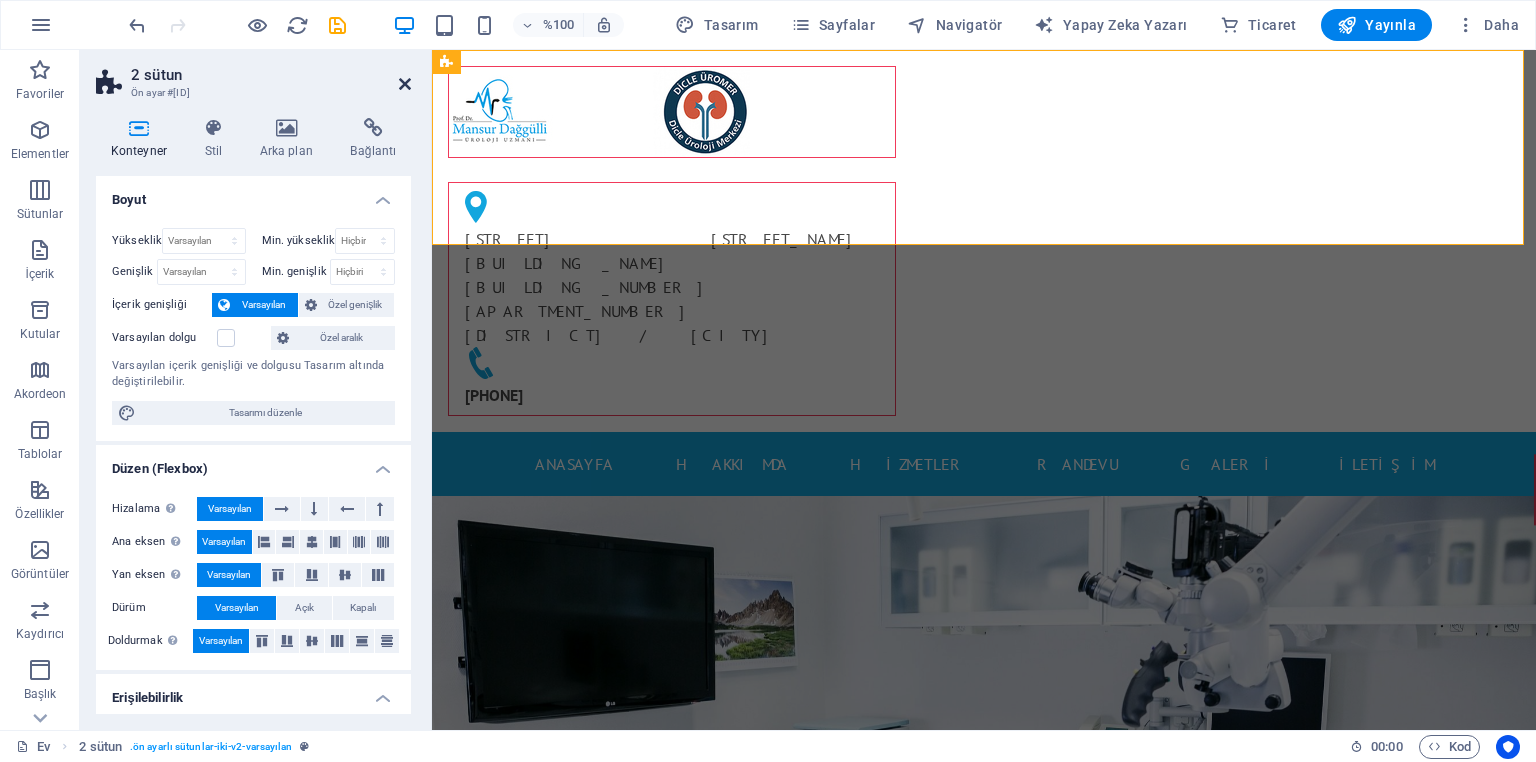 click at bounding box center [405, 84] 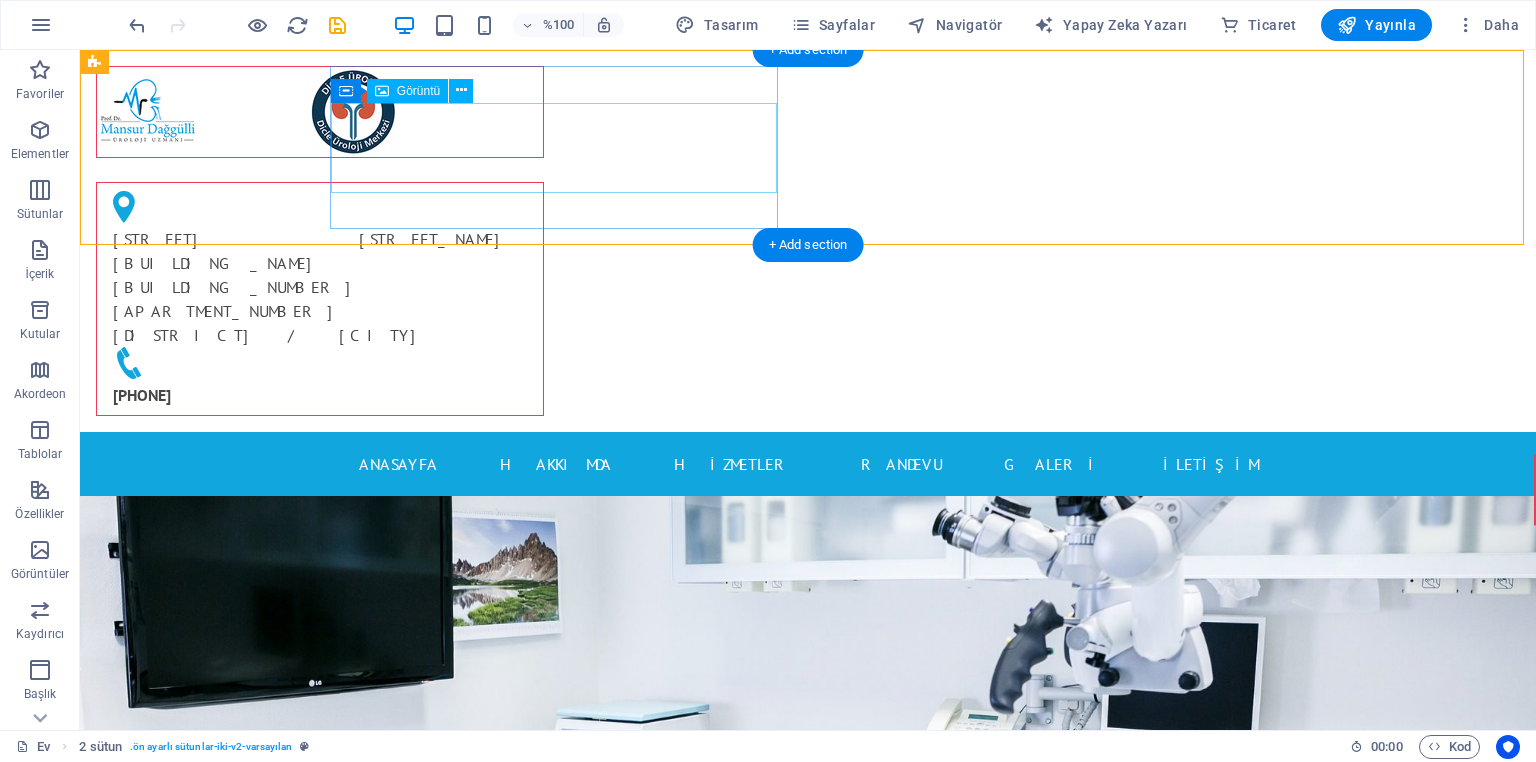 click at bounding box center (320, 112) 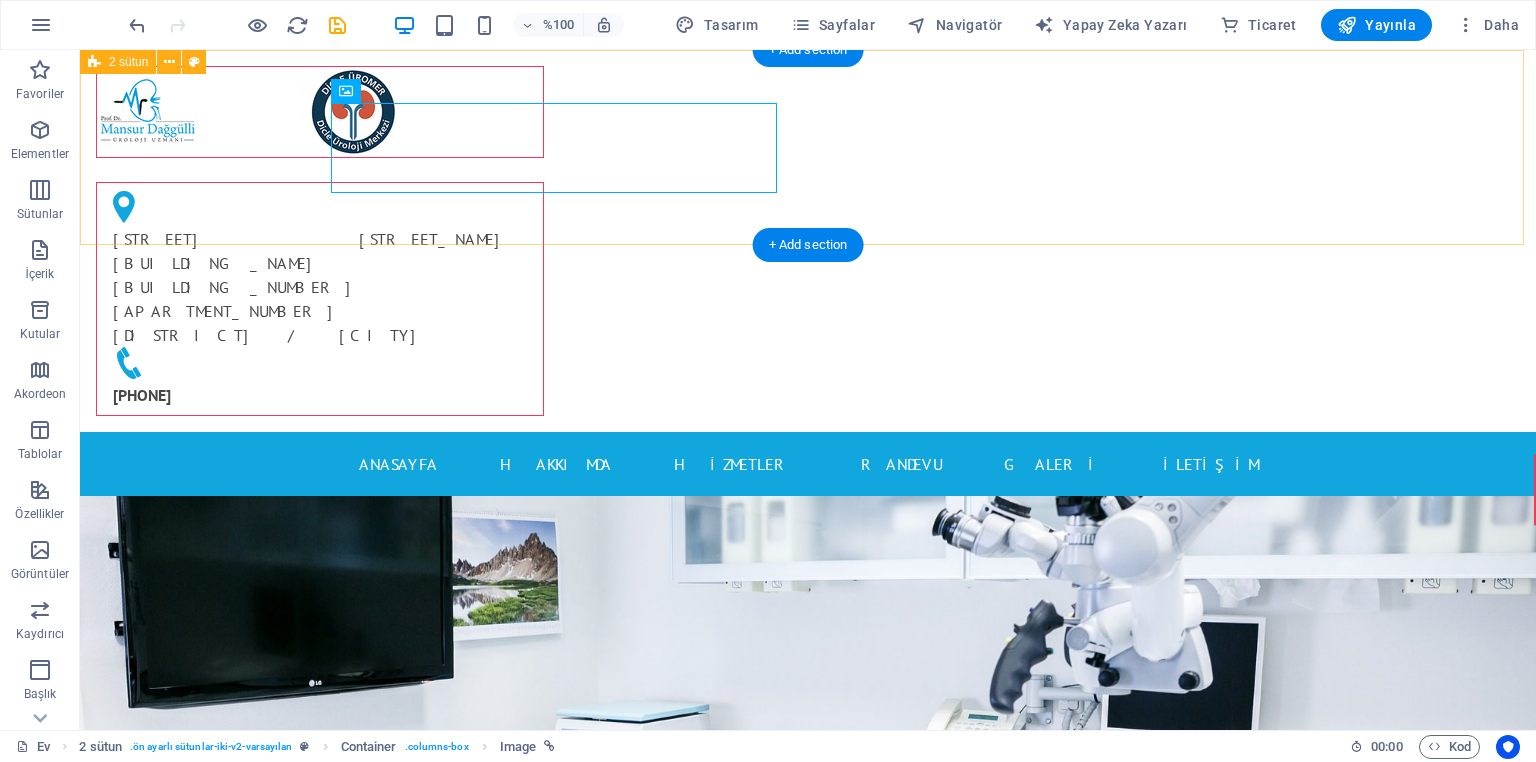 click on "Seyrantepe Sanayi Mah.Elazığ blv.Seyrantepe Köprüsü Çeysa Twintowers B Blok No:47/B İç Kapı No:81 Yenişehir /DİYARBAKIR 05377774555" at bounding box center [808, 241] 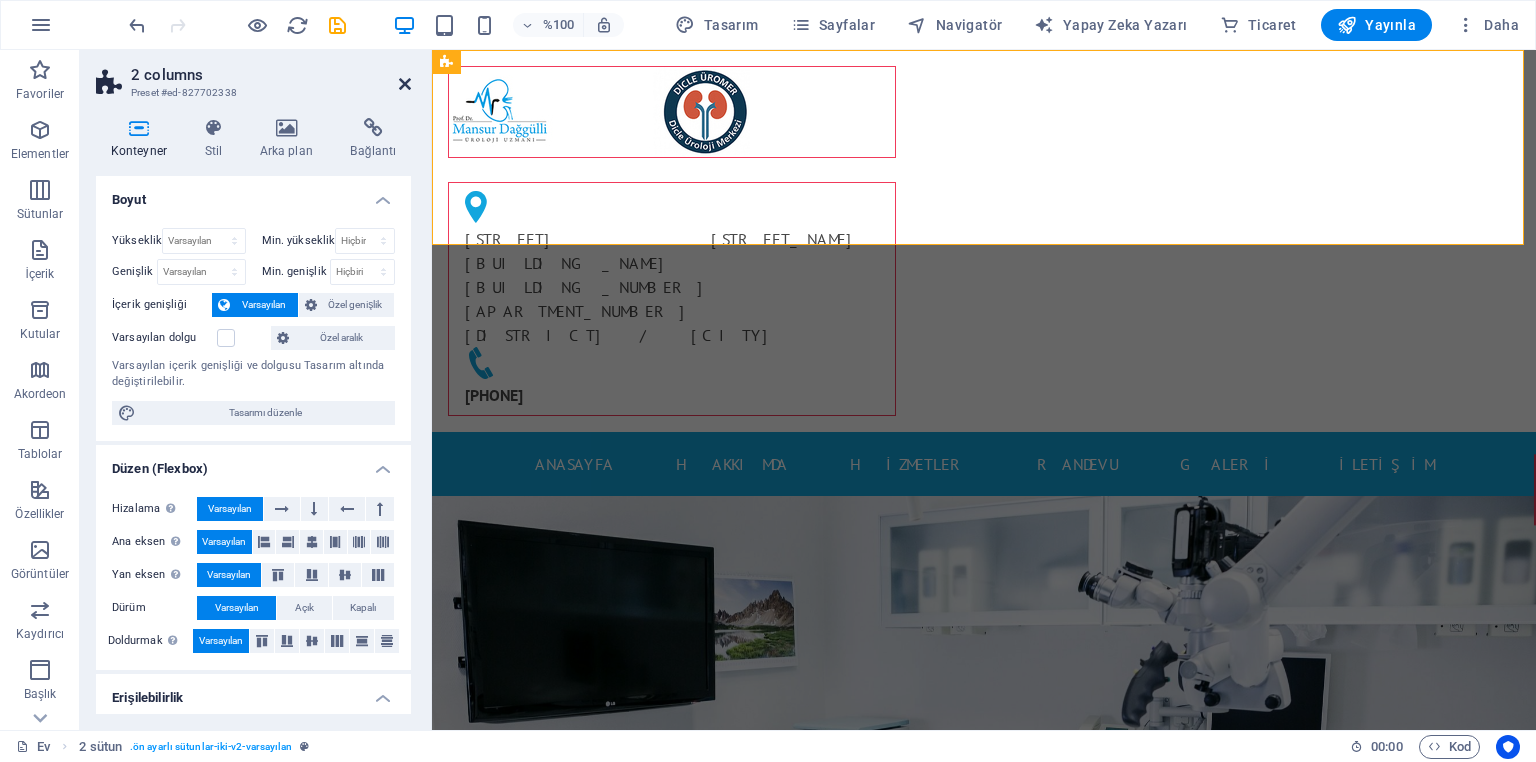 click at bounding box center [405, 84] 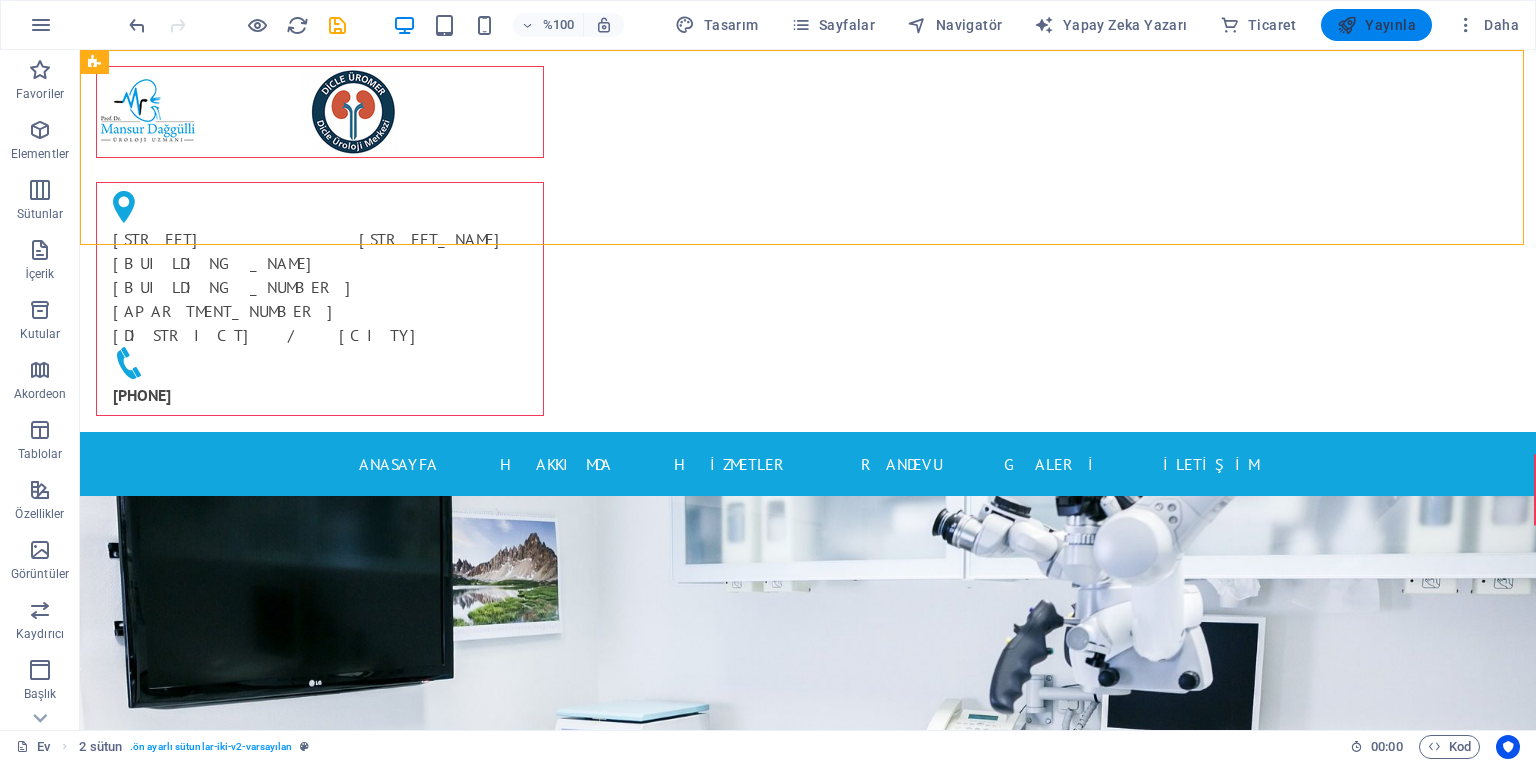 click on "Yayınla" at bounding box center [1390, 25] 